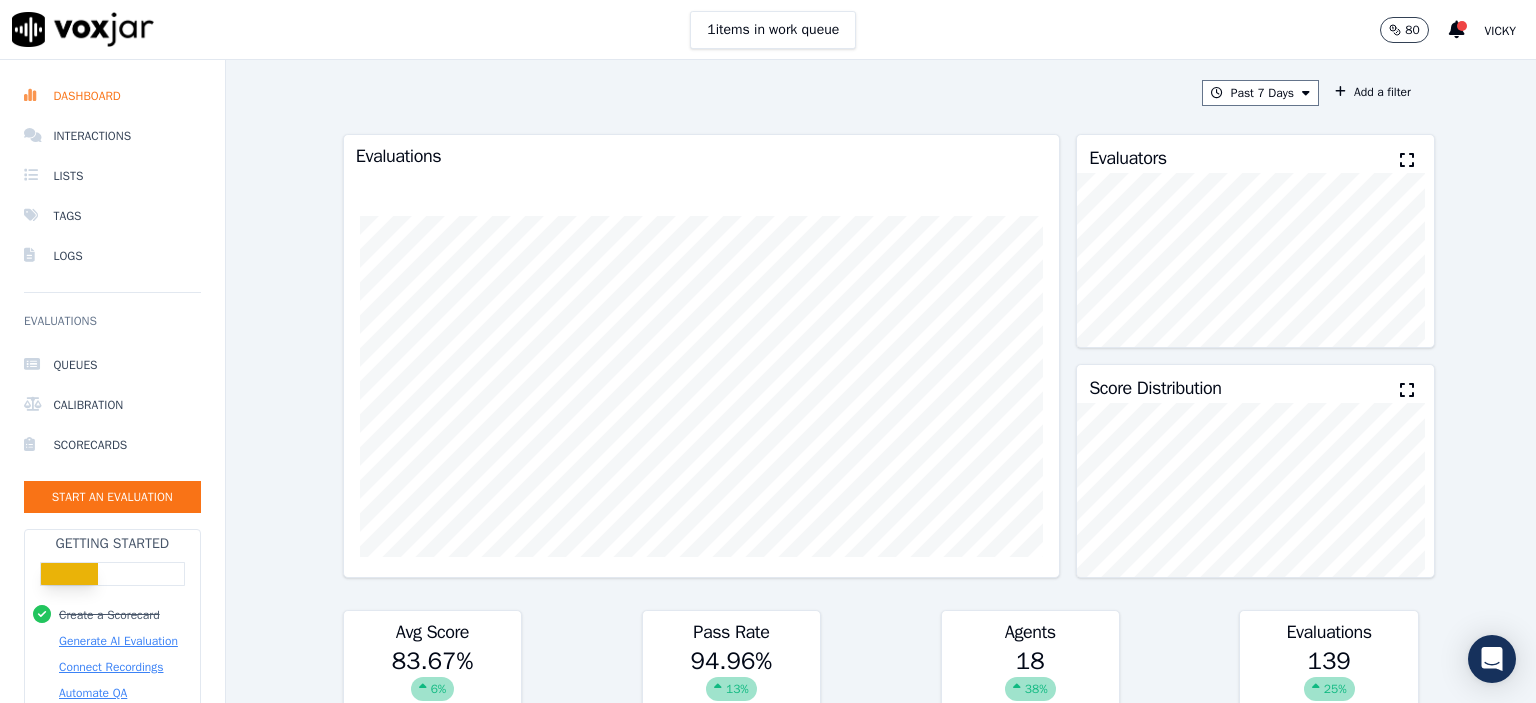 scroll, scrollTop: 0, scrollLeft: 0, axis: both 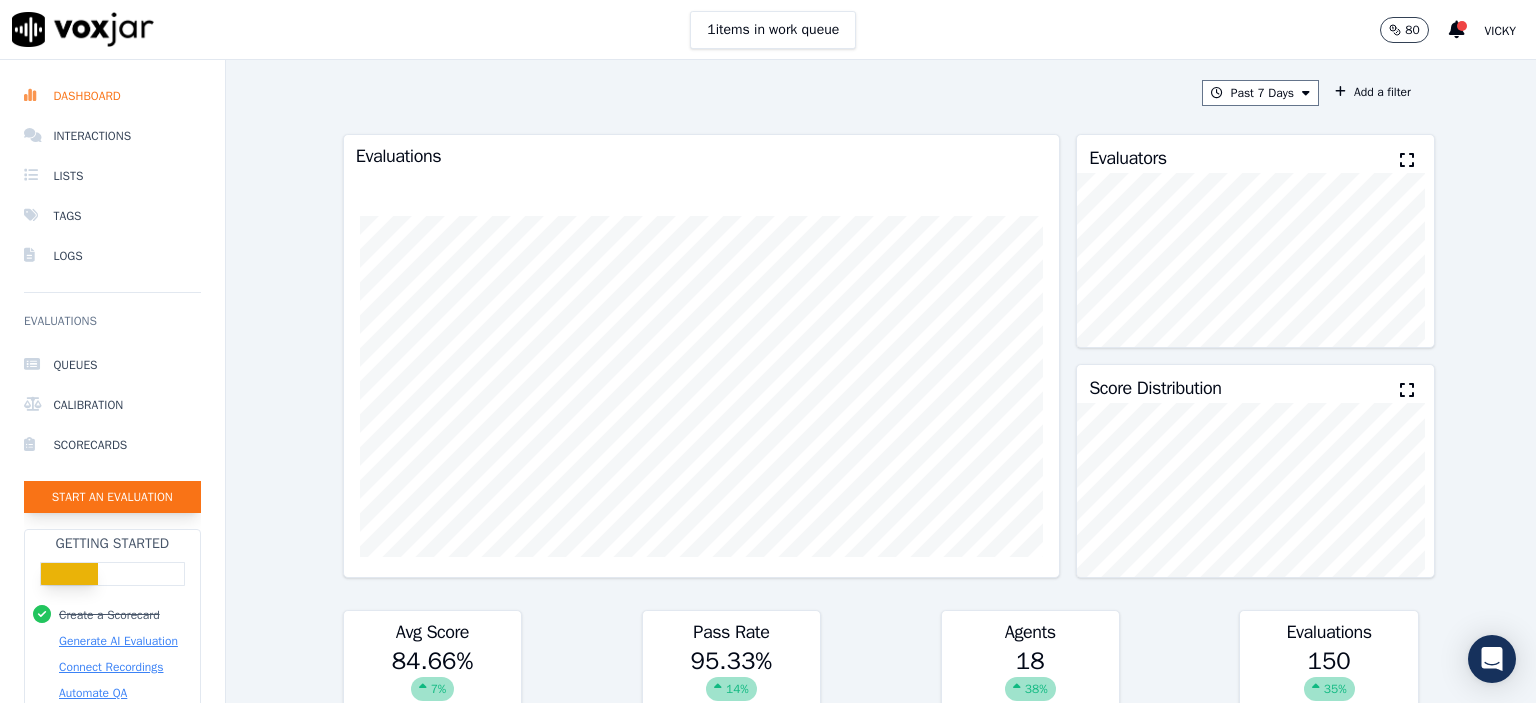 click on "Start an Evaluation" 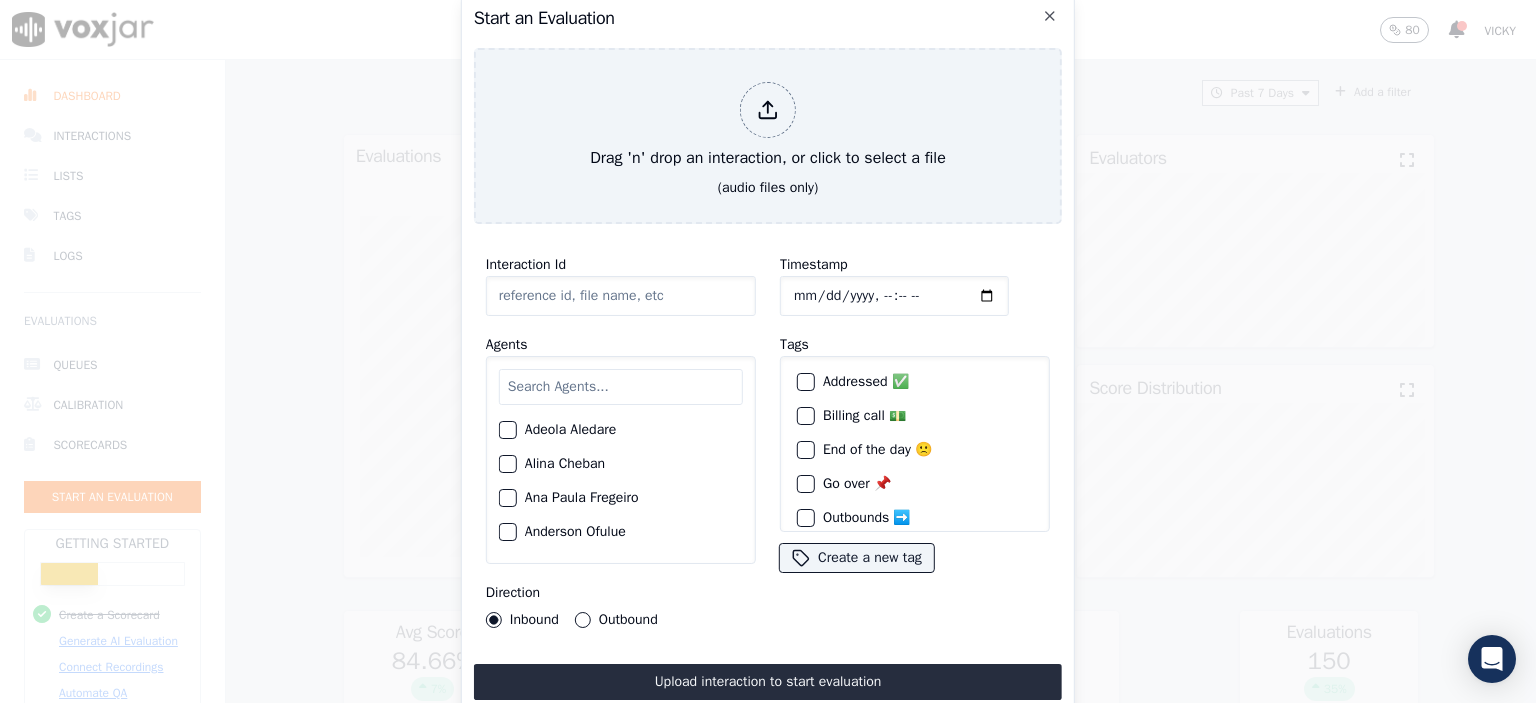 click on "Interaction Id" 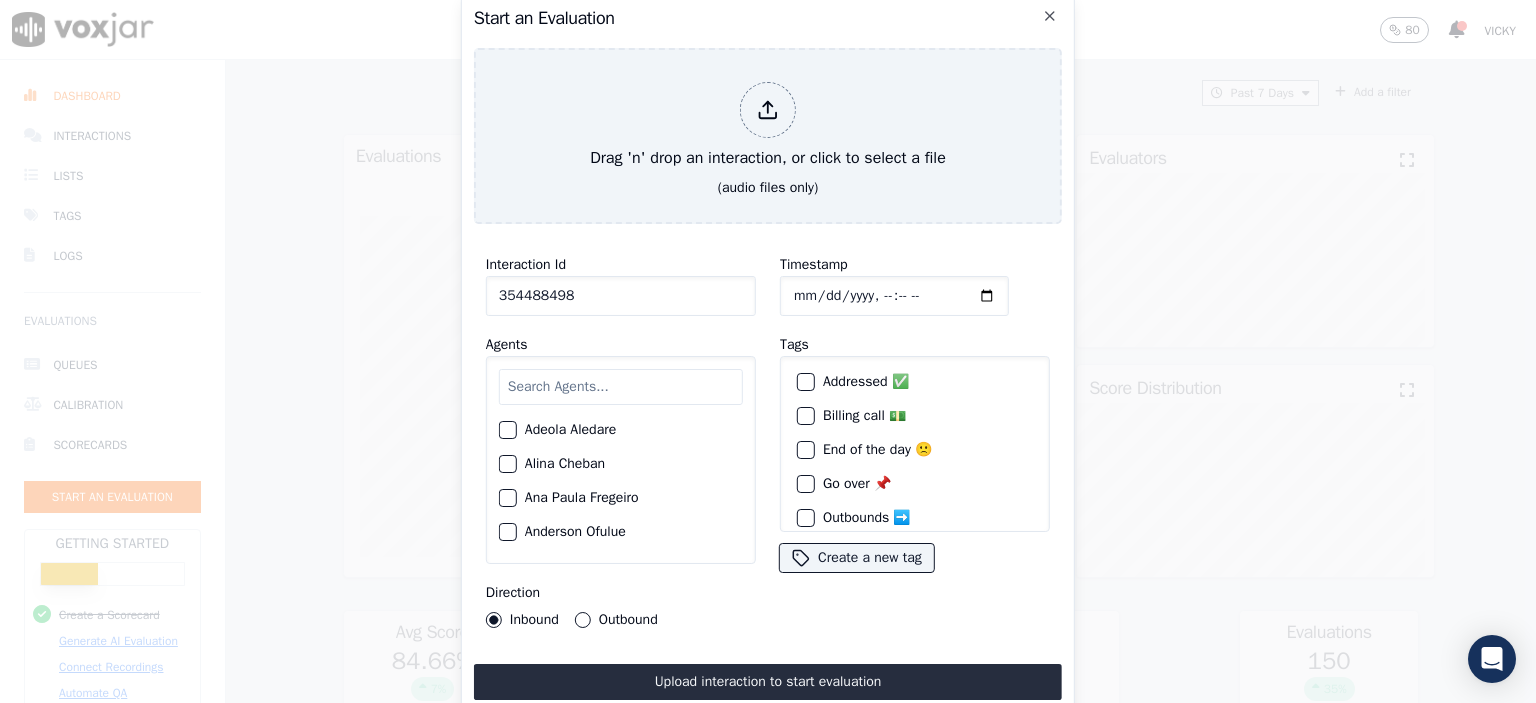 type on "354488498" 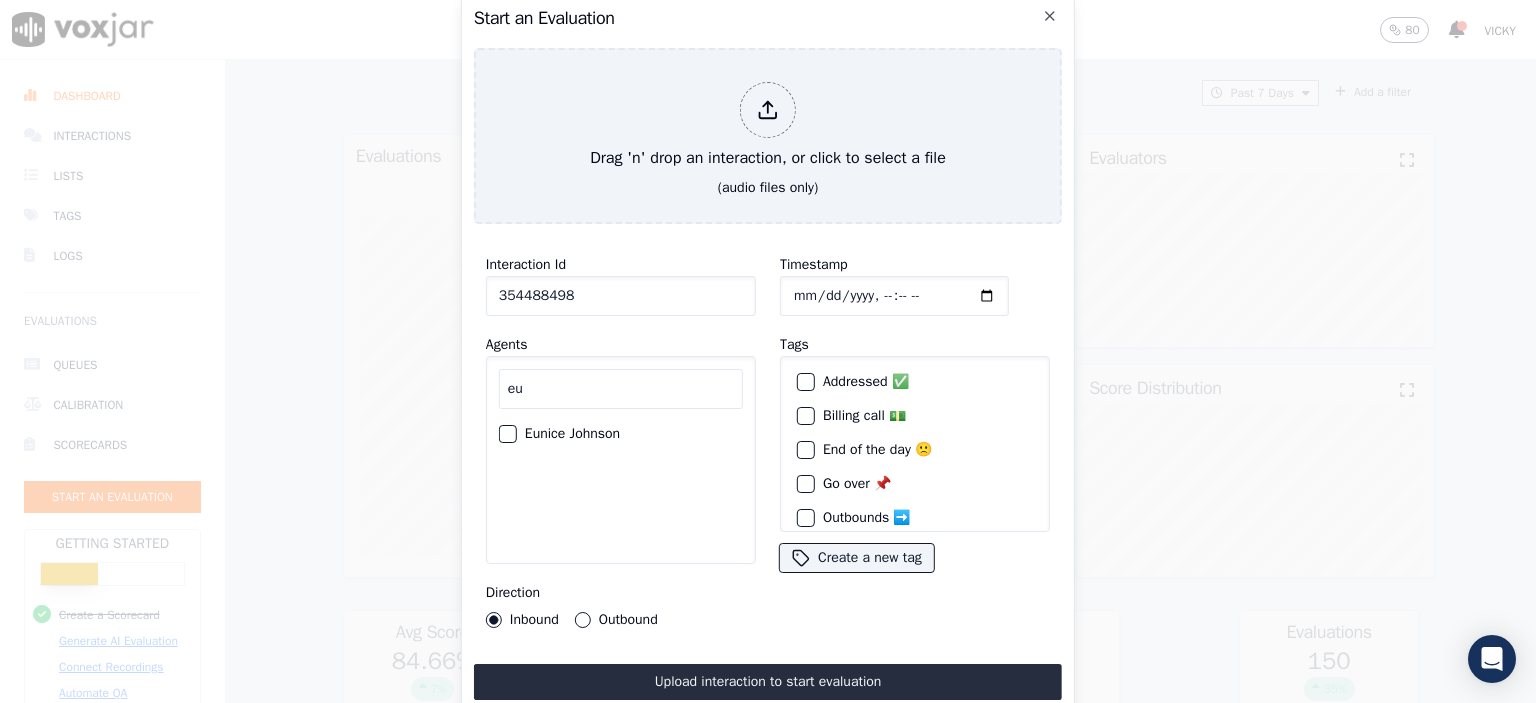 type on "eu" 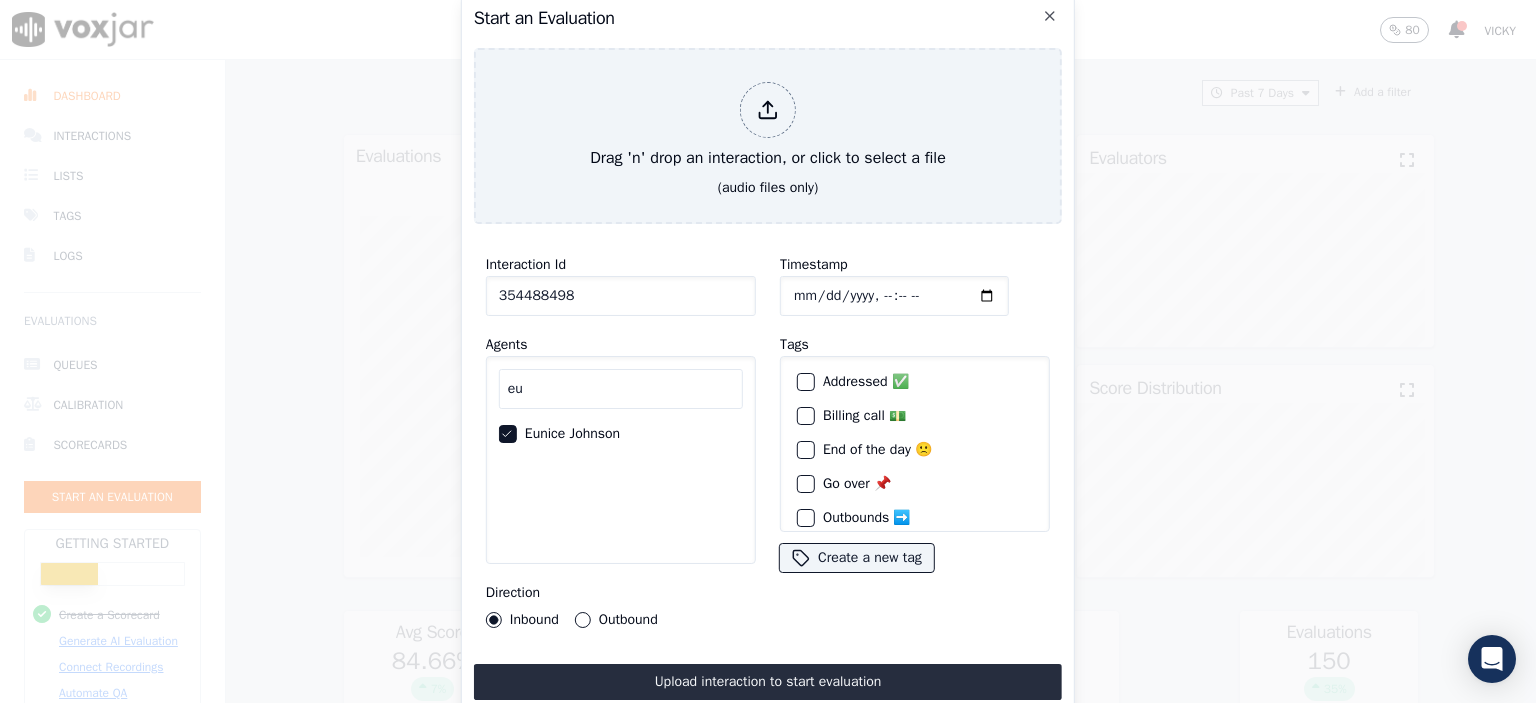 click on "Timestamp" 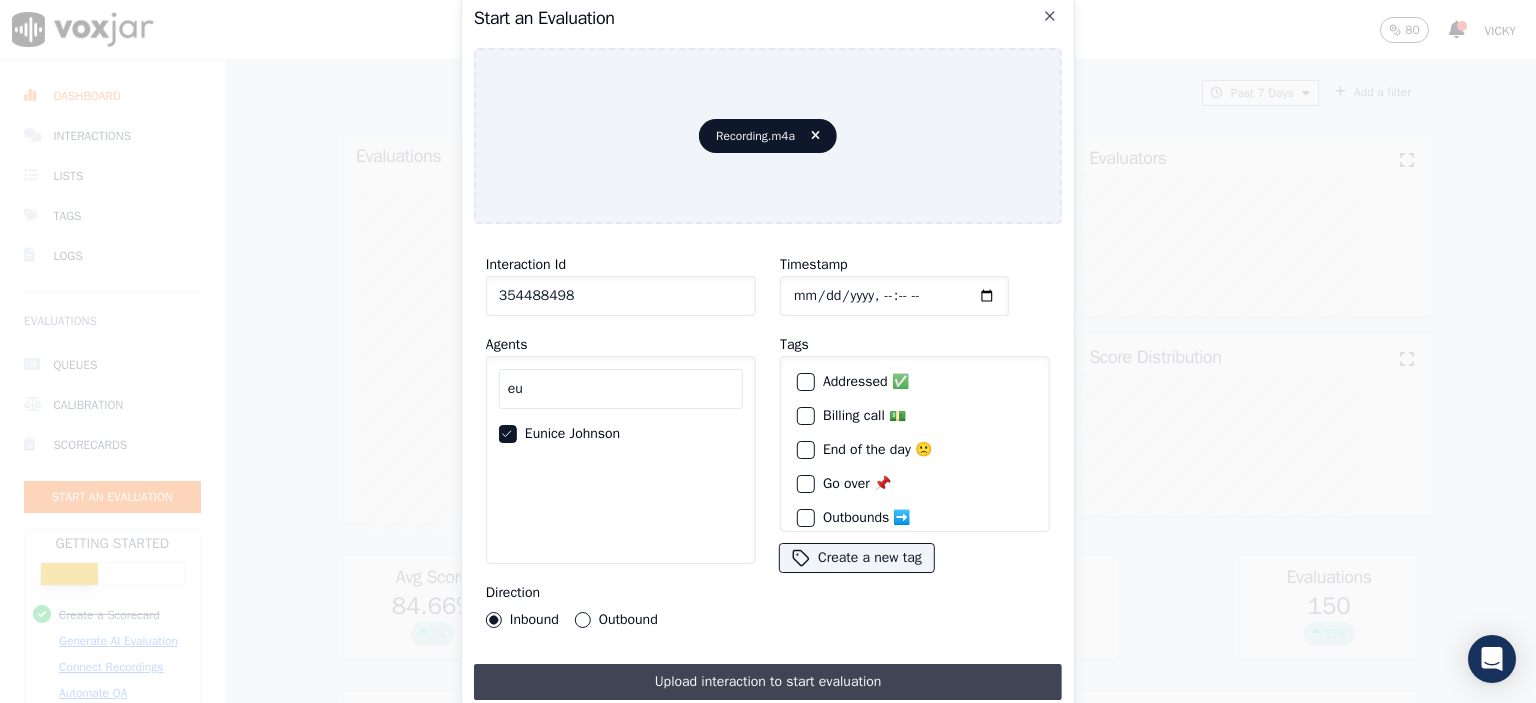 click on "Upload interaction to start evaluation" at bounding box center [768, 682] 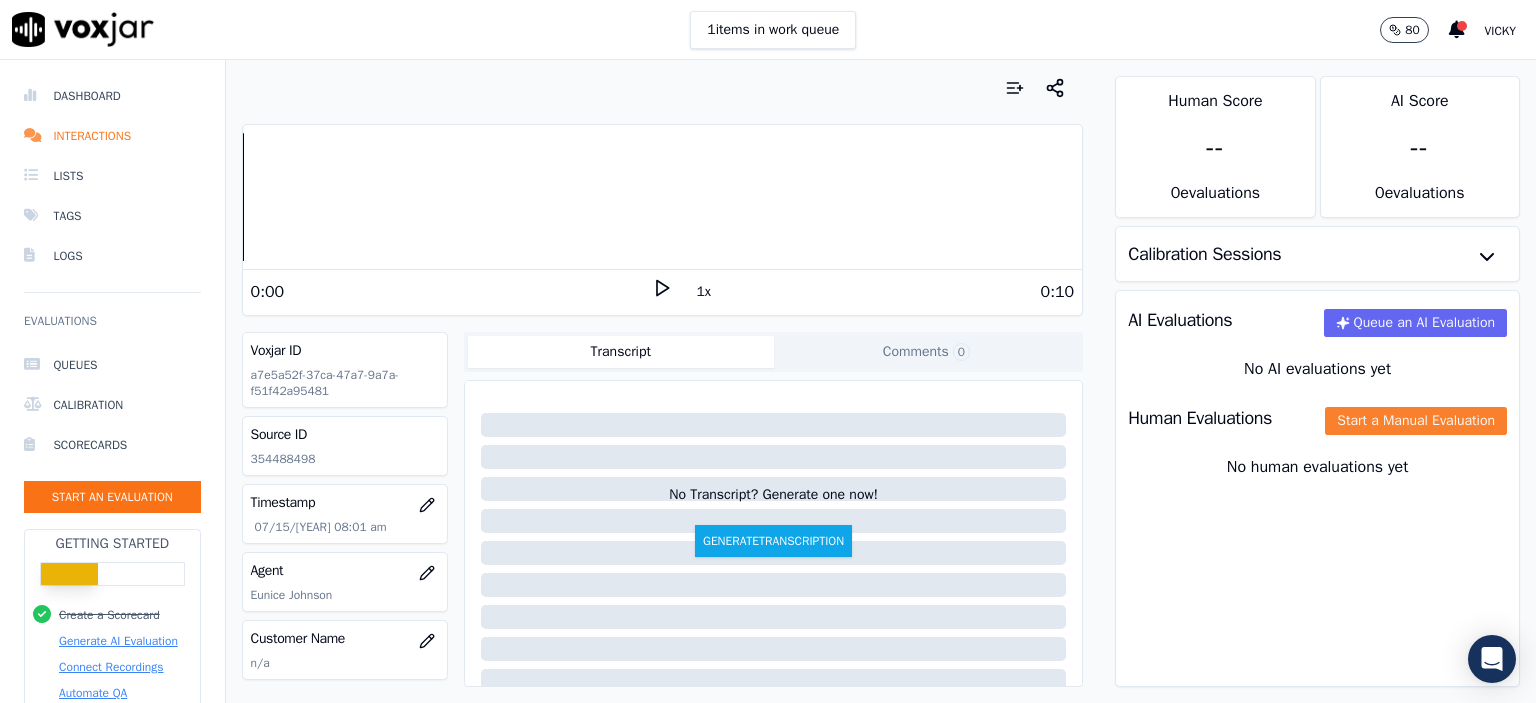 click on "Start a Manual Evaluation" 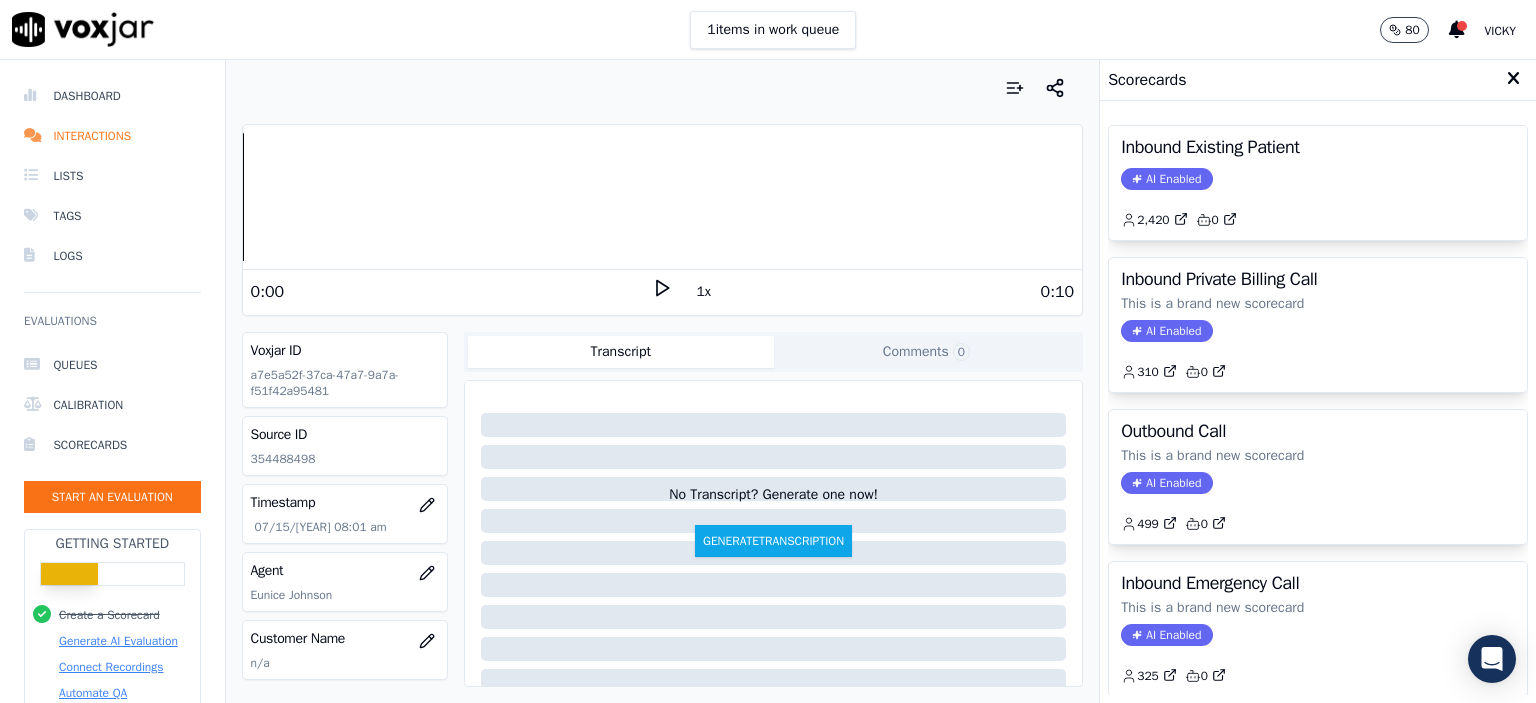 drag, startPoint x: 1325, startPoint y: 195, endPoint x: 1170, endPoint y: 47, distance: 214.31052 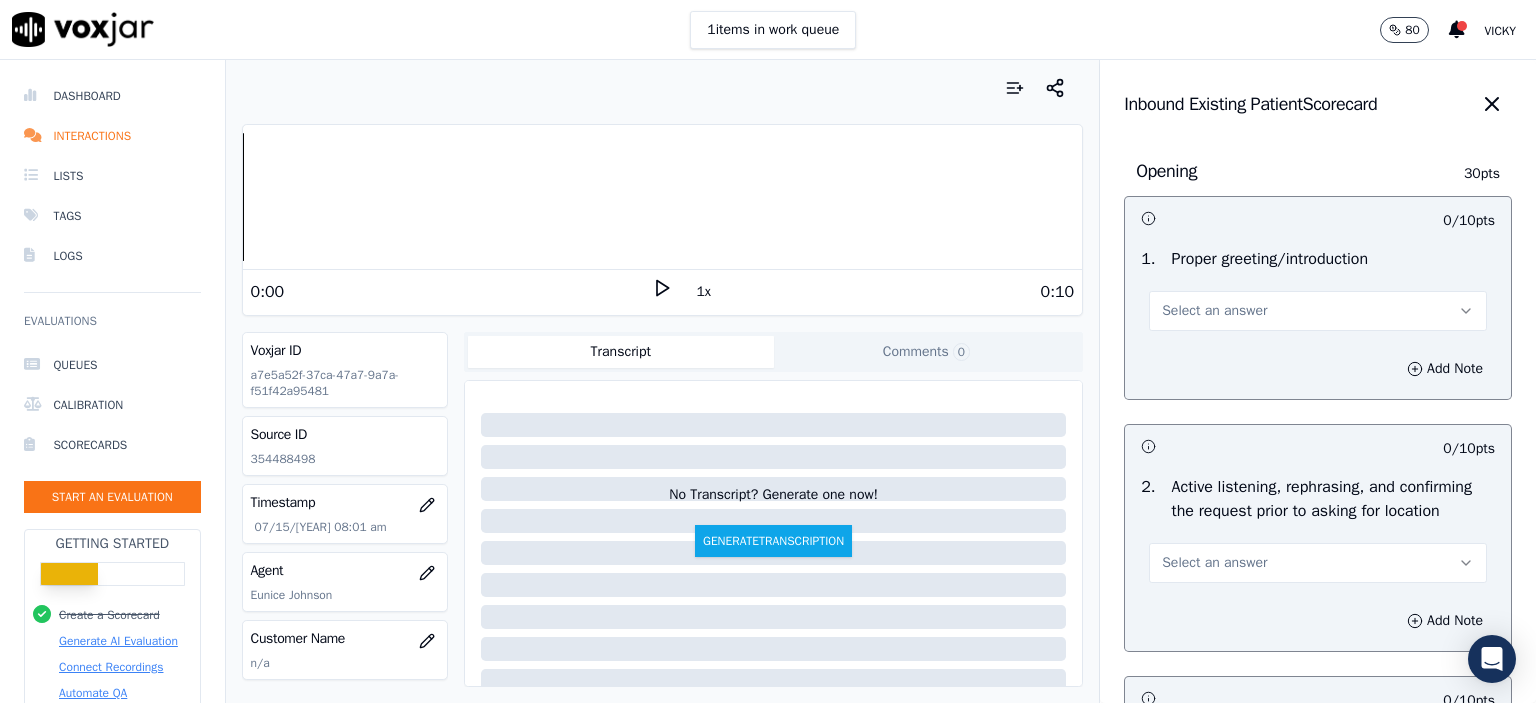 click on "Select an answer" at bounding box center [1318, 311] 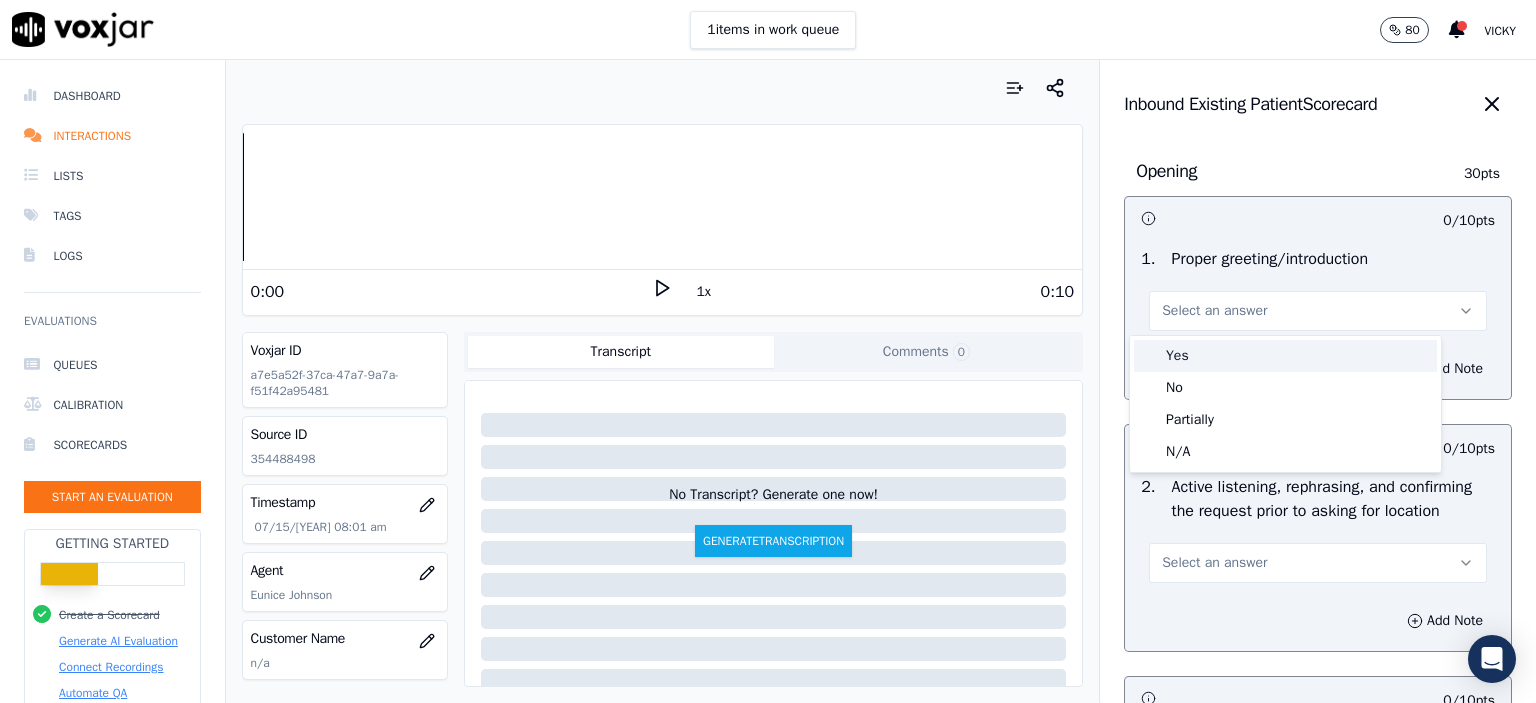 click on "Yes" at bounding box center [1285, 356] 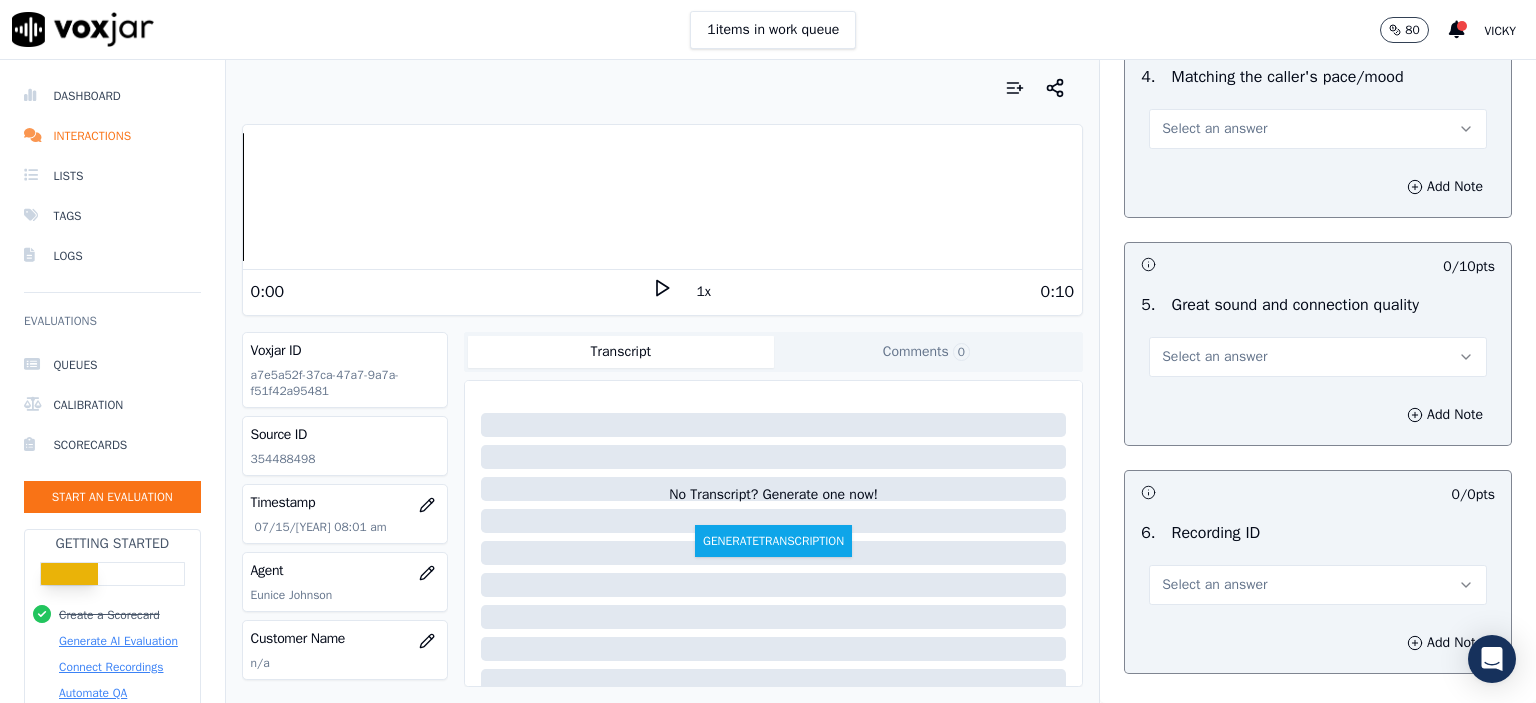scroll, scrollTop: 2807, scrollLeft: 0, axis: vertical 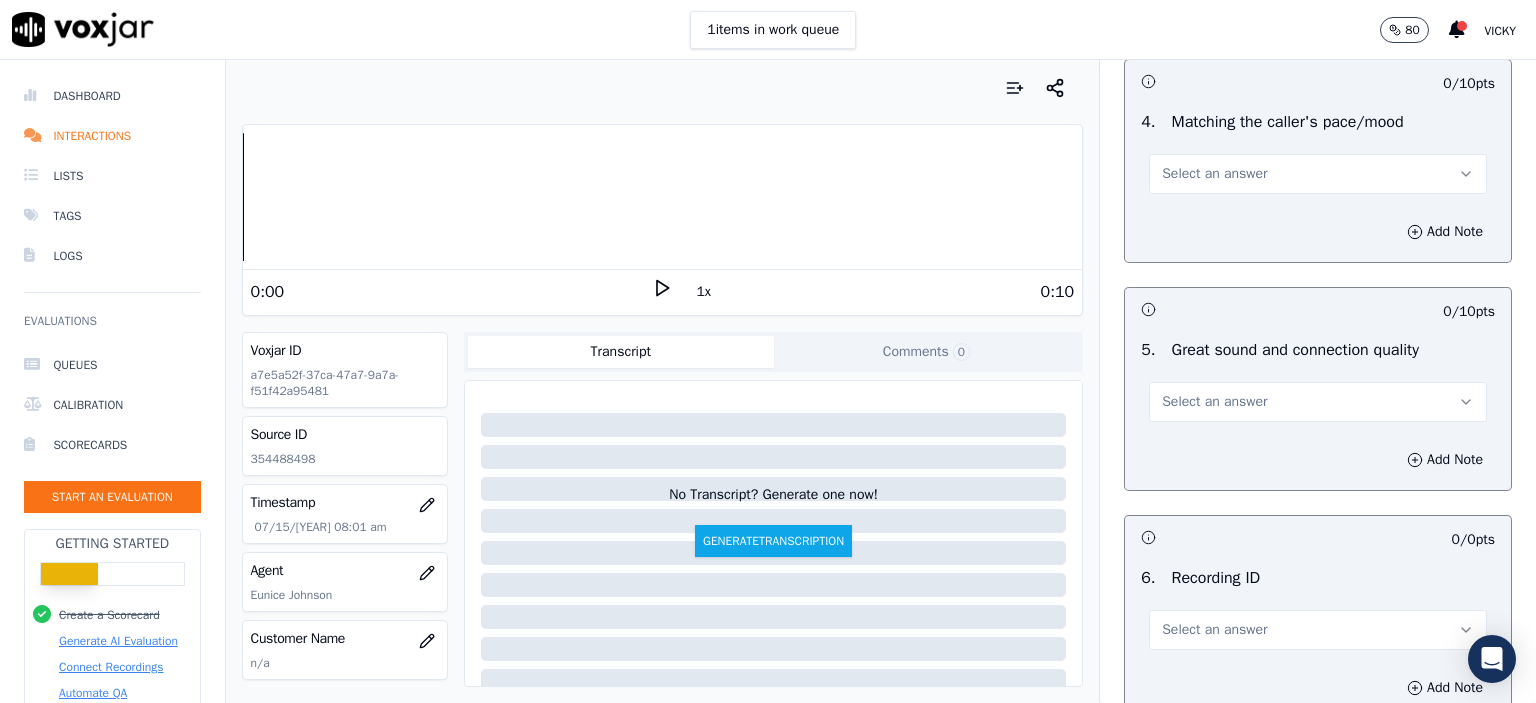 click on "Select an answer" at bounding box center (1318, 402) 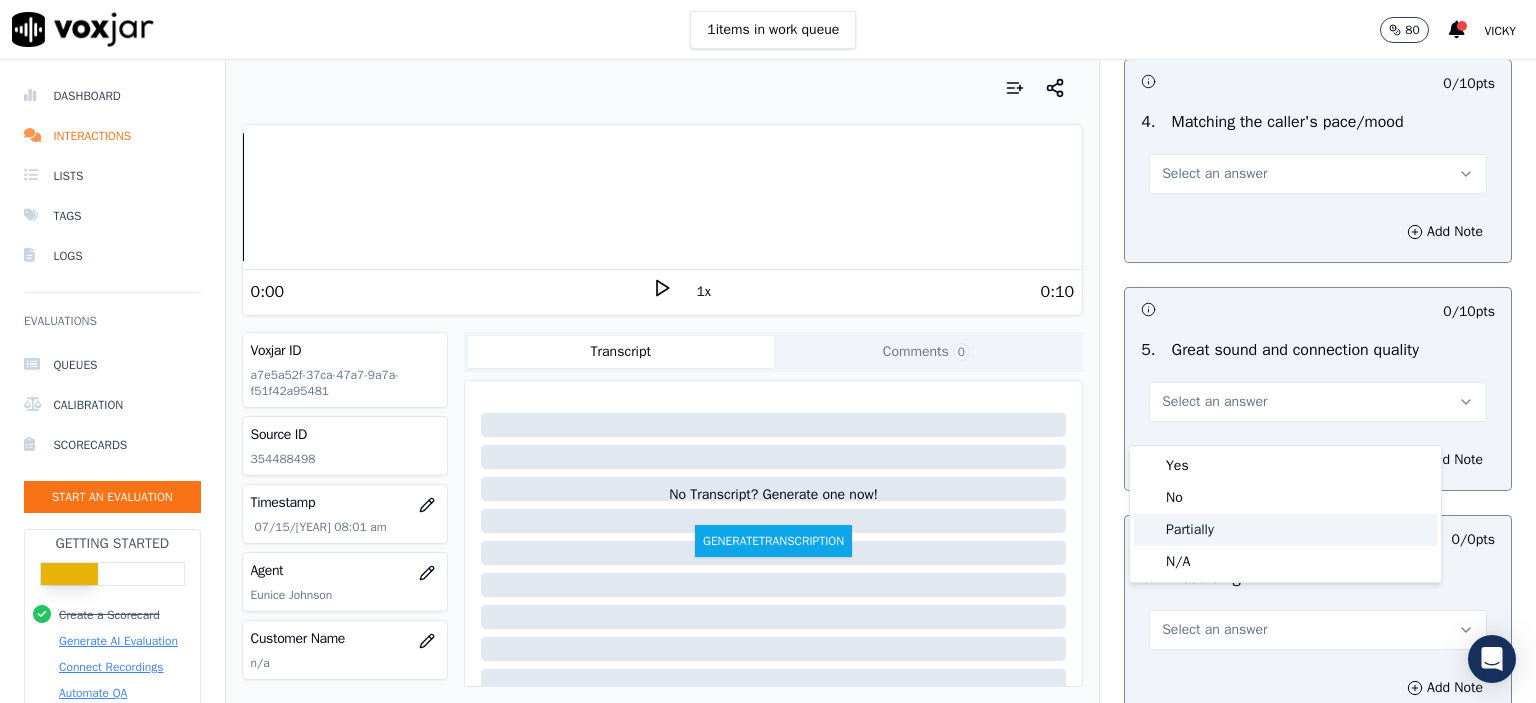 click on "Partially" 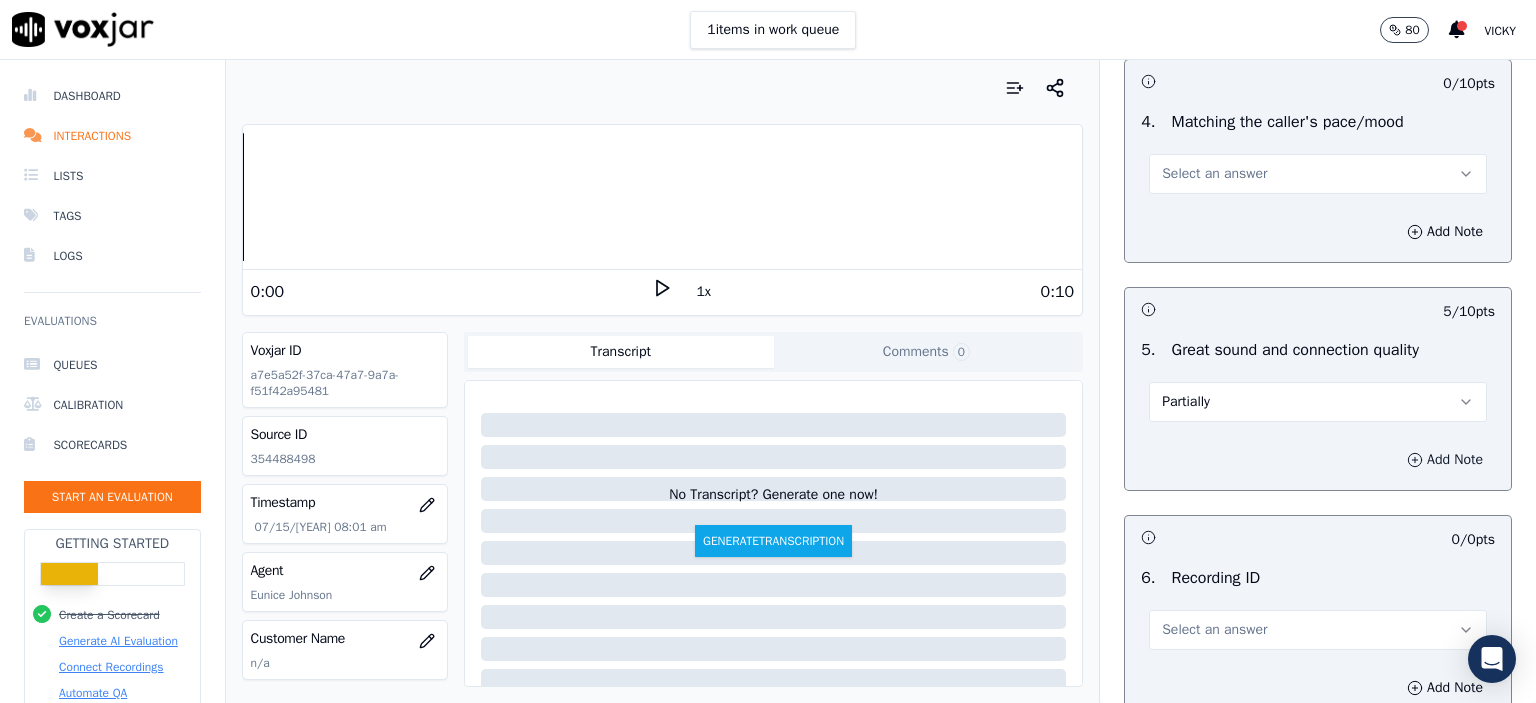 click on "Add Note" at bounding box center [1445, 460] 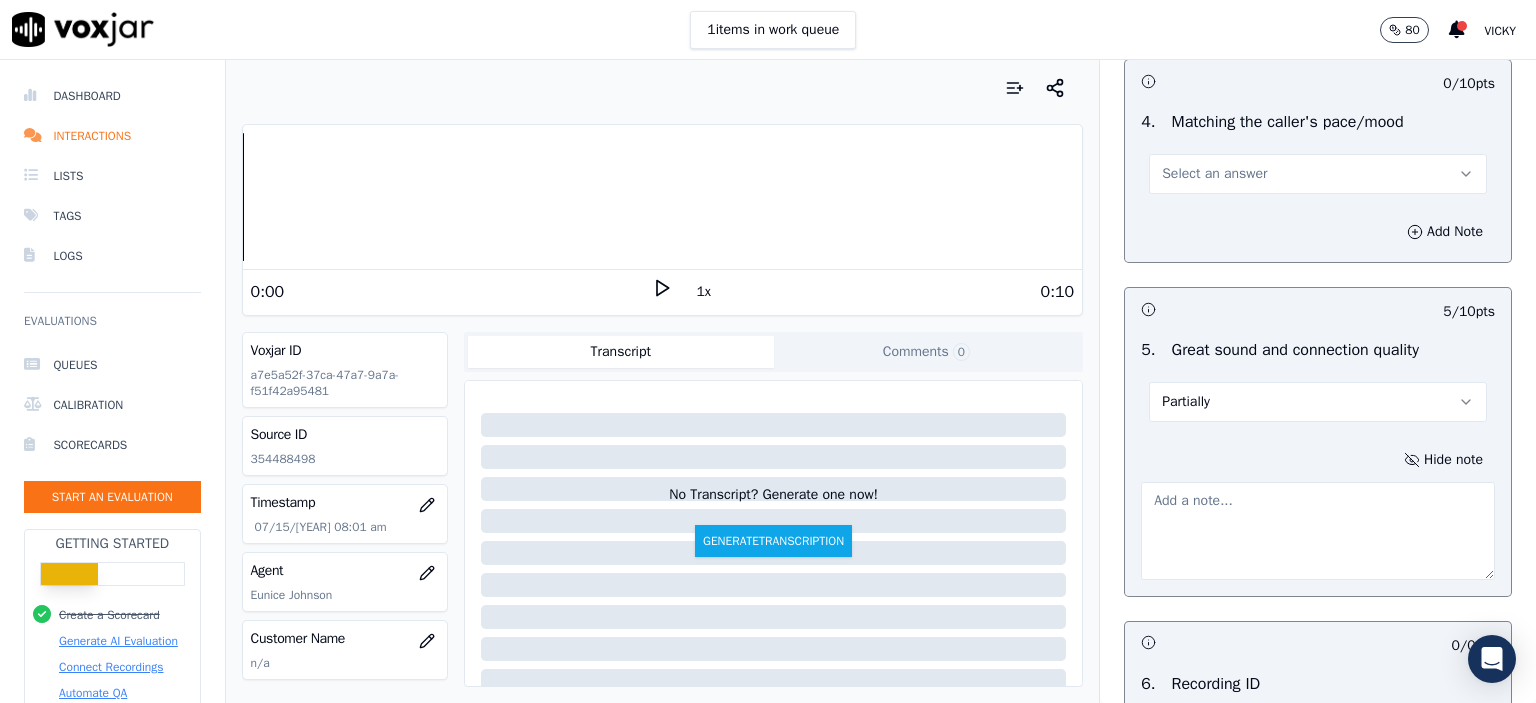 click at bounding box center (1318, 531) 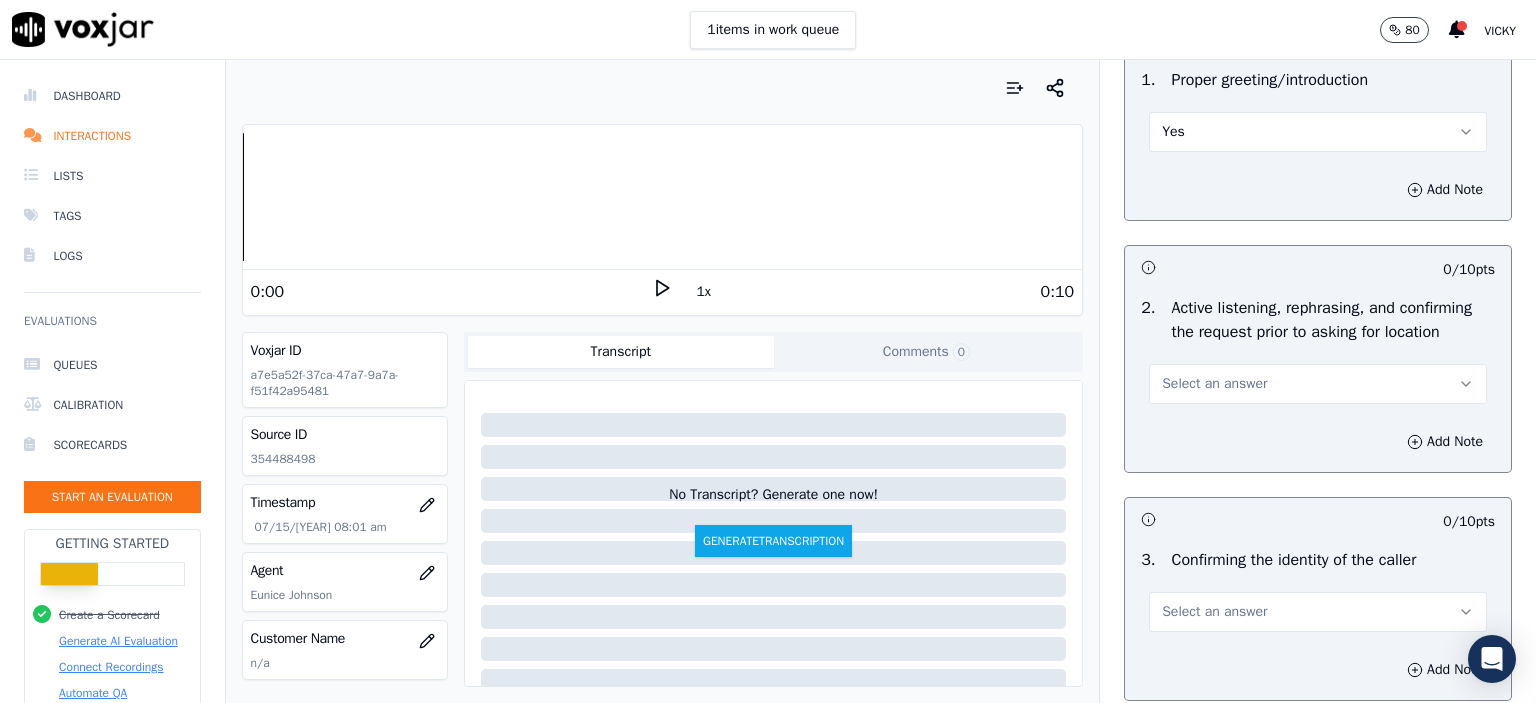 scroll, scrollTop: 200, scrollLeft: 0, axis: vertical 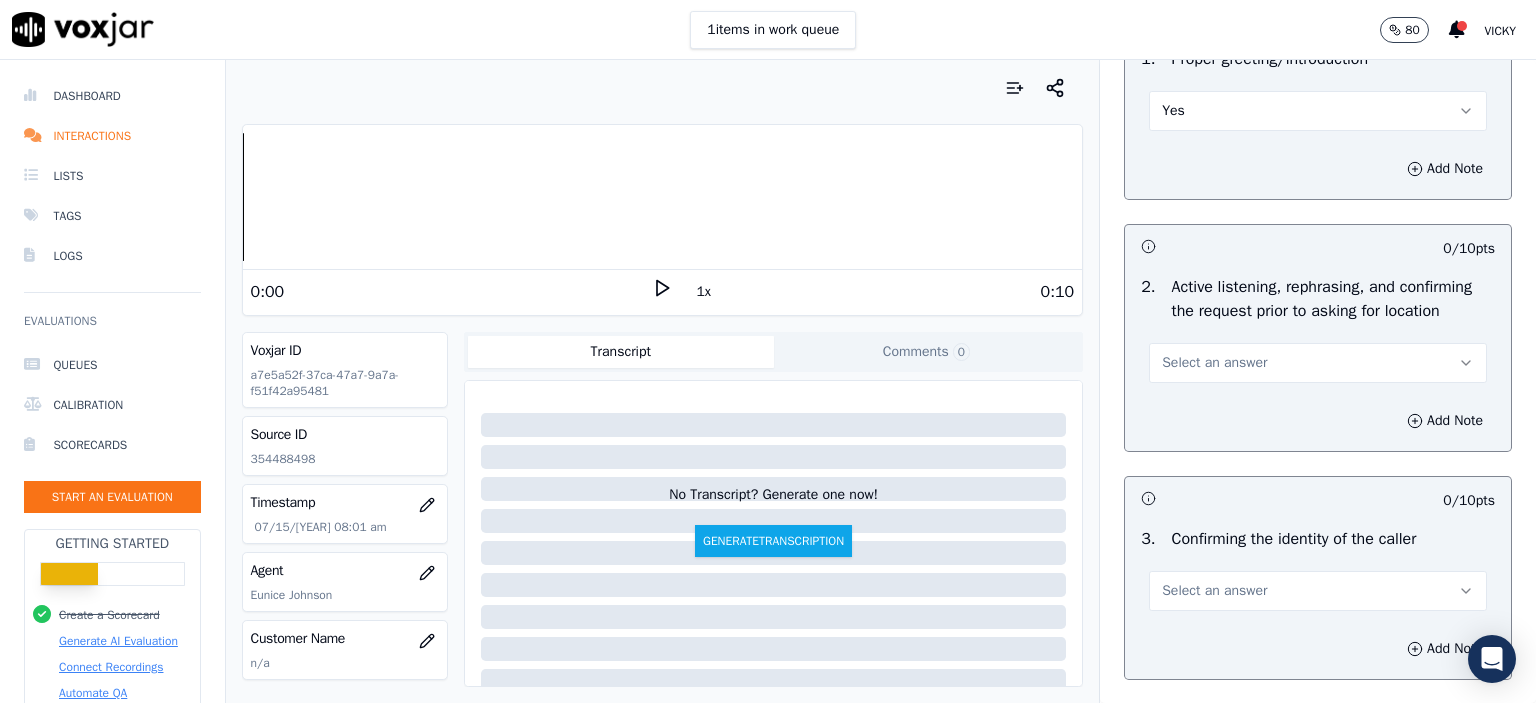 type on "some breaking at the beginning" 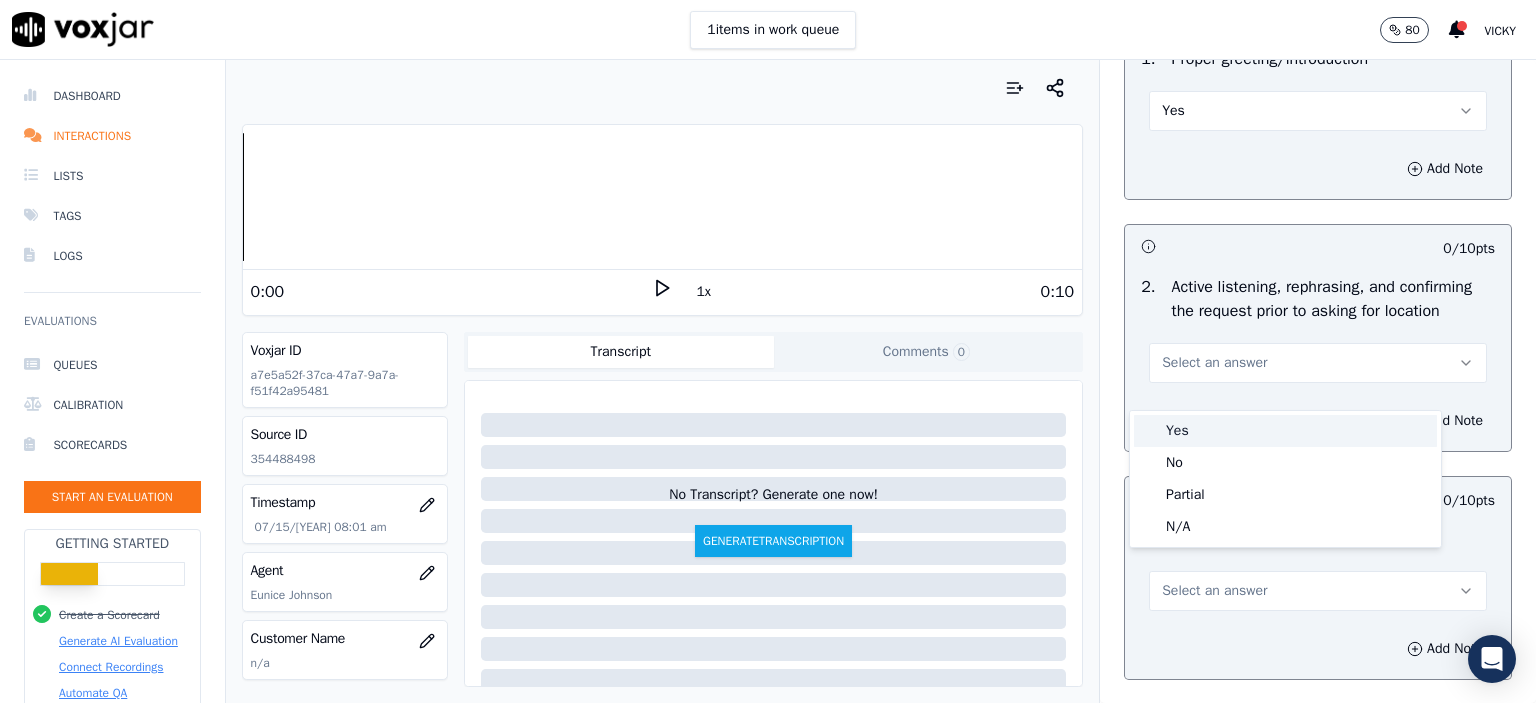 click on "Yes" at bounding box center [1285, 431] 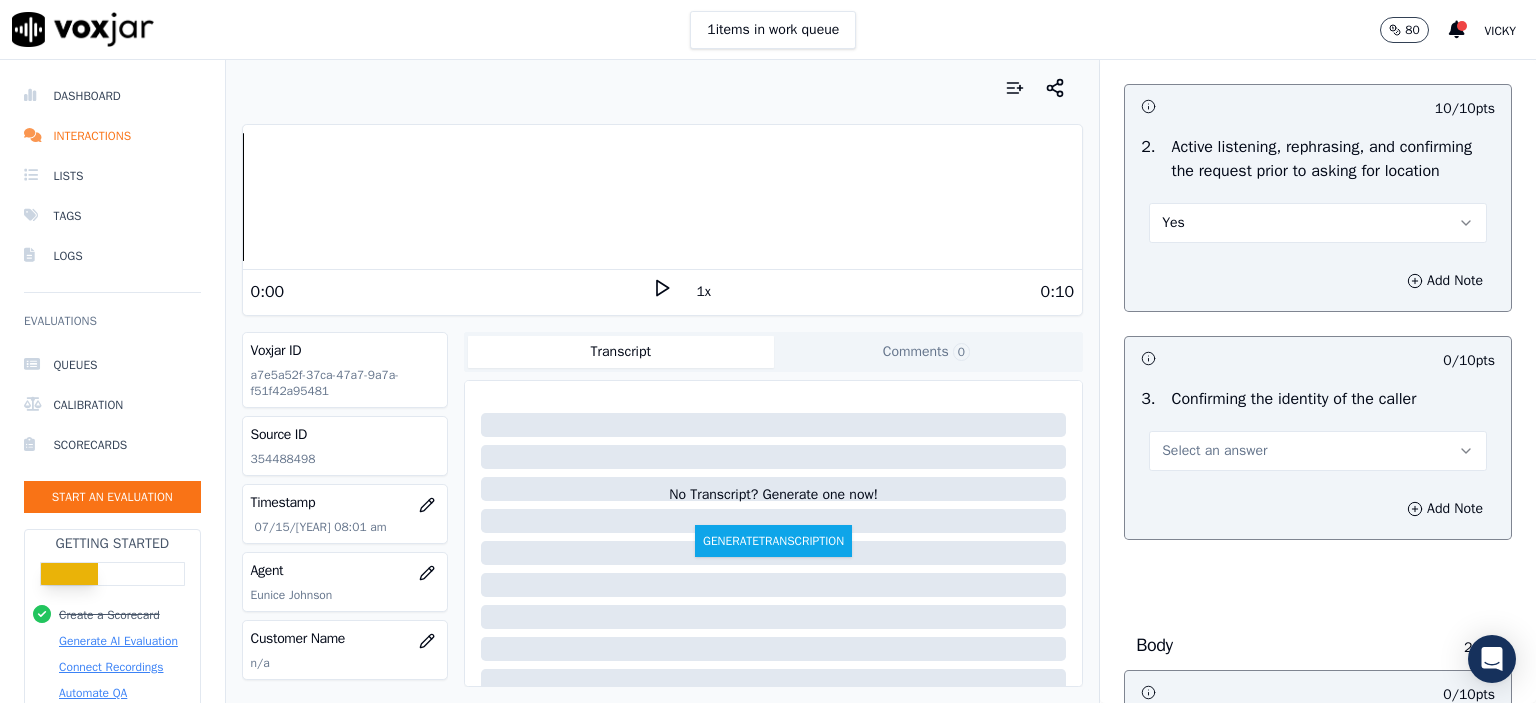 scroll, scrollTop: 400, scrollLeft: 0, axis: vertical 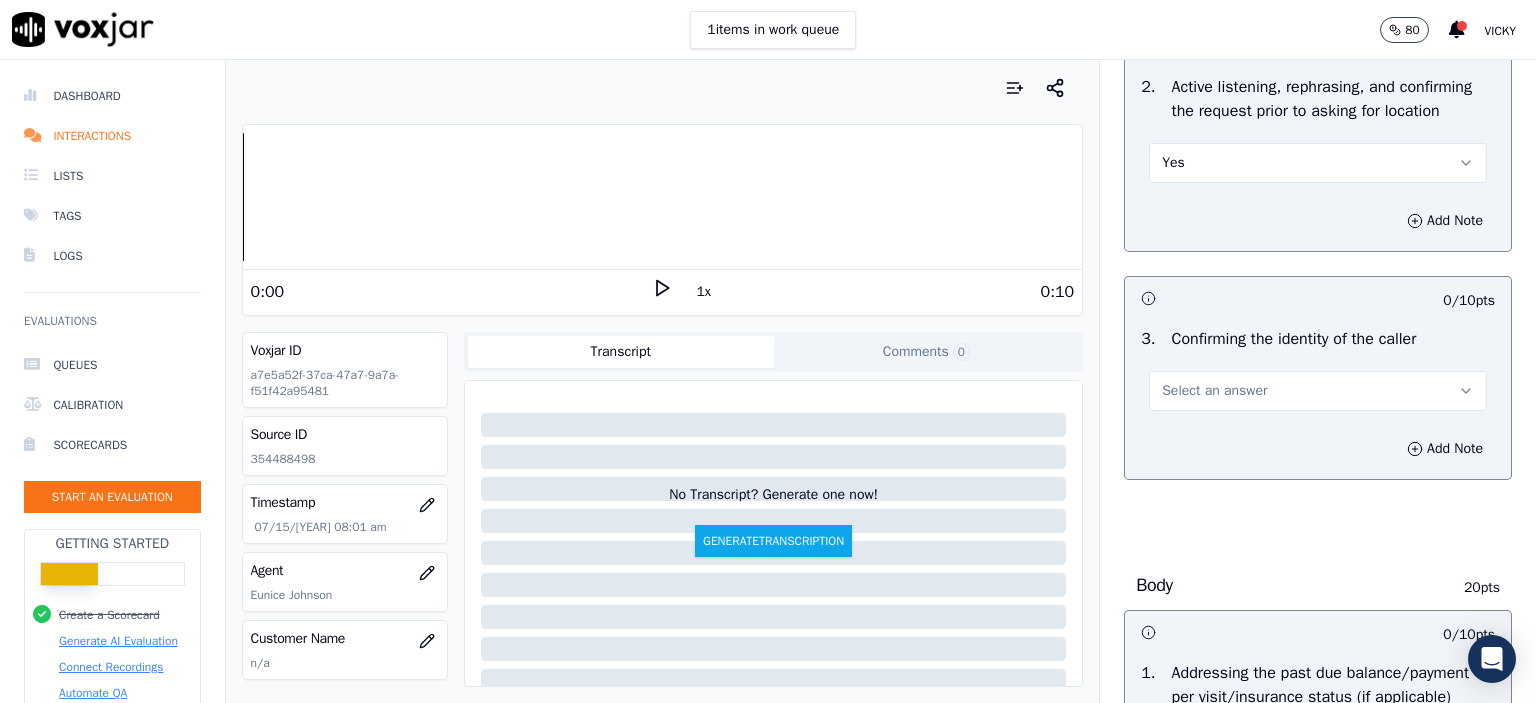 click on "Select an answer" at bounding box center (1214, 391) 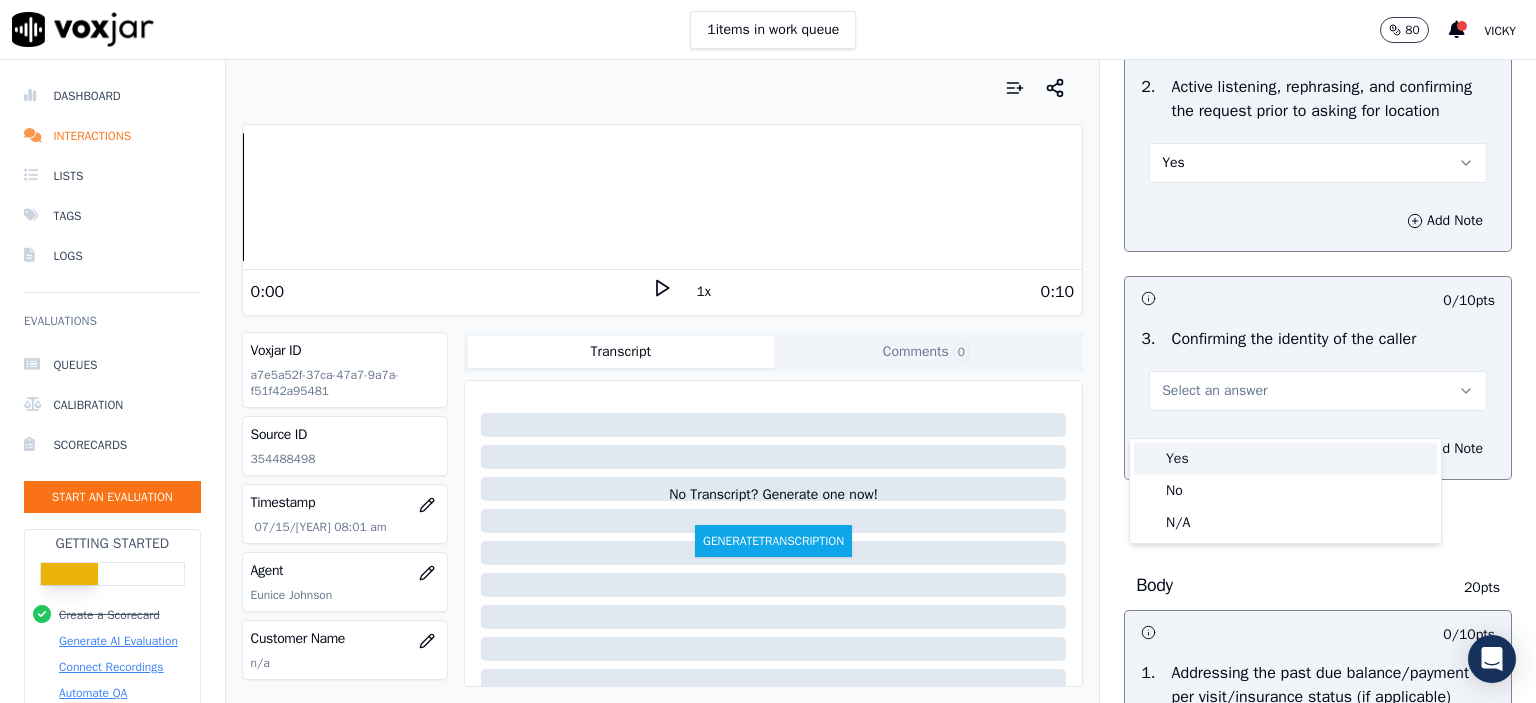 click on "Yes" at bounding box center (1285, 459) 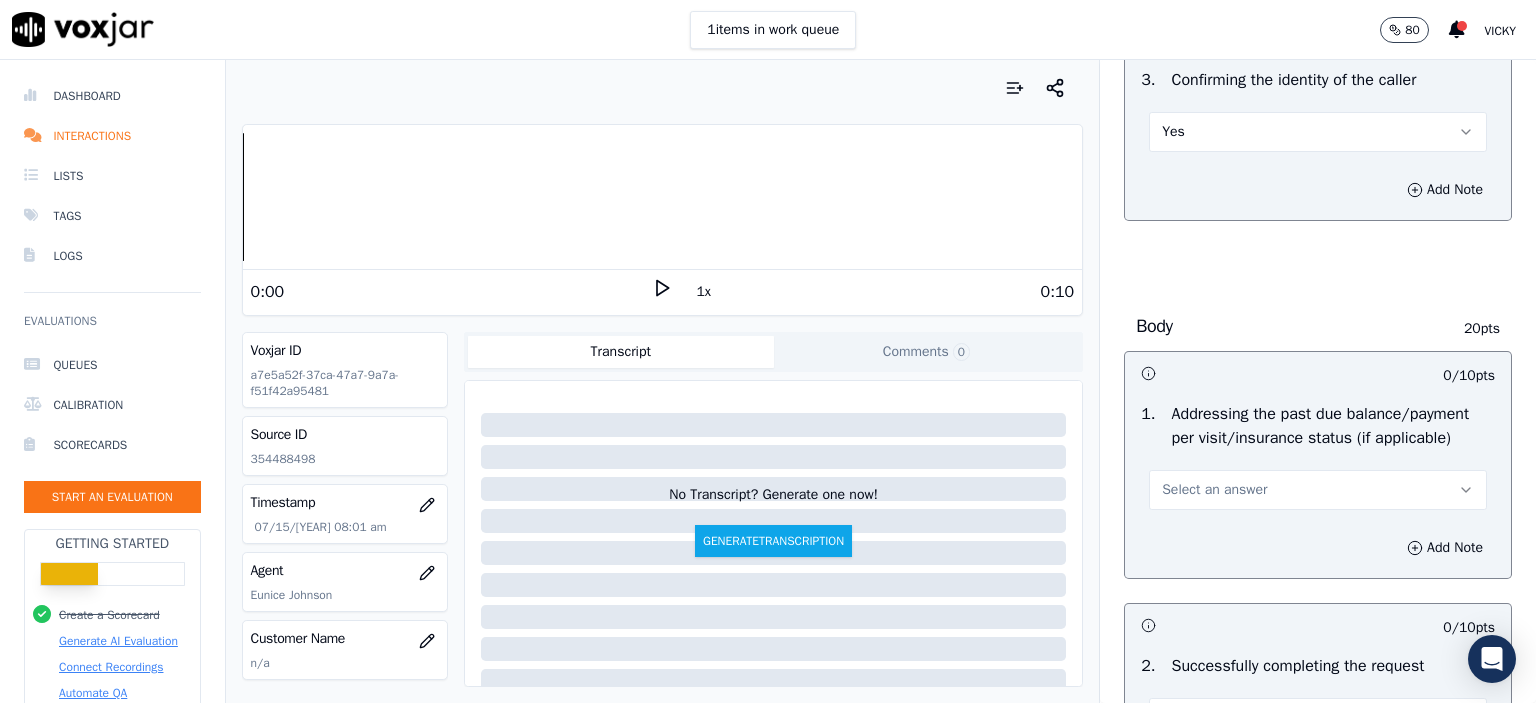 scroll, scrollTop: 700, scrollLeft: 0, axis: vertical 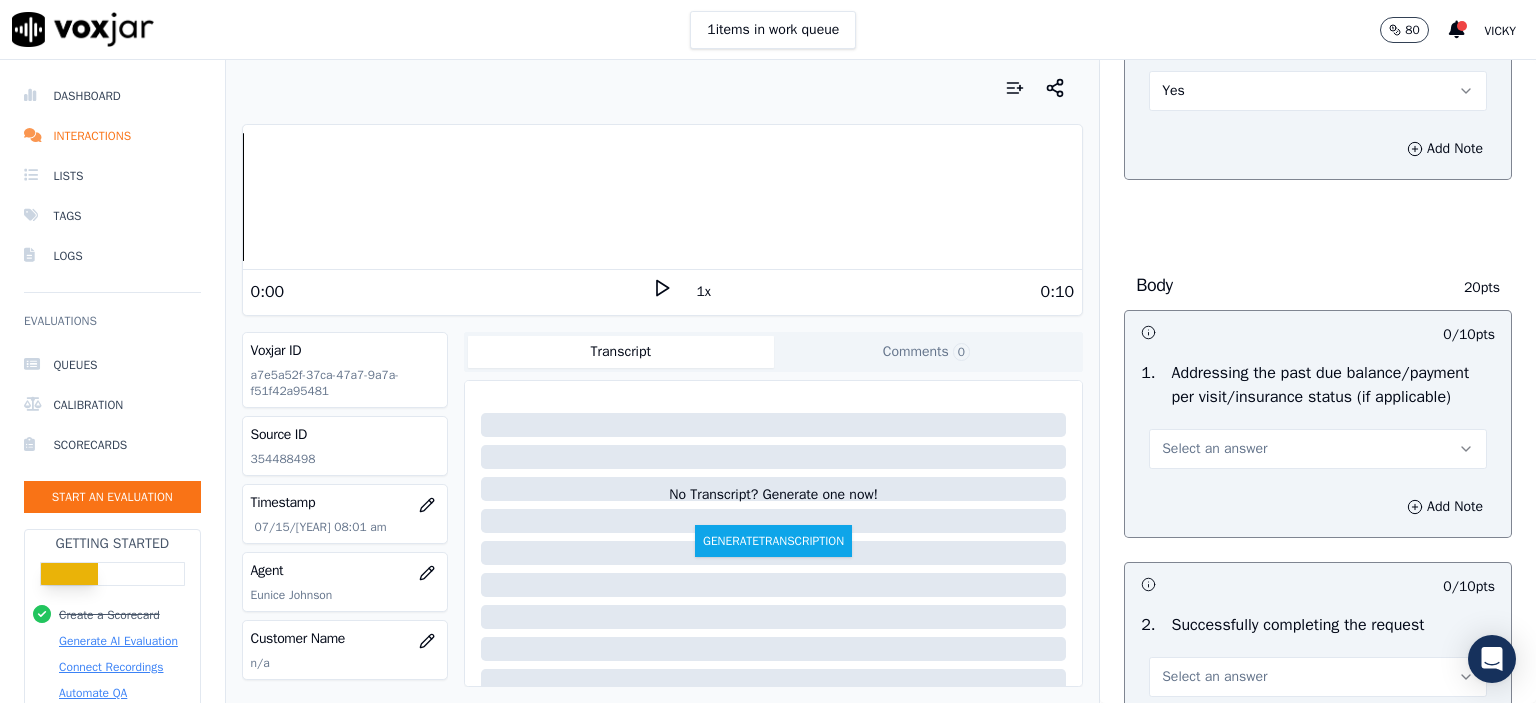 click on "Select an answer" at bounding box center (1318, 449) 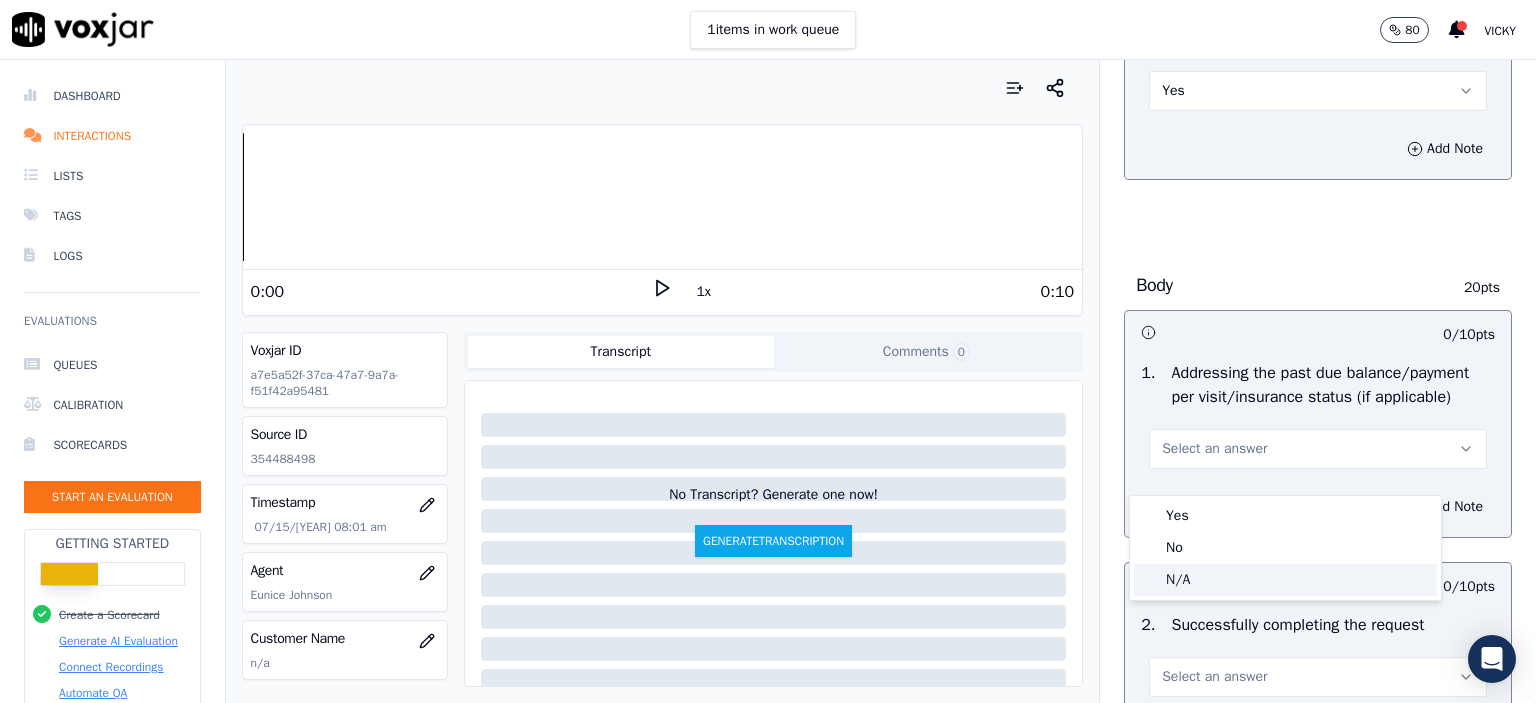 click on "N/A" 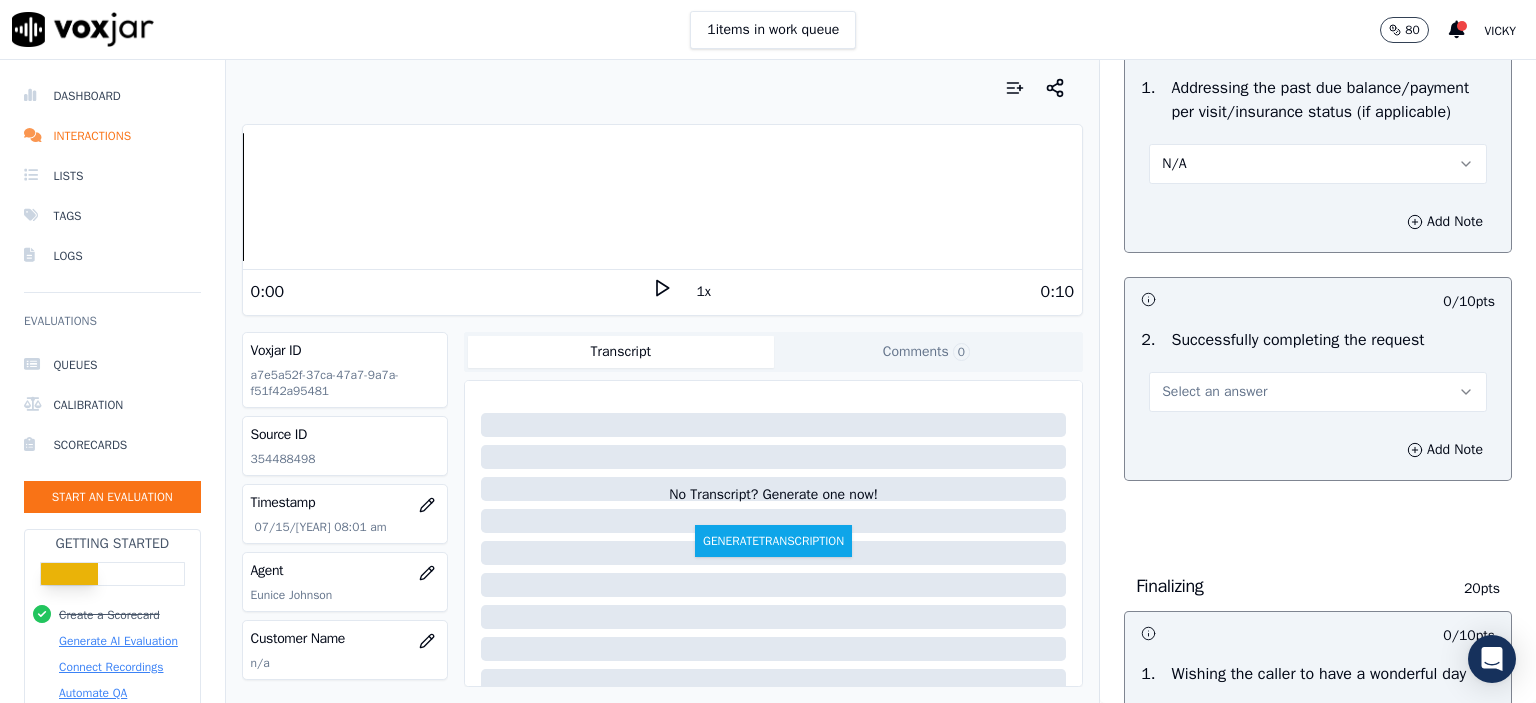 scroll, scrollTop: 1000, scrollLeft: 0, axis: vertical 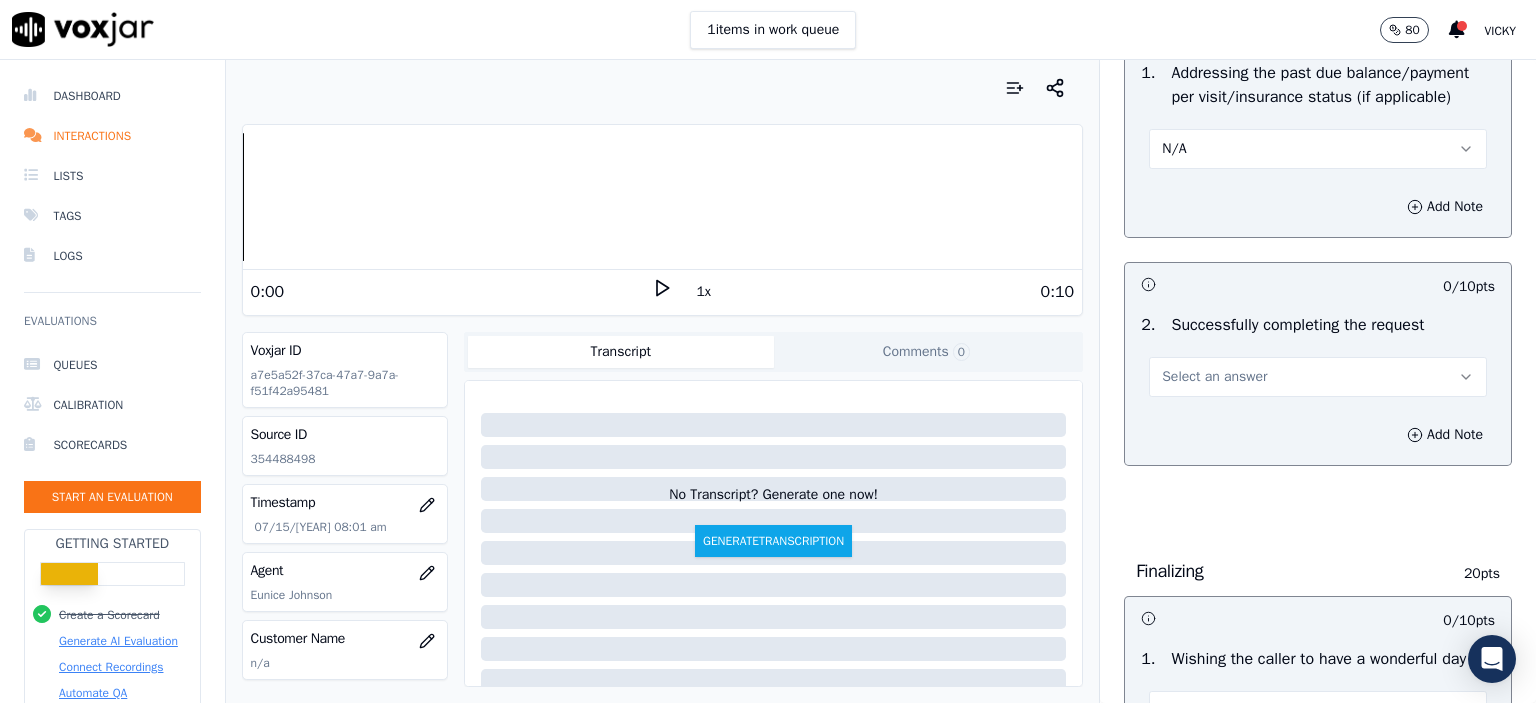 click on "Select an answer" at bounding box center (1214, 377) 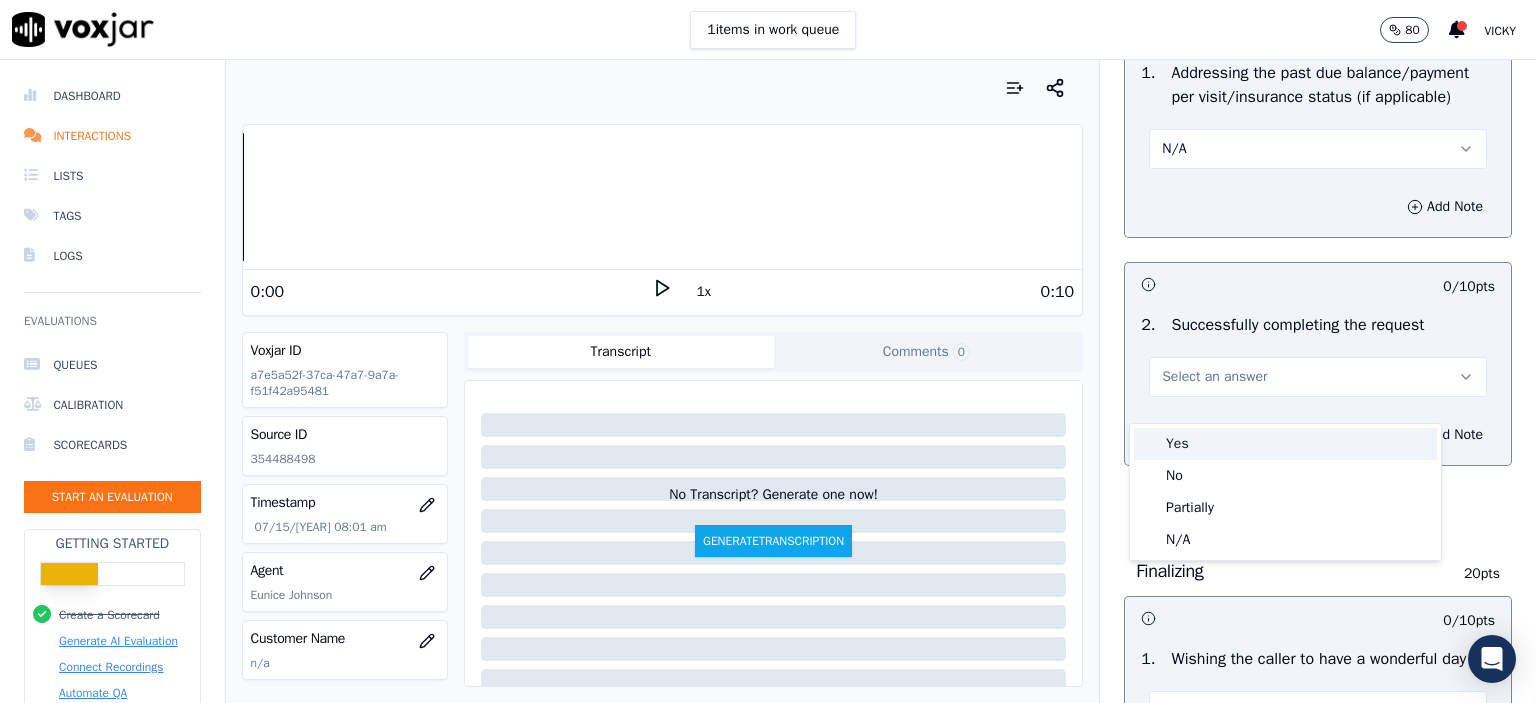 click on "Yes" at bounding box center (1285, 444) 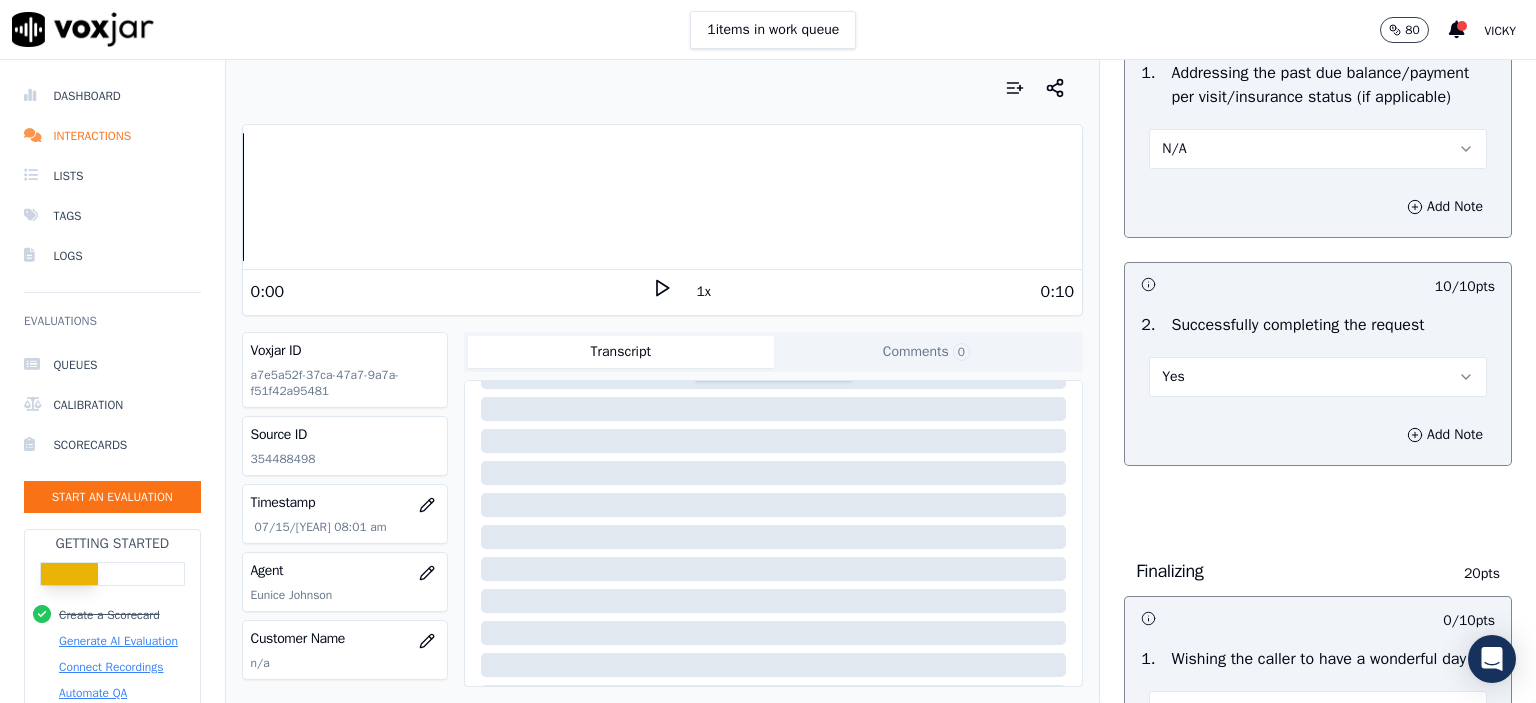 scroll, scrollTop: 200, scrollLeft: 0, axis: vertical 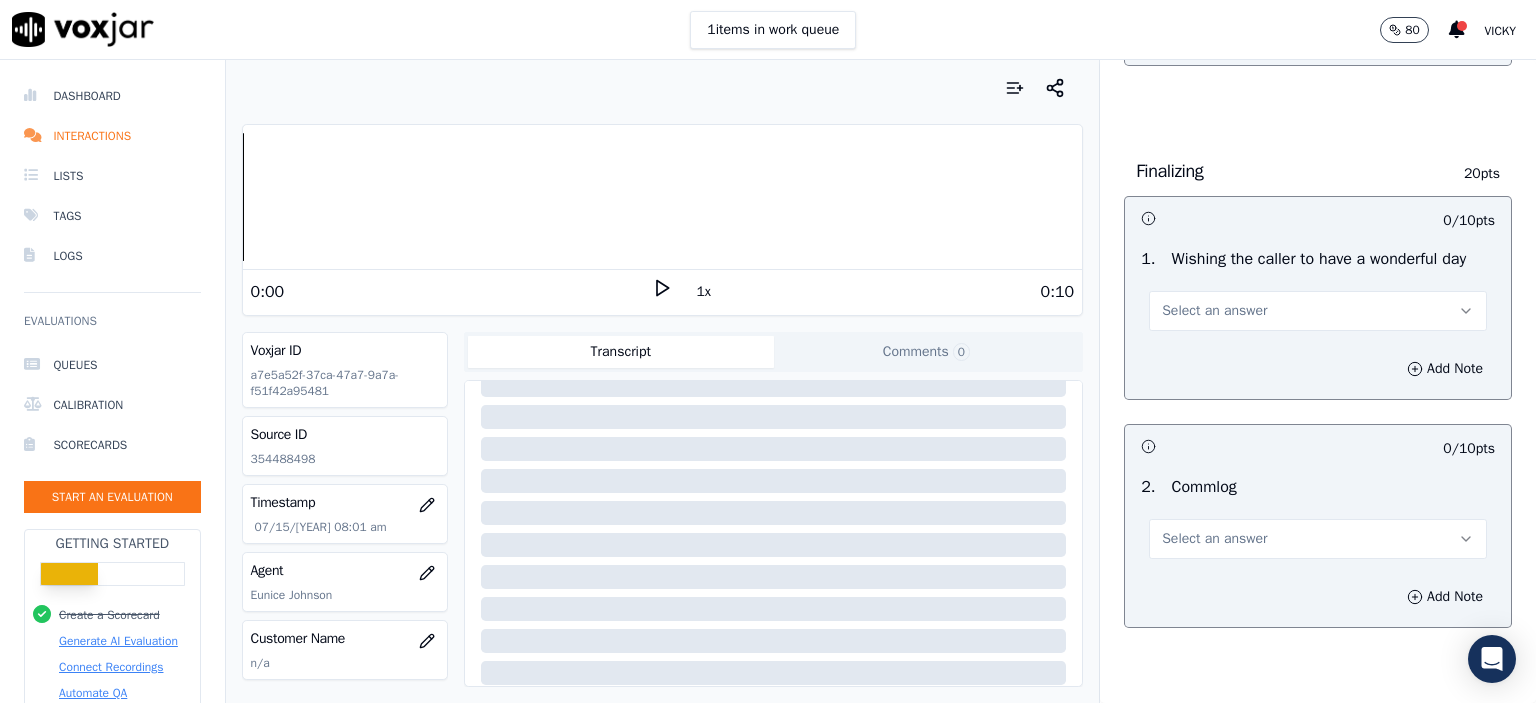 click on "Select an answer" at bounding box center (1318, 311) 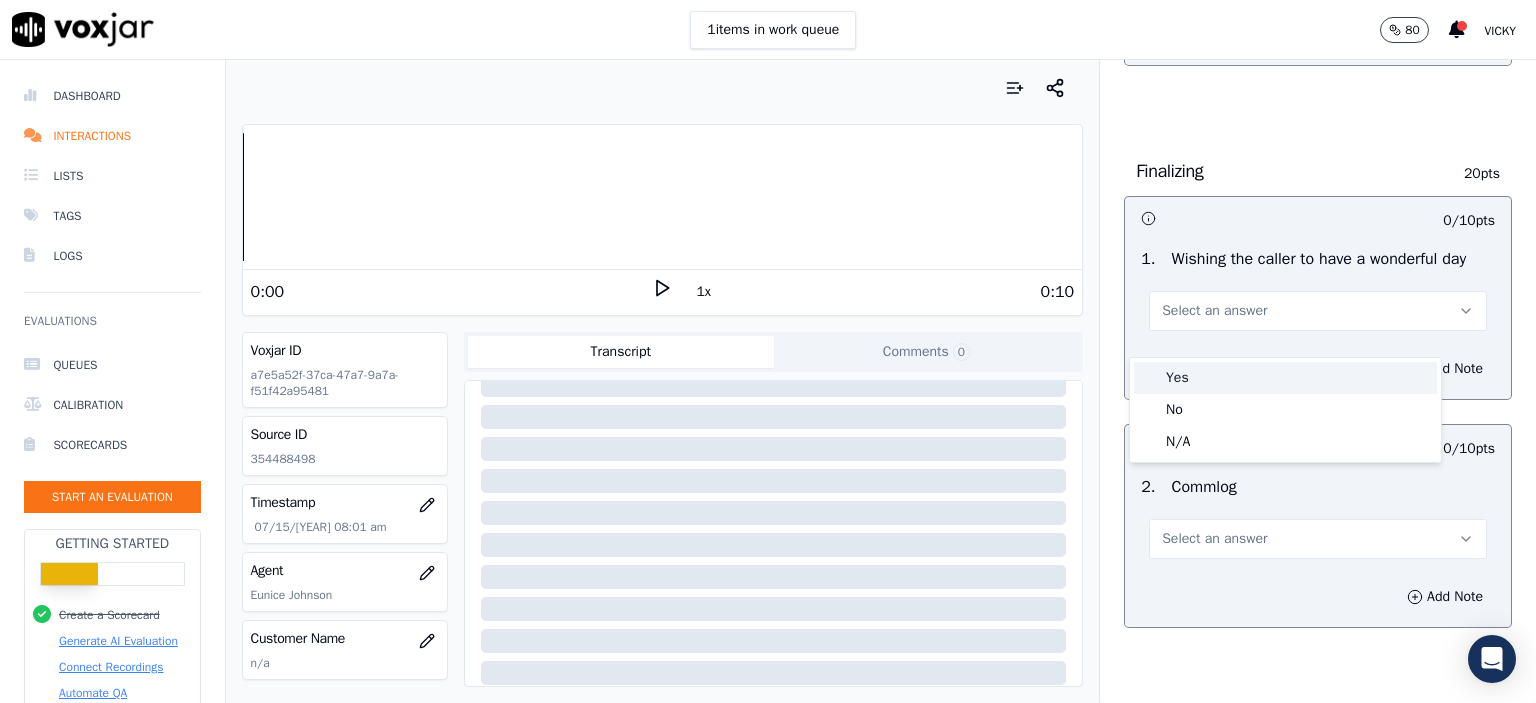 click on "Yes" at bounding box center (1285, 378) 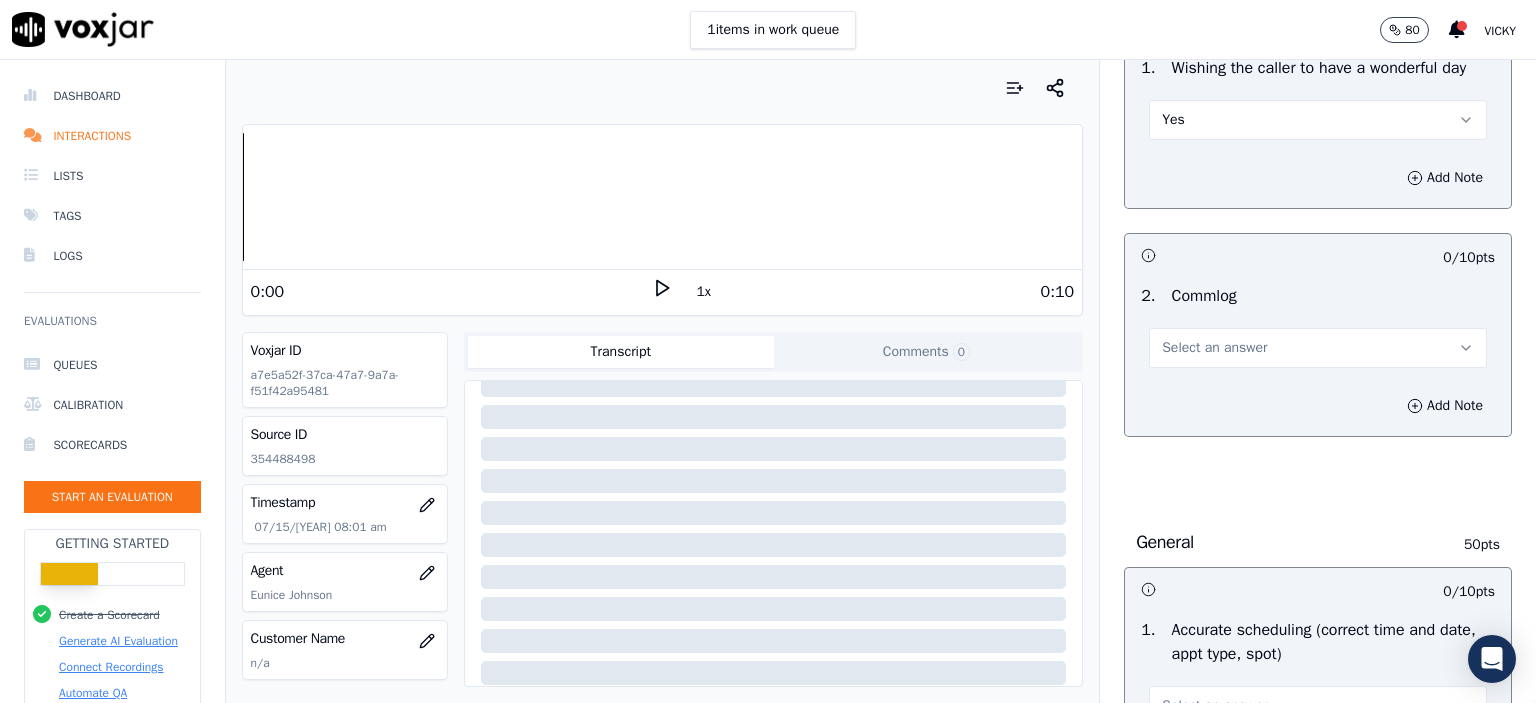 scroll, scrollTop: 1600, scrollLeft: 0, axis: vertical 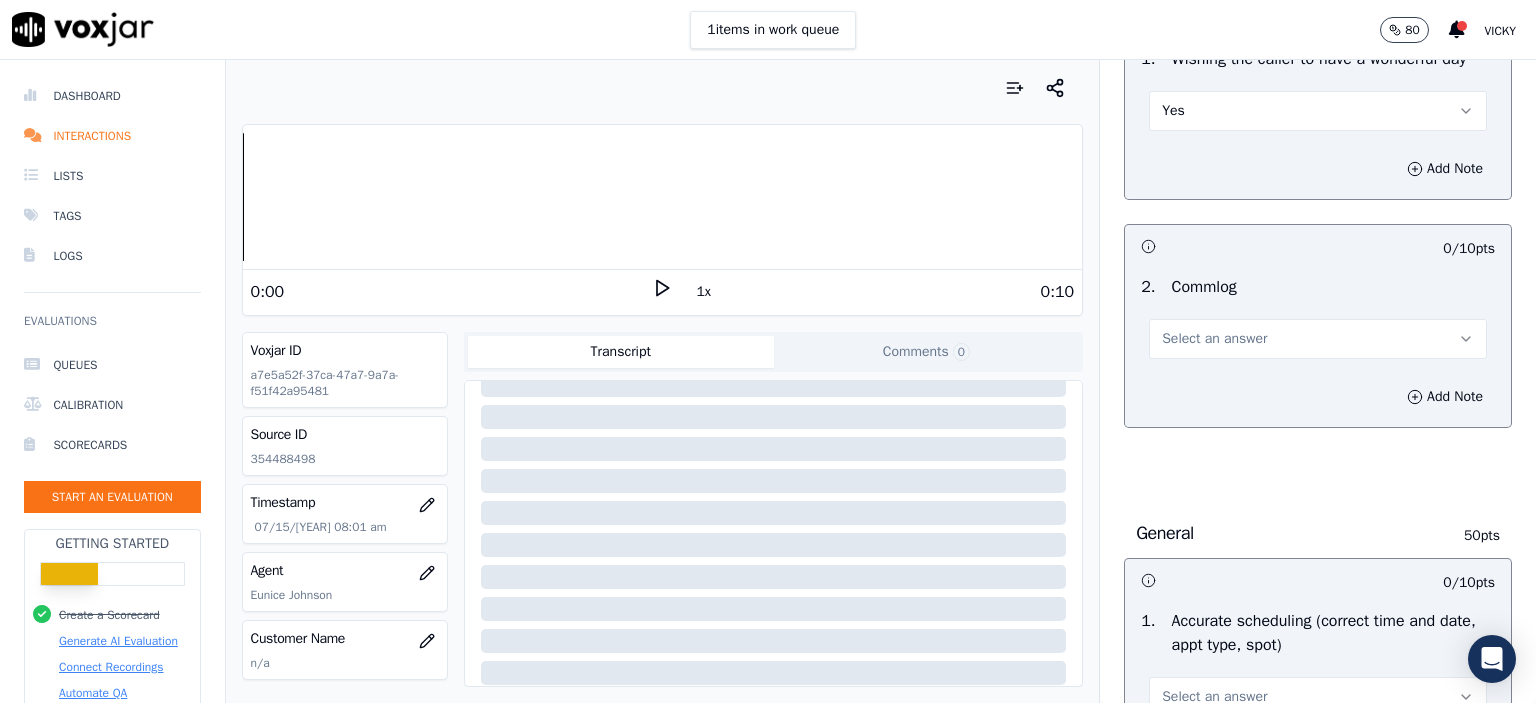 click on "Select an answer" at bounding box center (1318, 339) 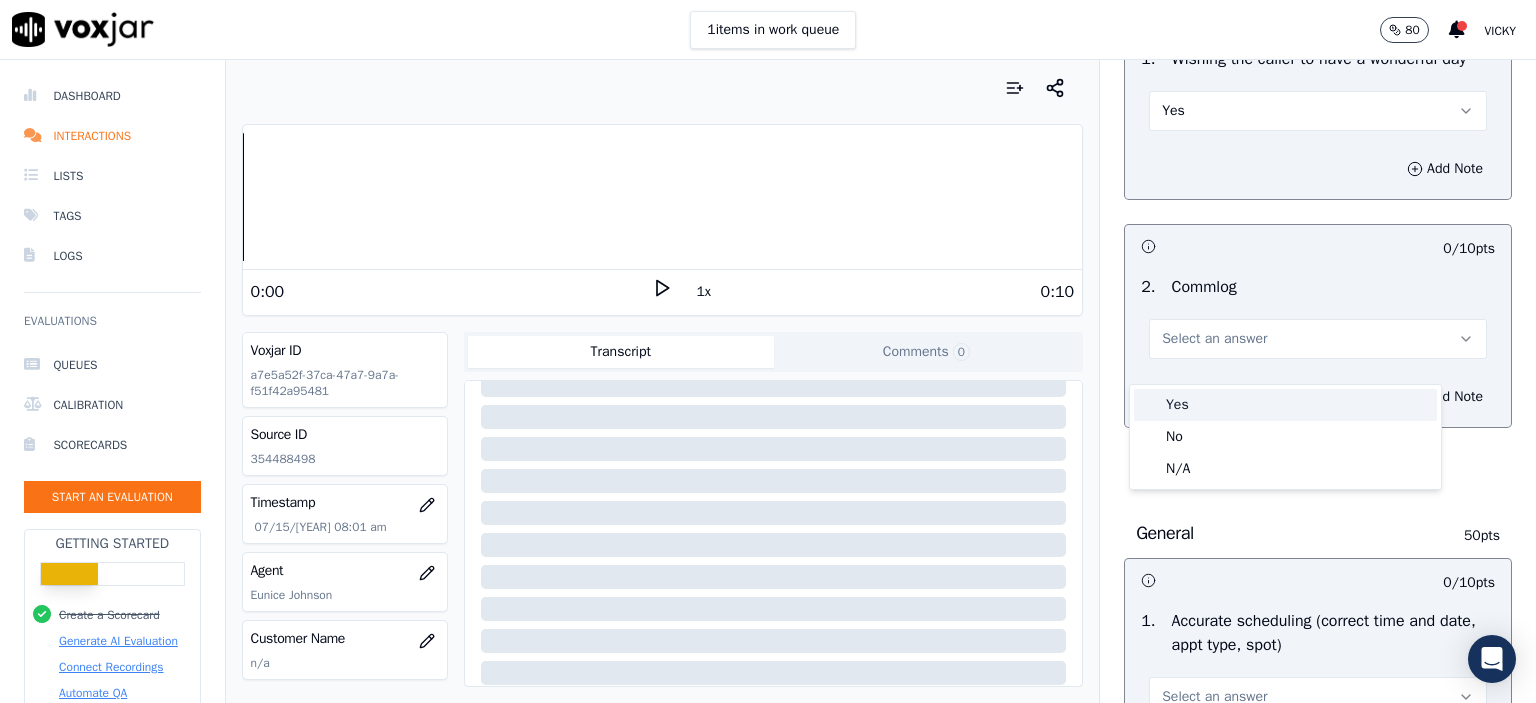 click on "Yes" at bounding box center [1285, 405] 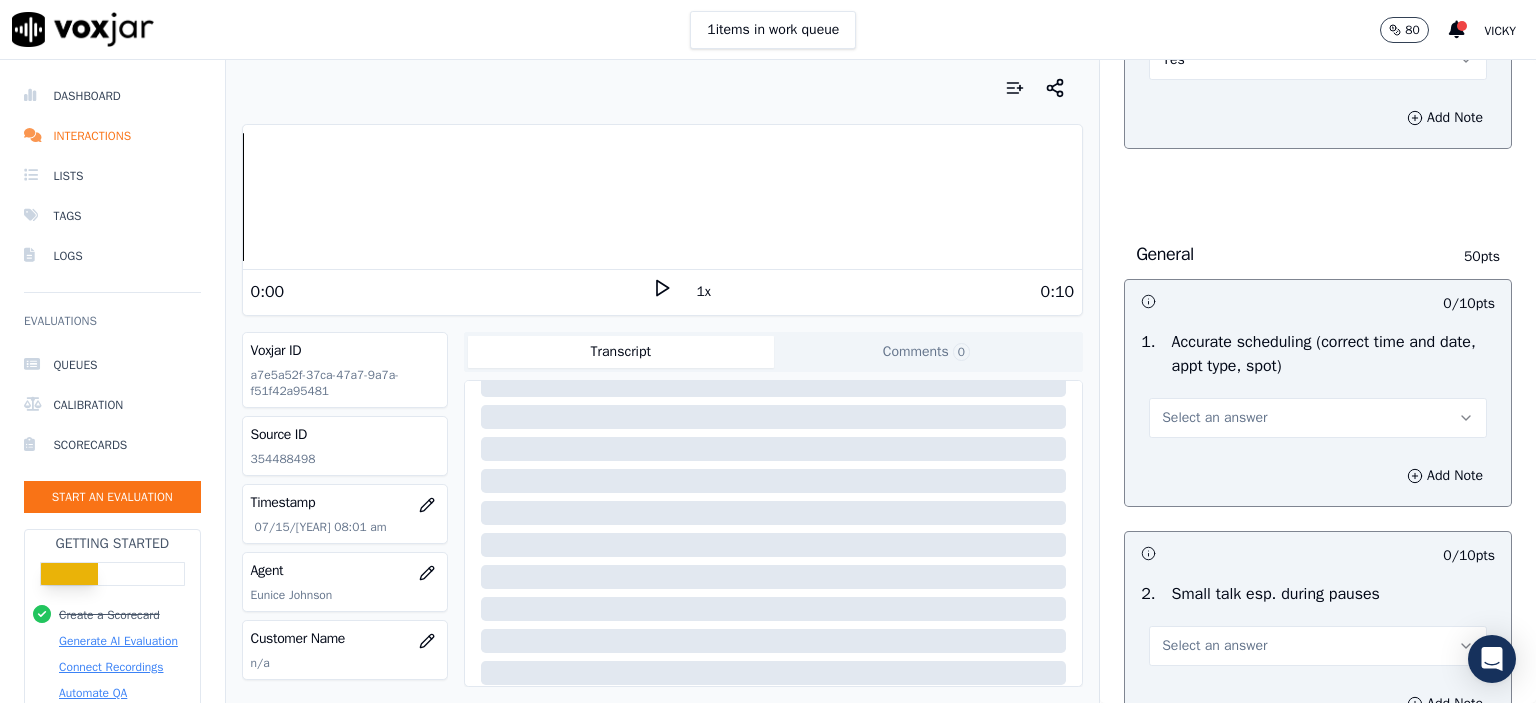 scroll, scrollTop: 1900, scrollLeft: 0, axis: vertical 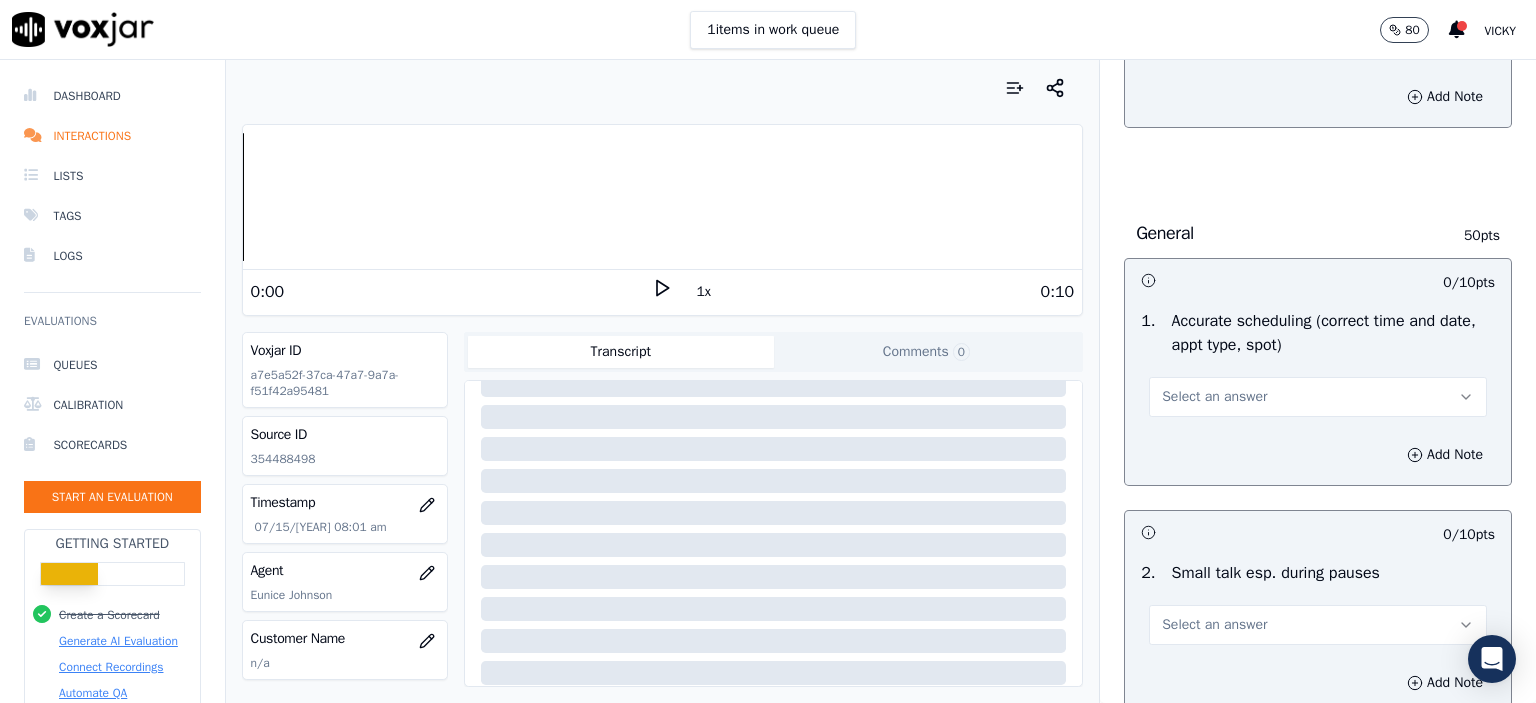 click on "Select an answer" at bounding box center (1318, 397) 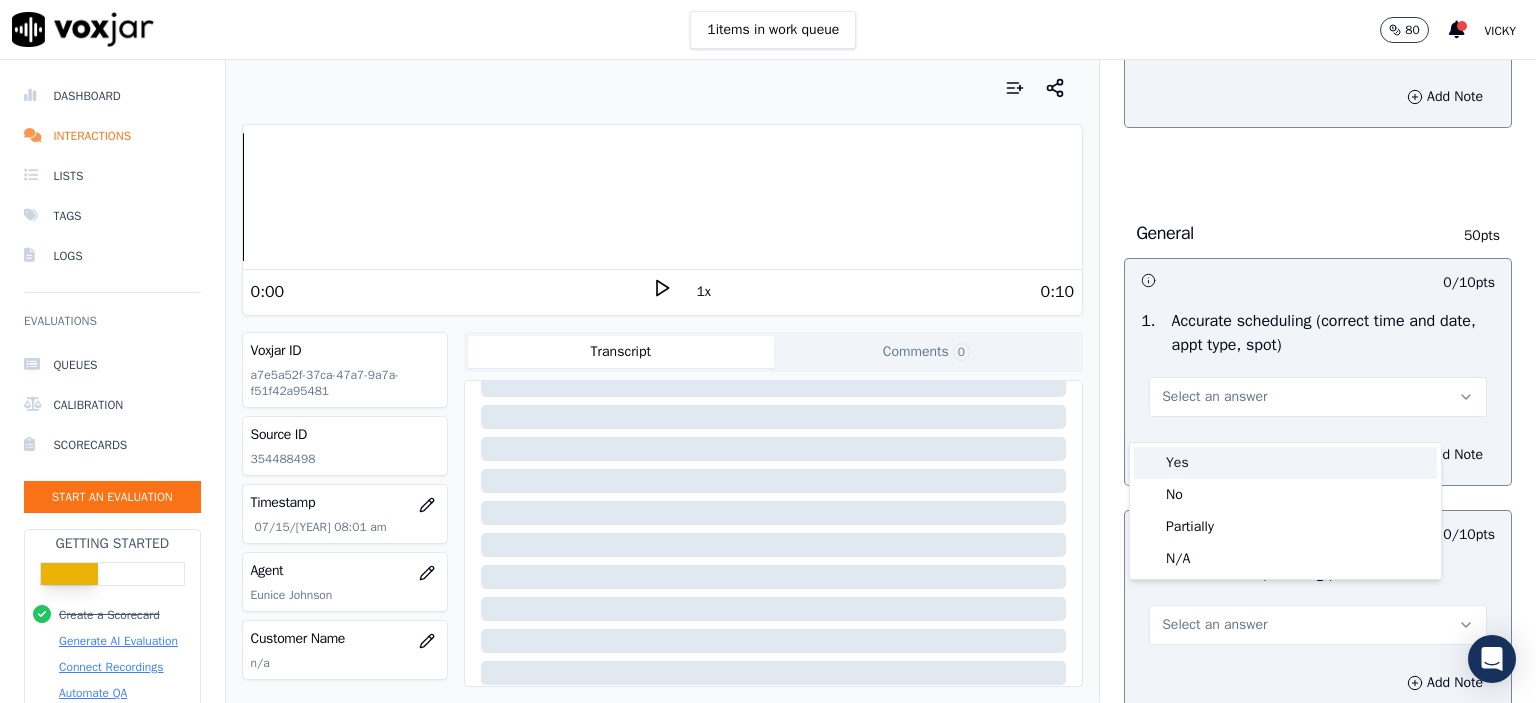 click on "Yes" at bounding box center (1285, 463) 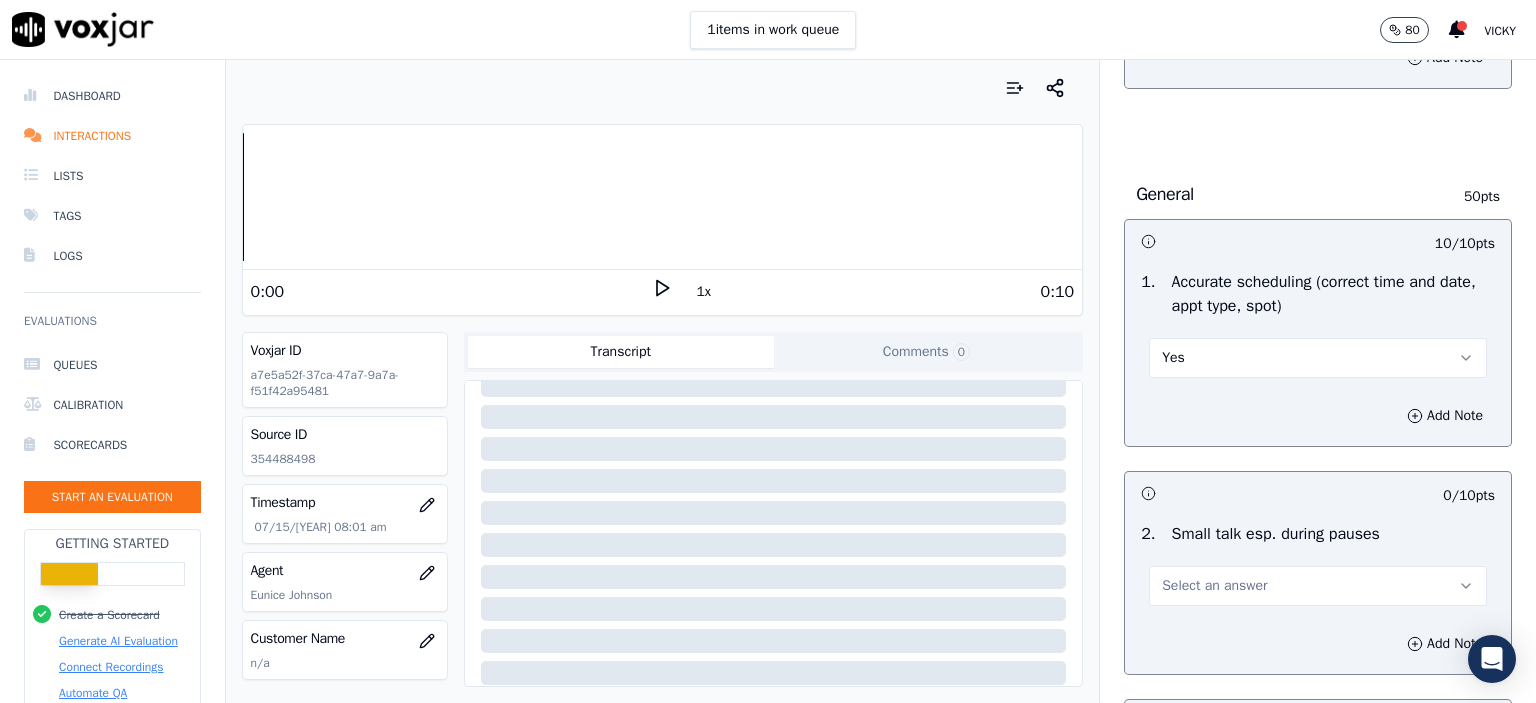 scroll, scrollTop: 2200, scrollLeft: 0, axis: vertical 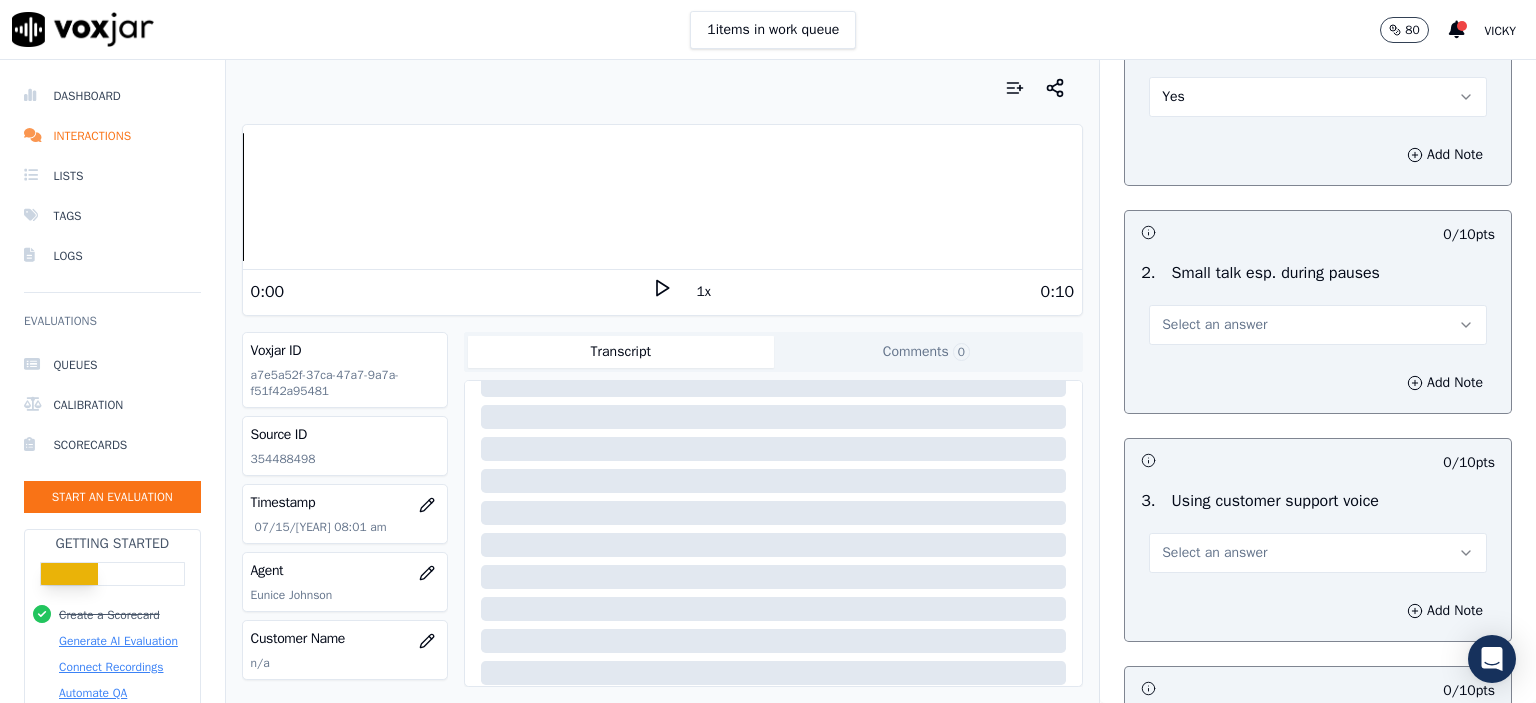 click on "Select an answer" at bounding box center (1318, 325) 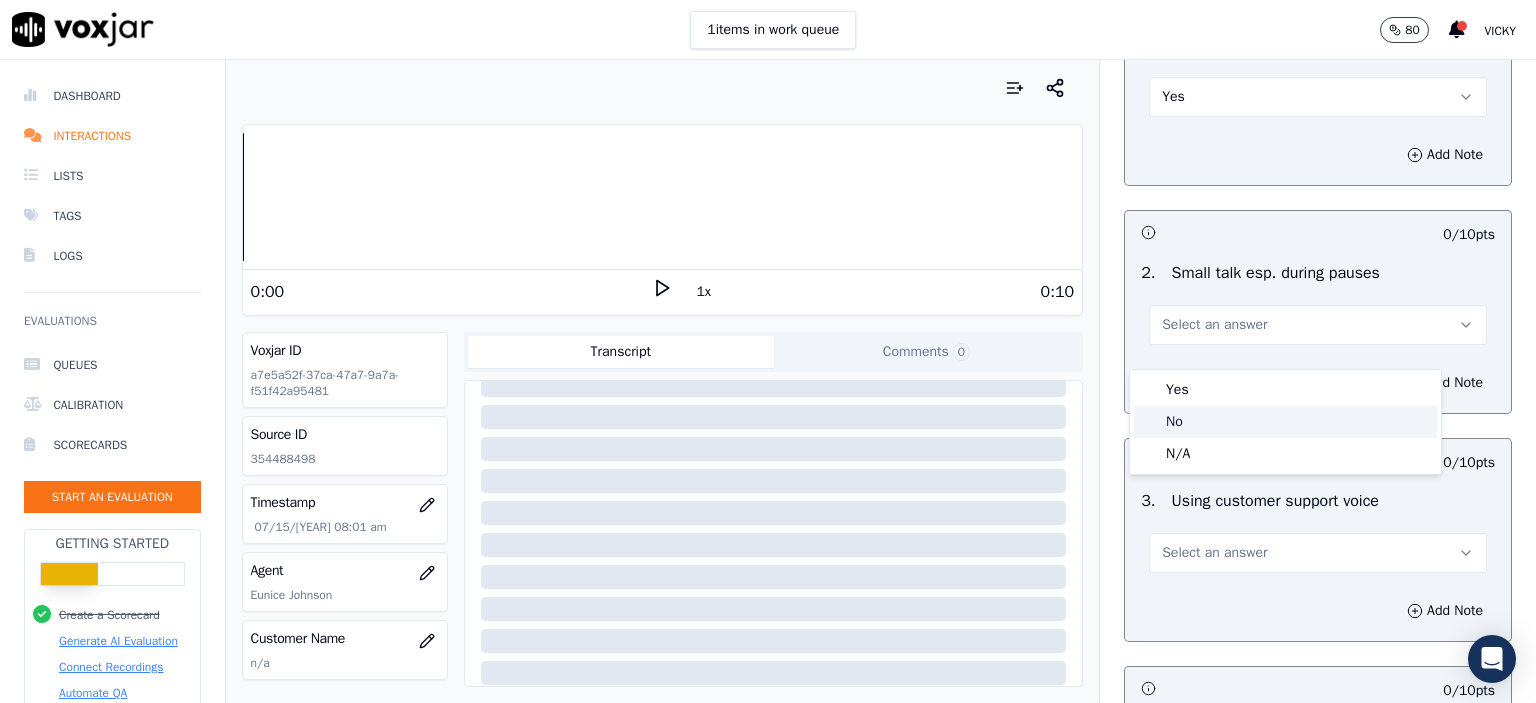 click on "No" 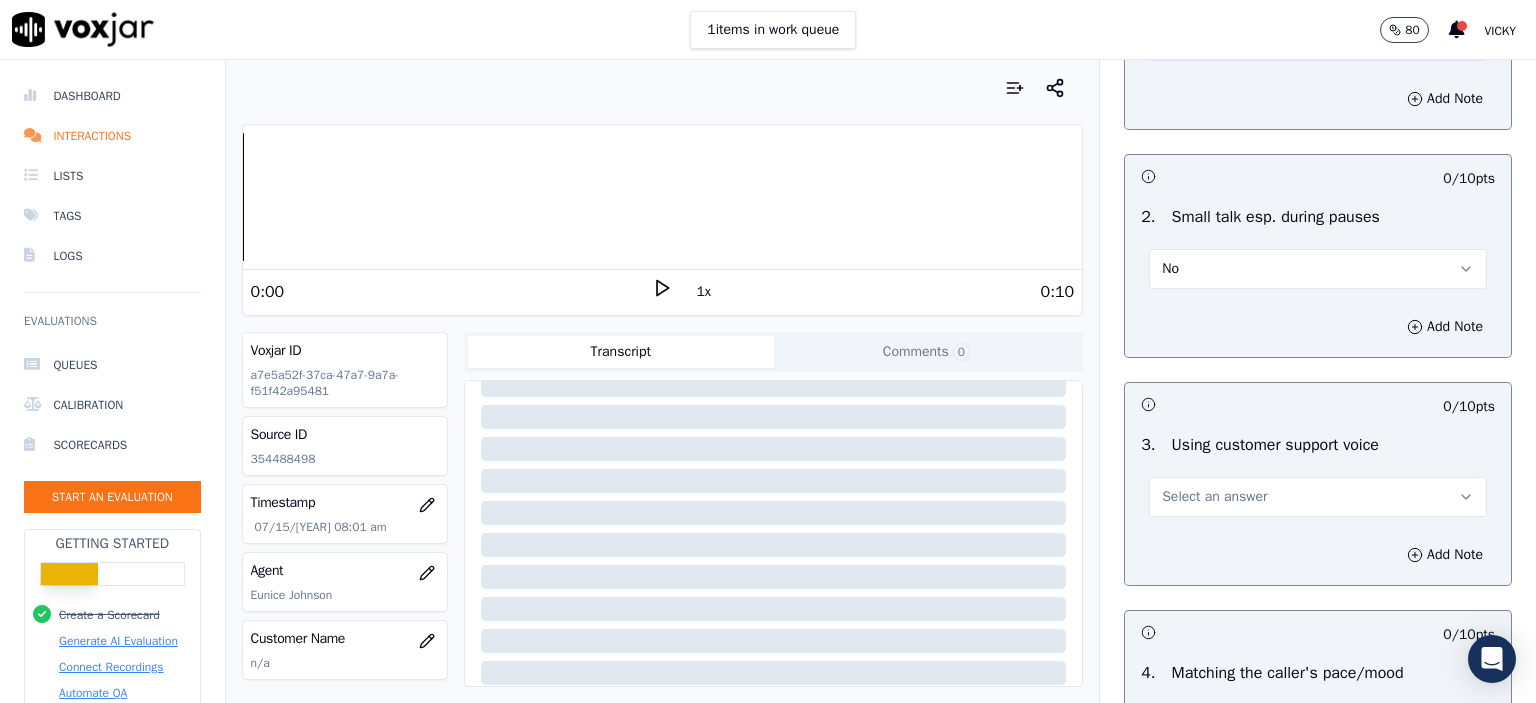 scroll, scrollTop: 2400, scrollLeft: 0, axis: vertical 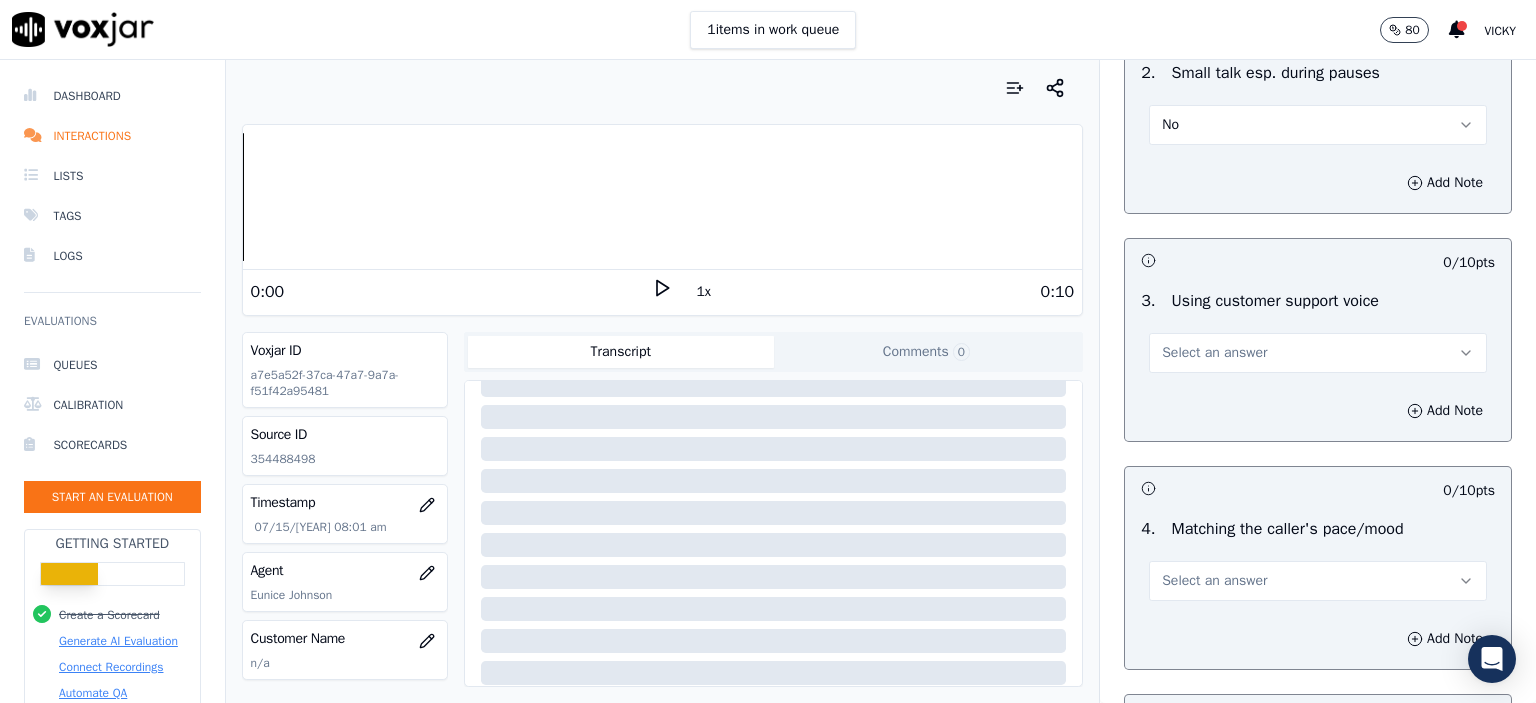 click on "Select an answer" at bounding box center [1318, 353] 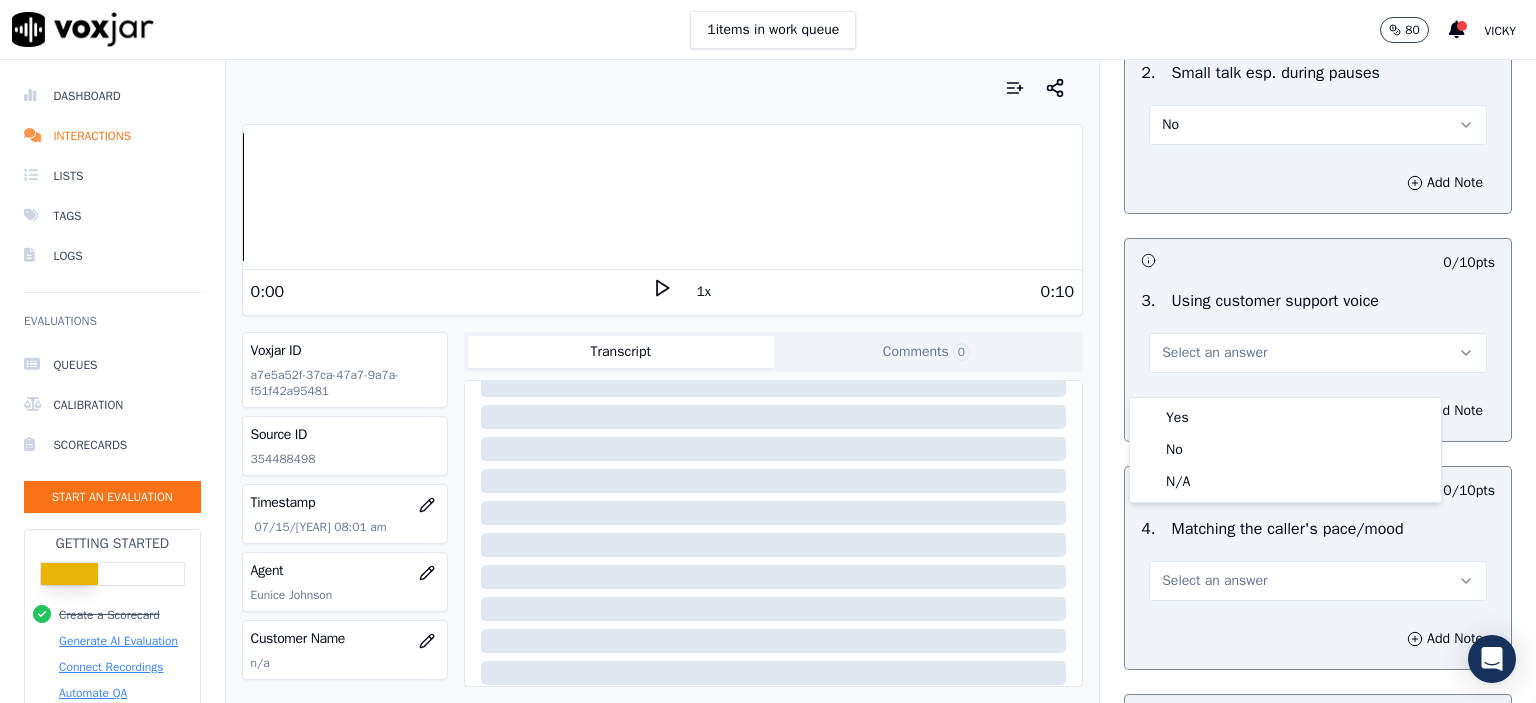 click on "Yes" at bounding box center (1285, 418) 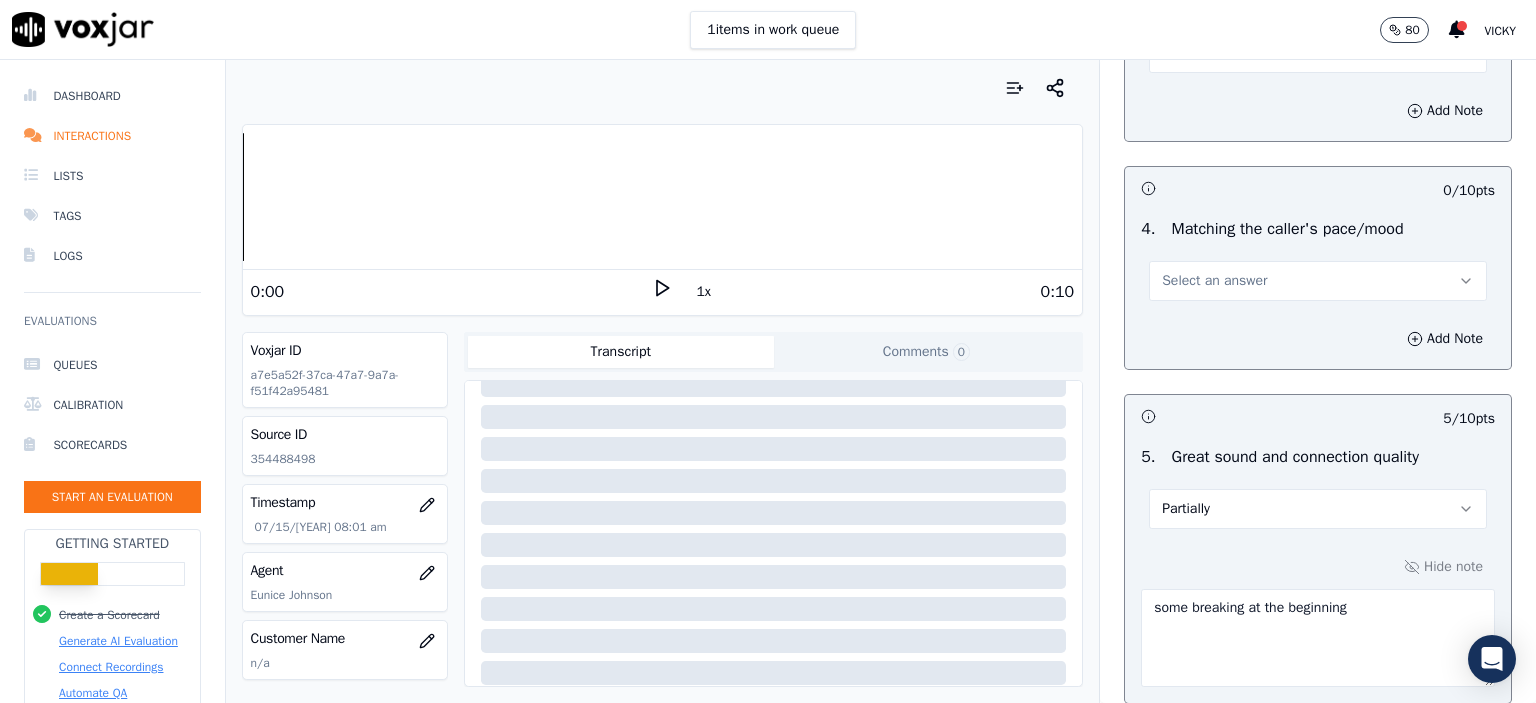click on "Select an answer" at bounding box center [1318, 281] 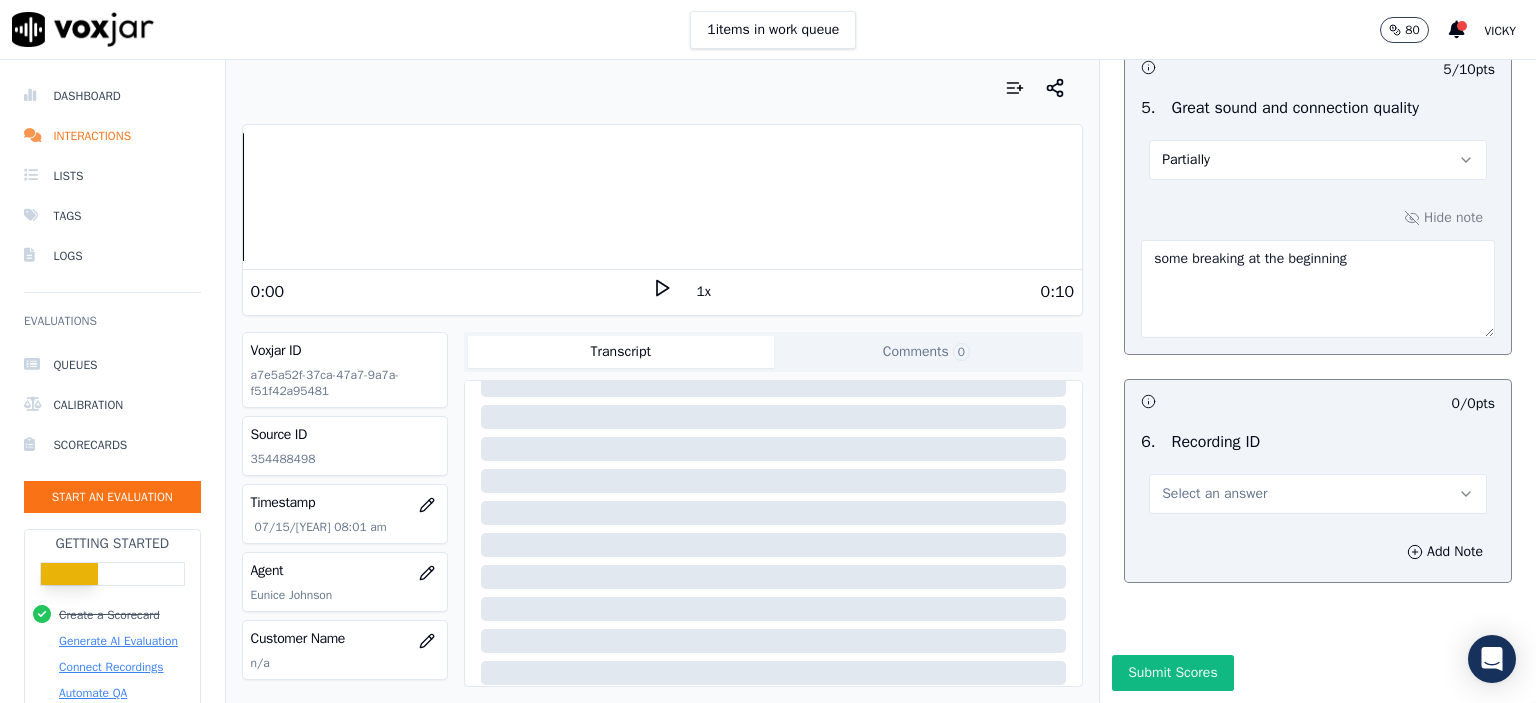 scroll, scrollTop: 3100, scrollLeft: 0, axis: vertical 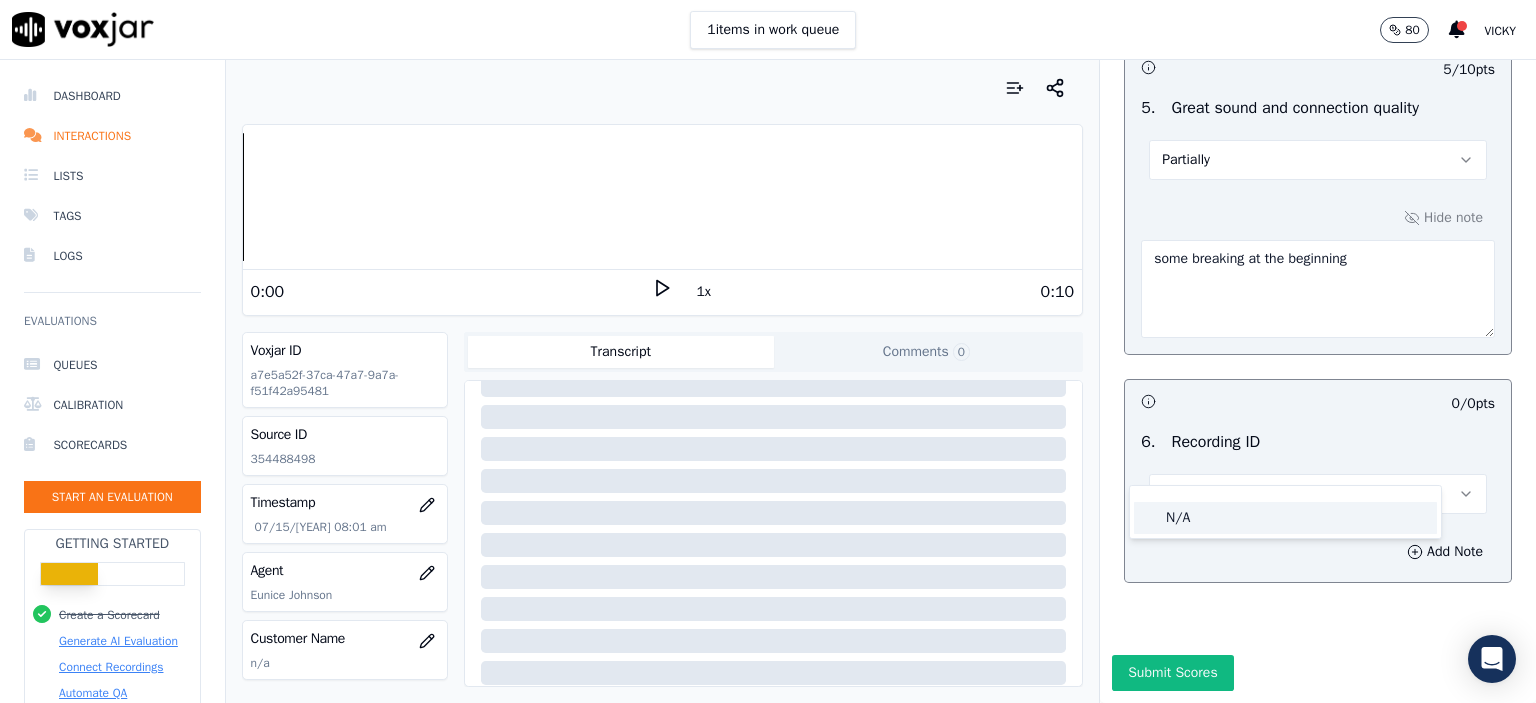 click on "N/A" 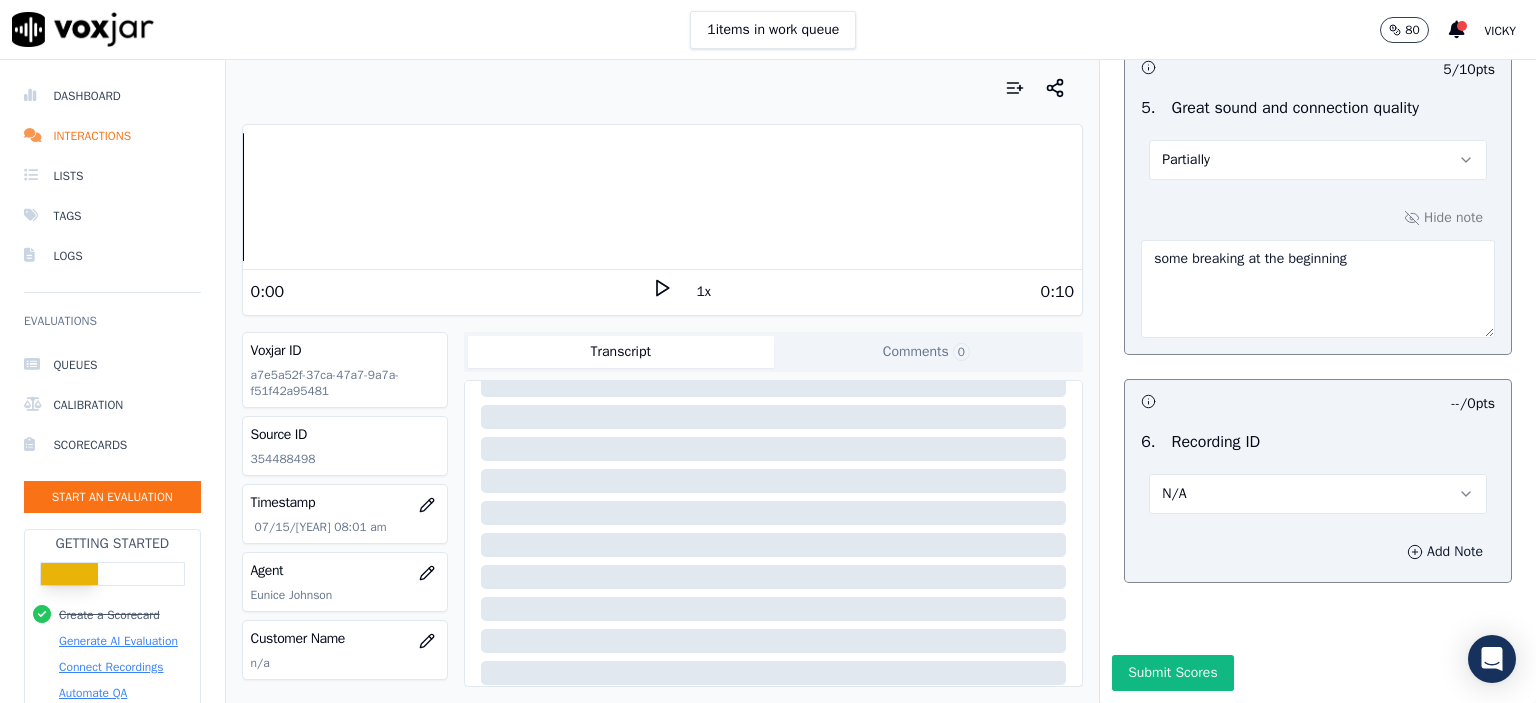 click on "Add Note" at bounding box center (1445, 552) 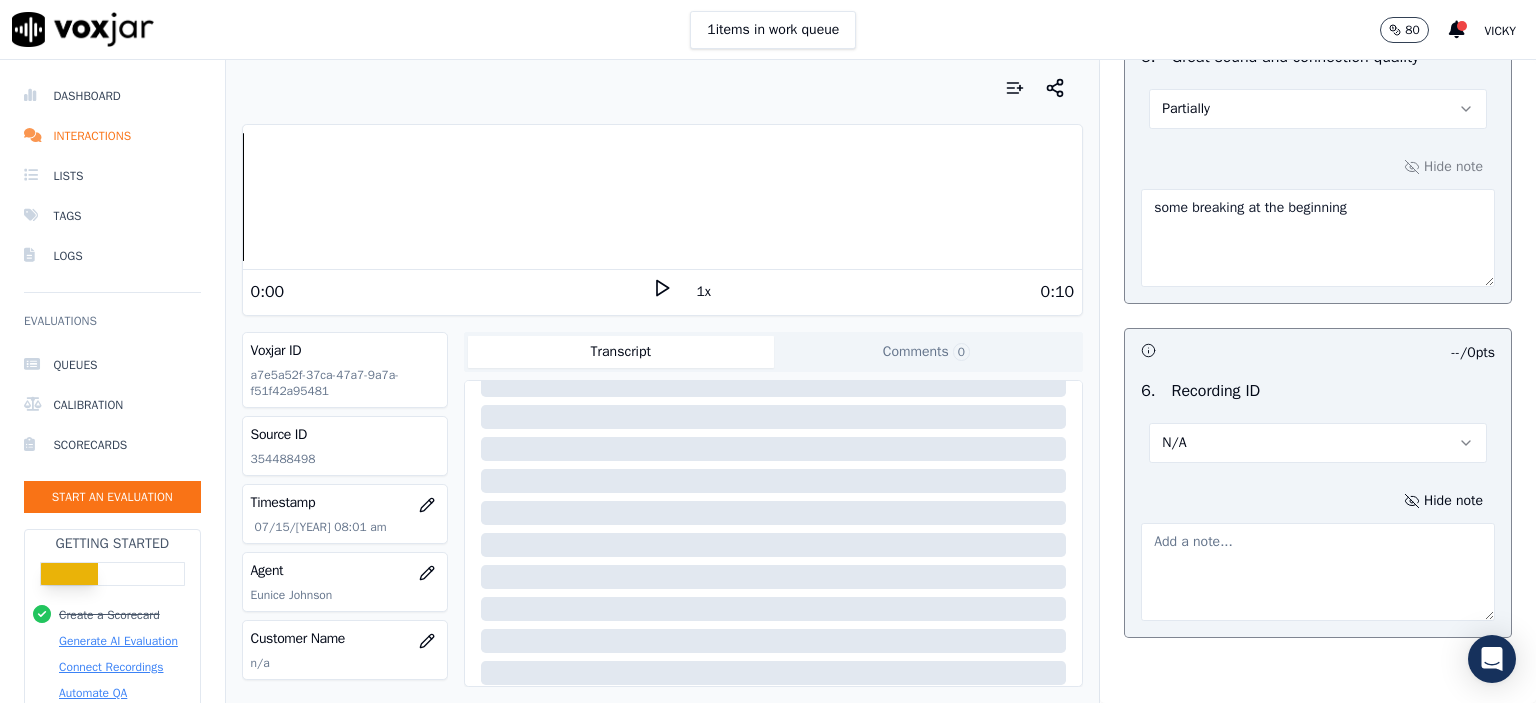 click on "354488498" 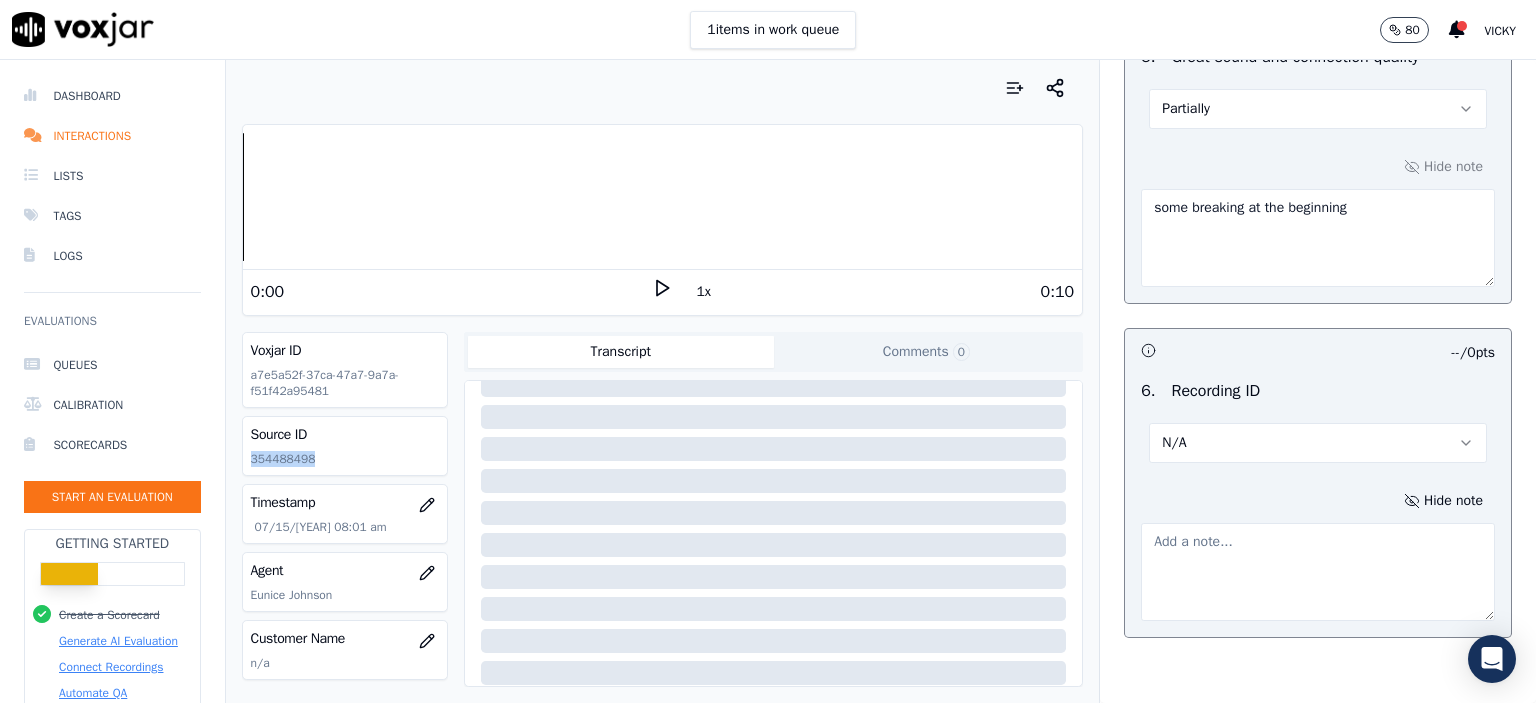 click on "354488498" 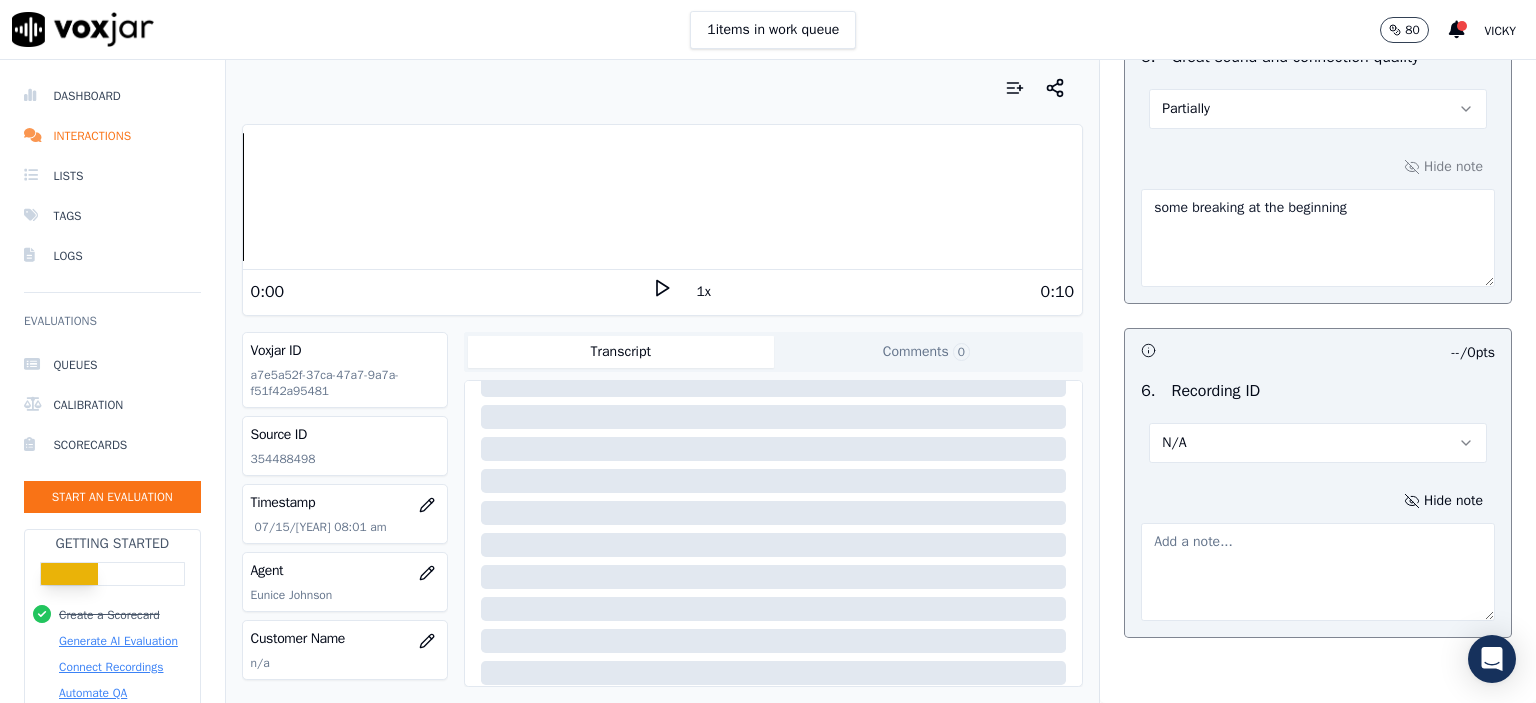 click at bounding box center [1318, 572] 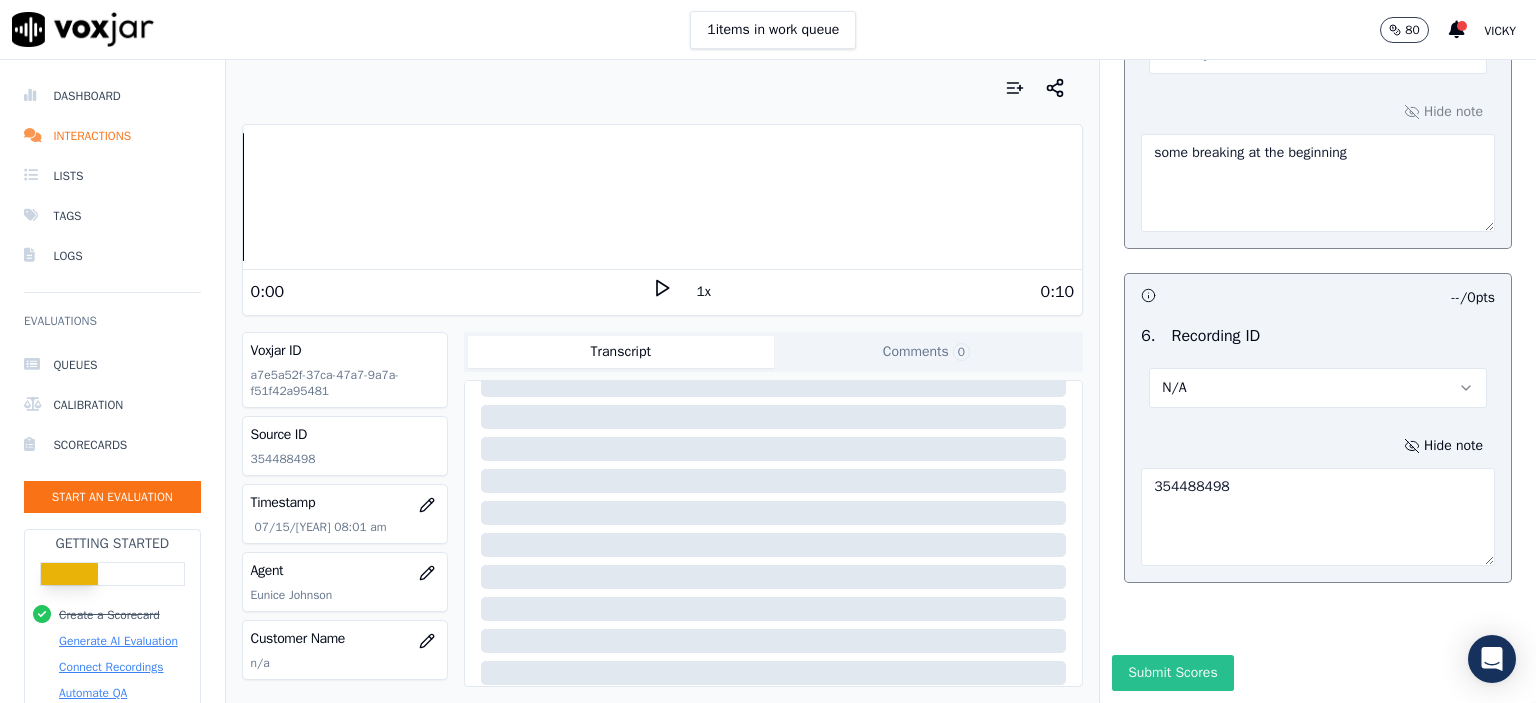 scroll, scrollTop: 3218, scrollLeft: 0, axis: vertical 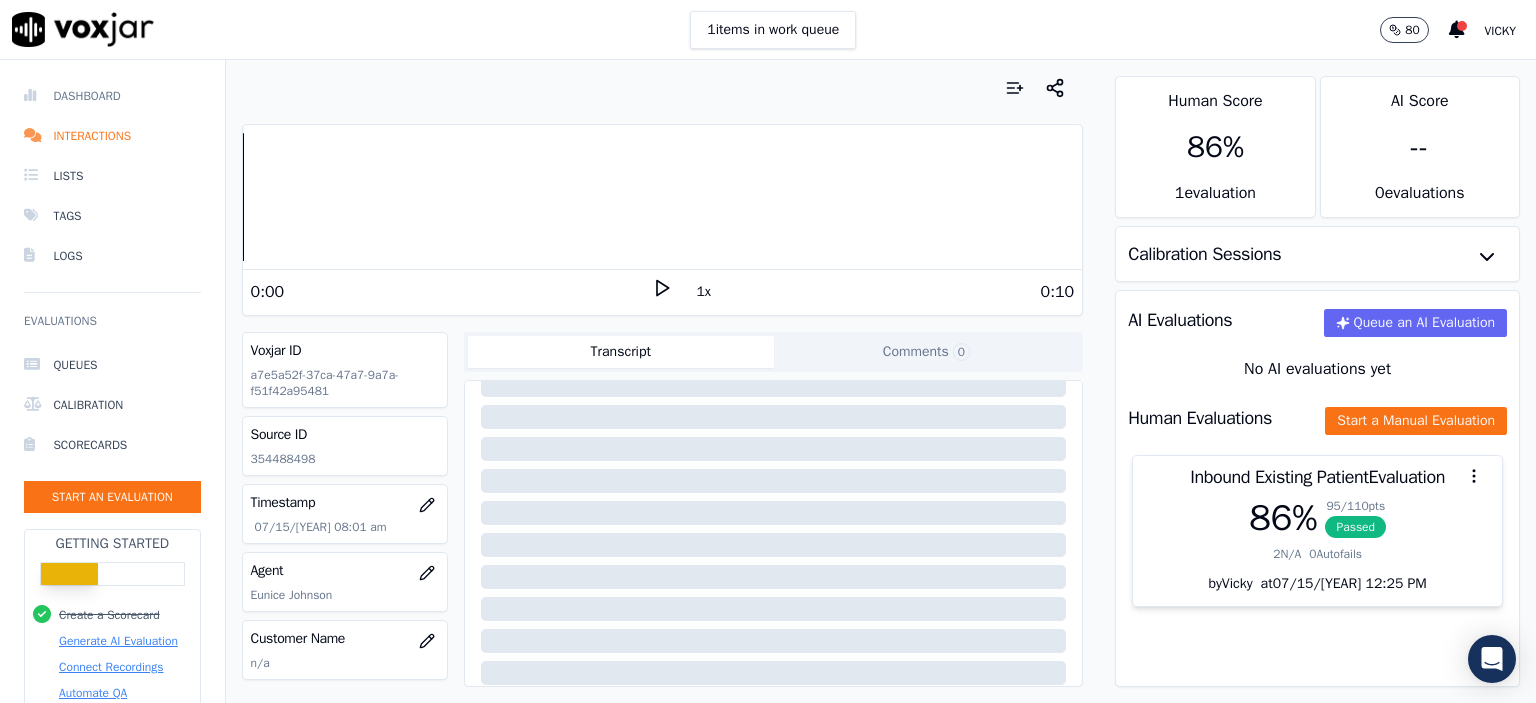 click on "Dashboard" at bounding box center (112, 96) 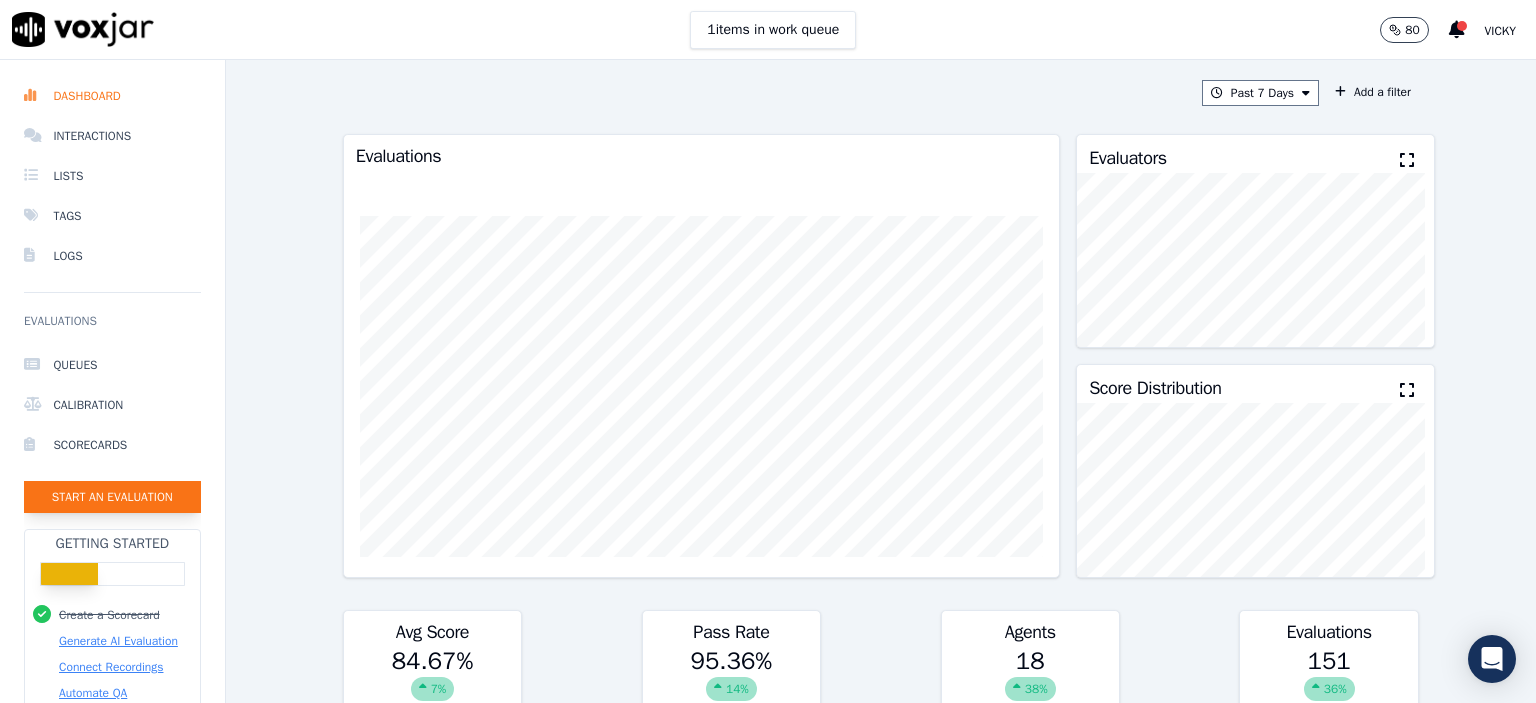 click on "Start an Evaluation" 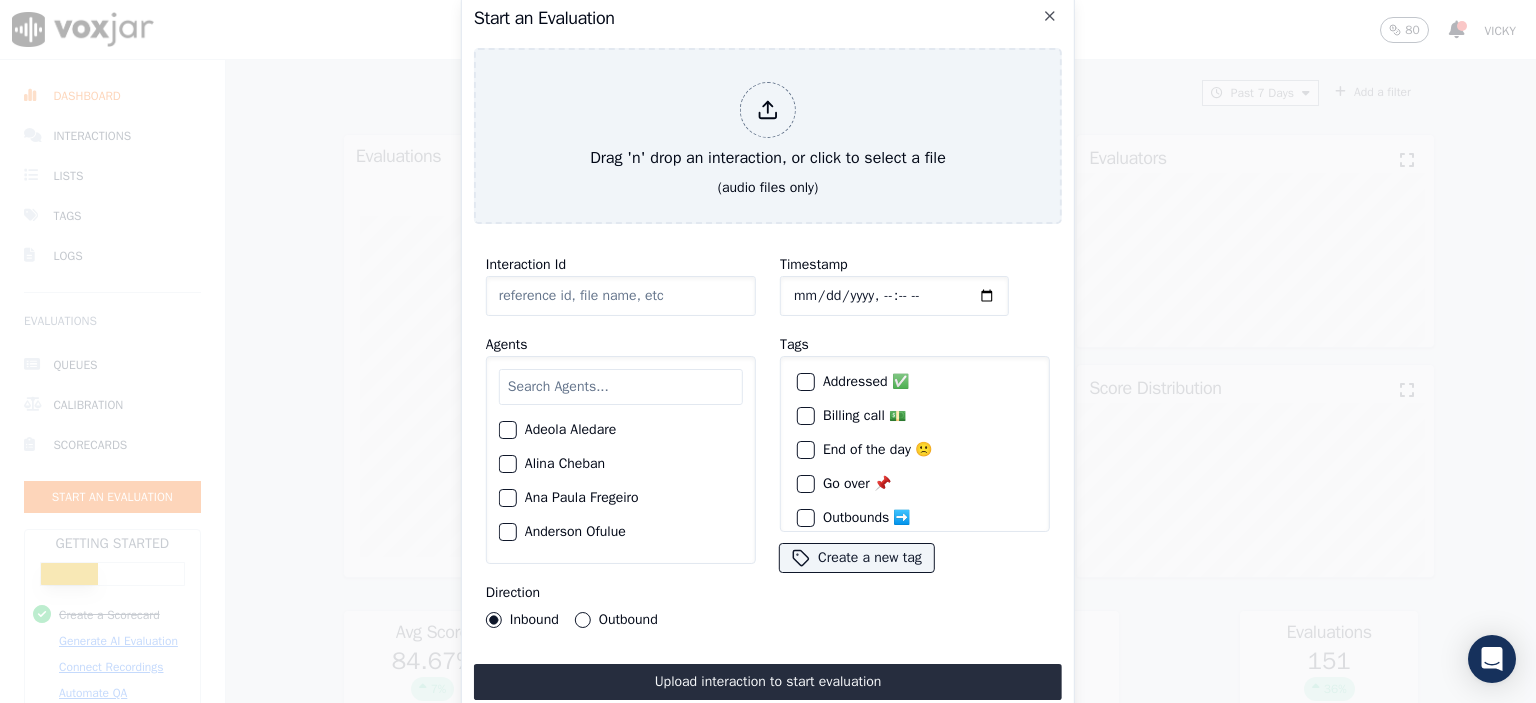 click on "Interaction Id" 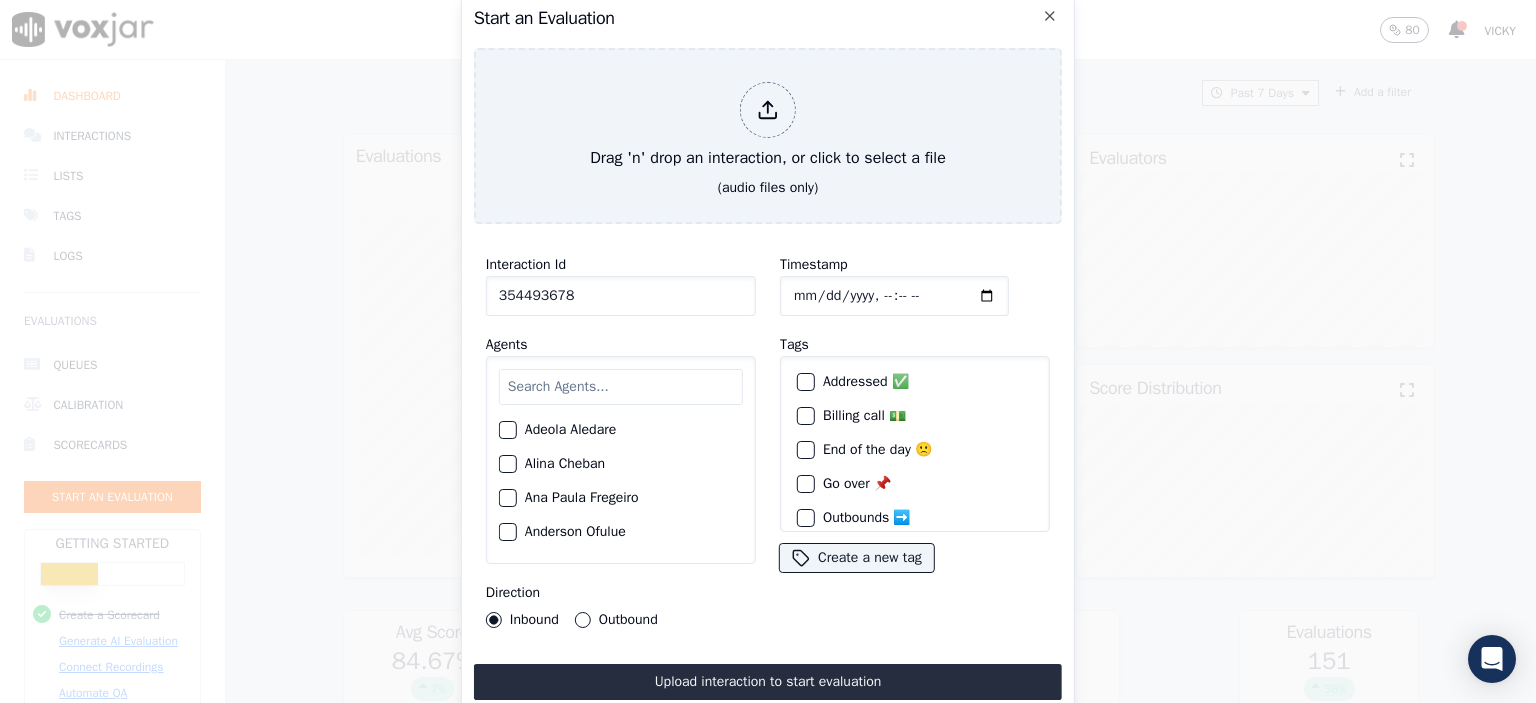 type on "354493678" 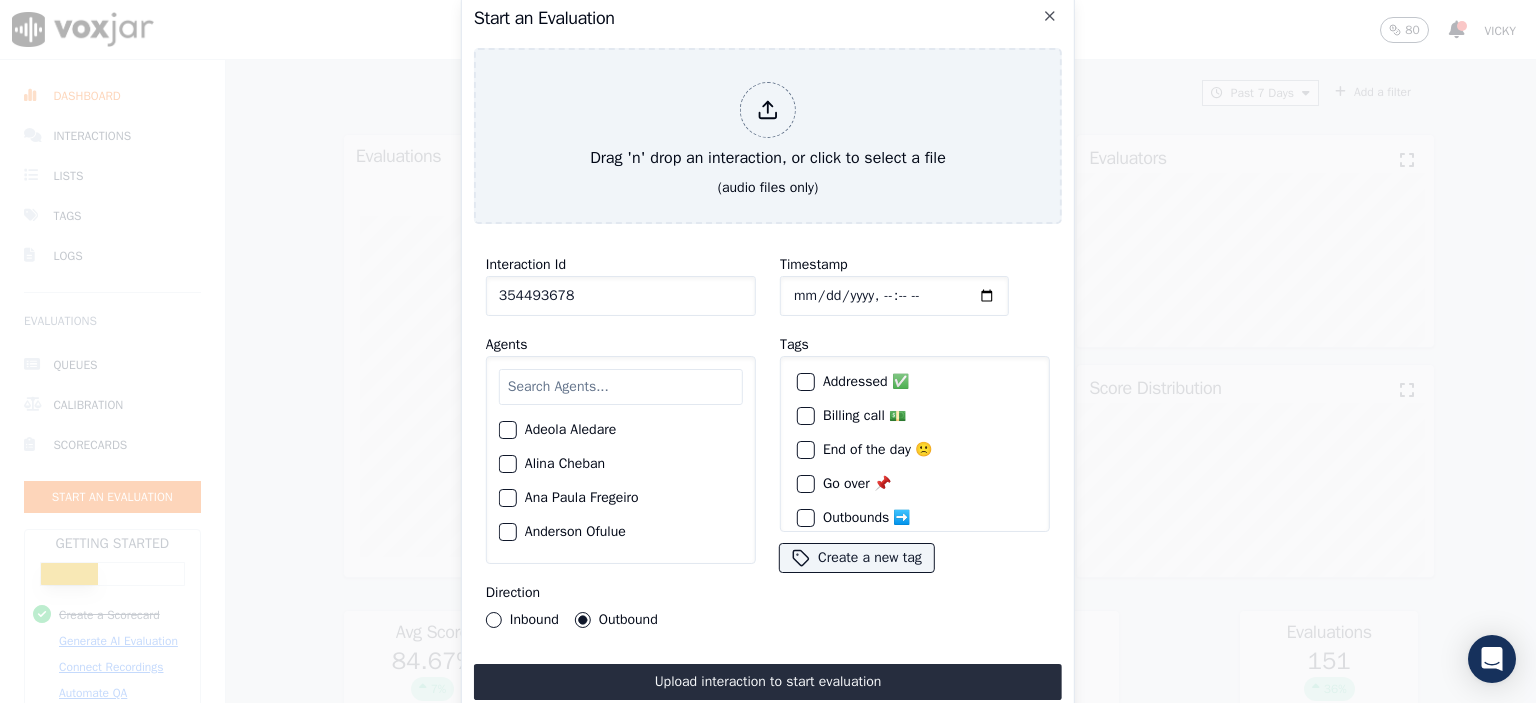 click at bounding box center [621, 387] 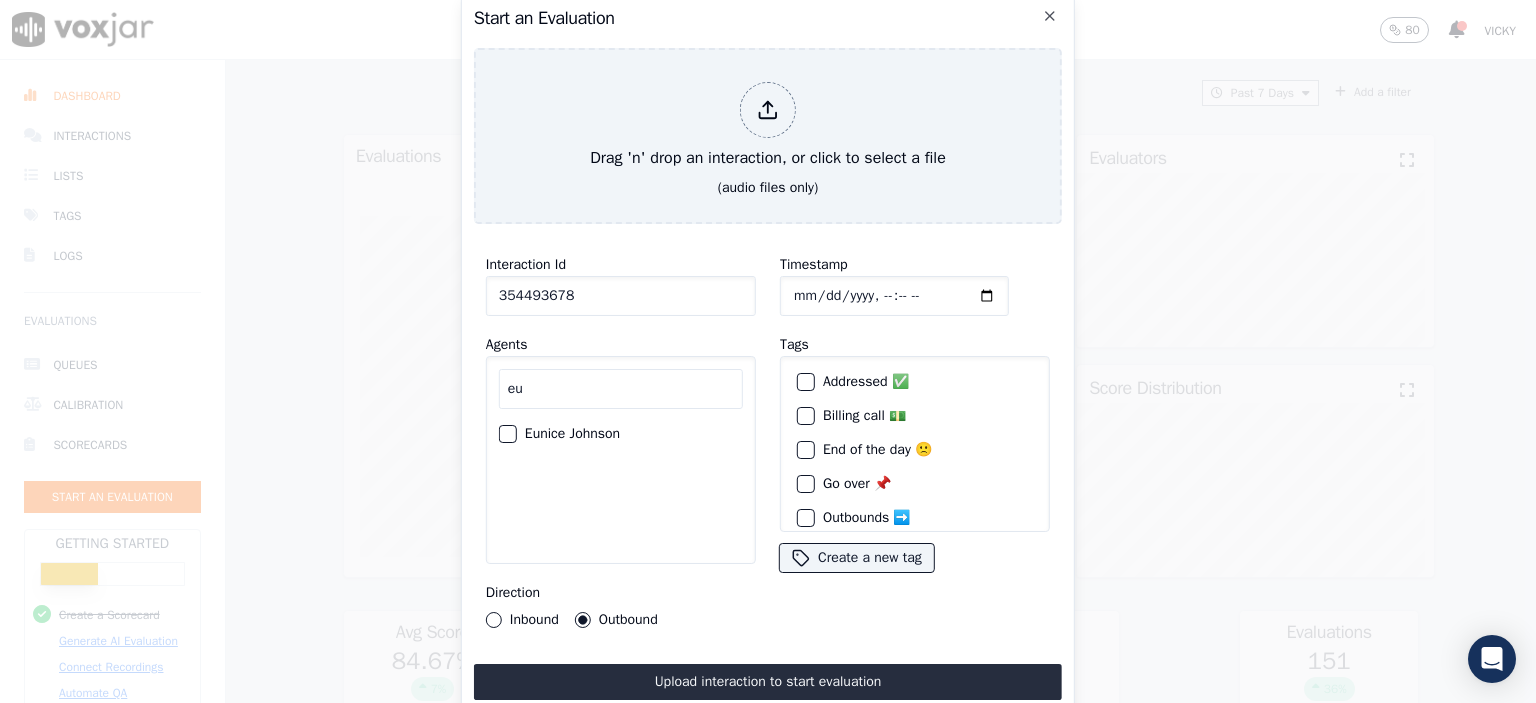 type on "eu" 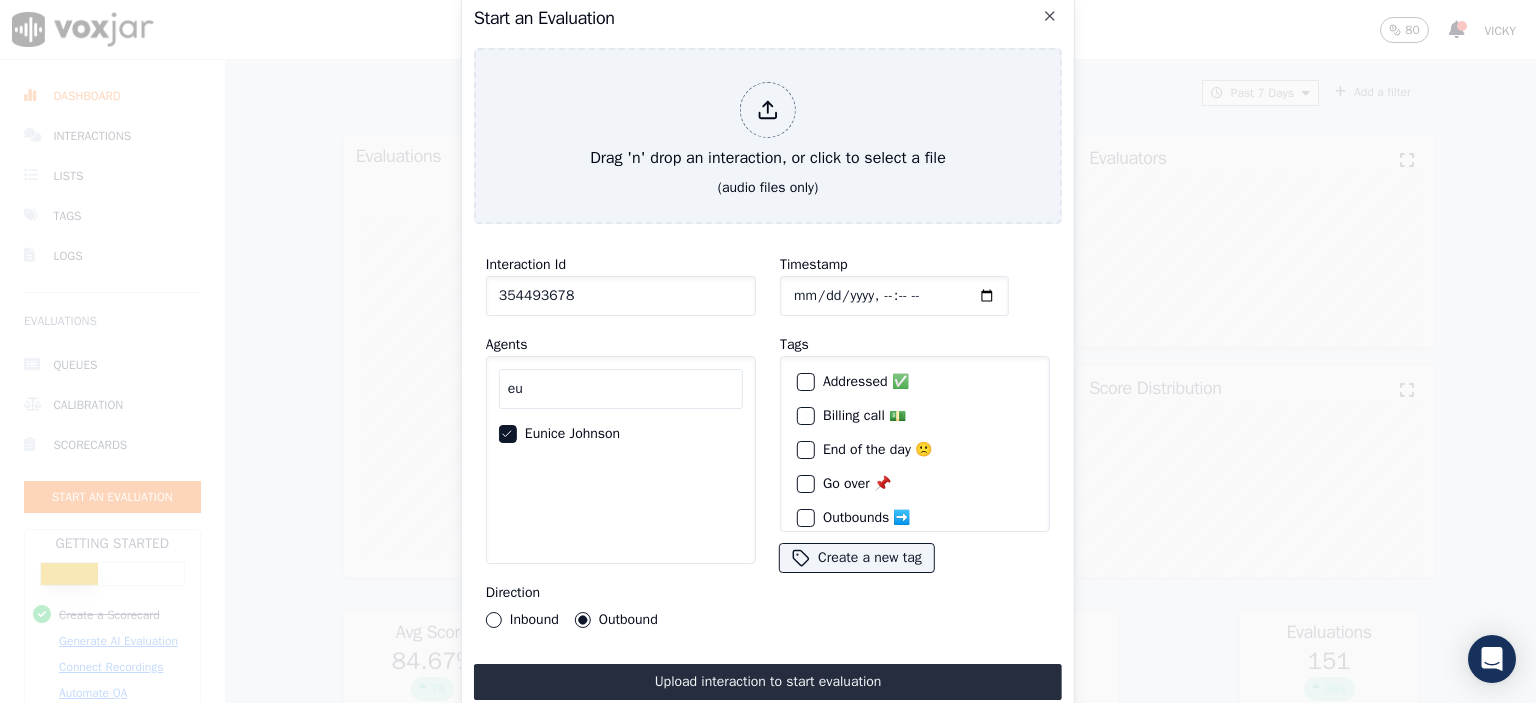 click on "Timestamp" 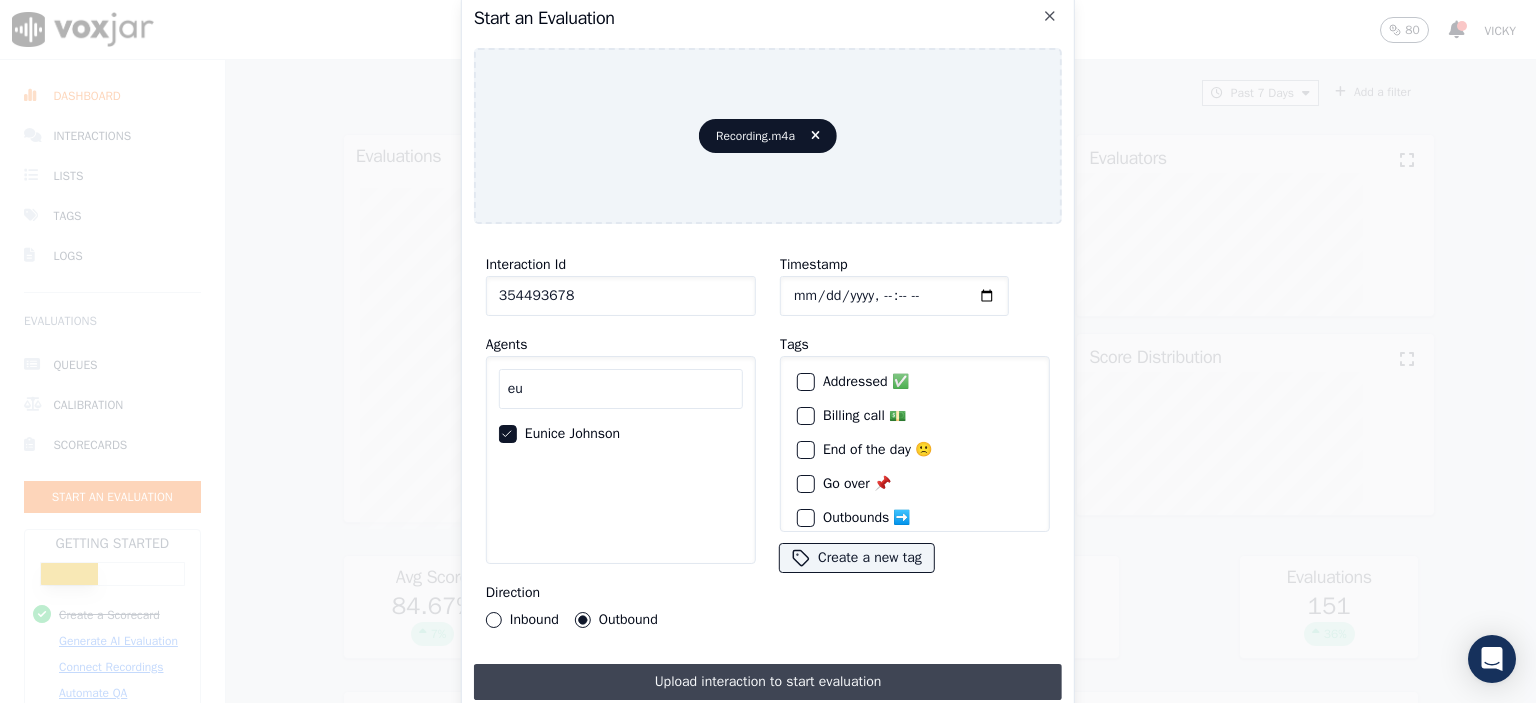click on "Upload interaction to start evaluation" at bounding box center (768, 682) 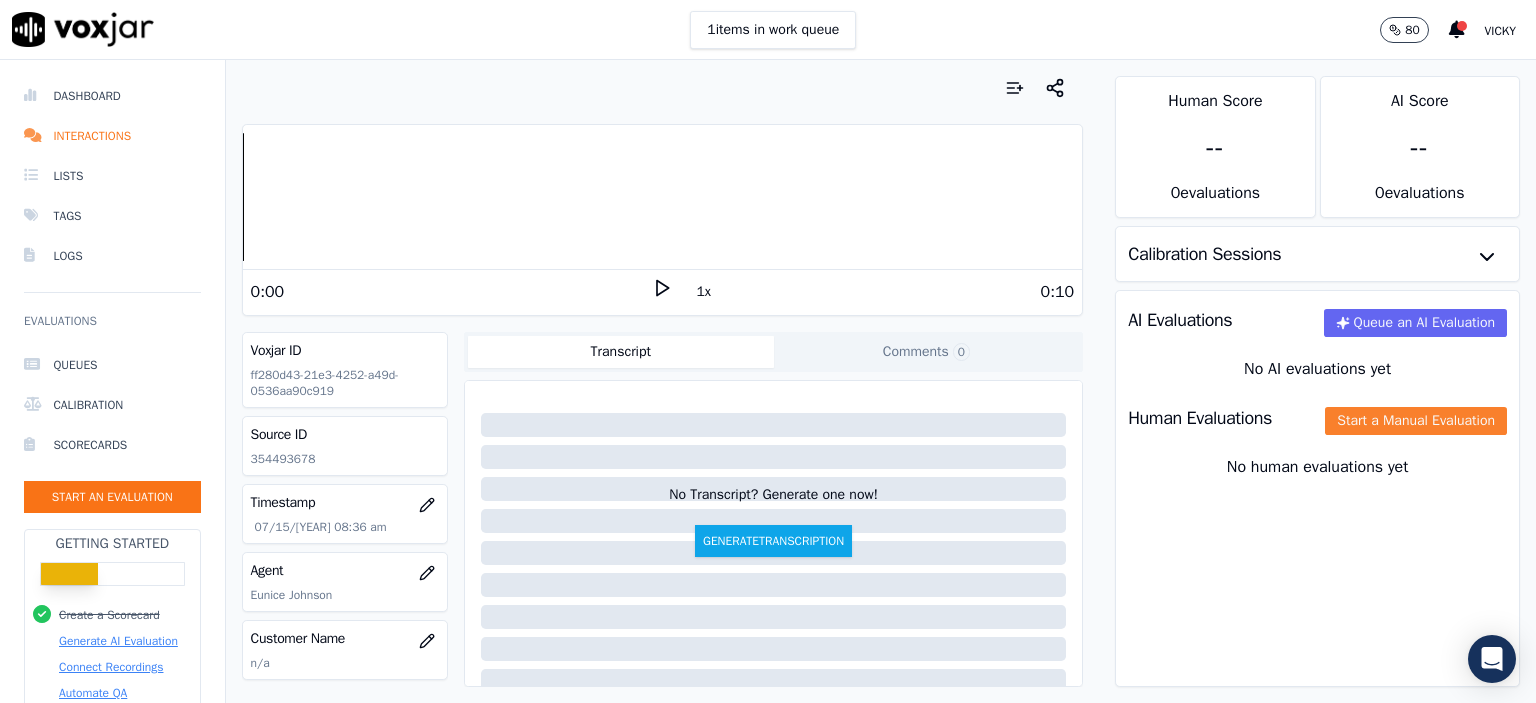 click on "Start a Manual Evaluation" 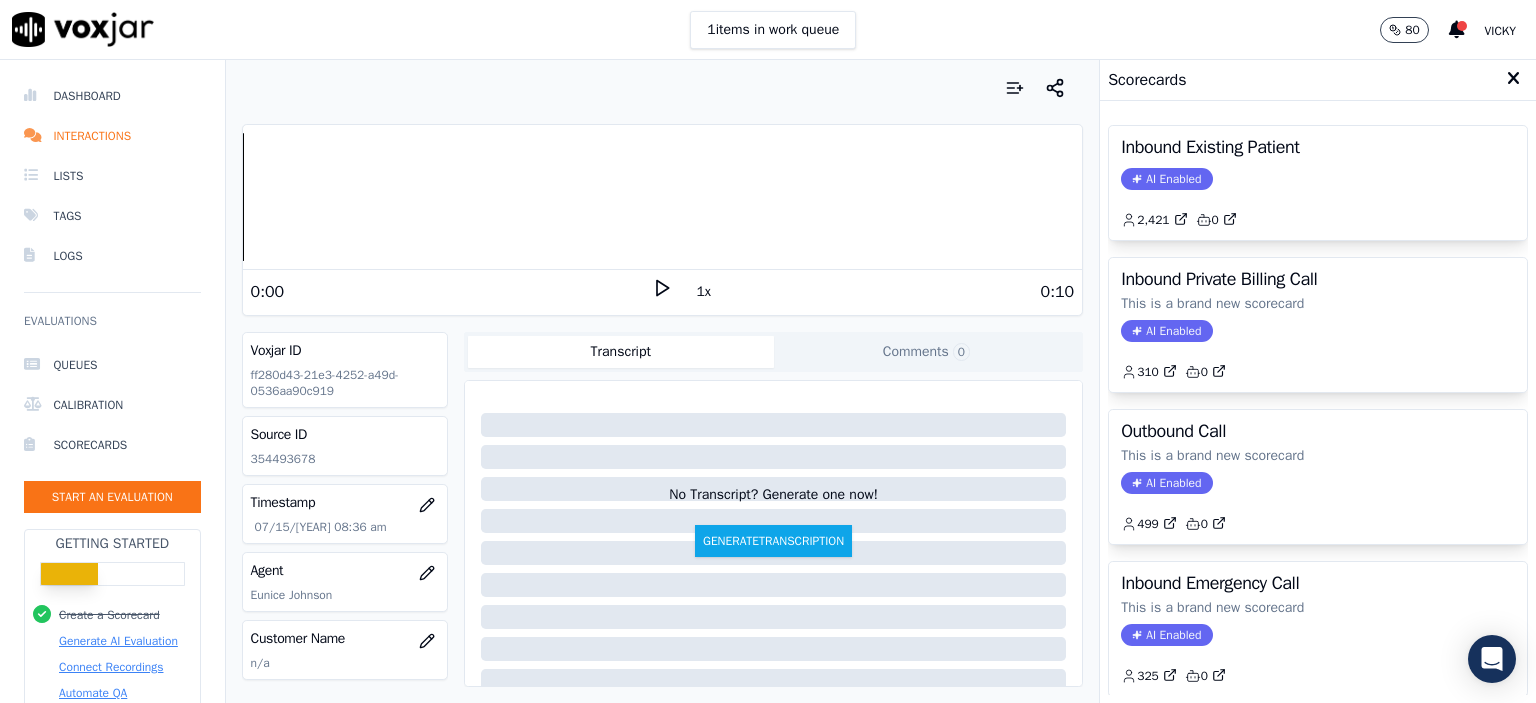 scroll, scrollTop: 0, scrollLeft: 0, axis: both 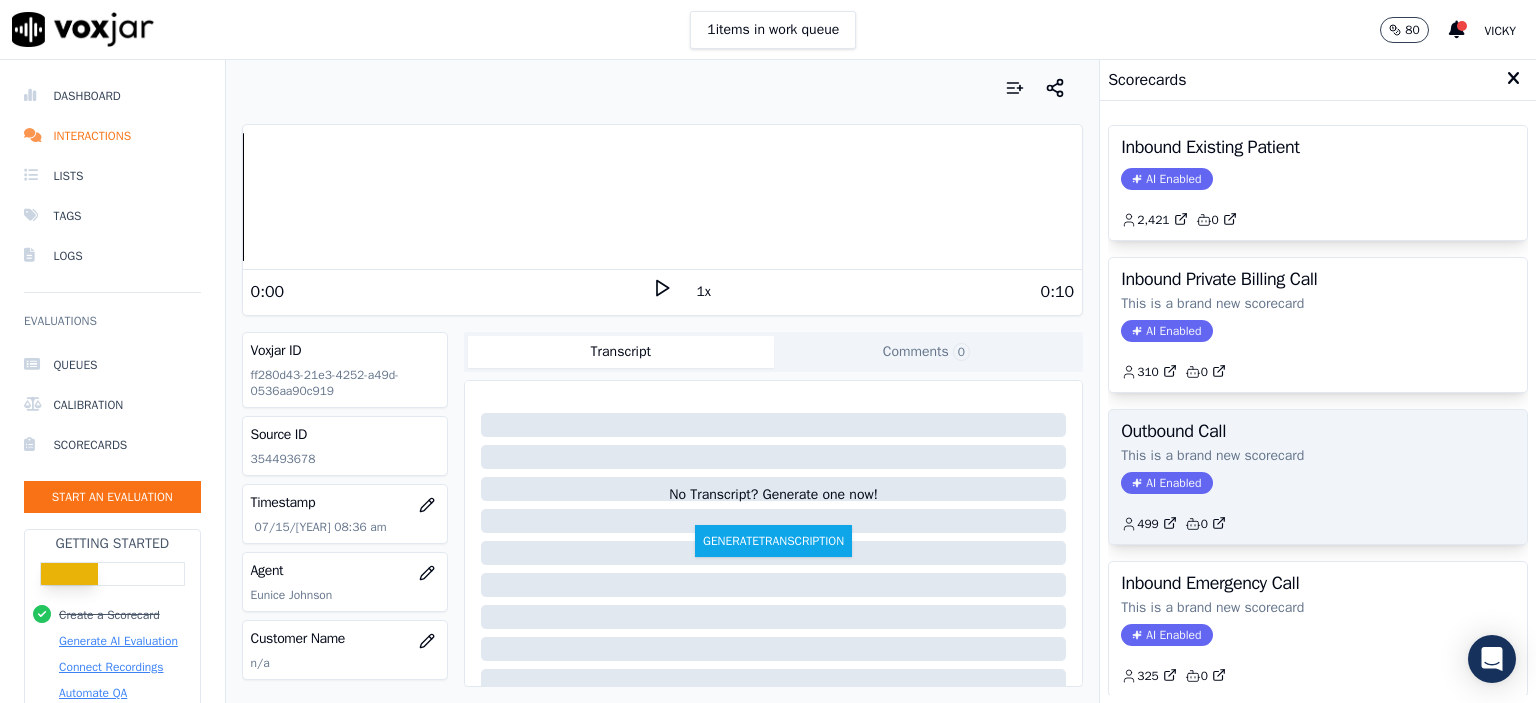 click on "AI Enabled" 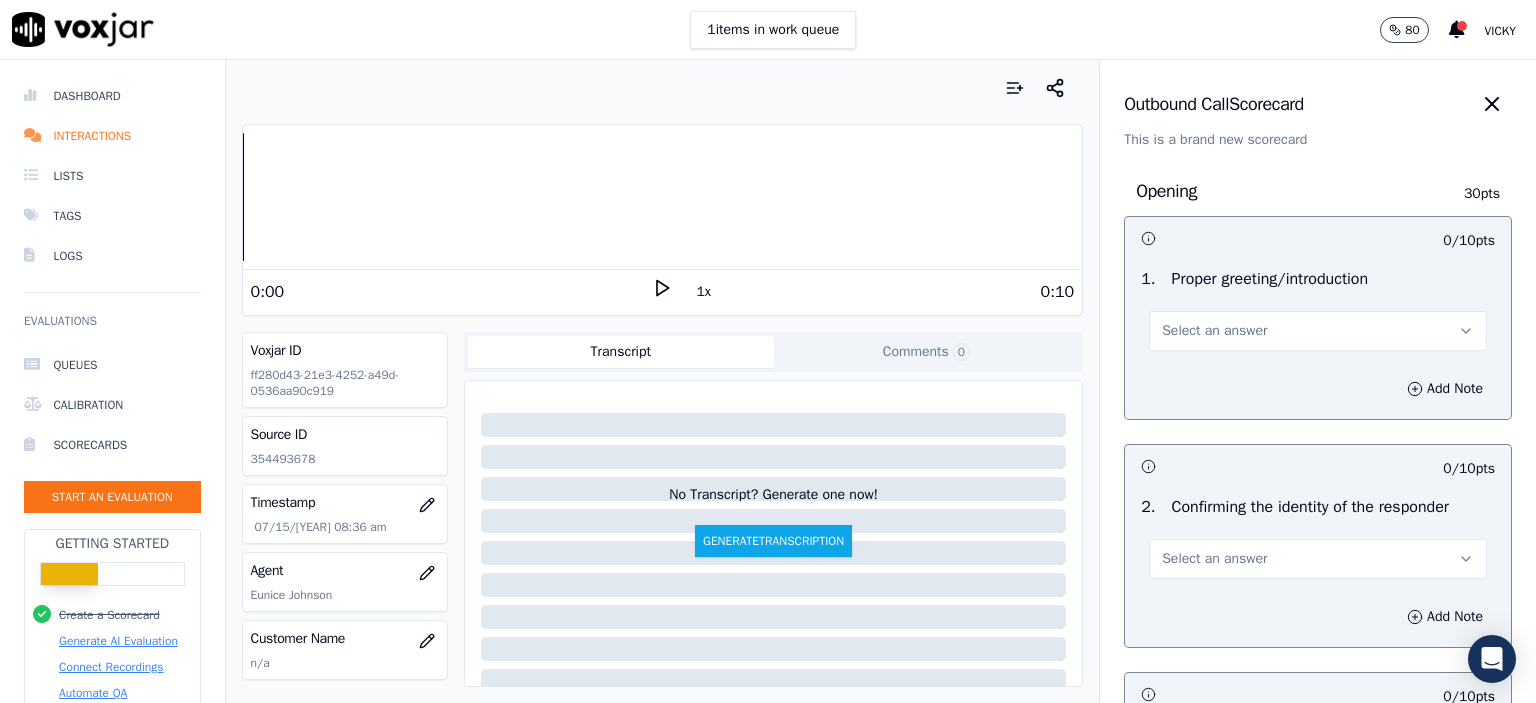 click on "Select an answer" at bounding box center (1318, 331) 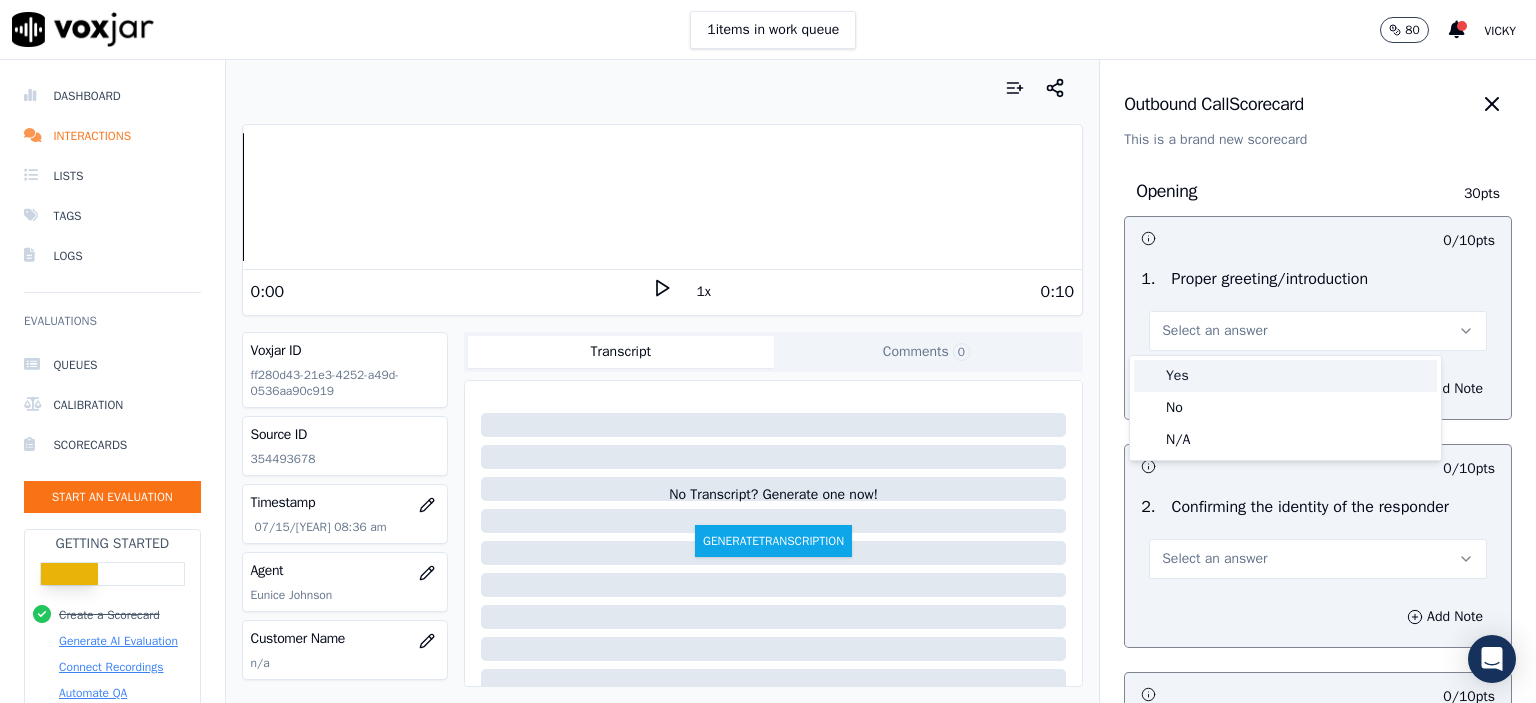 click on "Yes" at bounding box center (1285, 376) 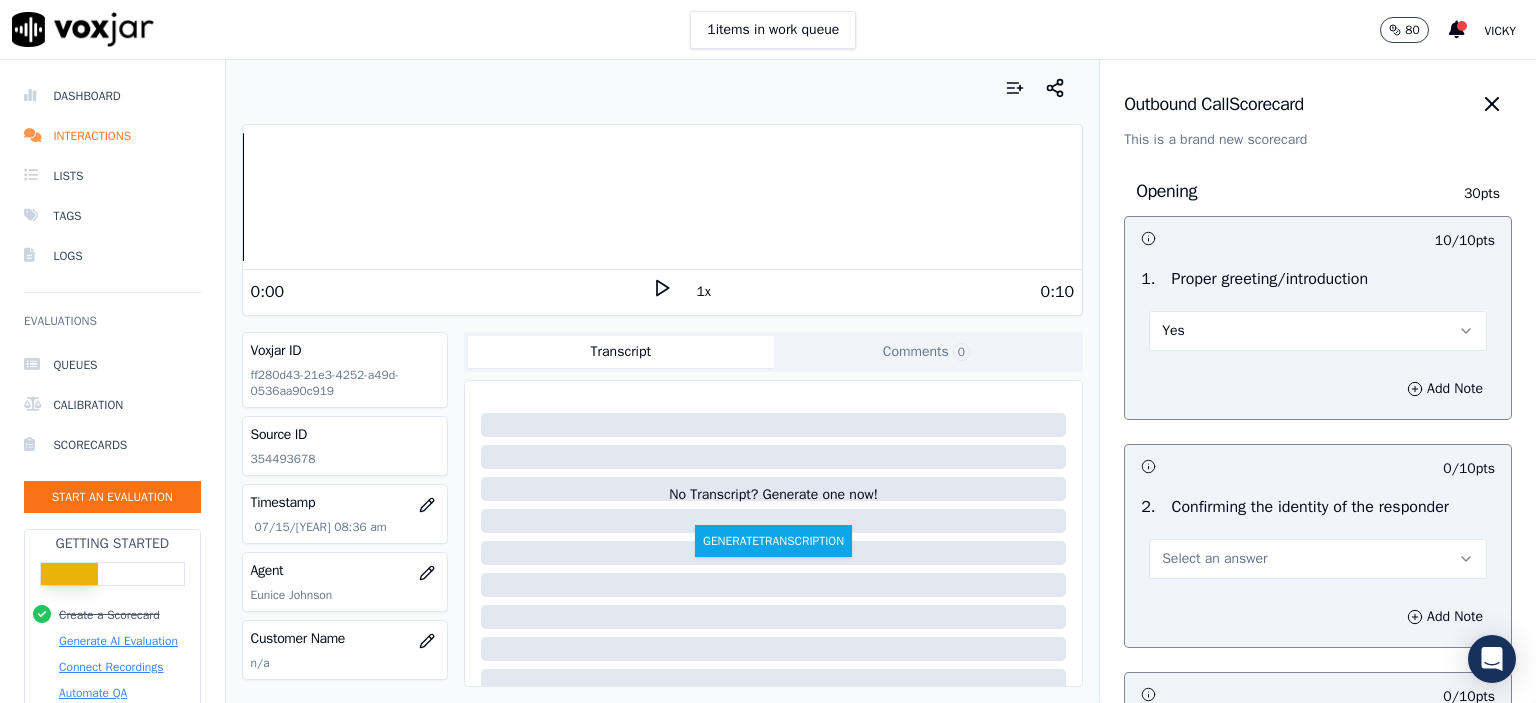 click on "Select an answer" at bounding box center (1214, 559) 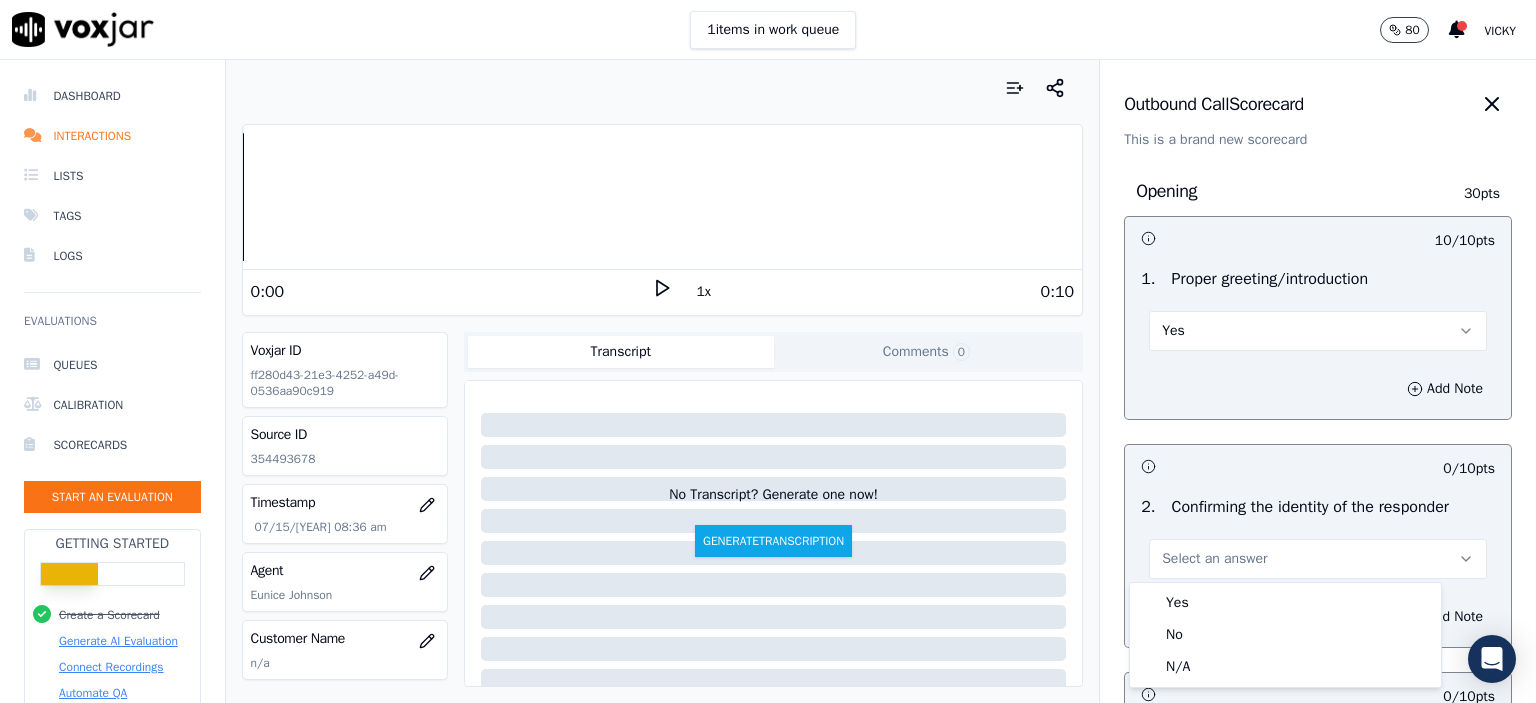 click at bounding box center [1229, 466] 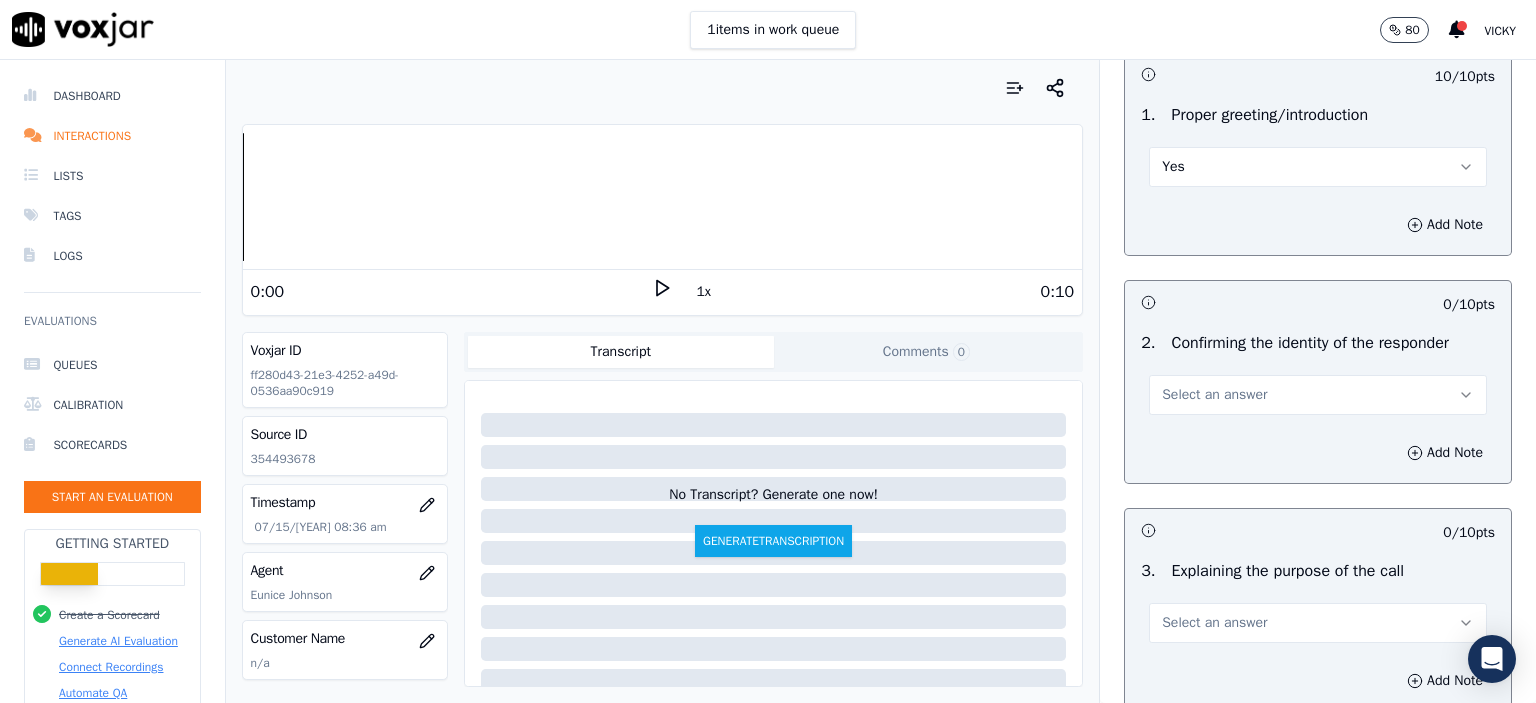 scroll, scrollTop: 200, scrollLeft: 0, axis: vertical 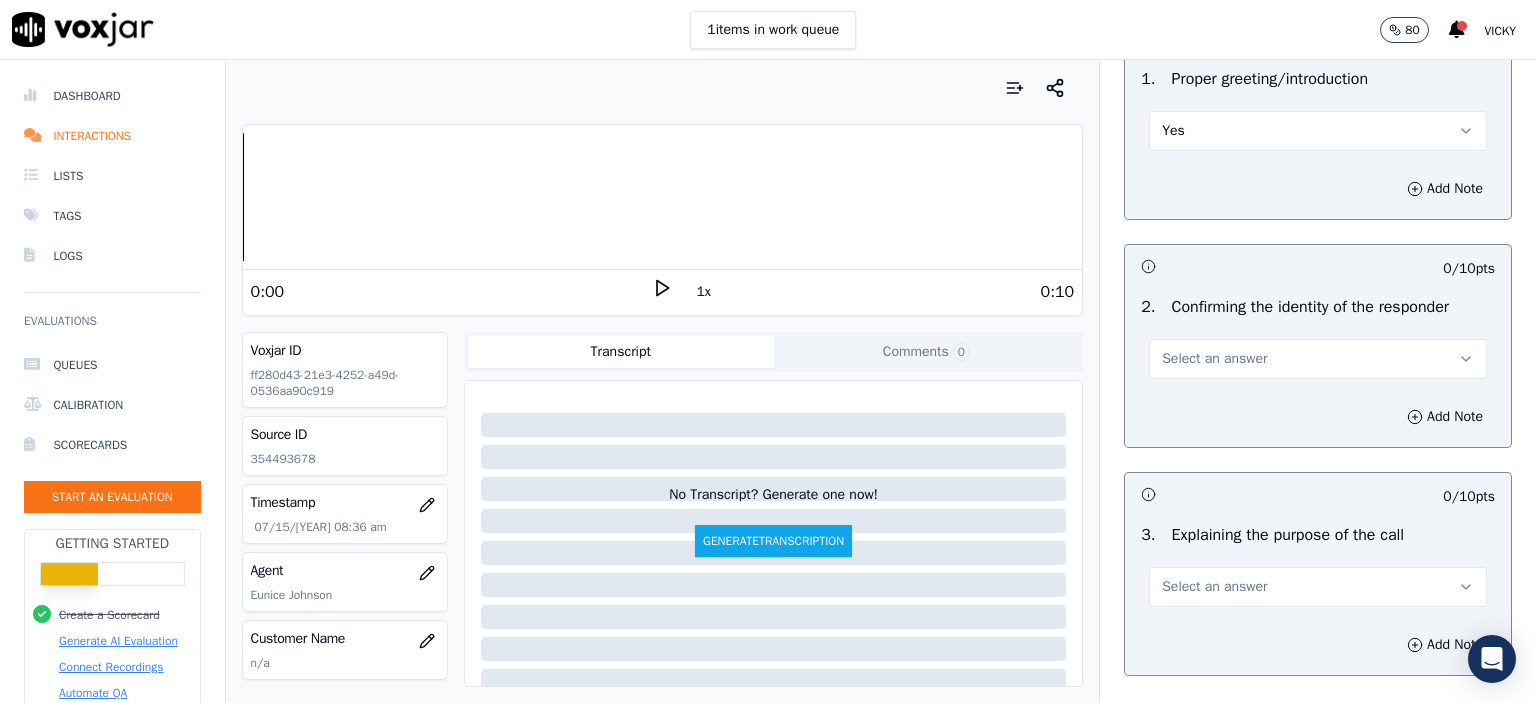 click on "Select an answer" at bounding box center (1318, 359) 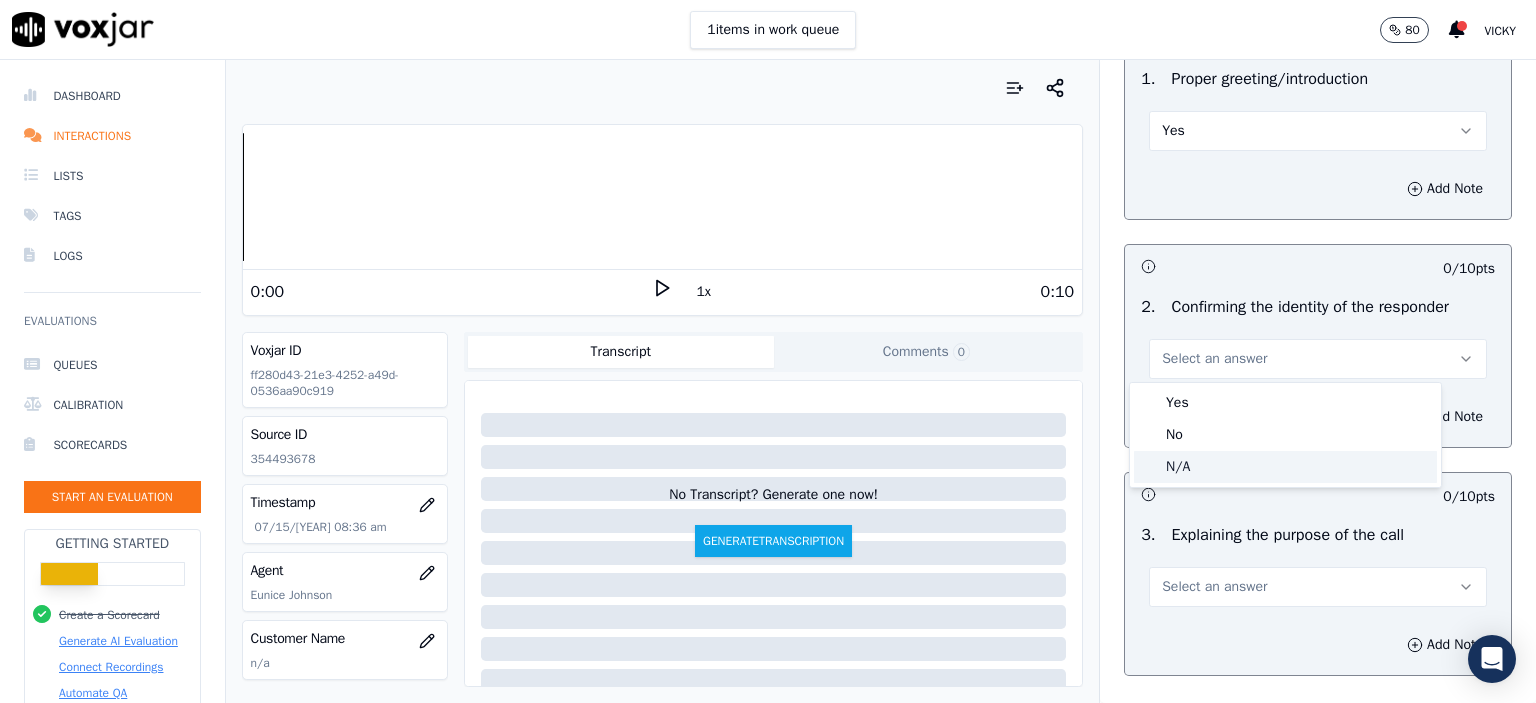 click on "N/A" 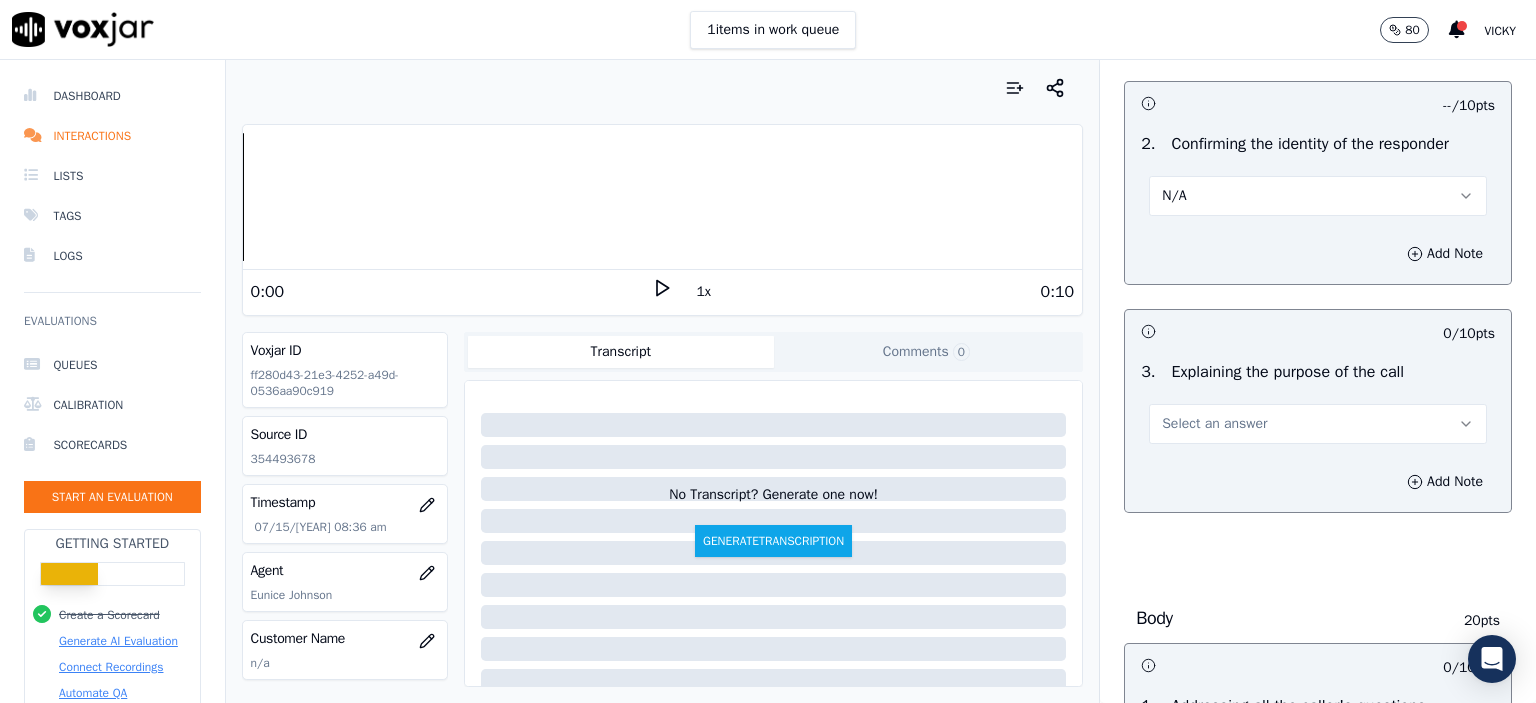 scroll, scrollTop: 400, scrollLeft: 0, axis: vertical 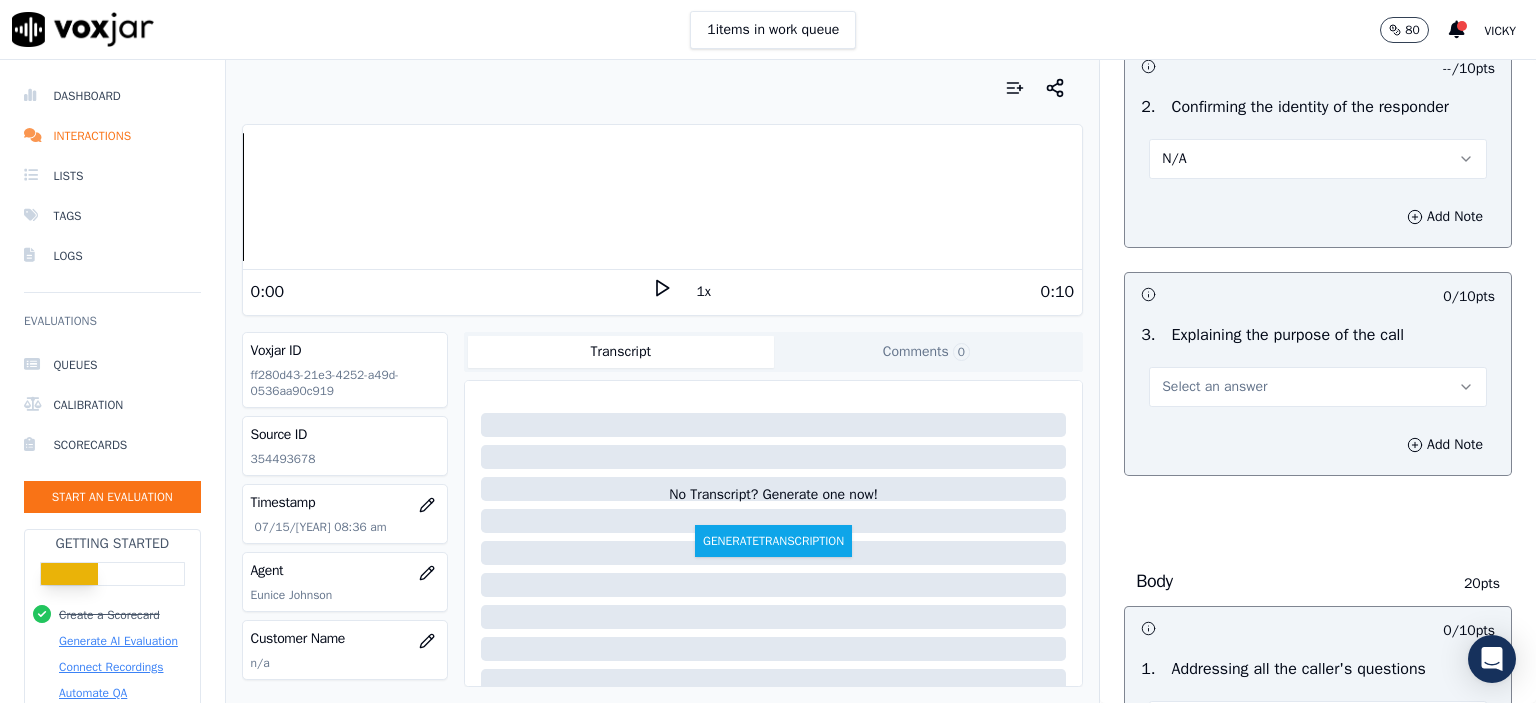 click on "Select an answer" at bounding box center (1214, 387) 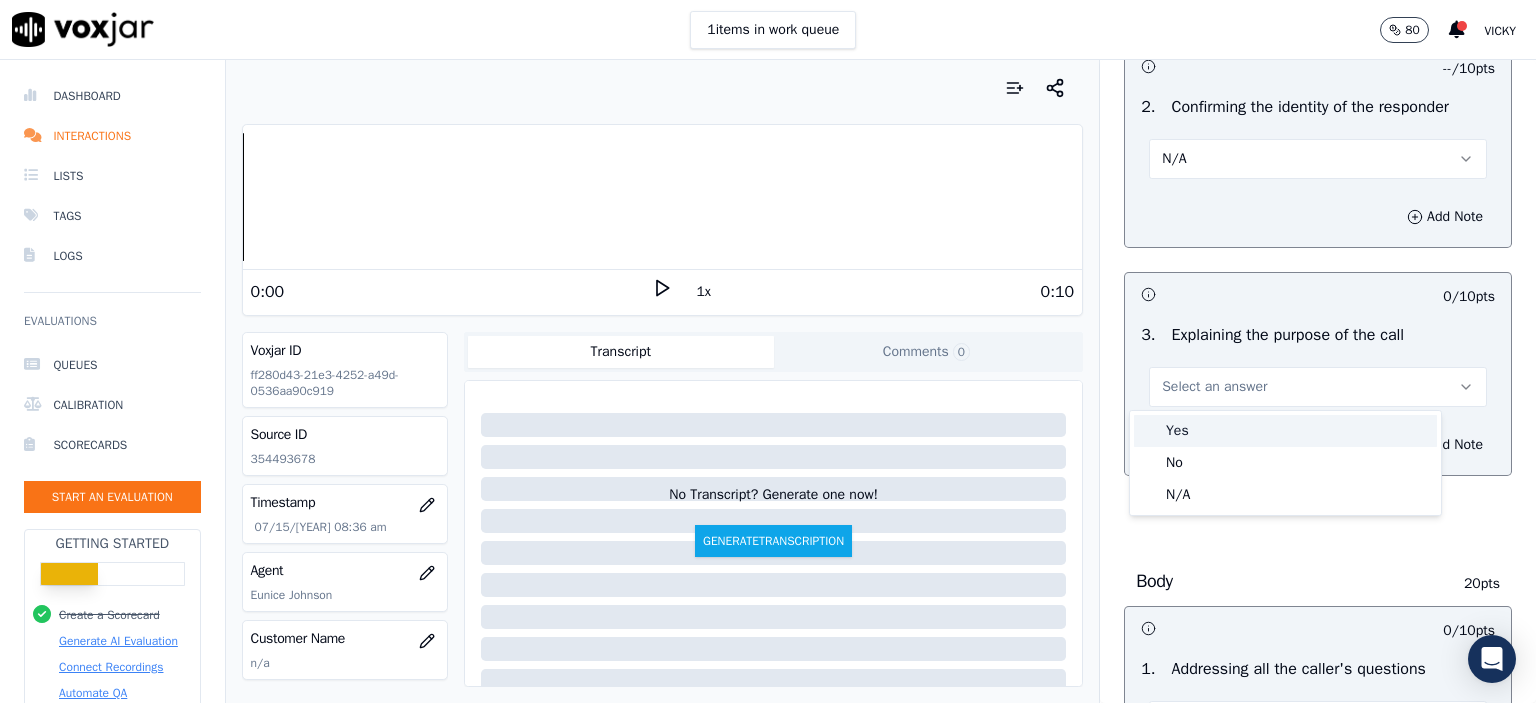 click on "Yes" at bounding box center (1285, 431) 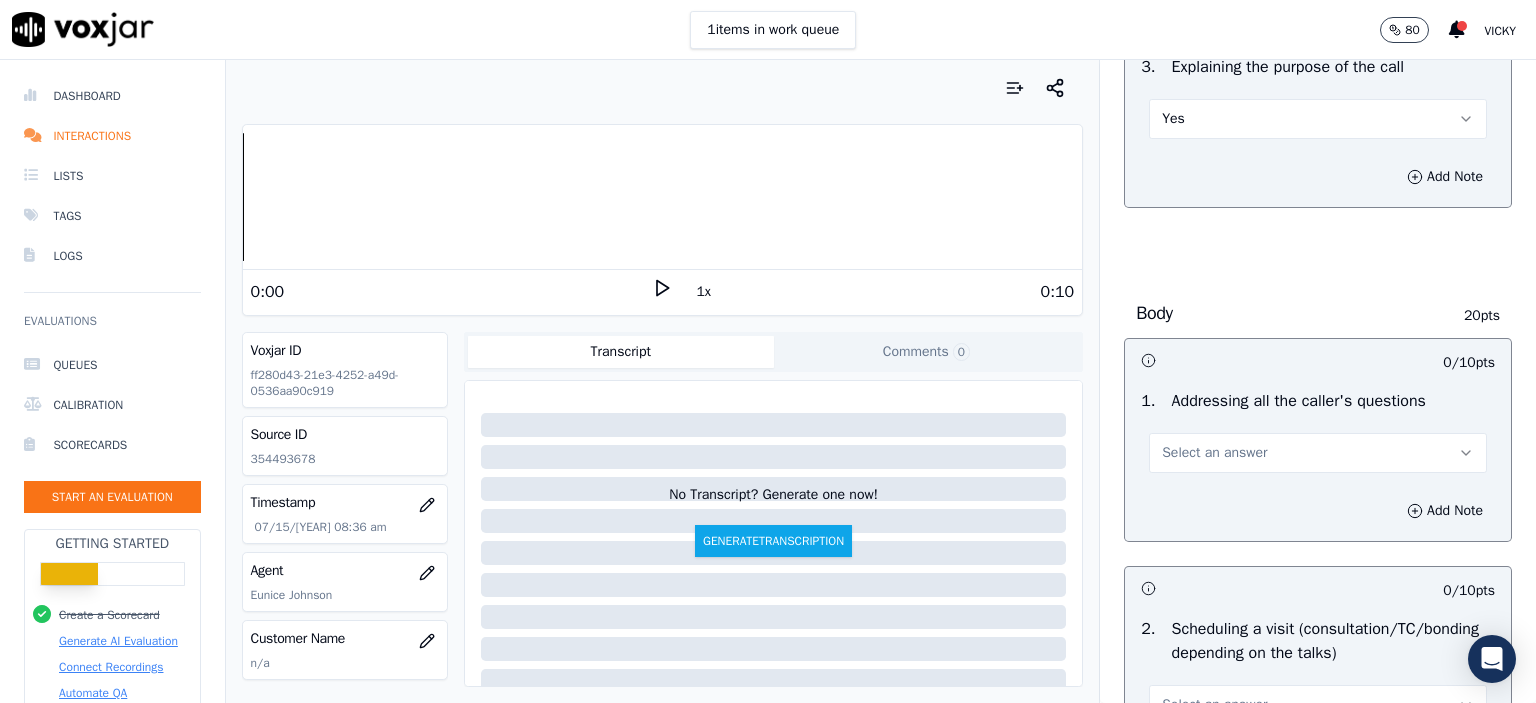 scroll, scrollTop: 700, scrollLeft: 0, axis: vertical 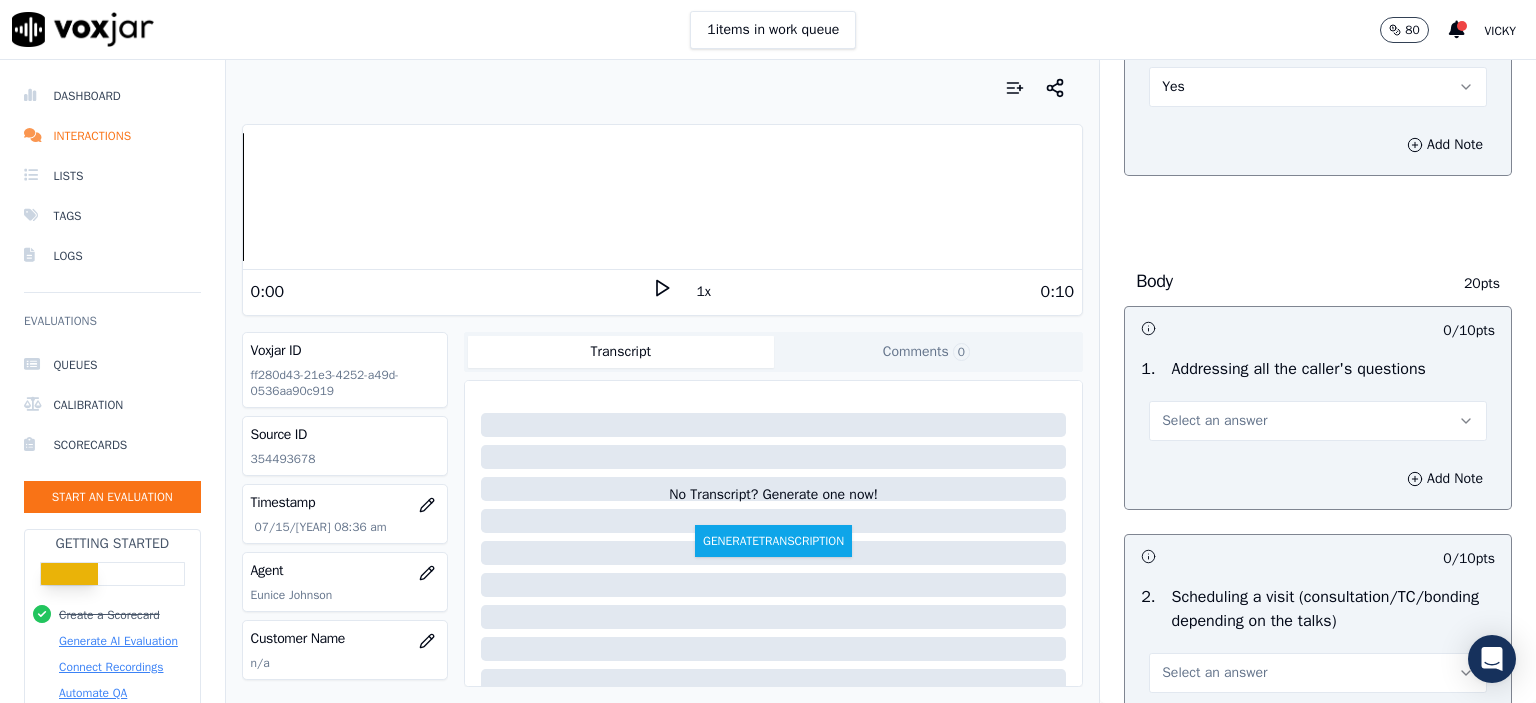 click on "Select an answer" at bounding box center [1214, 421] 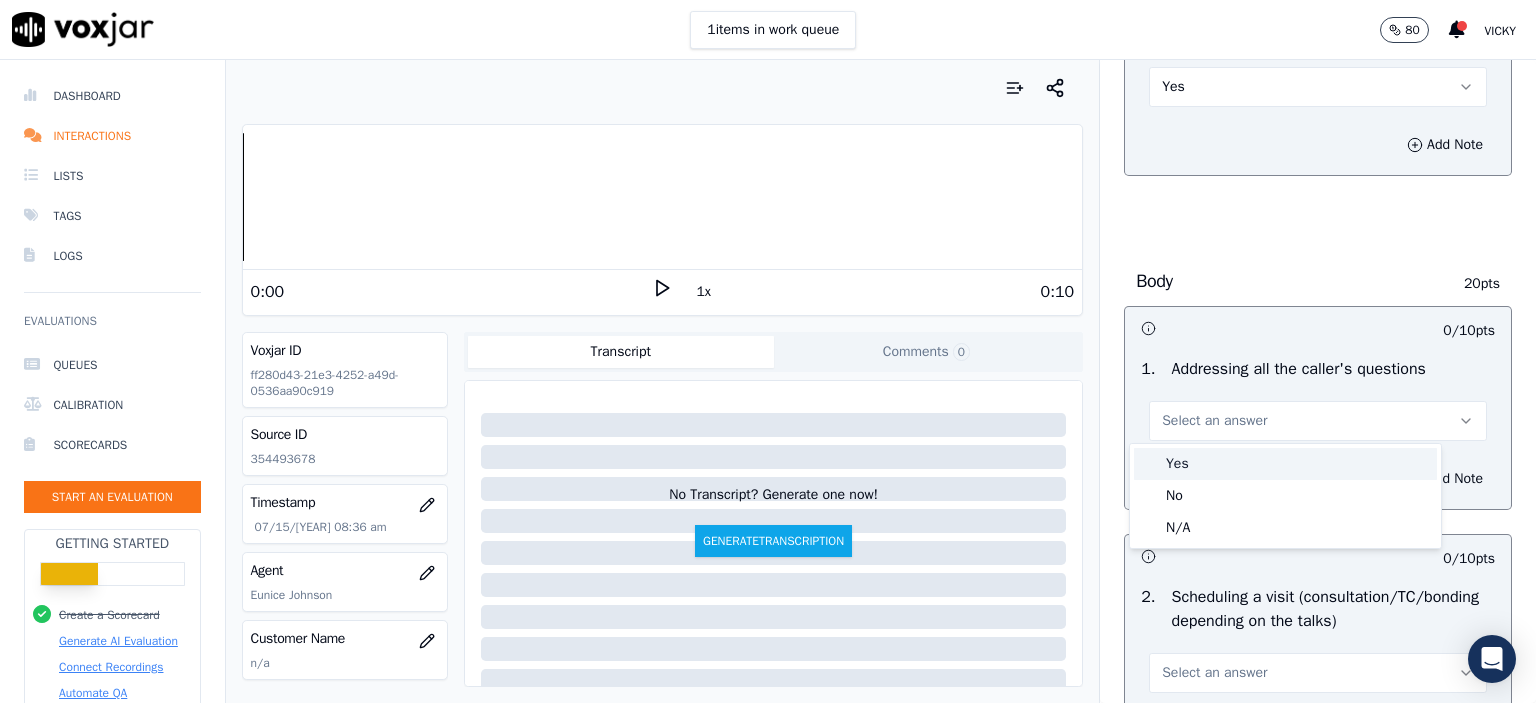 click on "Yes" at bounding box center [1285, 464] 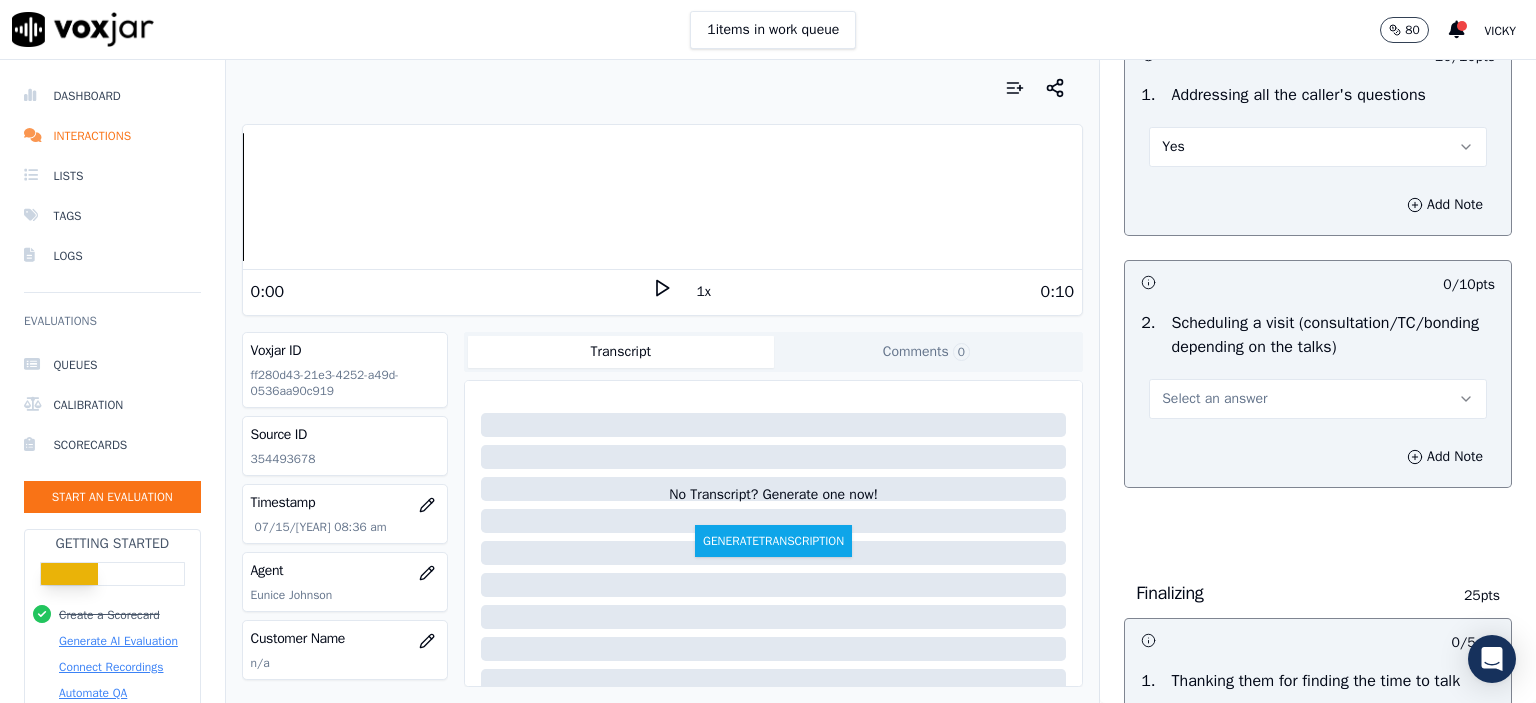 scroll, scrollTop: 1000, scrollLeft: 0, axis: vertical 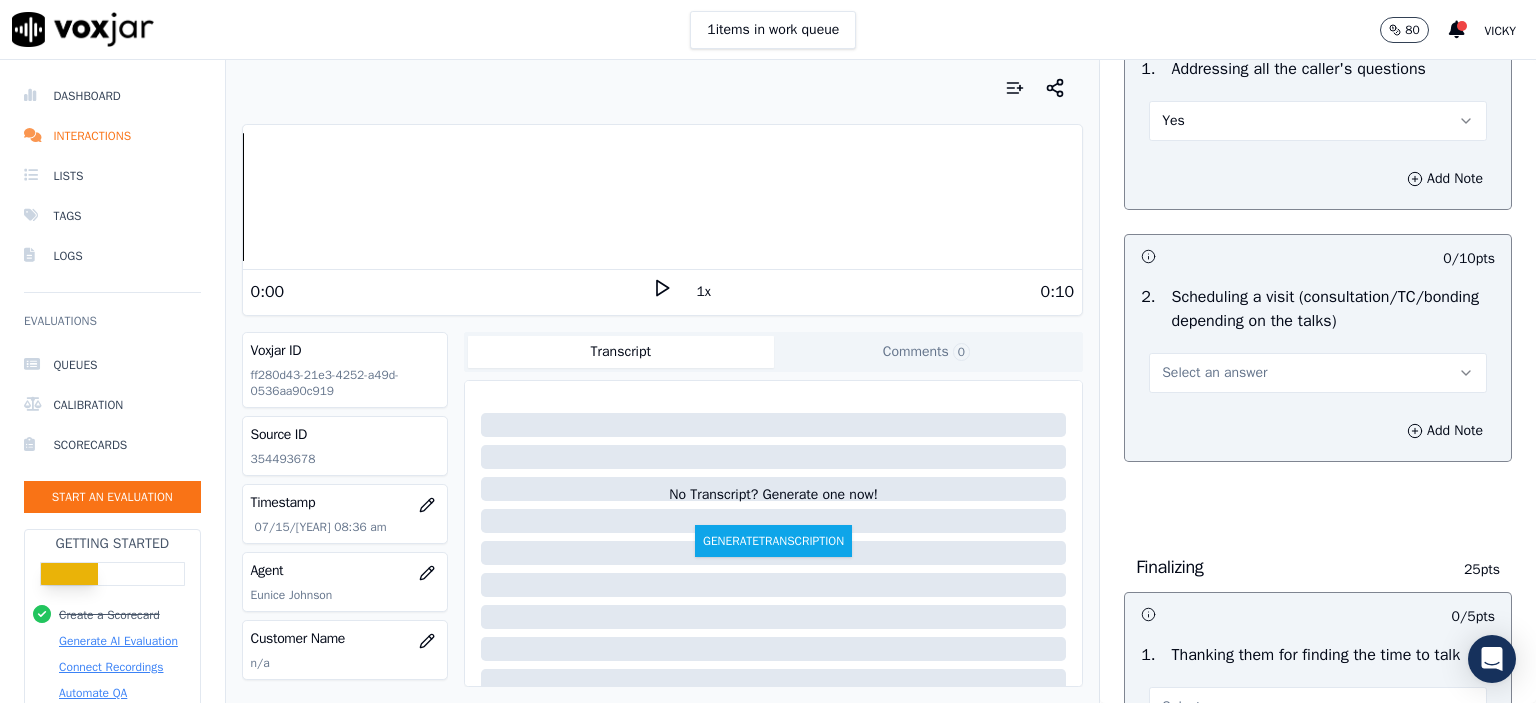 click on "Select an answer" at bounding box center (1318, 373) 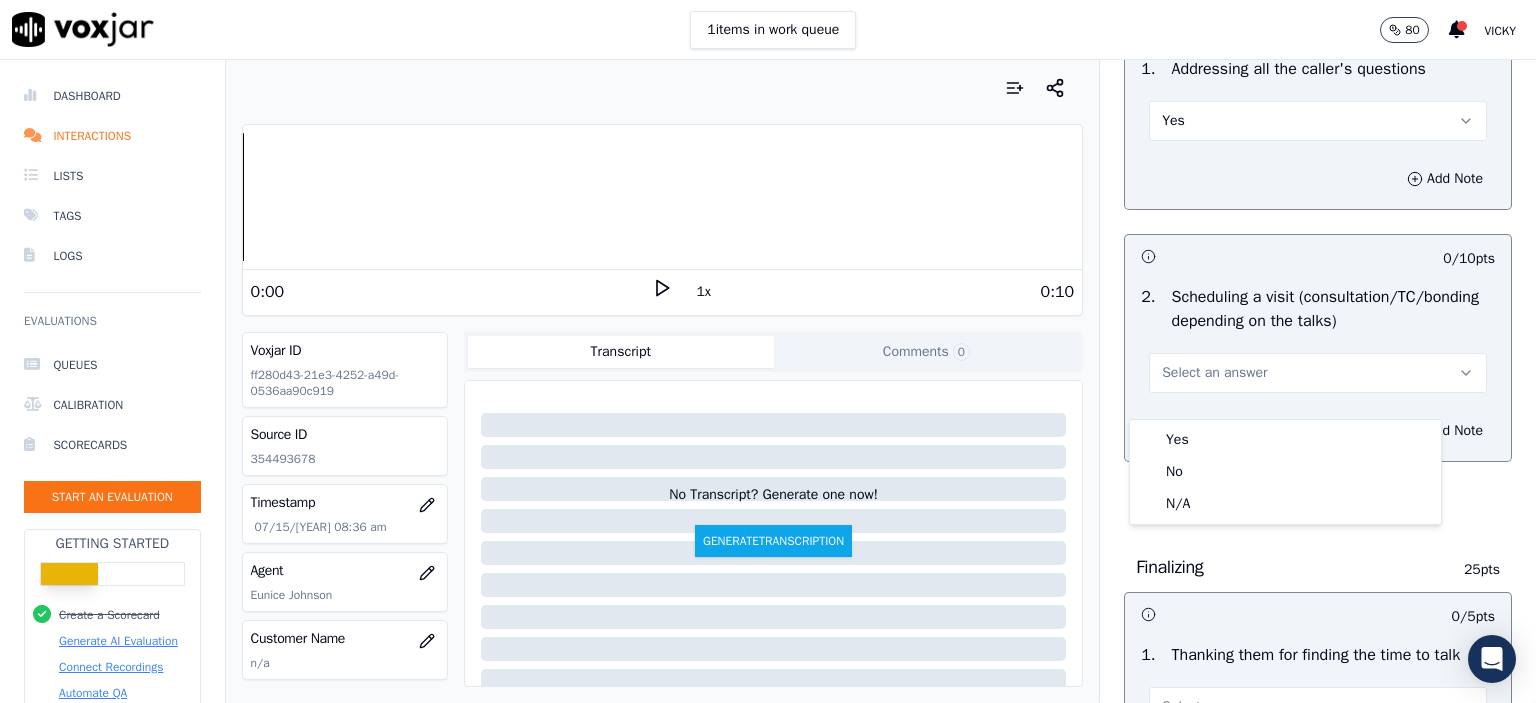 click on "Yes" at bounding box center [1285, 440] 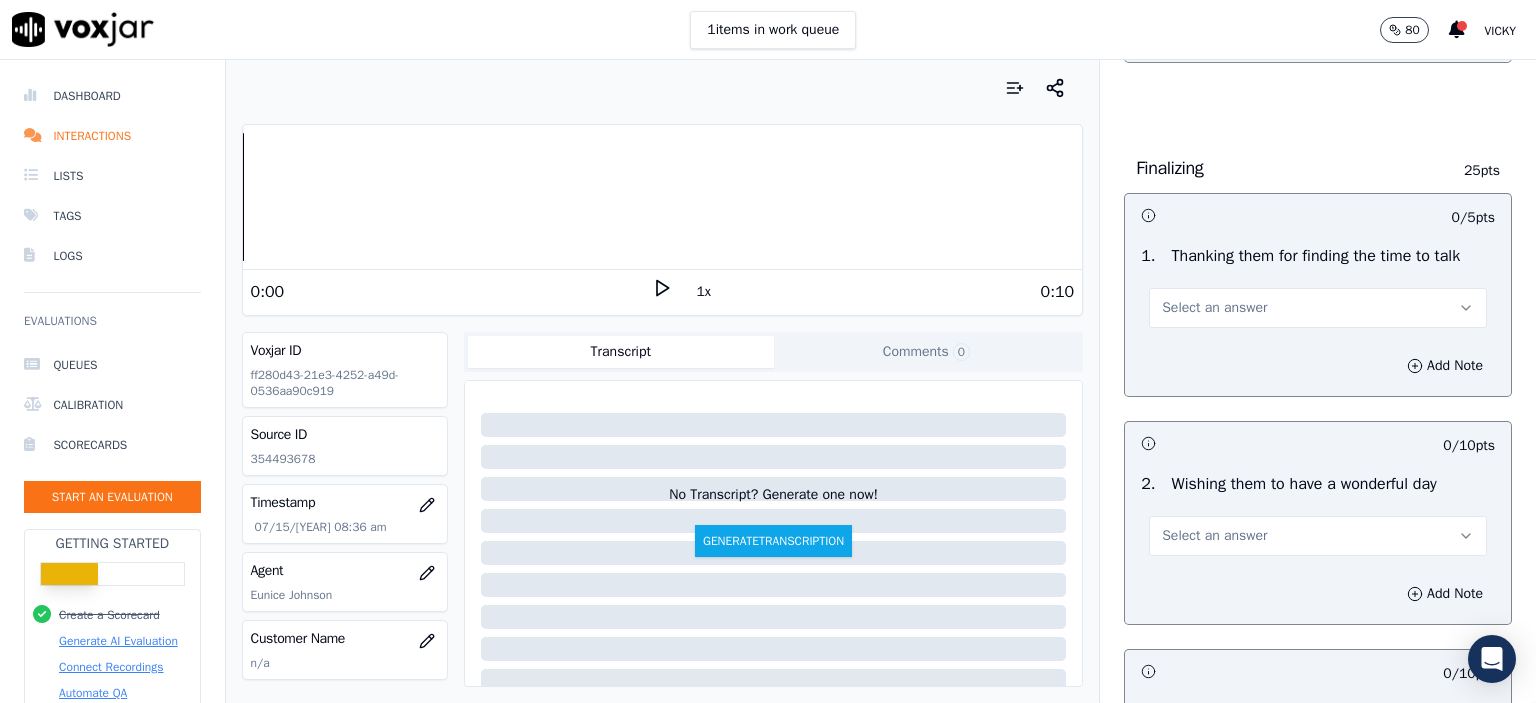 scroll, scrollTop: 1400, scrollLeft: 0, axis: vertical 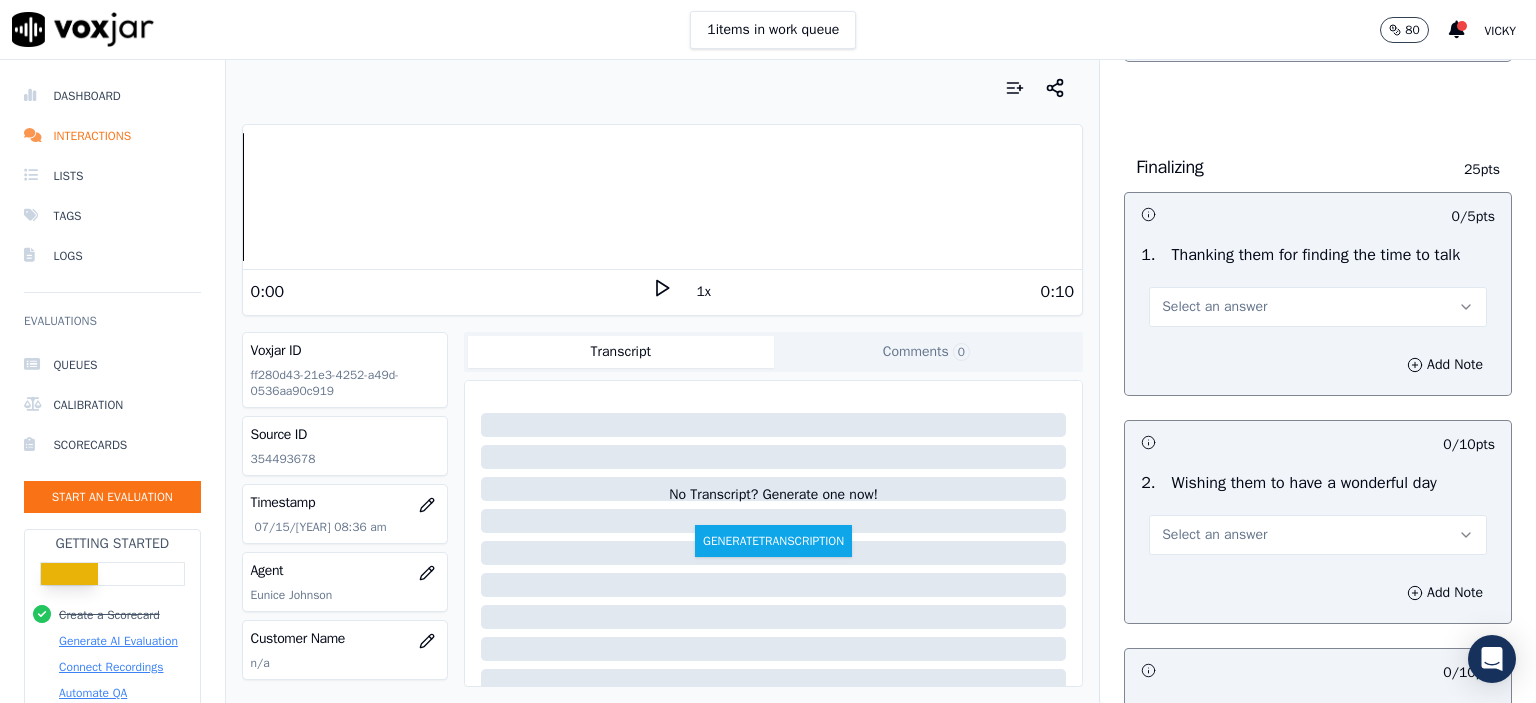 click on "Select an answer" at bounding box center [1318, 307] 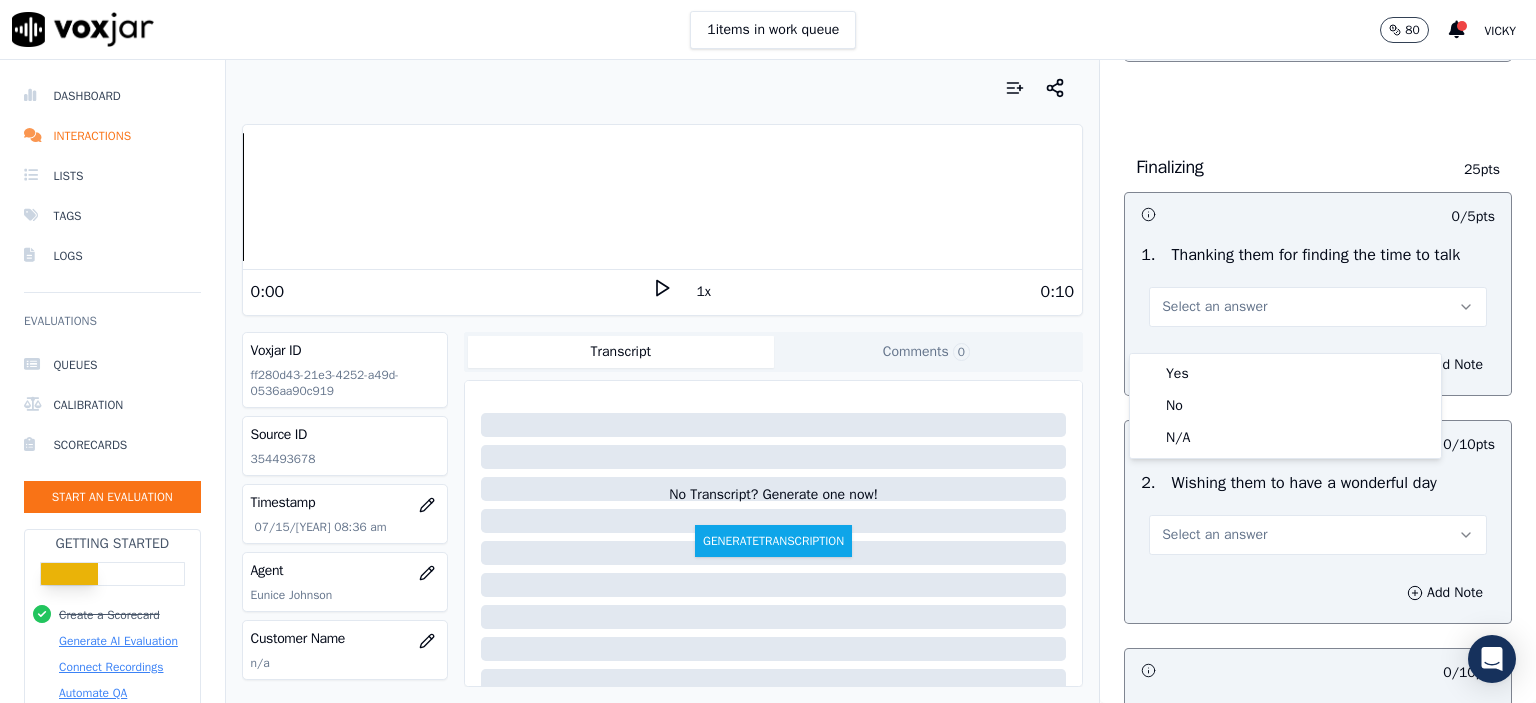 click on "Thanking them for finding the time to talk" at bounding box center [1316, 255] 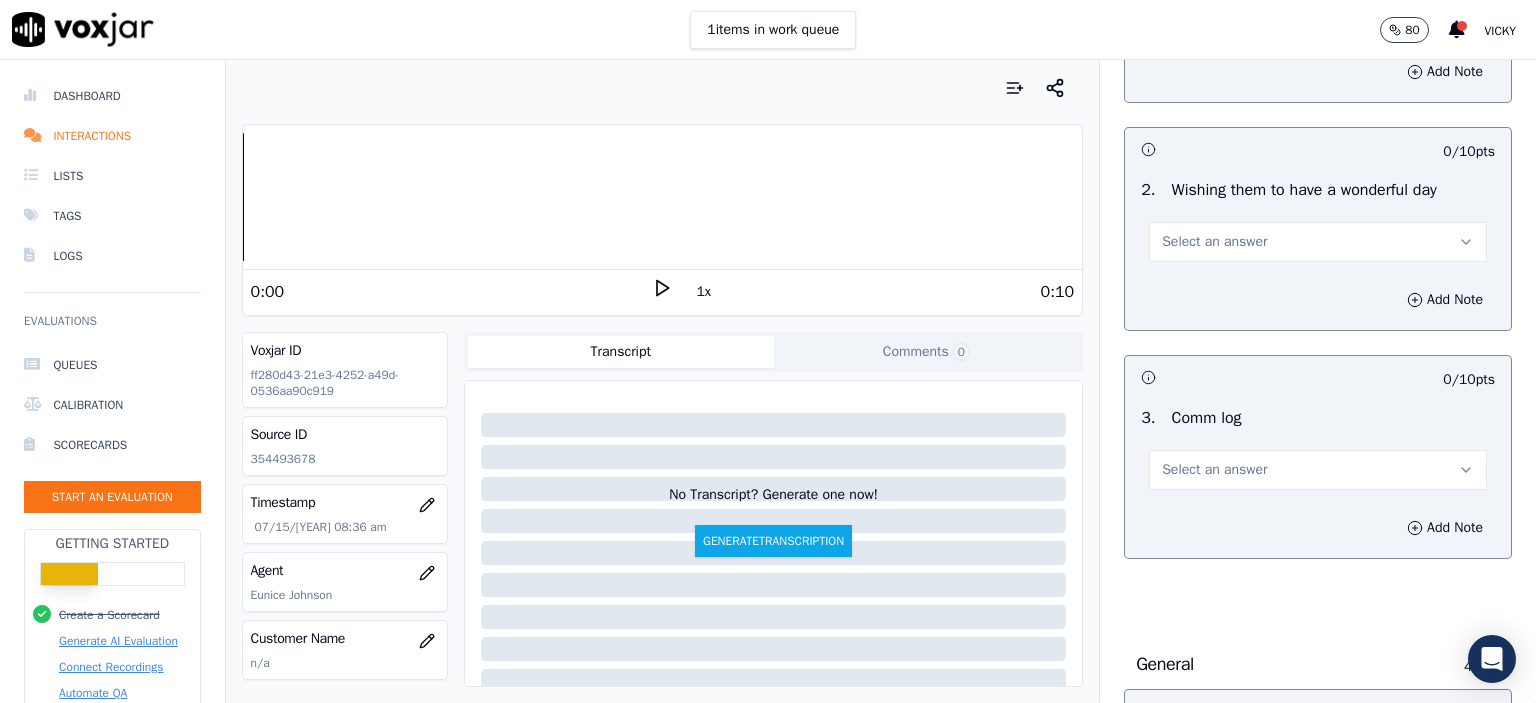 scroll, scrollTop: 1800, scrollLeft: 0, axis: vertical 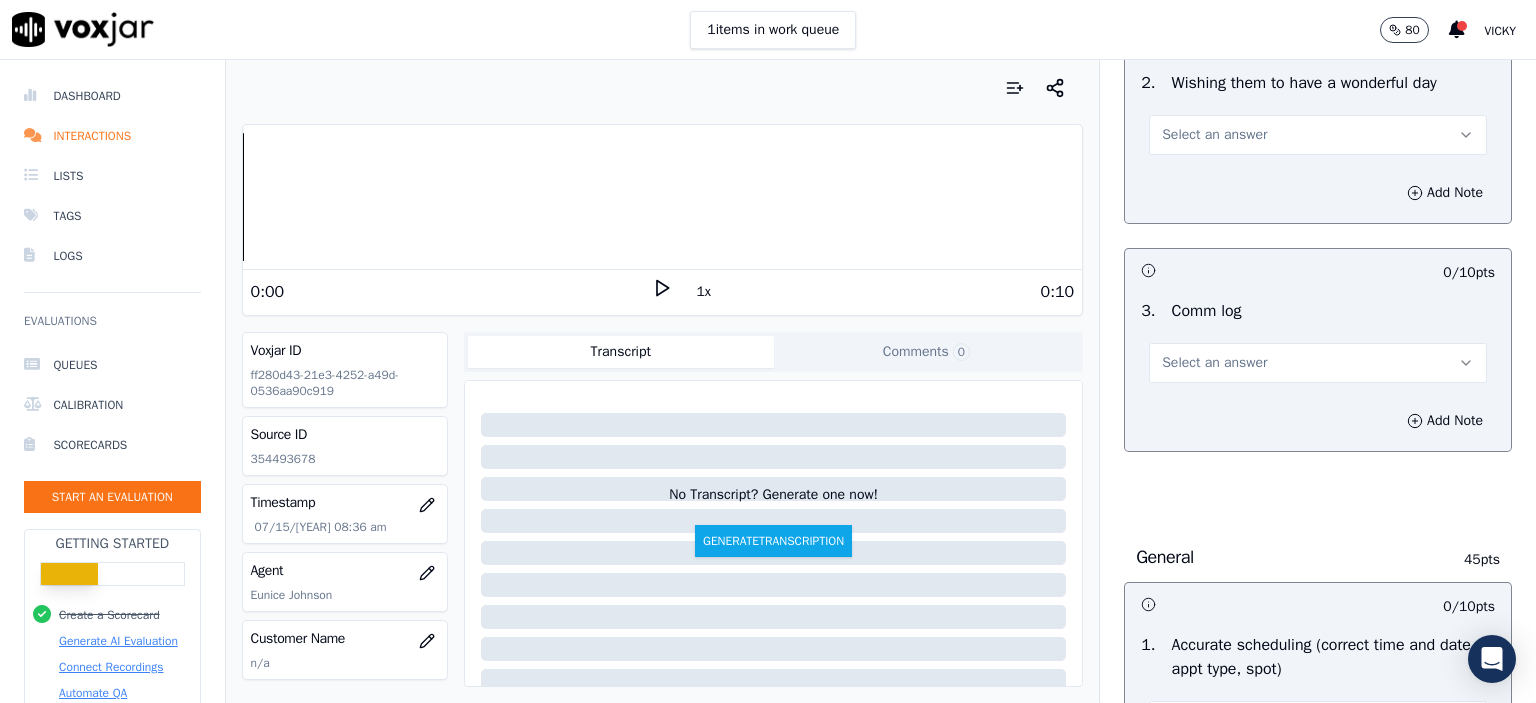 click on "Select an answer" at bounding box center [1214, 363] 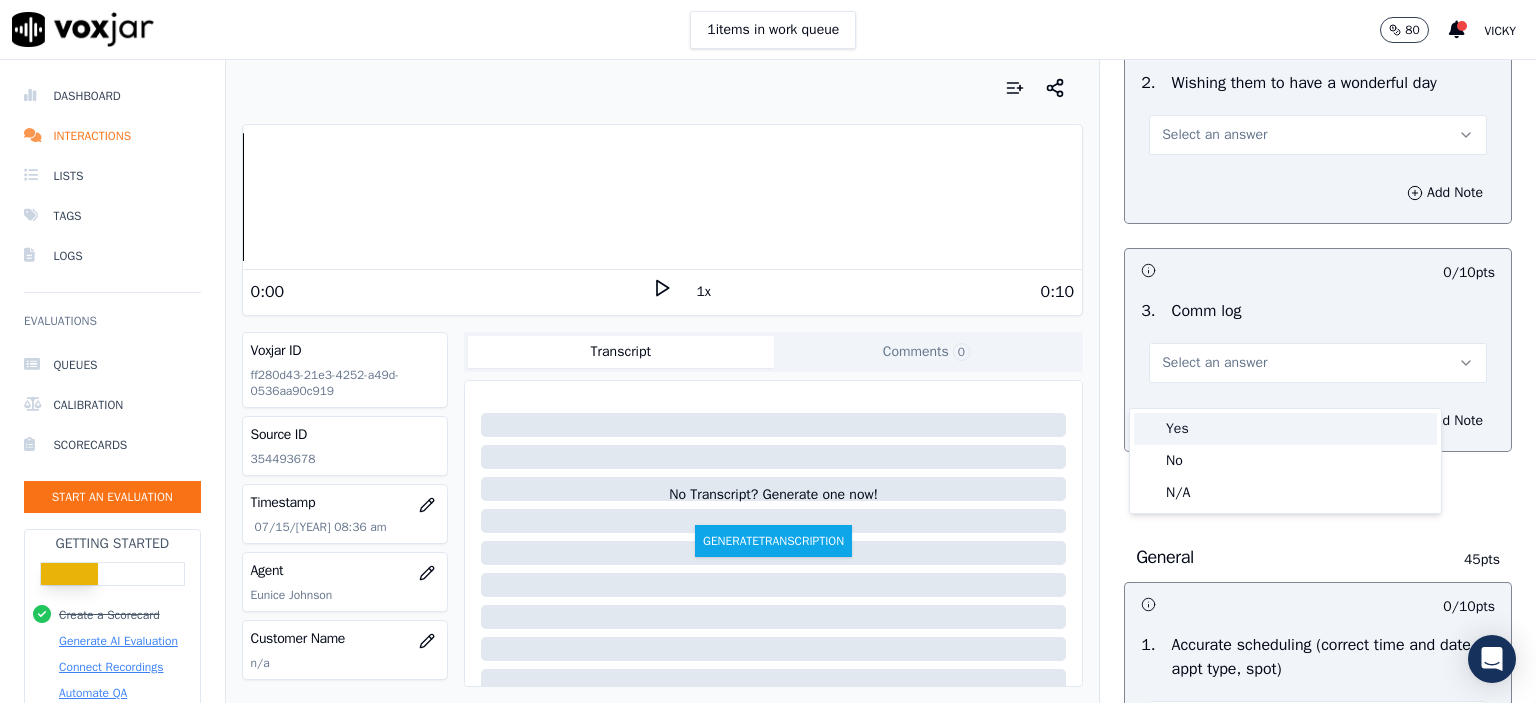 click on "Yes" at bounding box center (1285, 429) 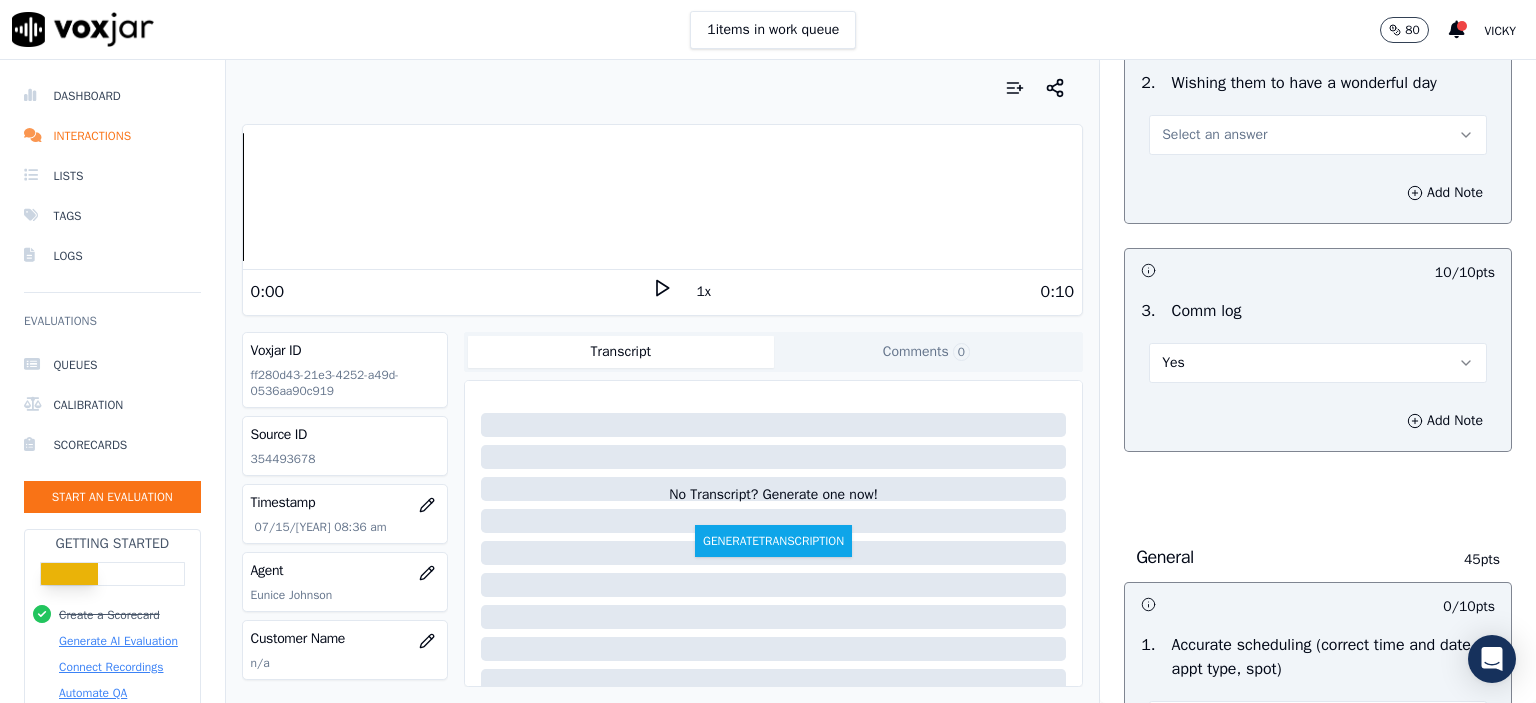 click on "Select an answer" at bounding box center [1318, 135] 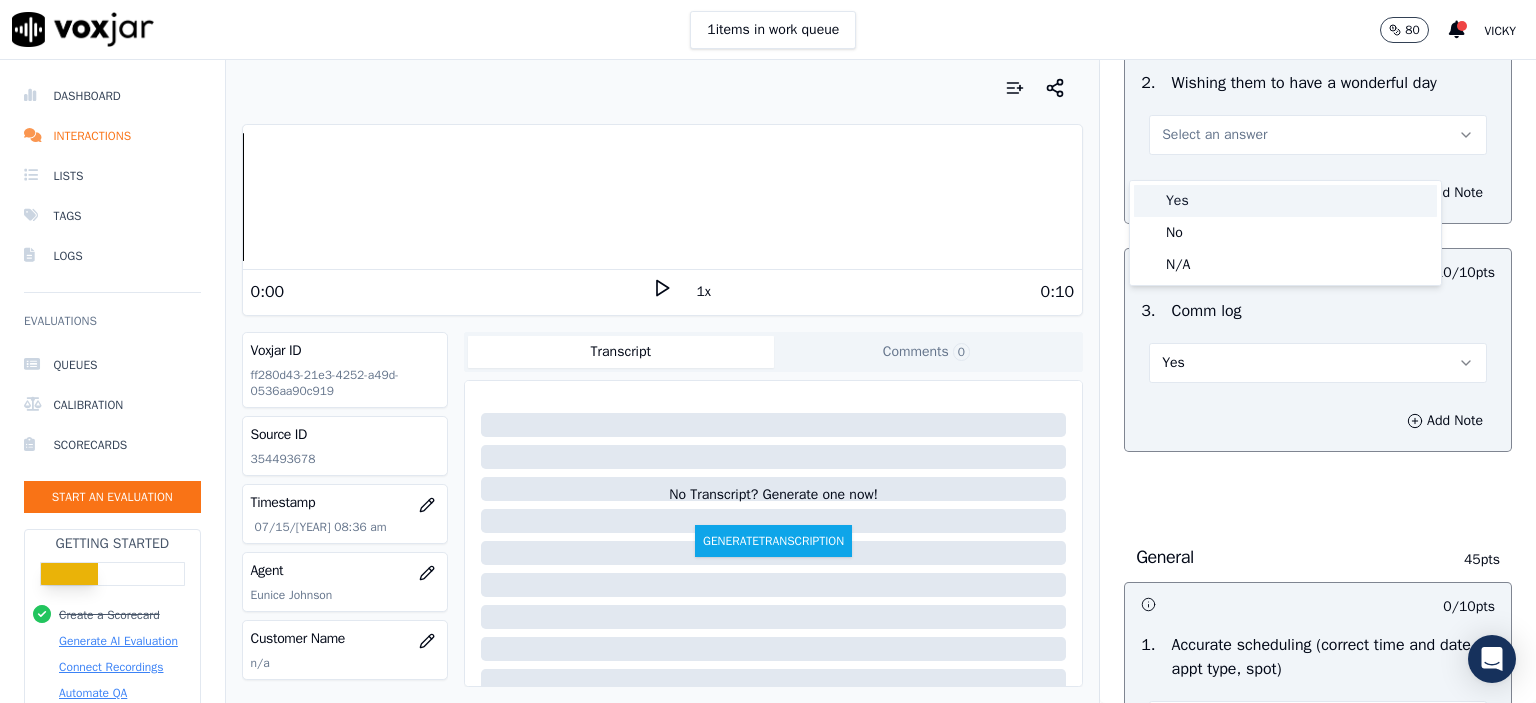 click on "Yes" at bounding box center (1285, 201) 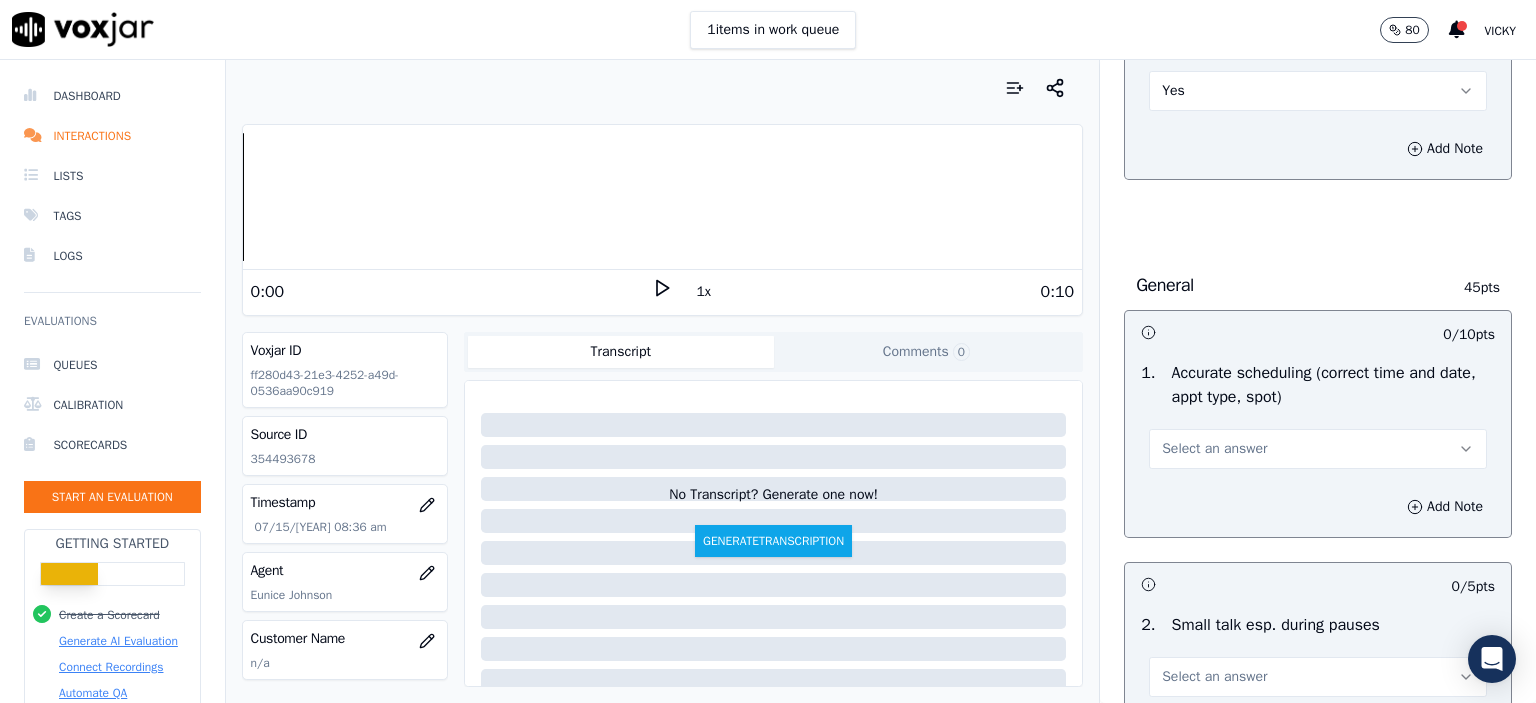 scroll, scrollTop: 2100, scrollLeft: 0, axis: vertical 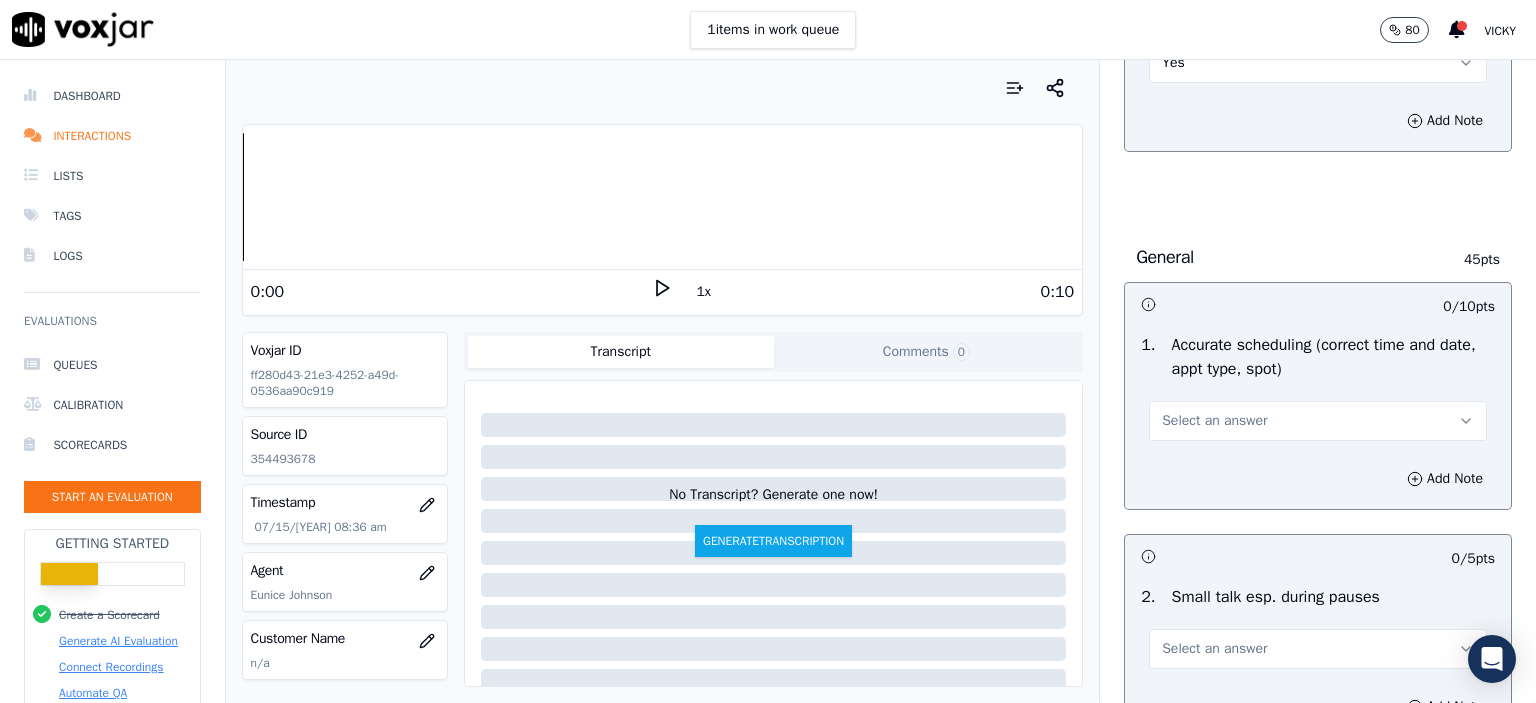 click on "Select an answer" at bounding box center (1214, 421) 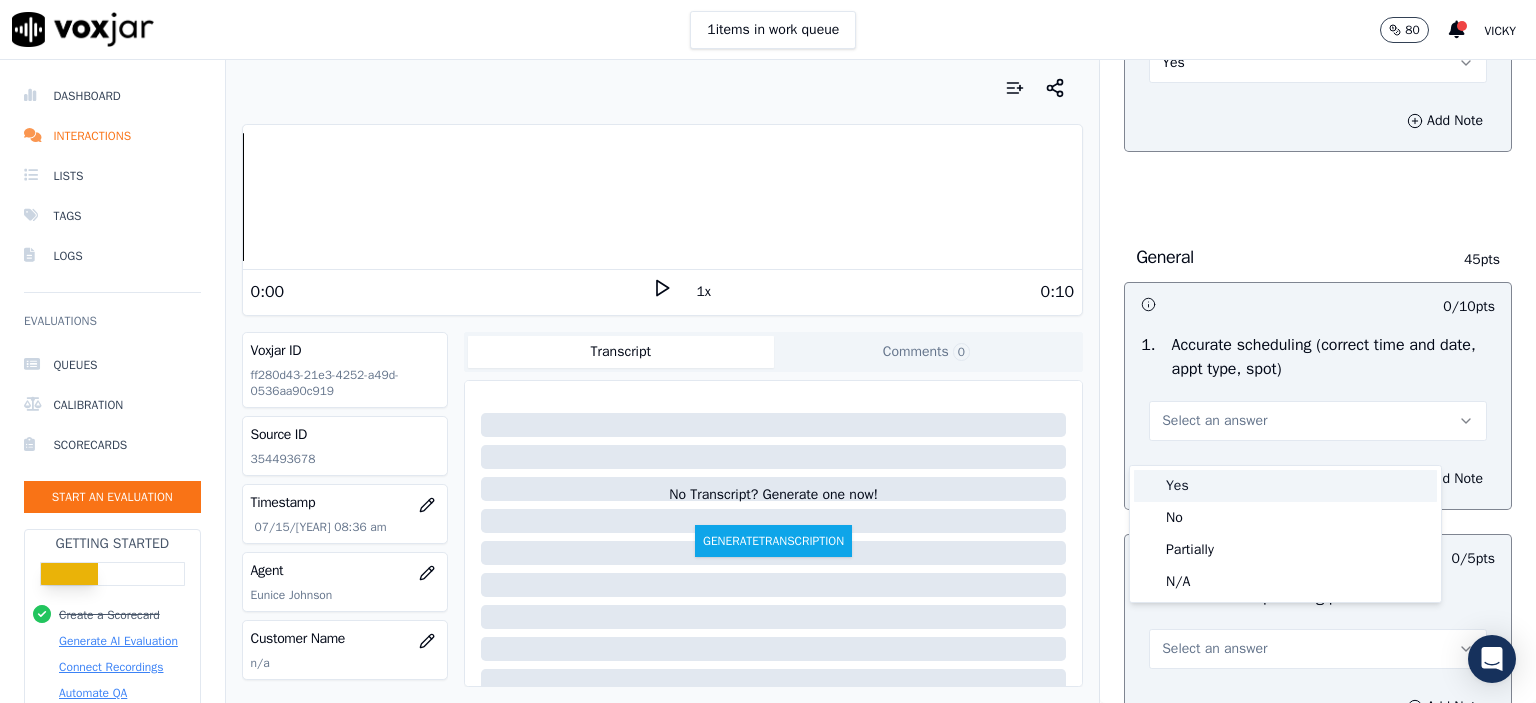 click on "Yes" at bounding box center [1285, 486] 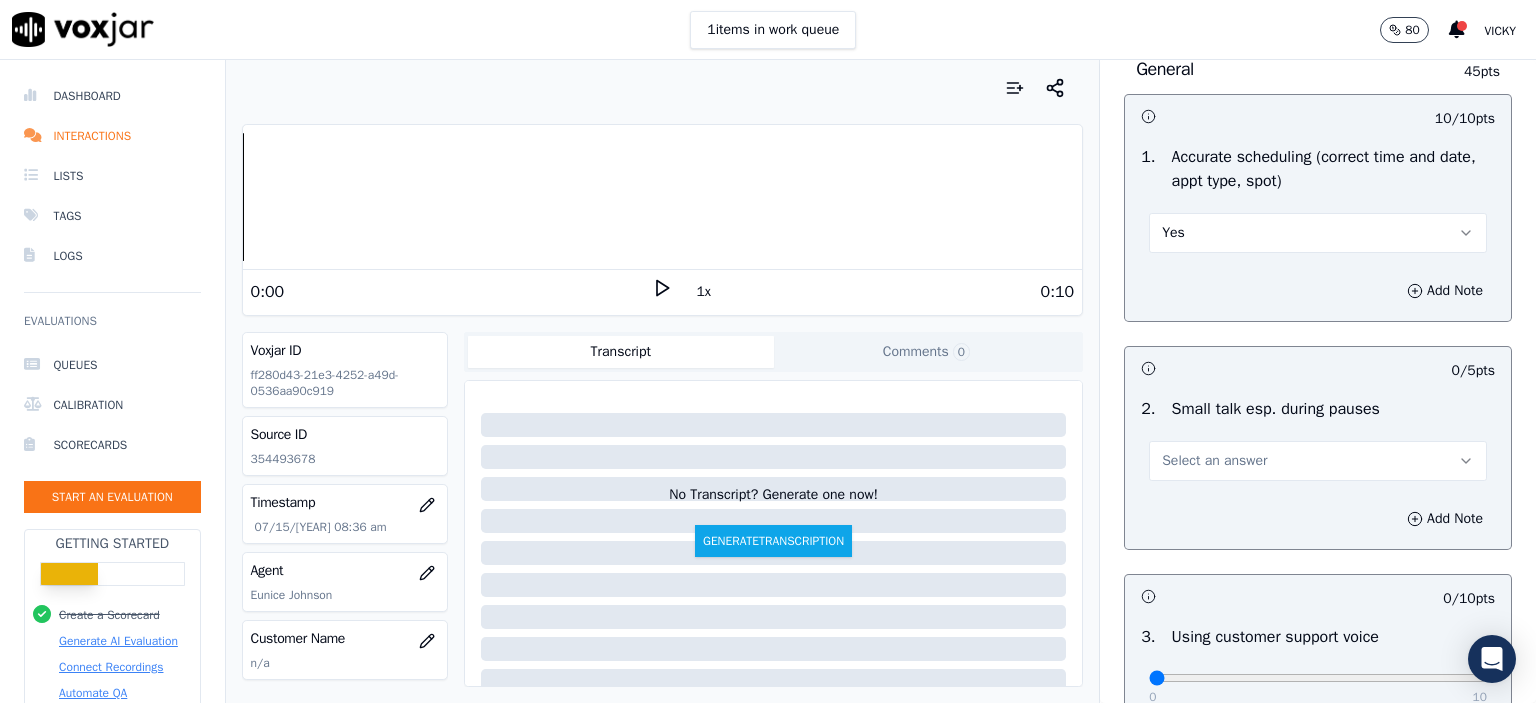 scroll, scrollTop: 2300, scrollLeft: 0, axis: vertical 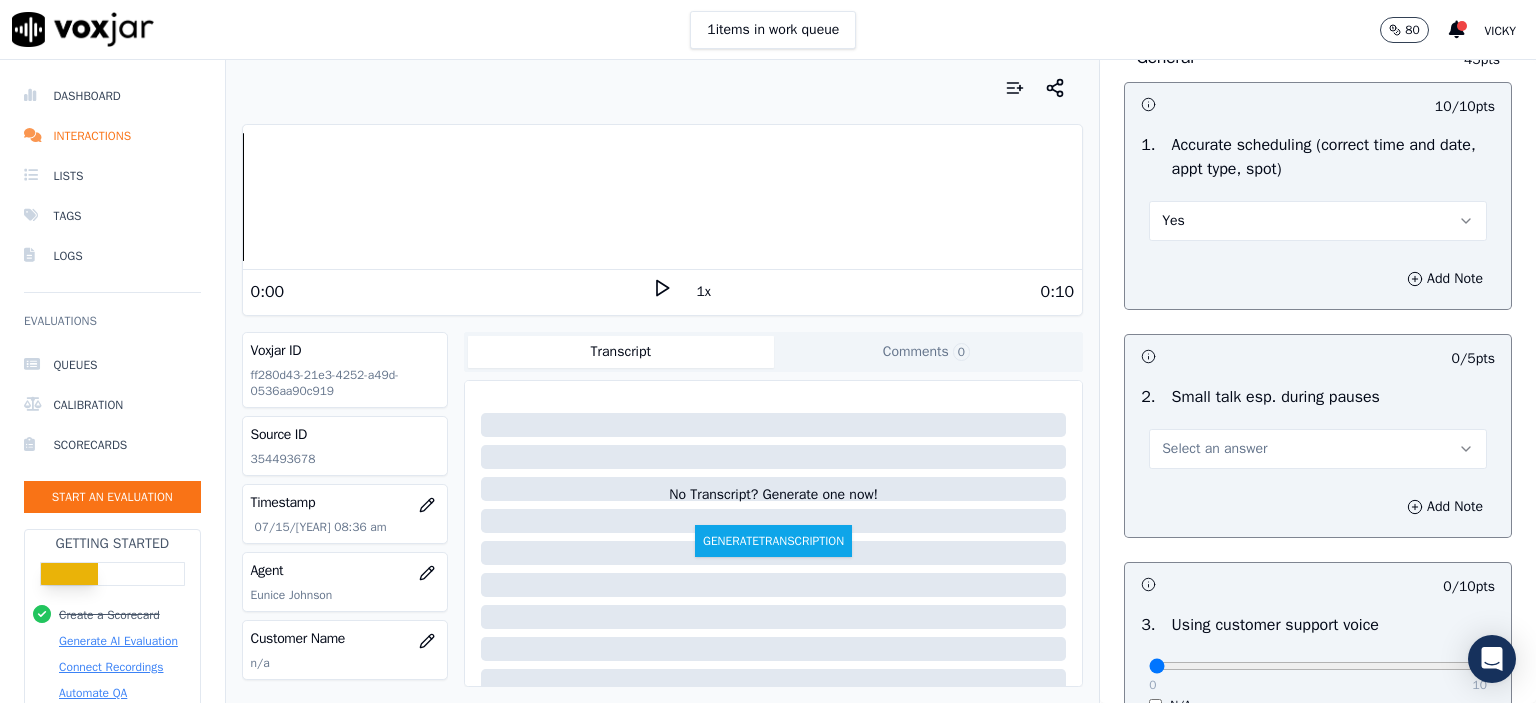 click on "Select an answer" at bounding box center (1214, 449) 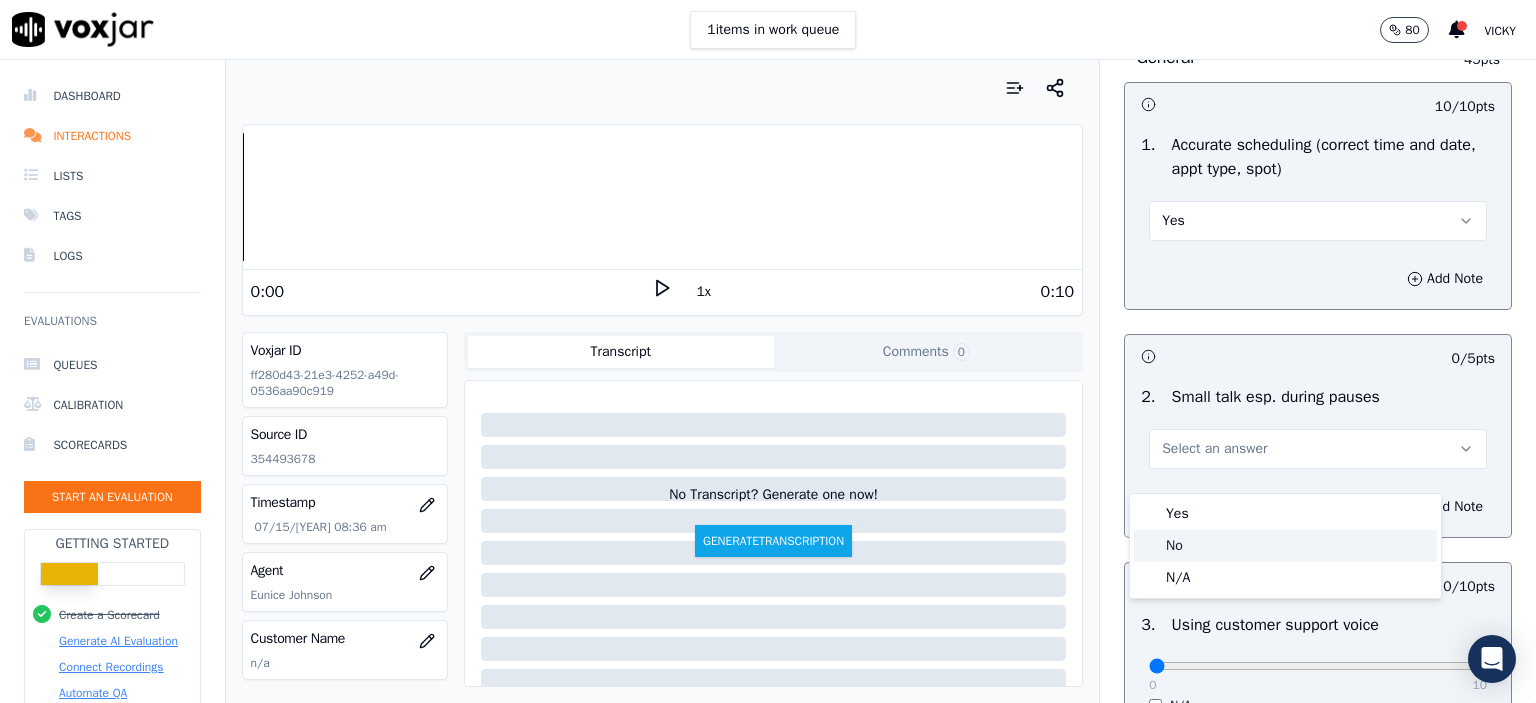 click on "No" 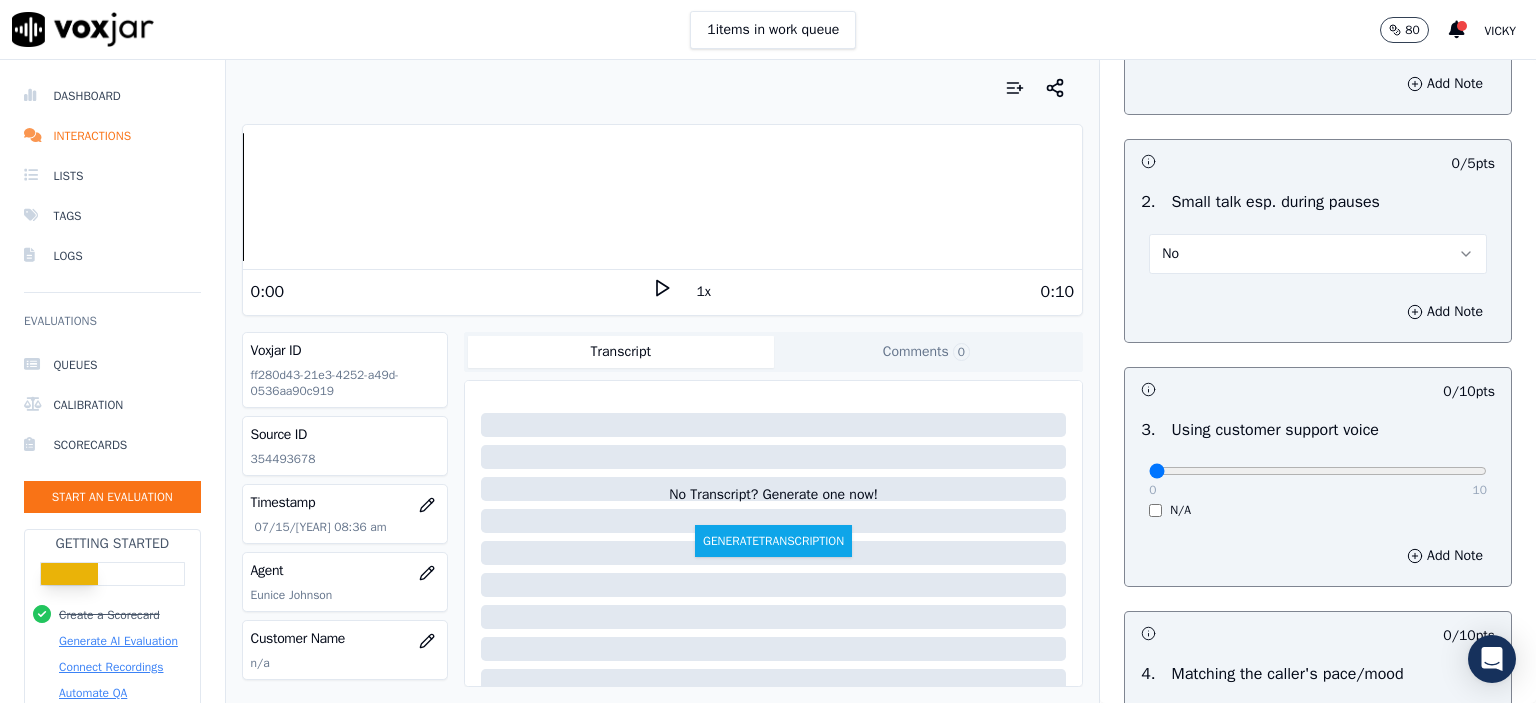 scroll, scrollTop: 2500, scrollLeft: 0, axis: vertical 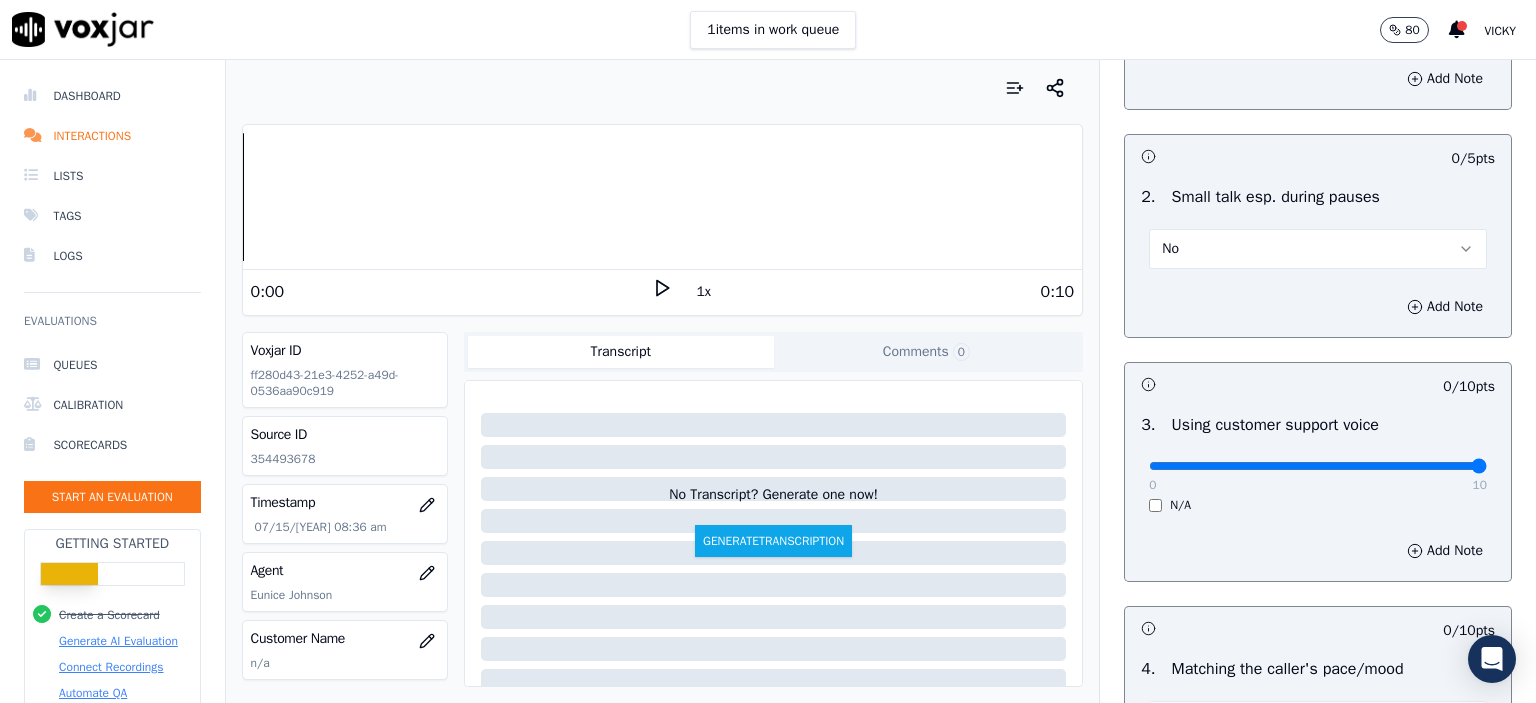 drag, startPoint x: 1142, startPoint y: 485, endPoint x: 1446, endPoint y: 491, distance: 304.0592 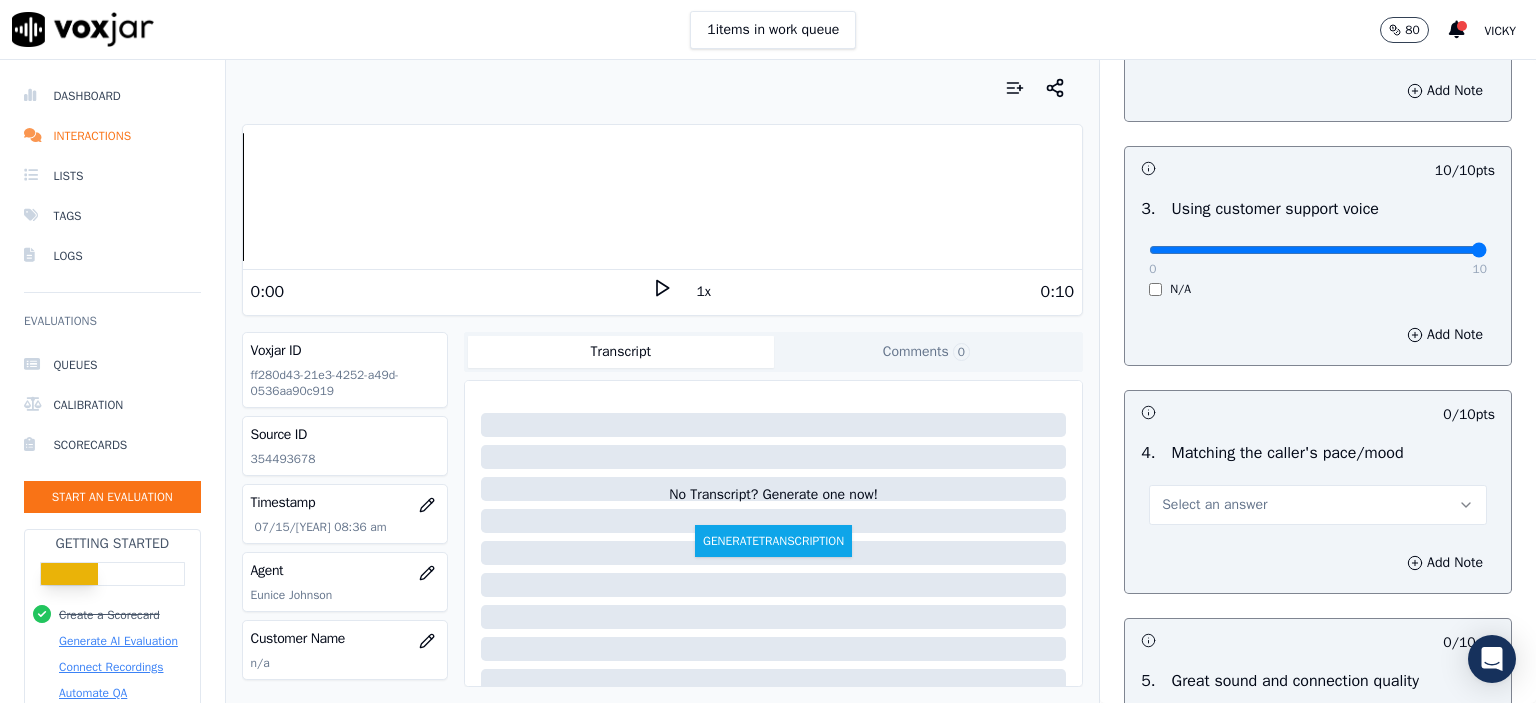 scroll, scrollTop: 2800, scrollLeft: 0, axis: vertical 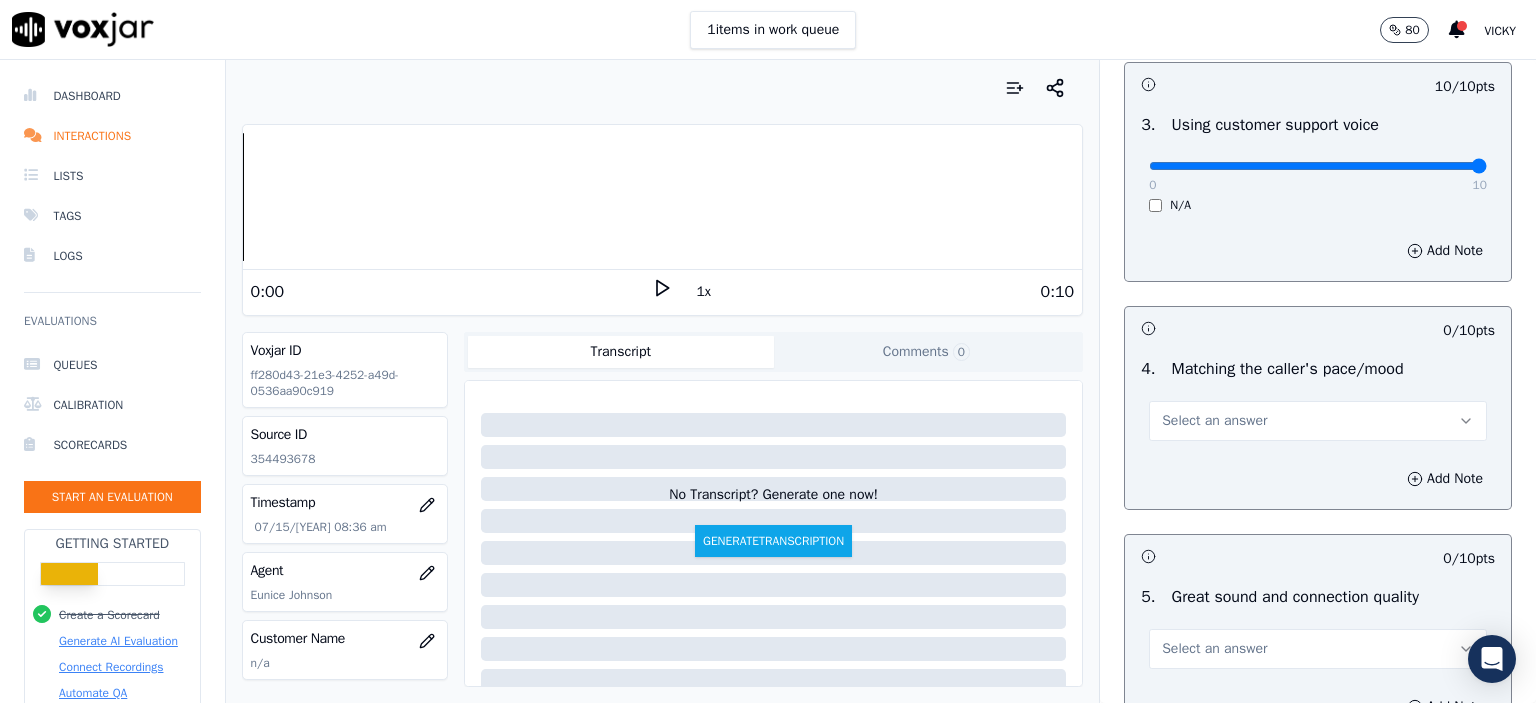click on "Select an answer" at bounding box center [1214, 421] 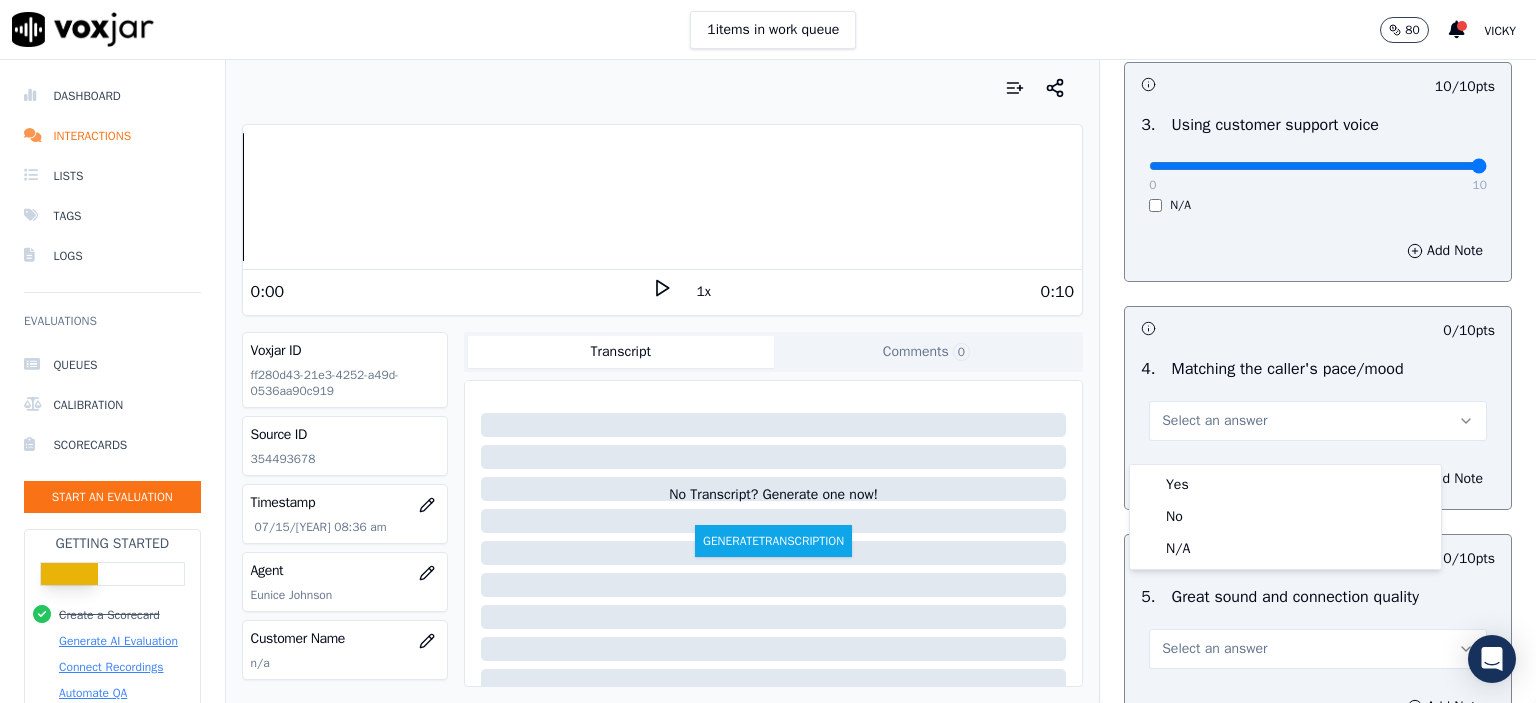 click on "Yes" at bounding box center [1285, 485] 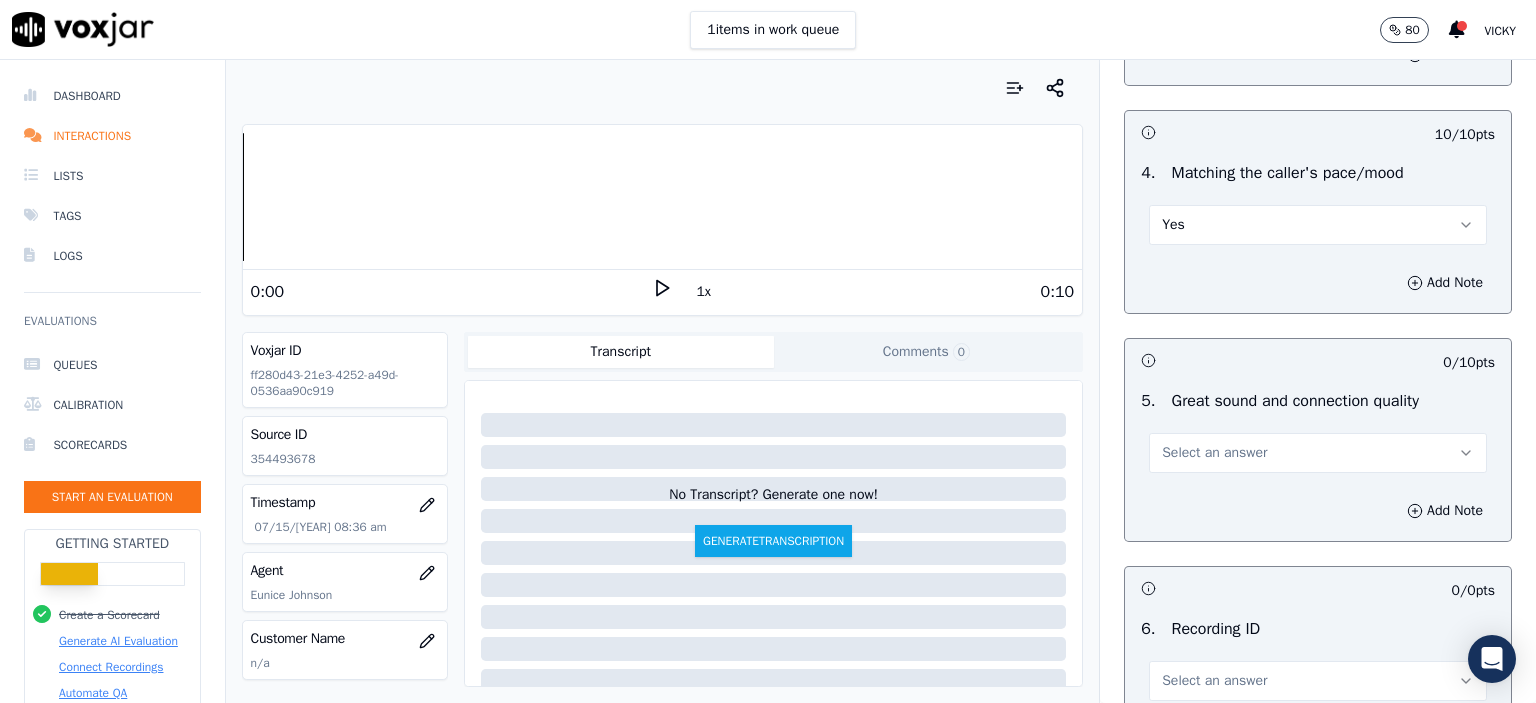 scroll, scrollTop: 3000, scrollLeft: 0, axis: vertical 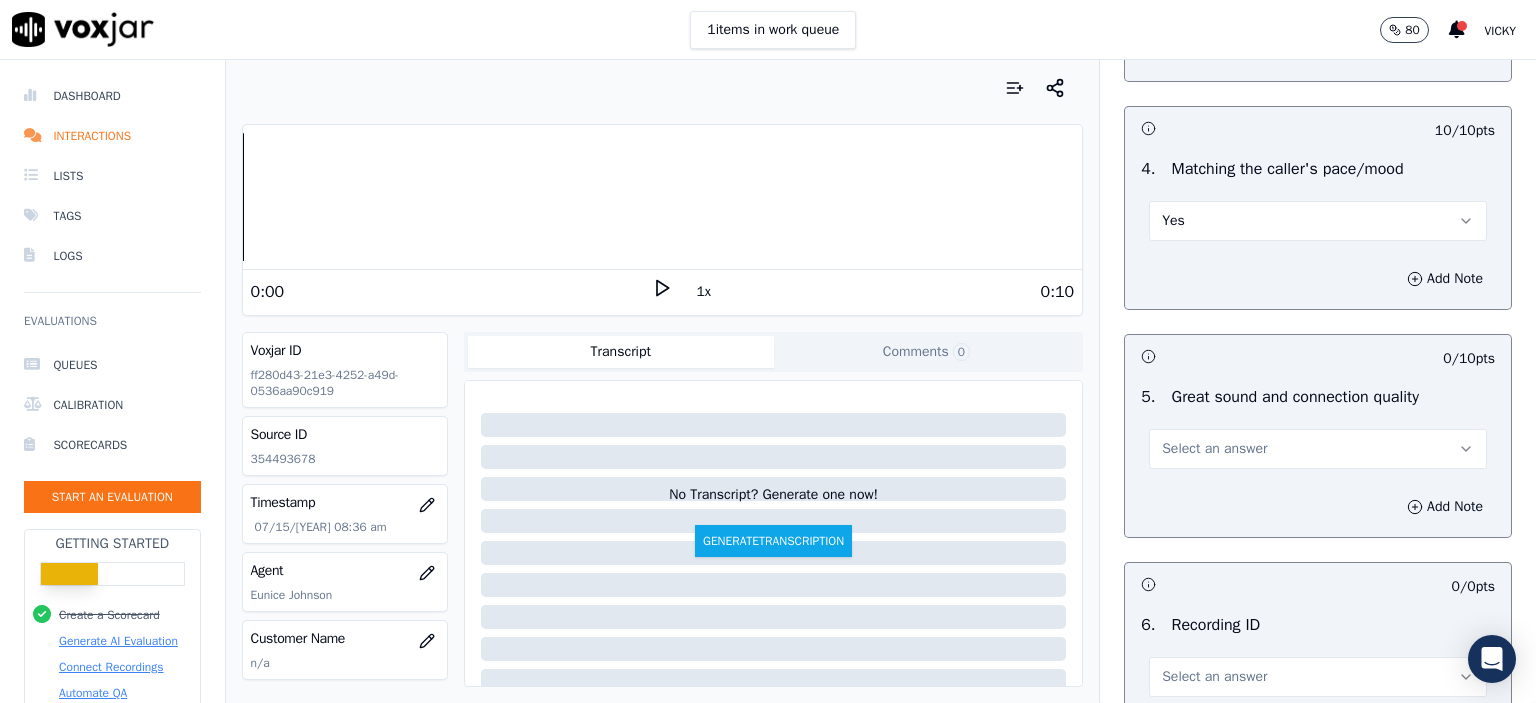 click on "Select an answer" at bounding box center [1318, 449] 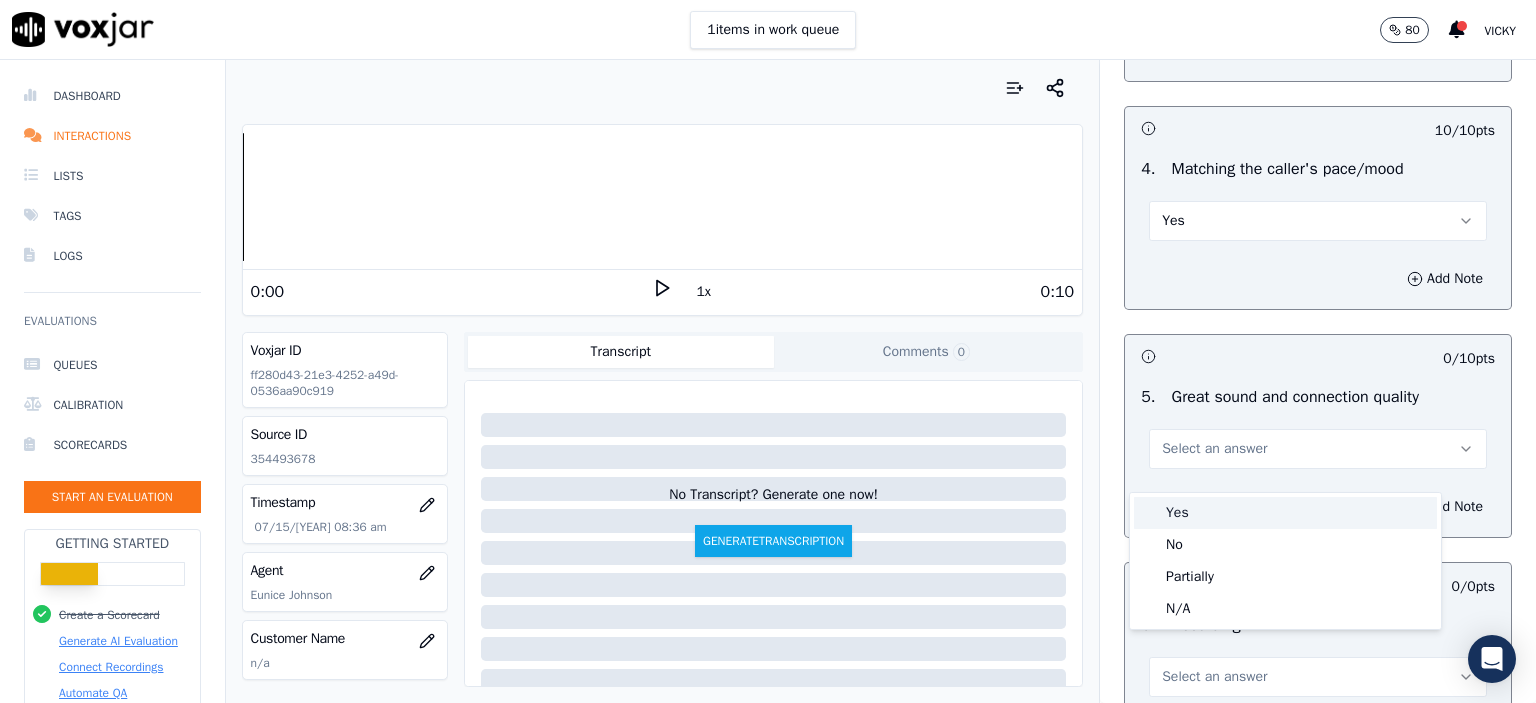 click on "Yes" at bounding box center [1285, 513] 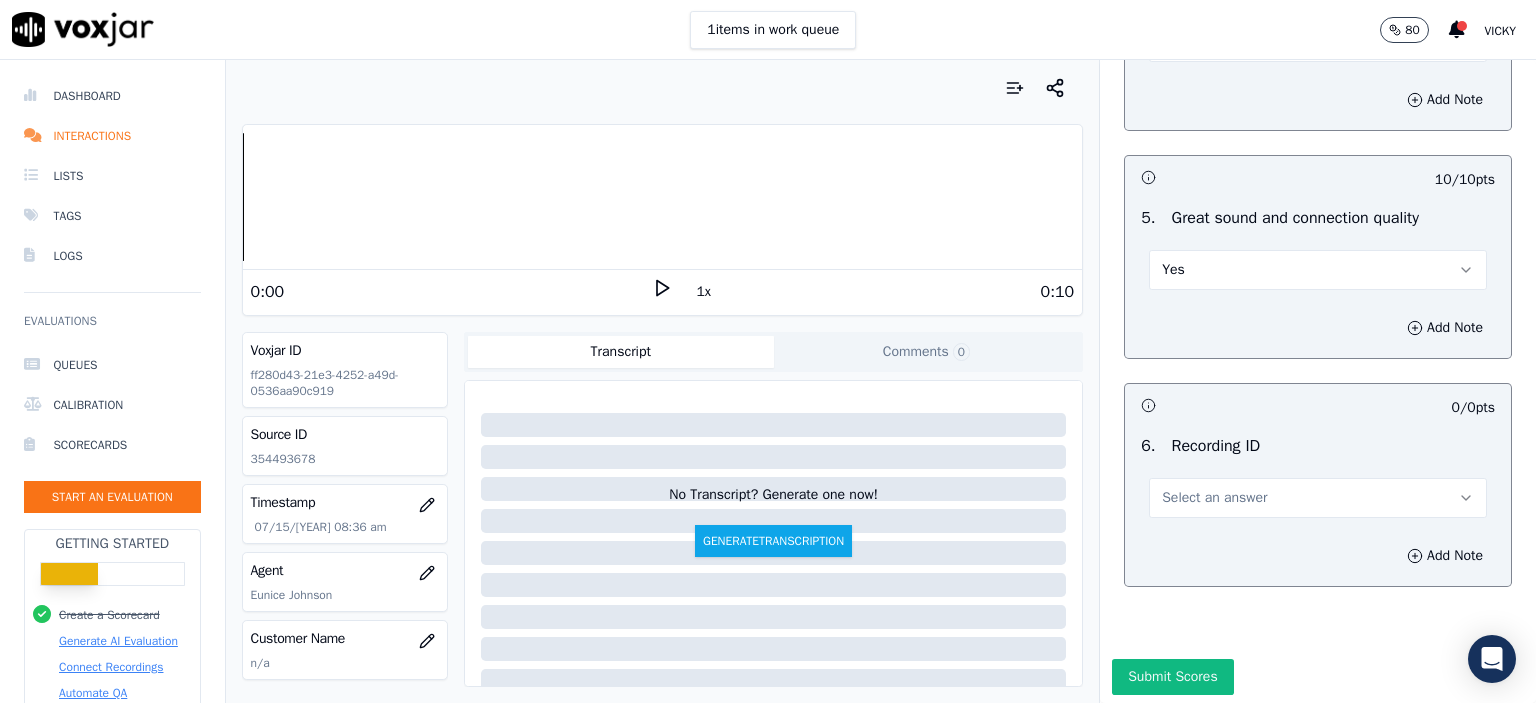 scroll, scrollTop: 3246, scrollLeft: 0, axis: vertical 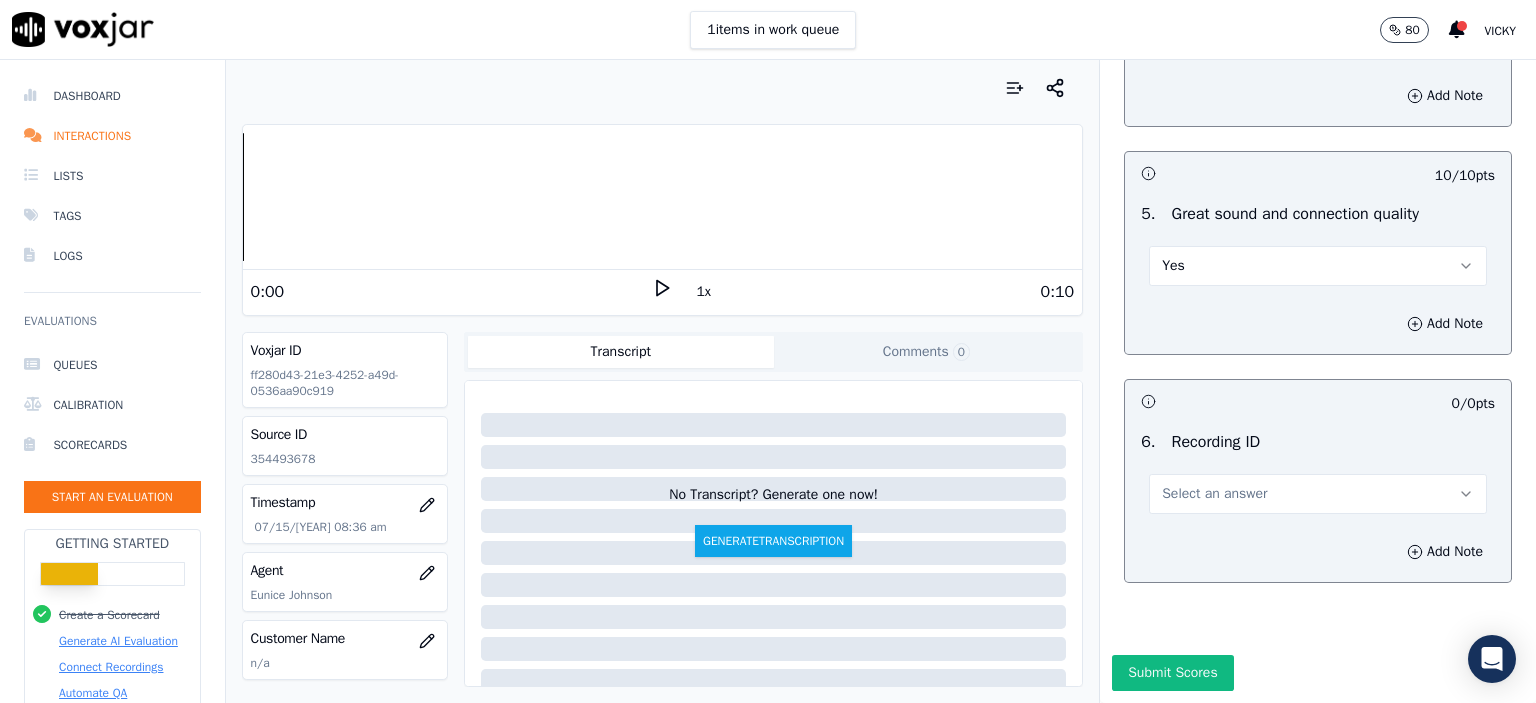 click on "Select an answer" at bounding box center (1214, 494) 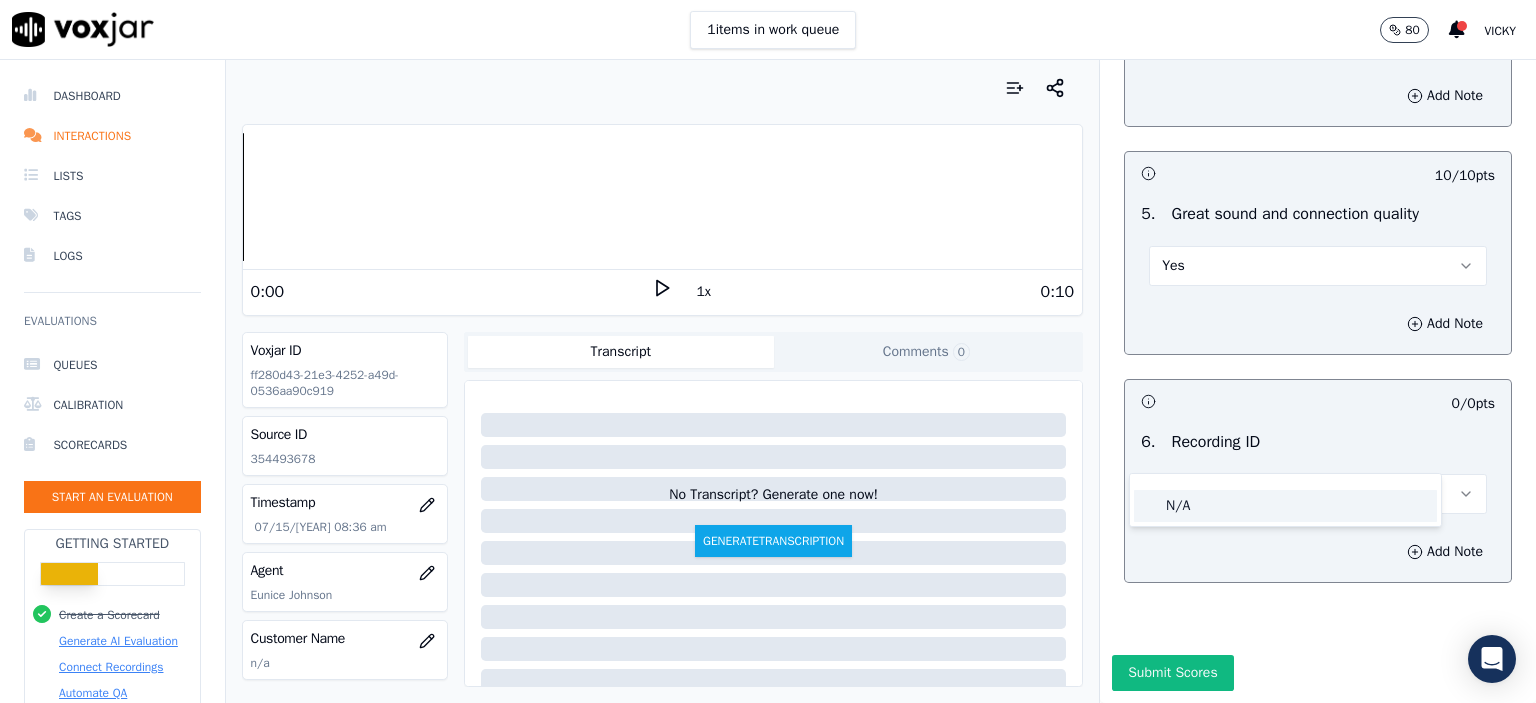 click on "N/A" 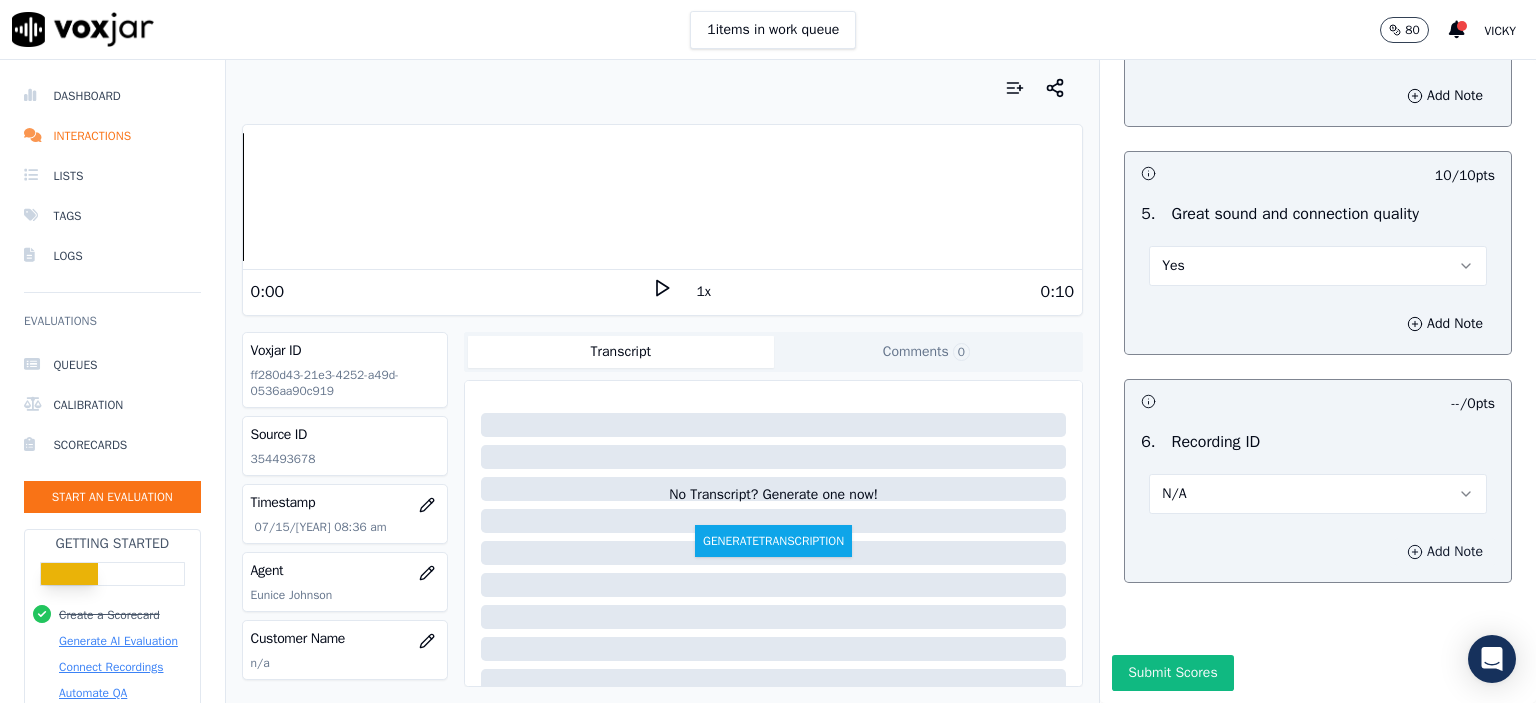 click on "Add Note" at bounding box center (1445, 552) 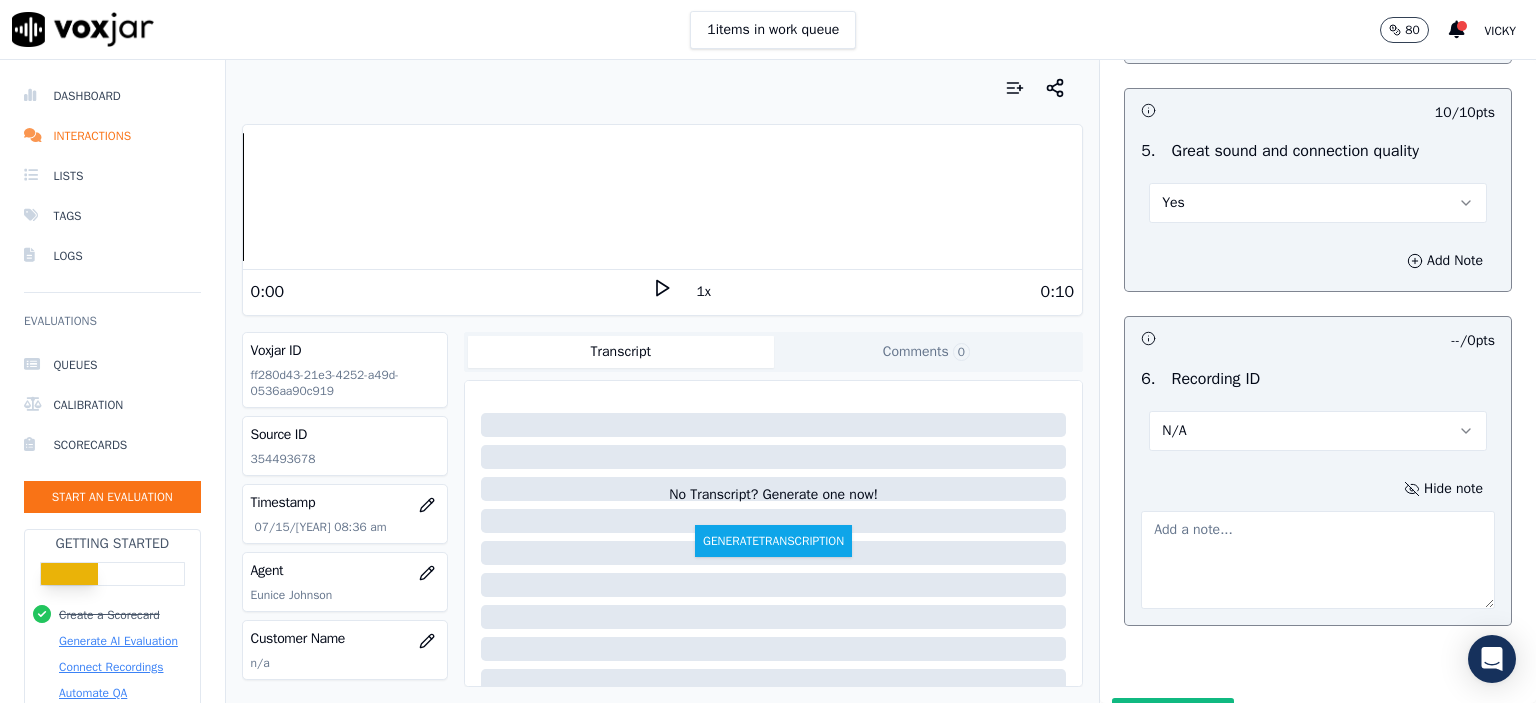 click on "354493678" 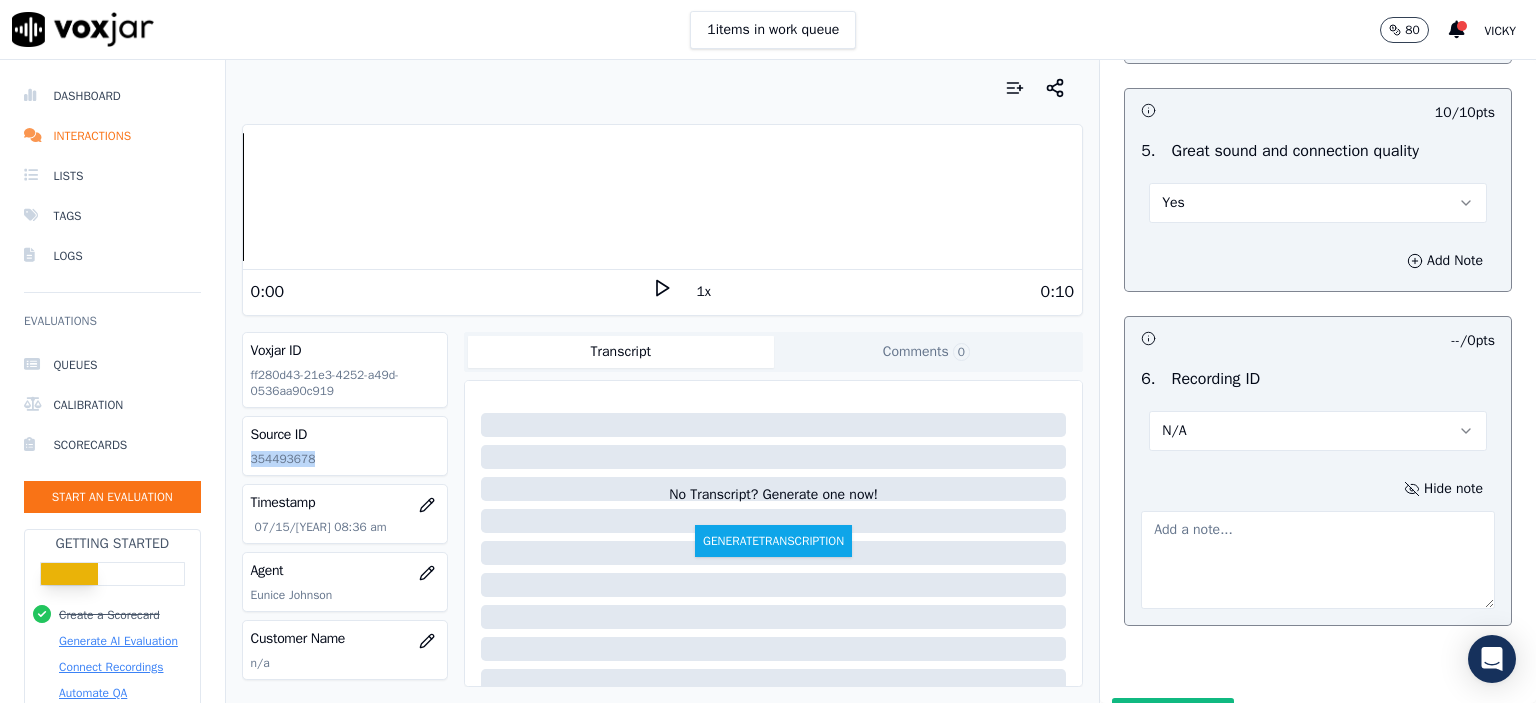 click on "354493678" 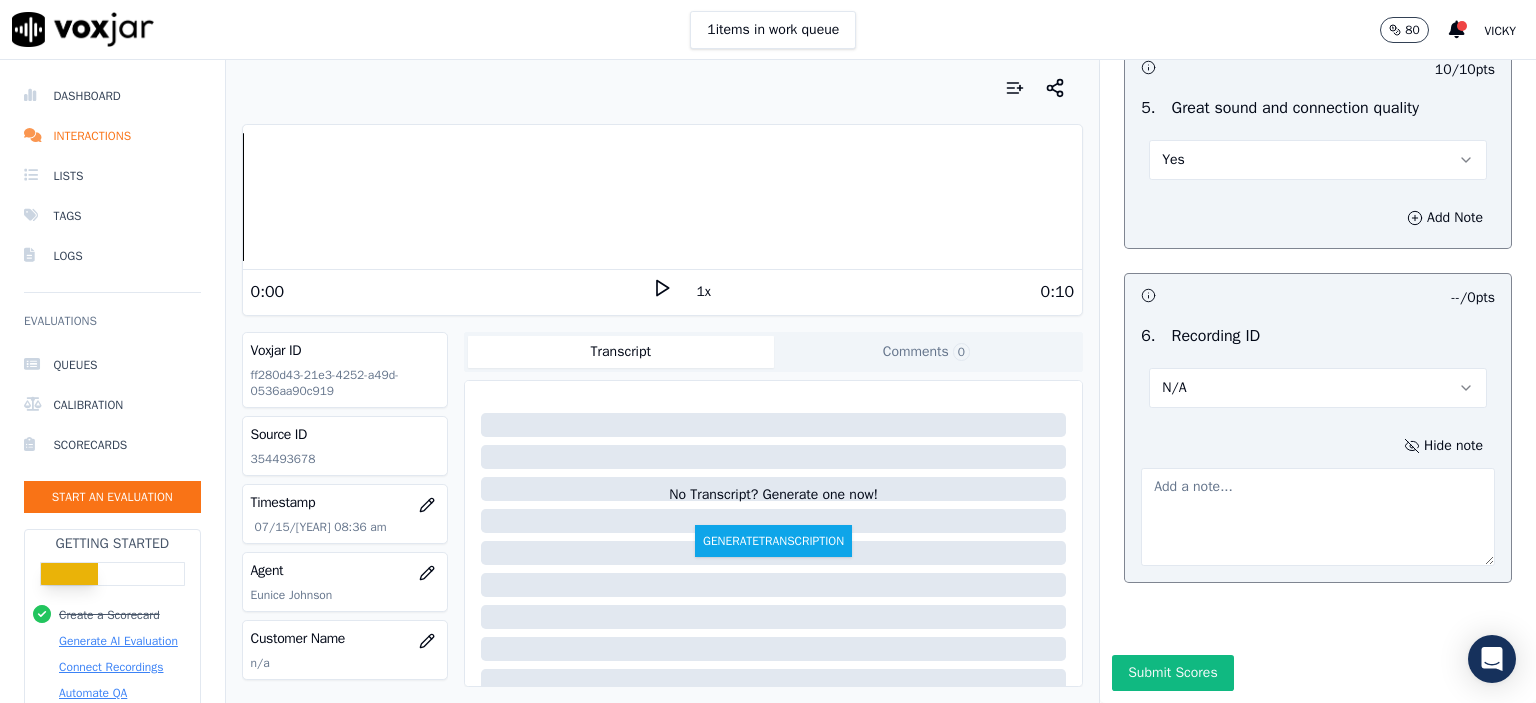 click at bounding box center (1318, 517) 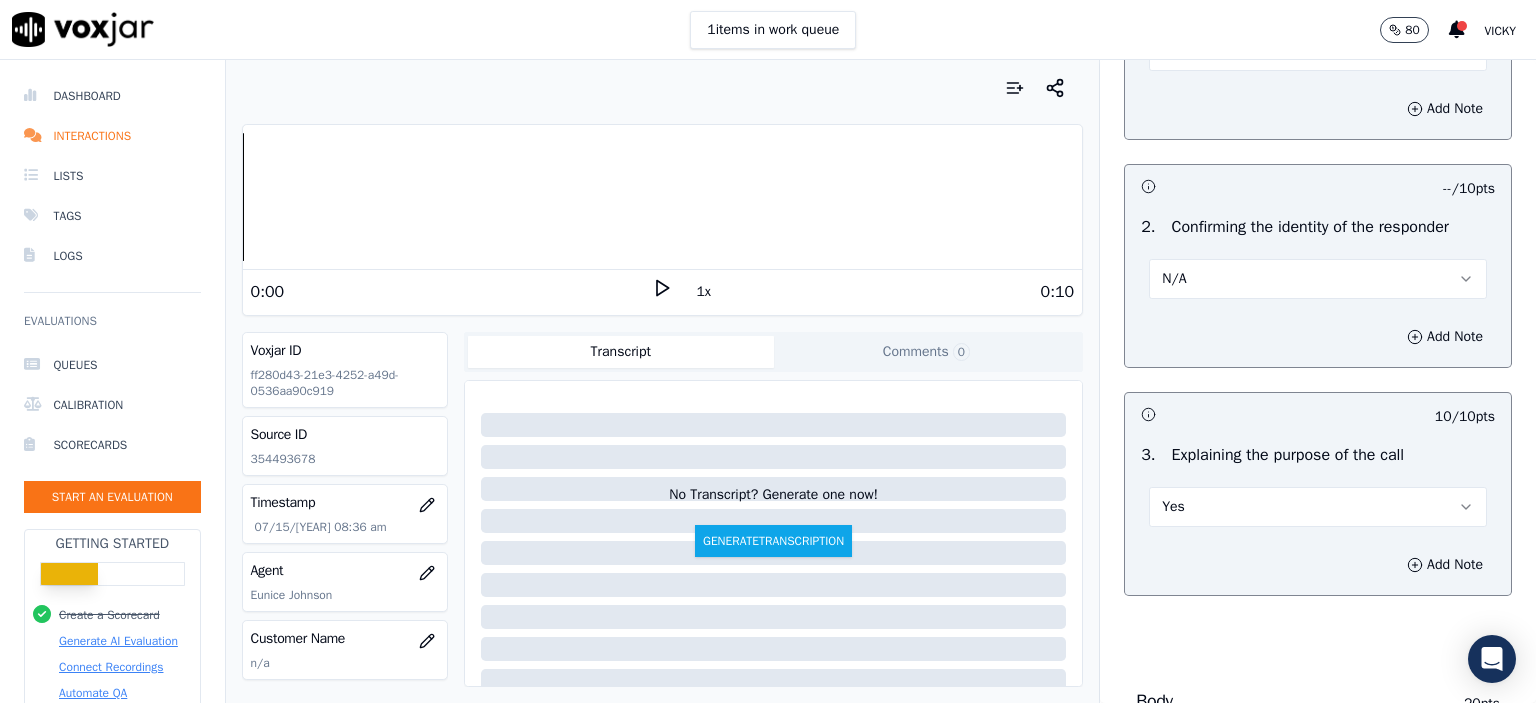 scroll, scrollTop: 0, scrollLeft: 0, axis: both 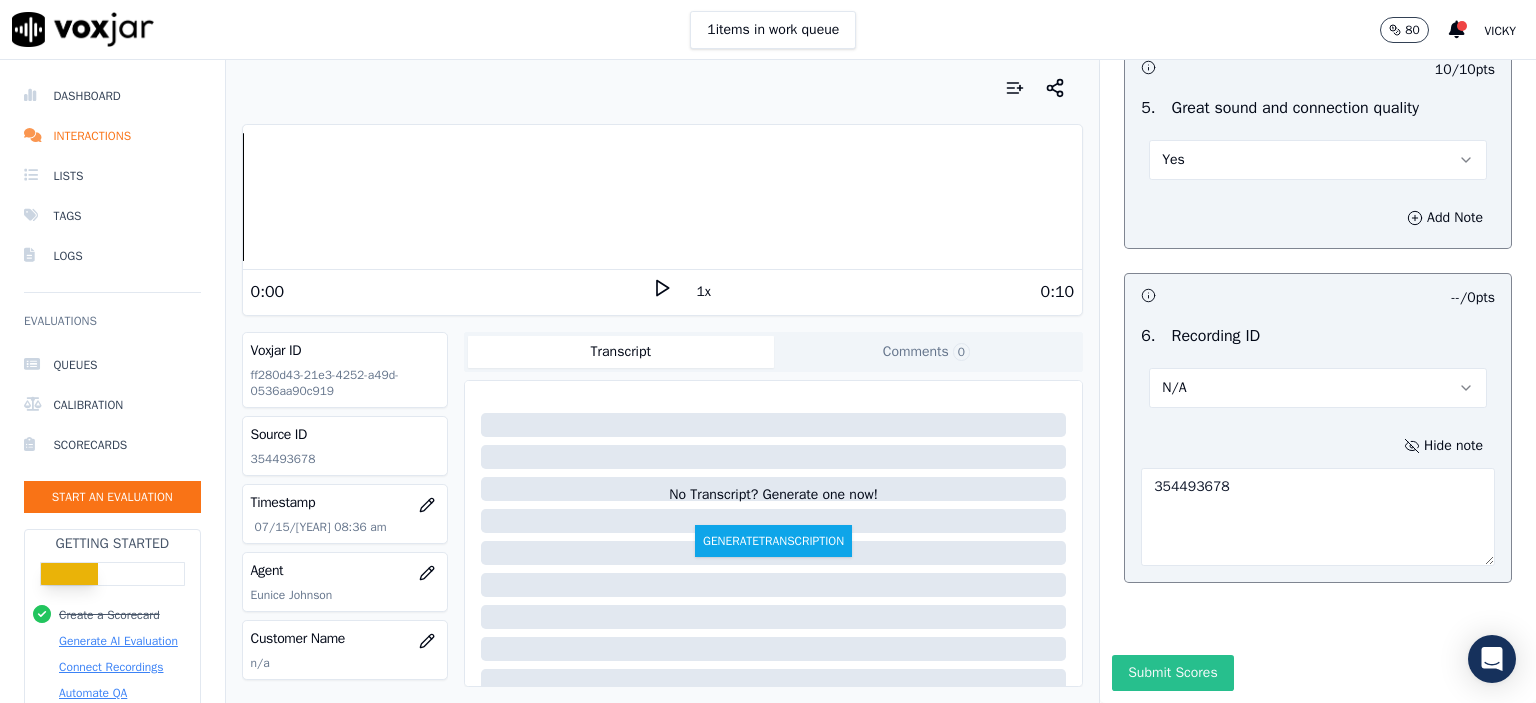 type on "354493678" 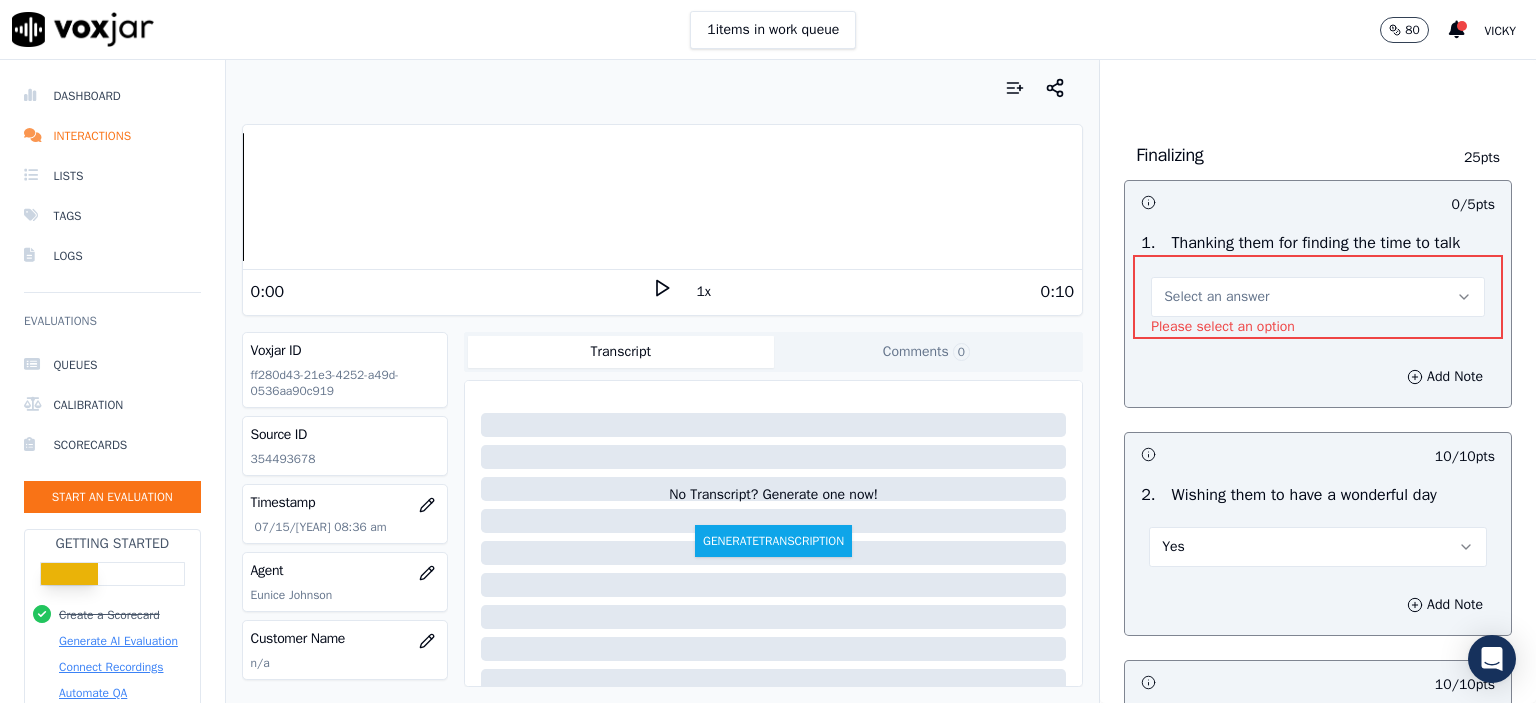 scroll, scrollTop: 1375, scrollLeft: 0, axis: vertical 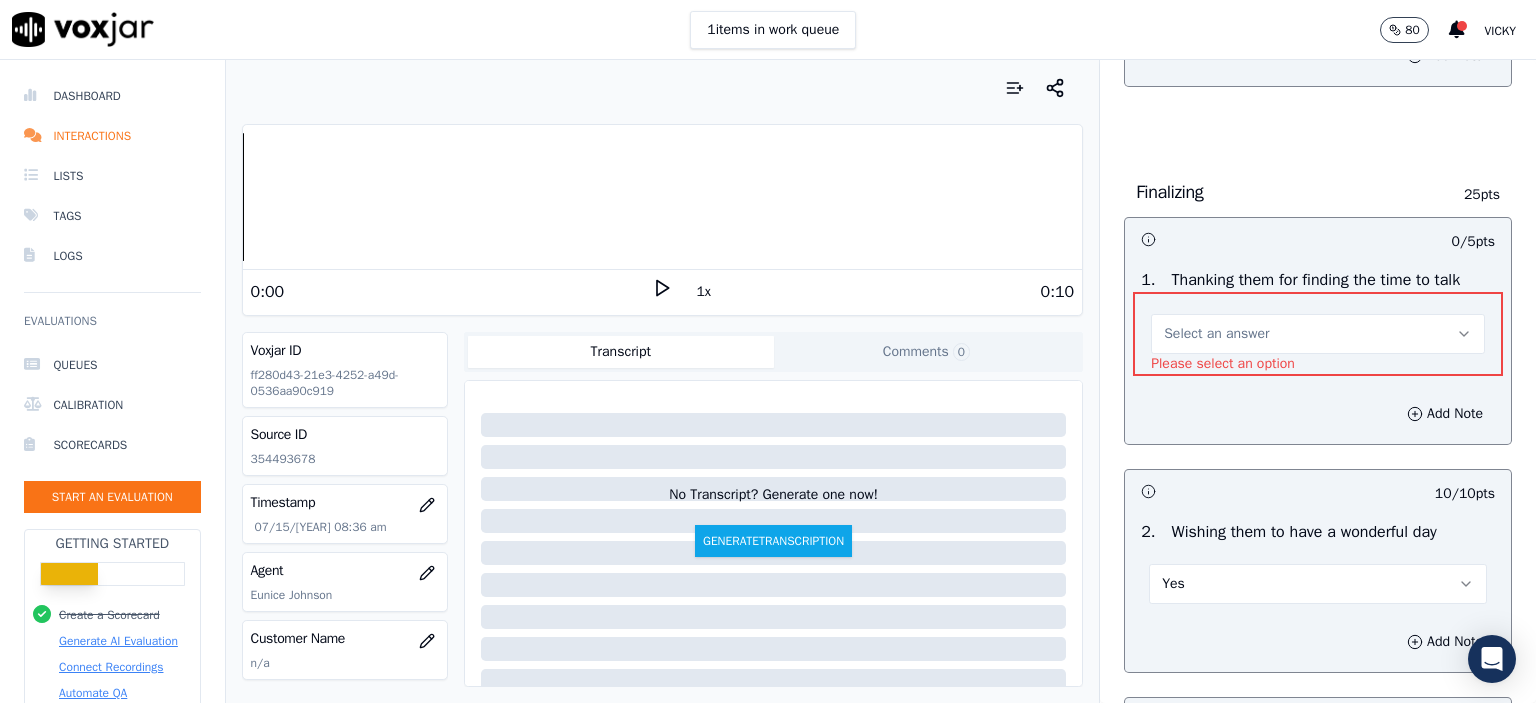 click on "Select an answer" at bounding box center (1216, 334) 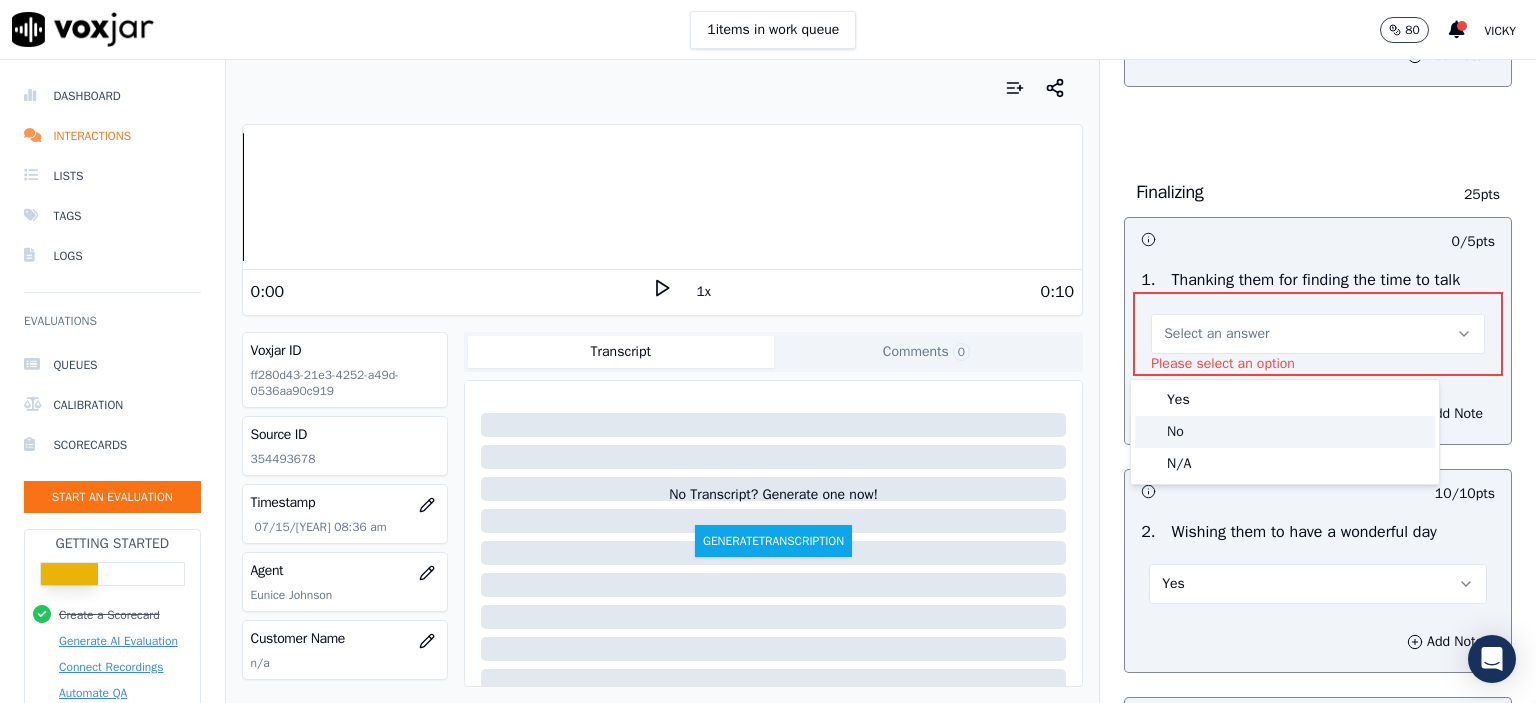 click on "No" 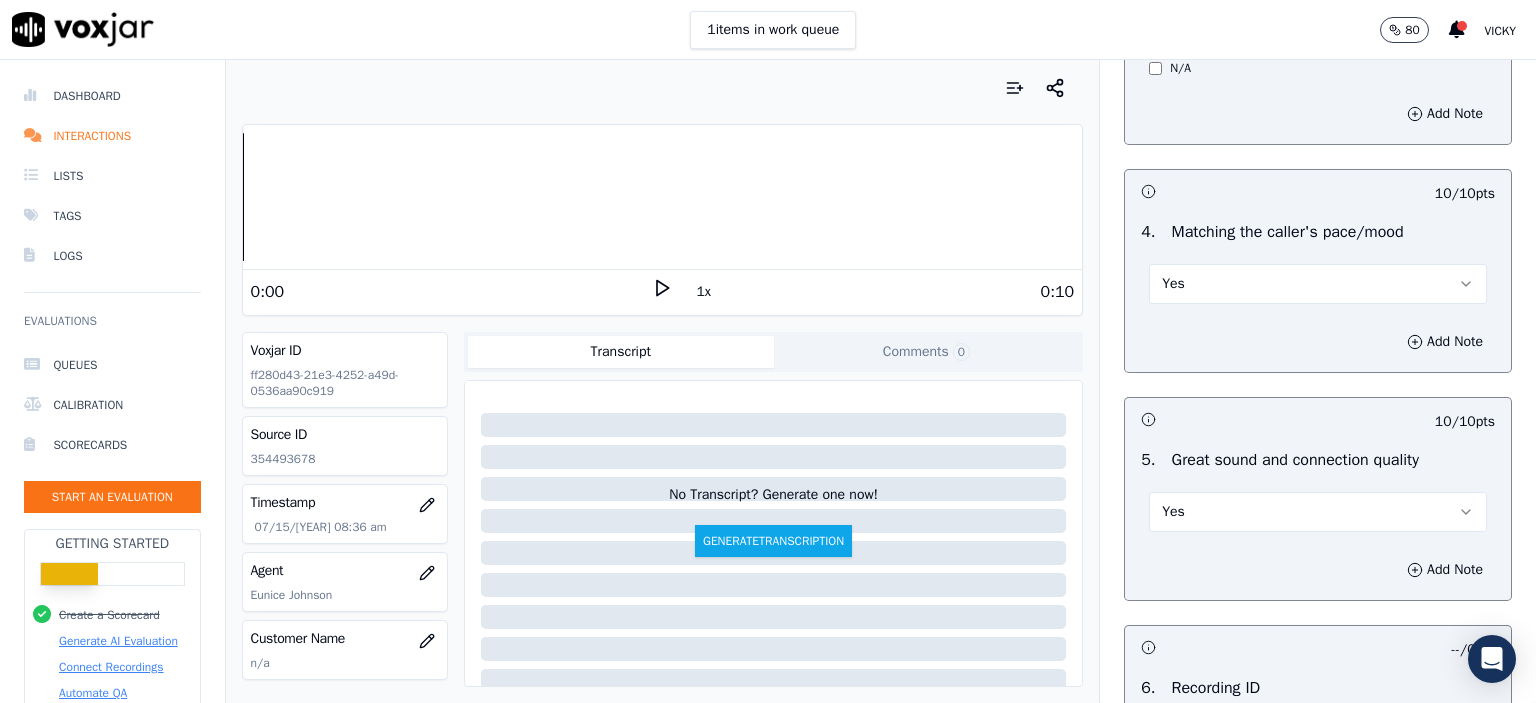 scroll, scrollTop: 3352, scrollLeft: 0, axis: vertical 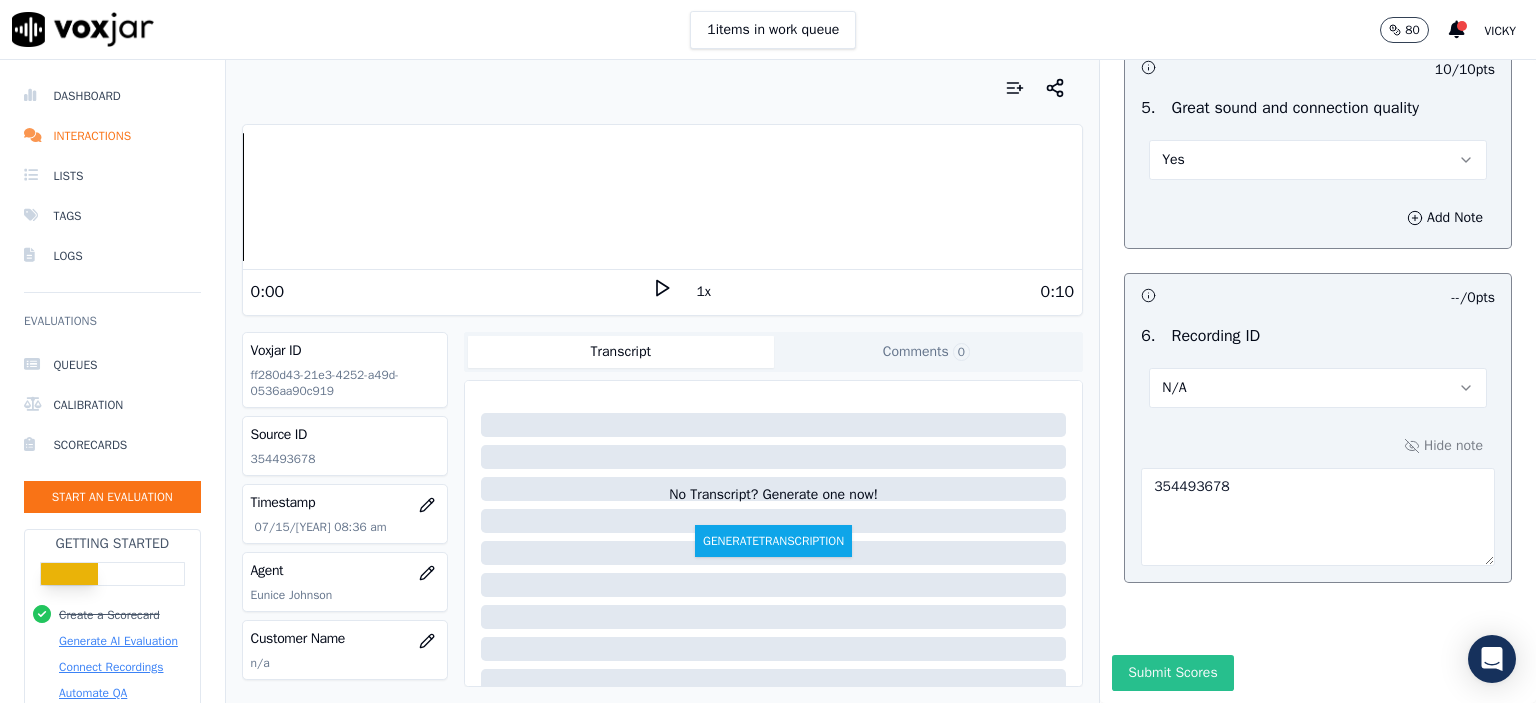 click on "Submit Scores" at bounding box center (1172, 673) 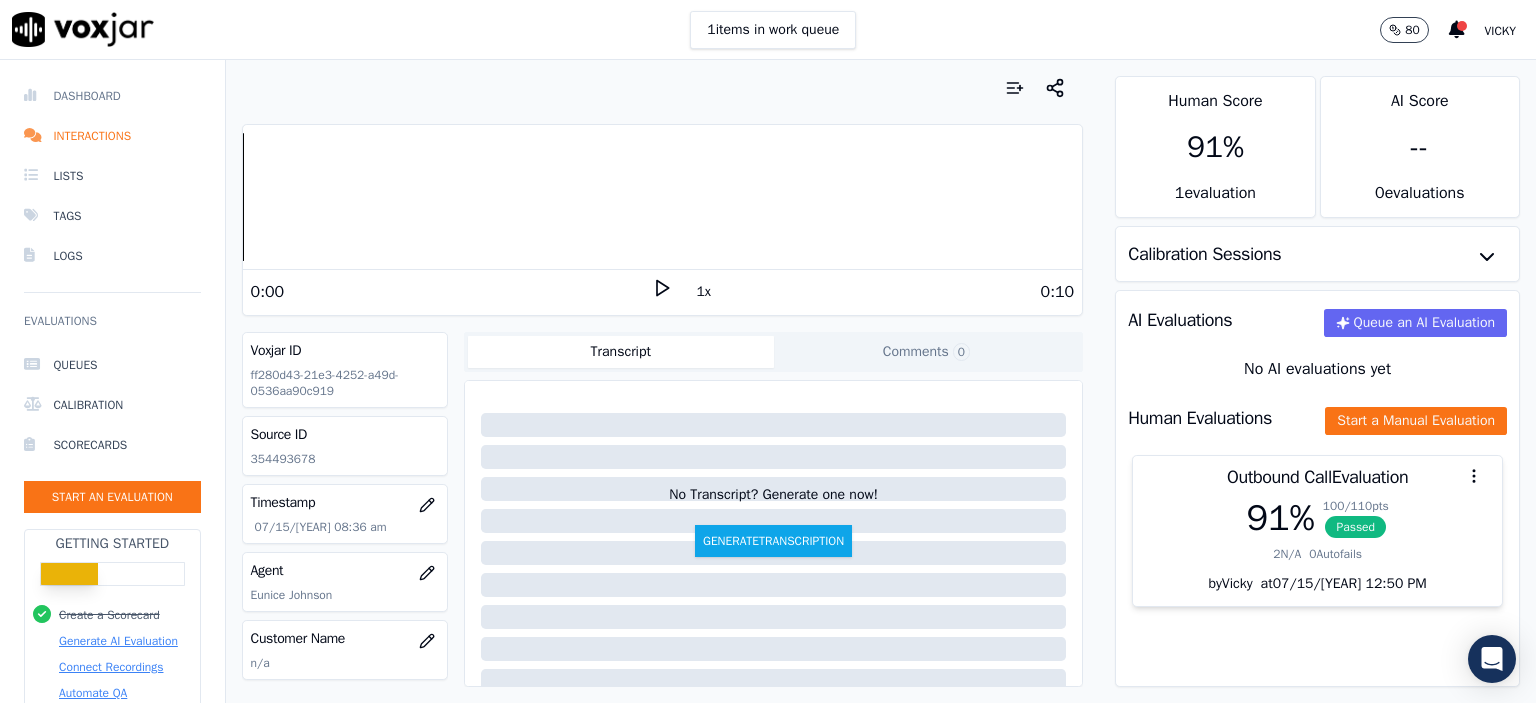 click on "Dashboard" at bounding box center (112, 96) 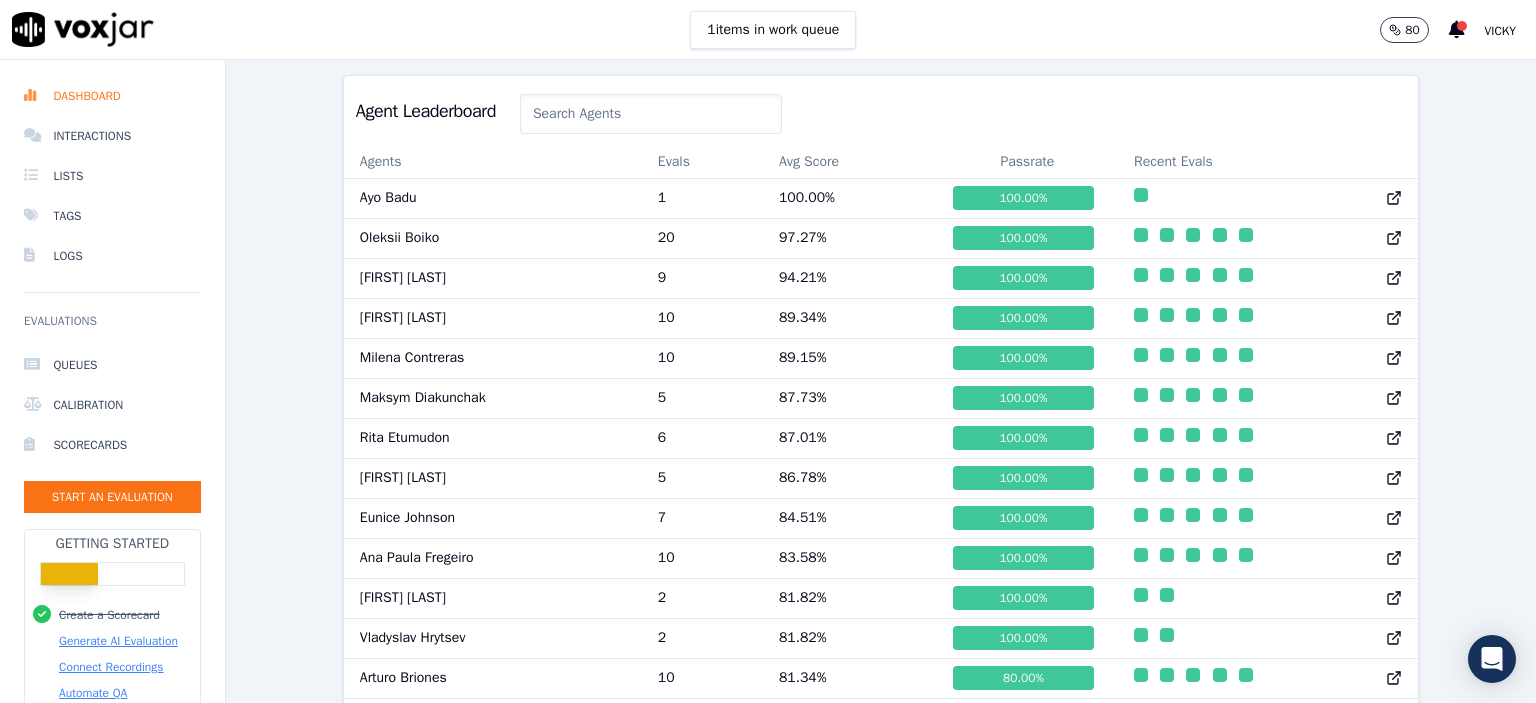 scroll, scrollTop: 998, scrollLeft: 0, axis: vertical 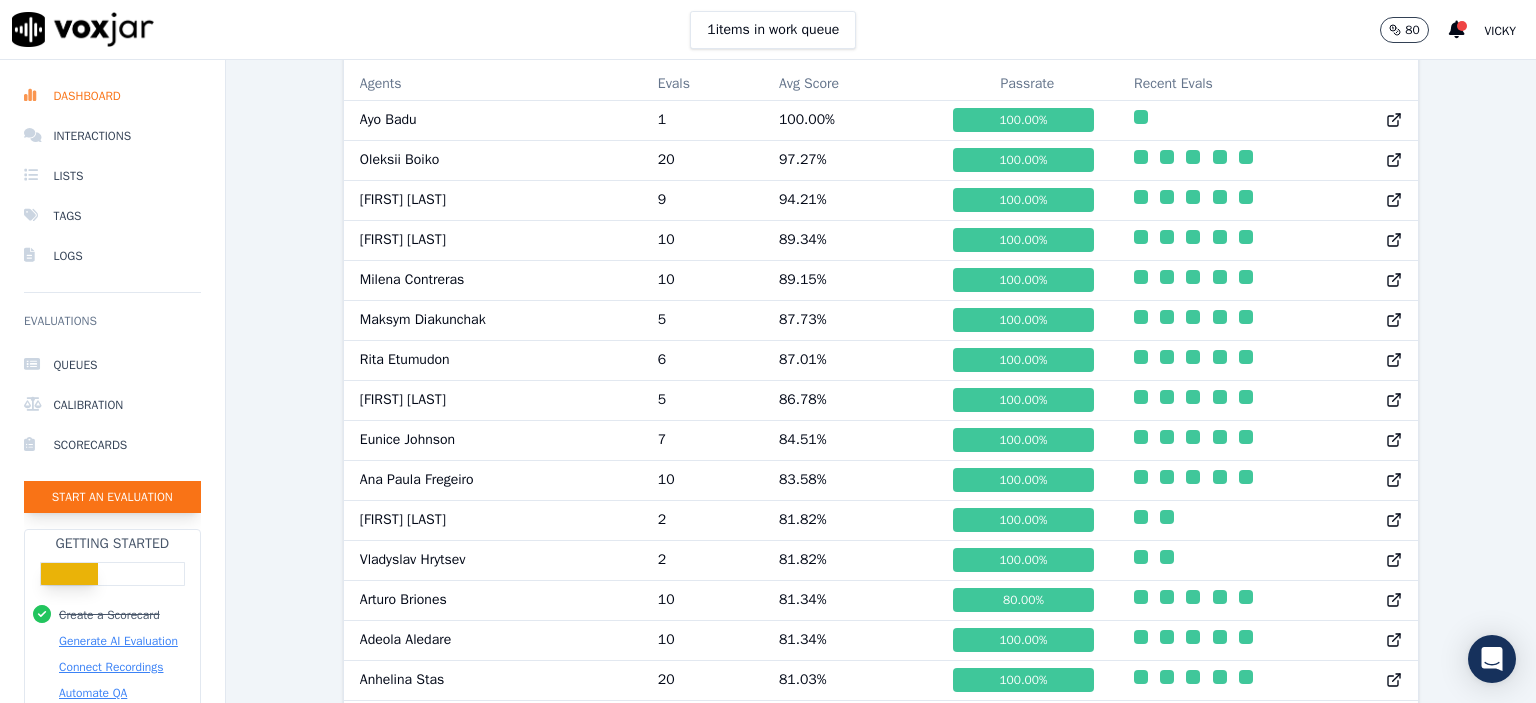 click on "Start an Evaluation" 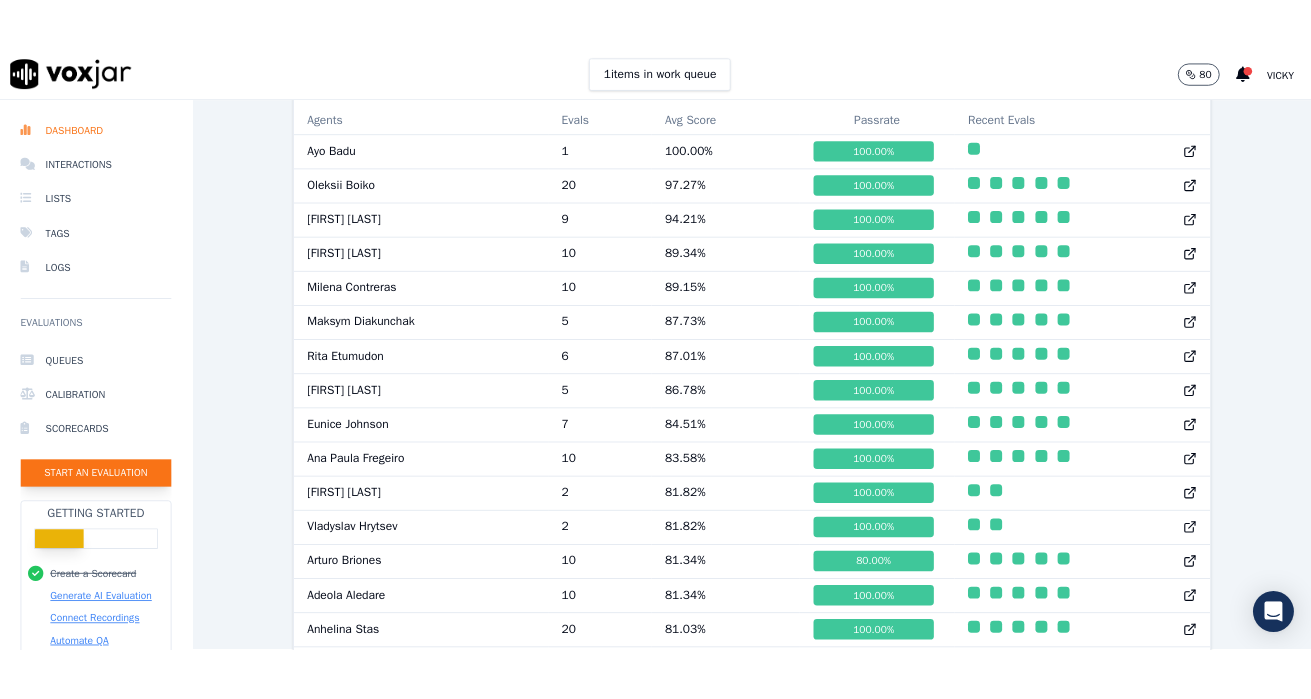 scroll, scrollTop: 122, scrollLeft: 0, axis: vertical 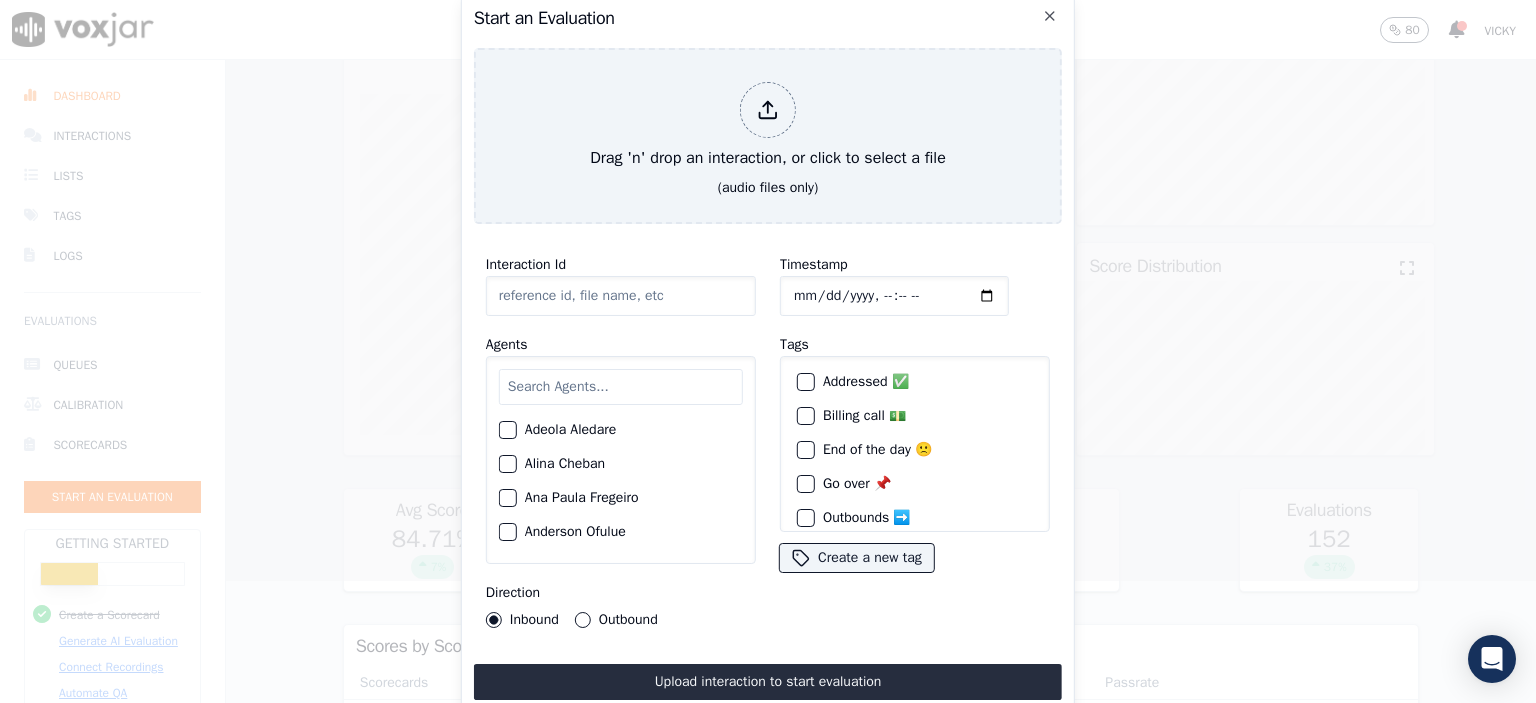 click on "Interaction Id" 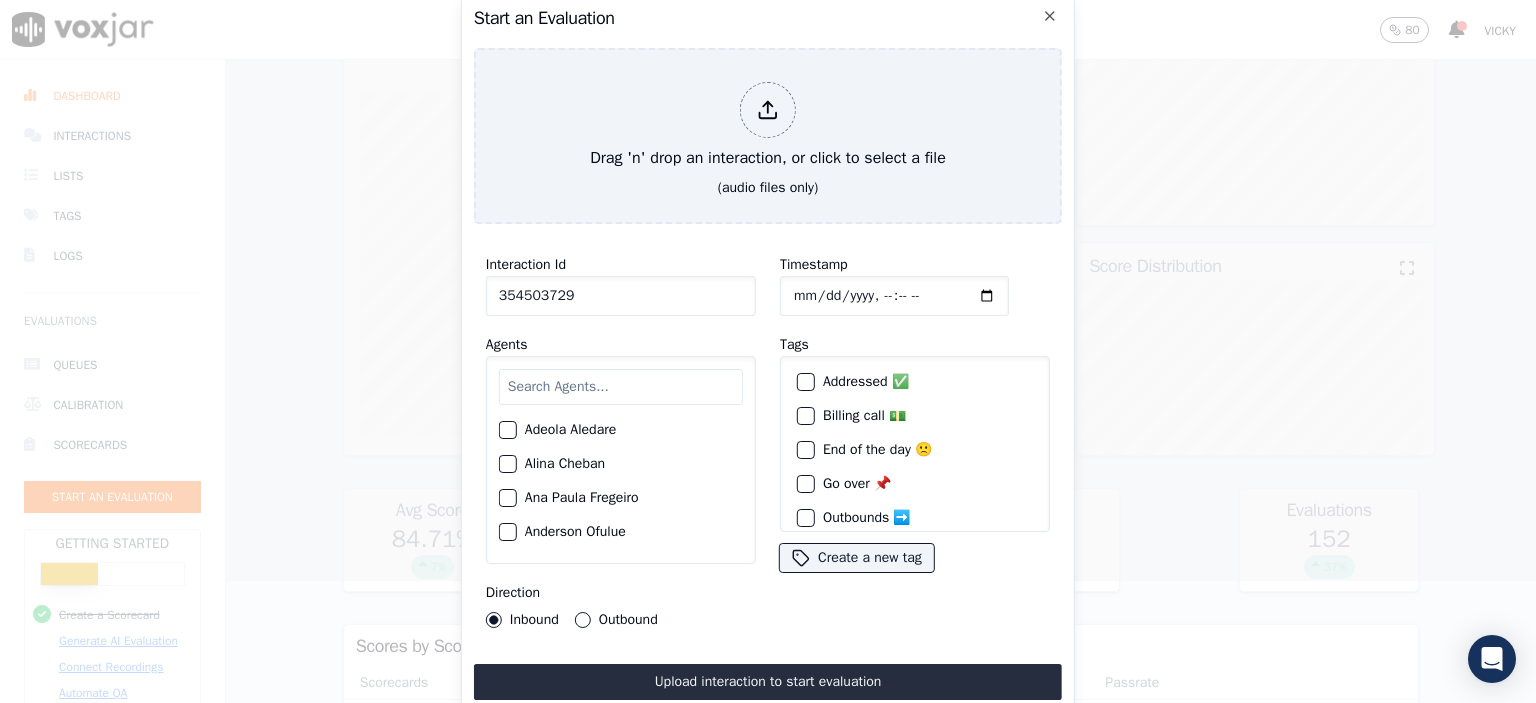 type on "354503729" 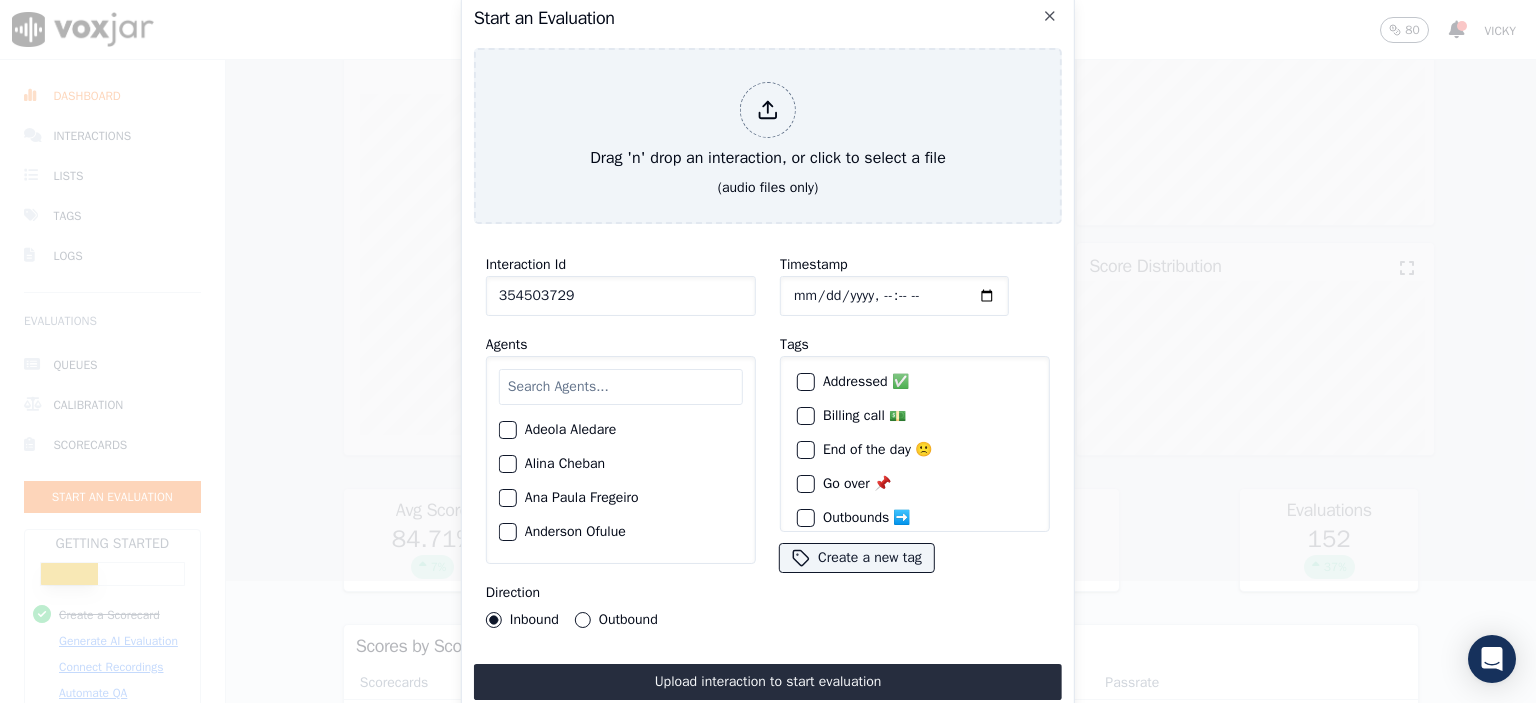 type on "[DATE]T09:40" 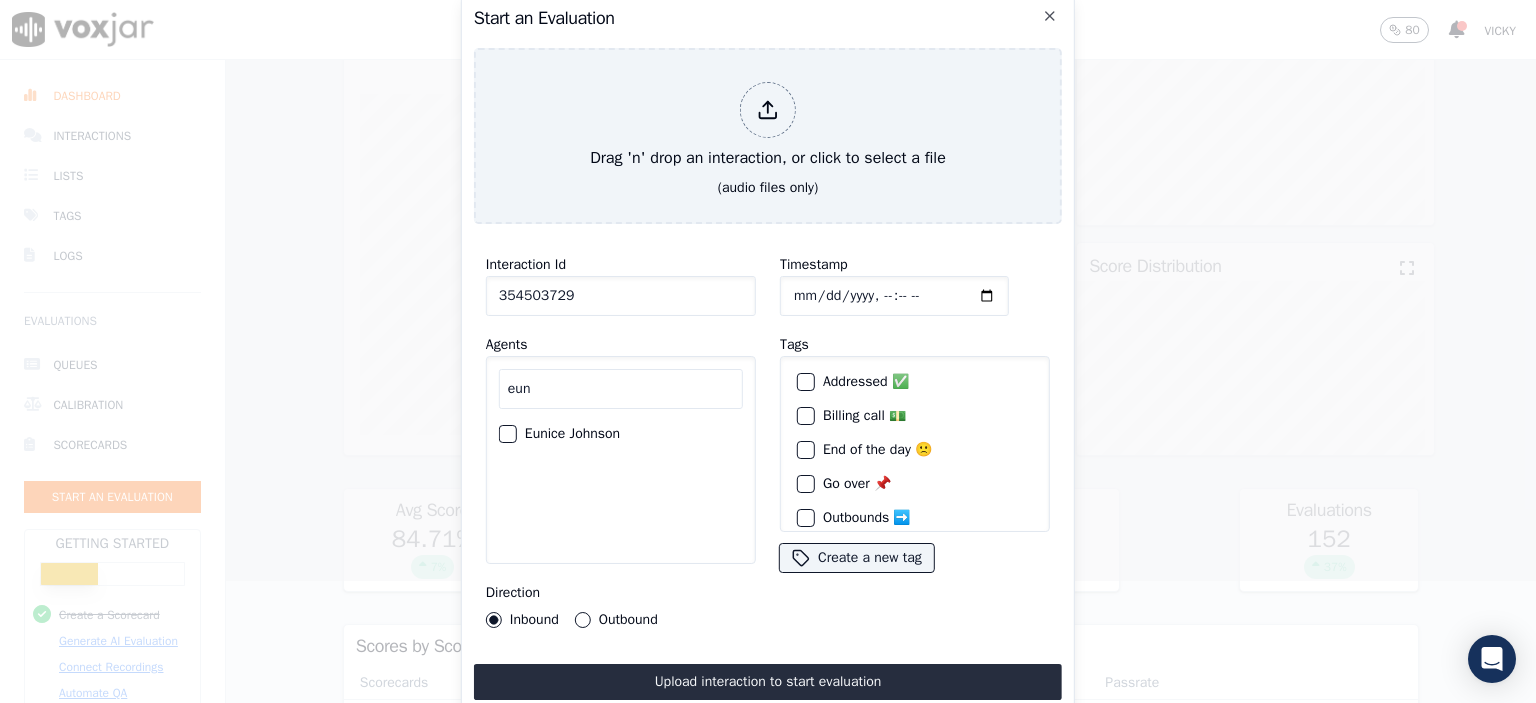 type on "eun" 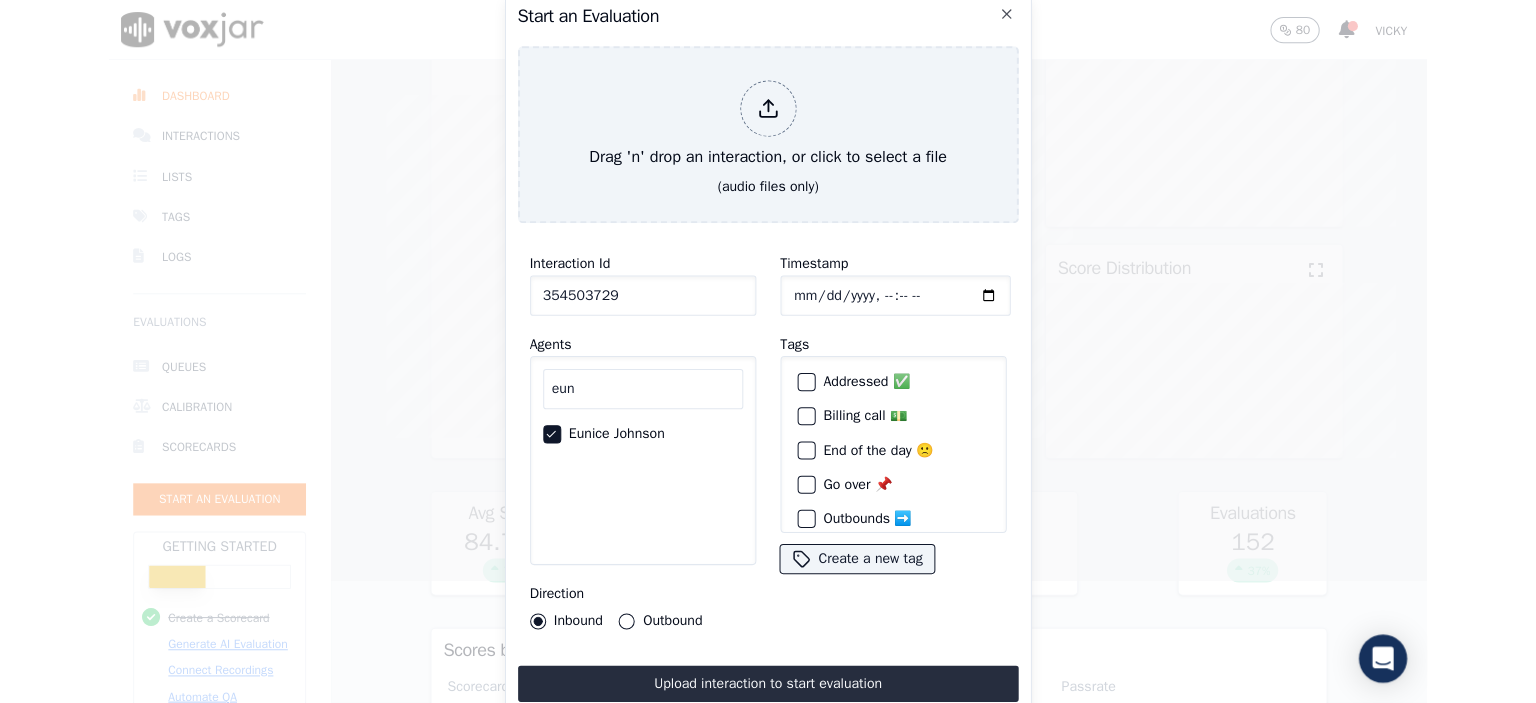 scroll, scrollTop: 91, scrollLeft: 0, axis: vertical 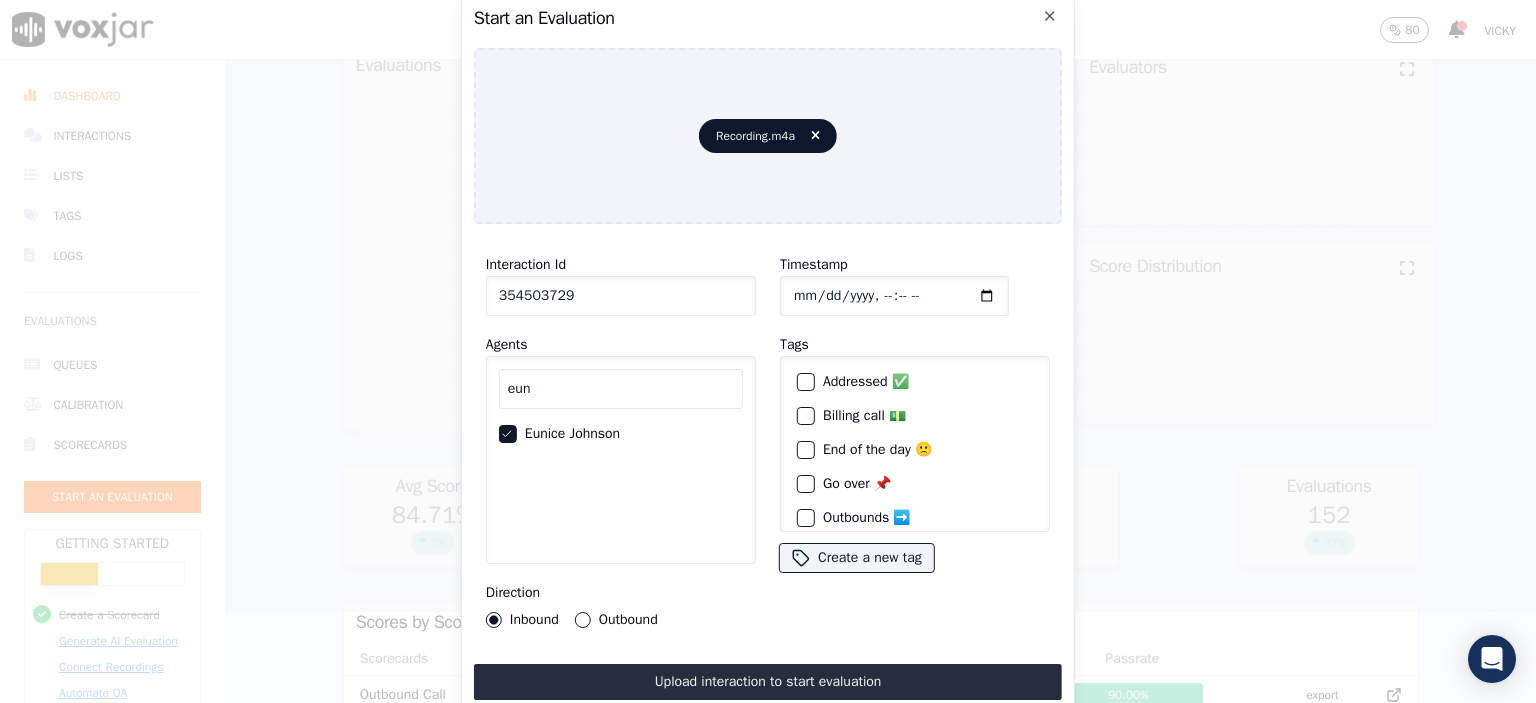 click on "Upload interaction to start evaluation" at bounding box center (768, 682) 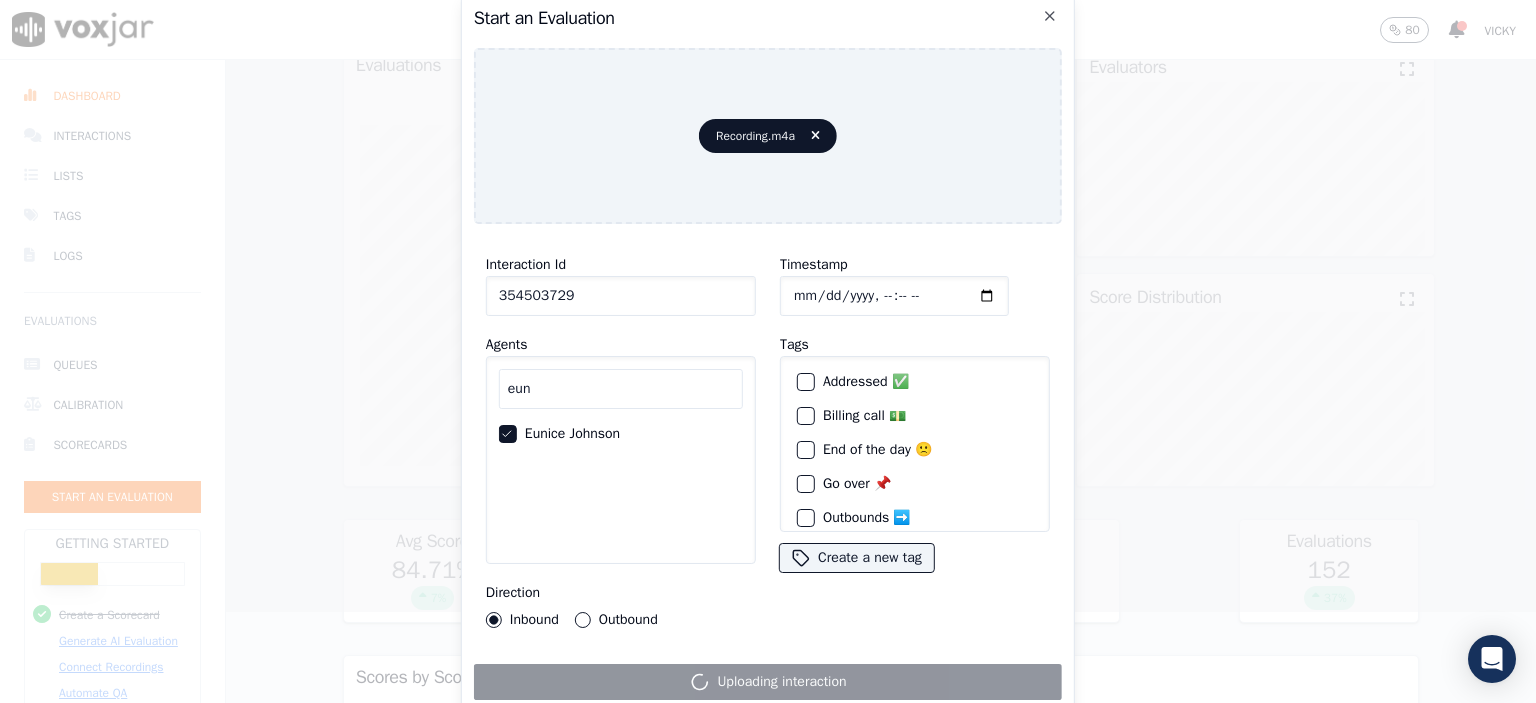 scroll, scrollTop: 0, scrollLeft: 0, axis: both 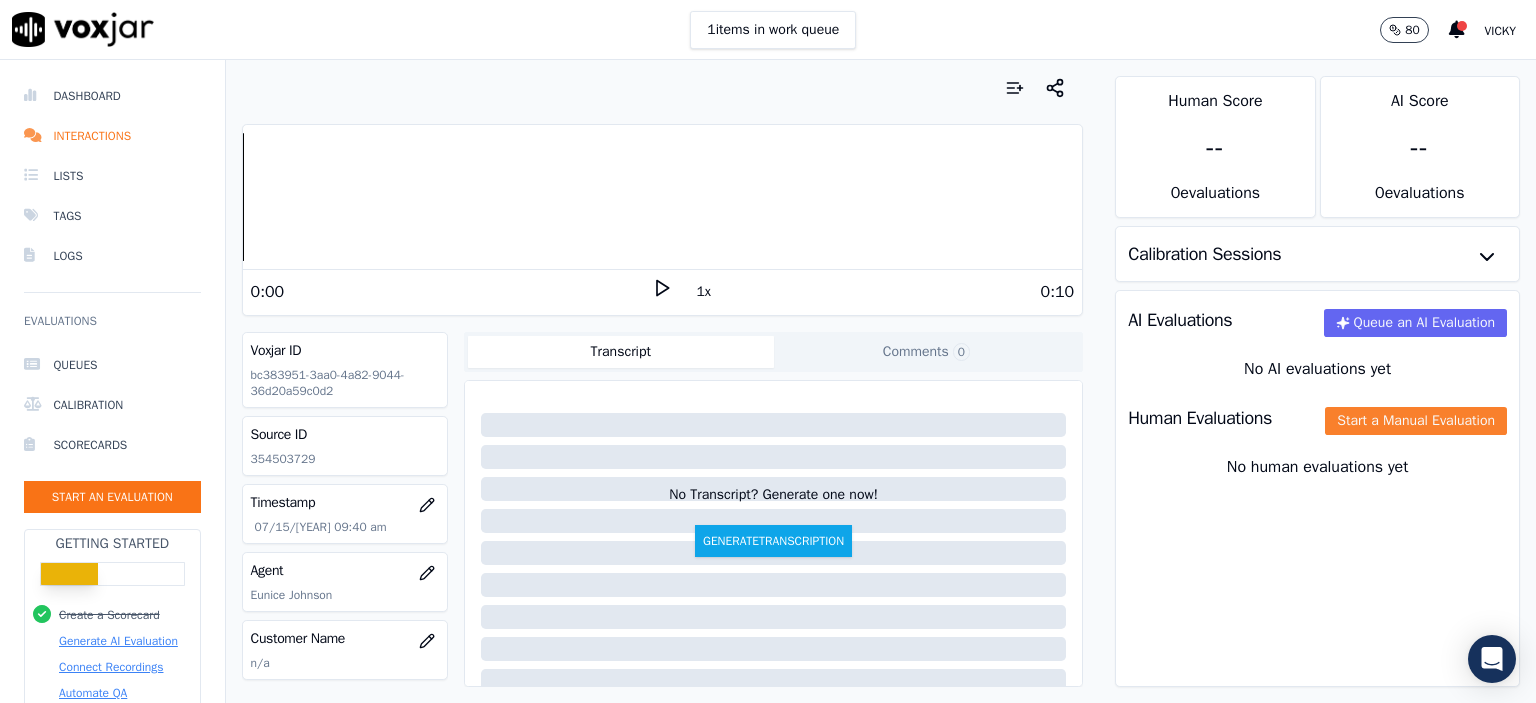 click on "Start a Manual Evaluation" 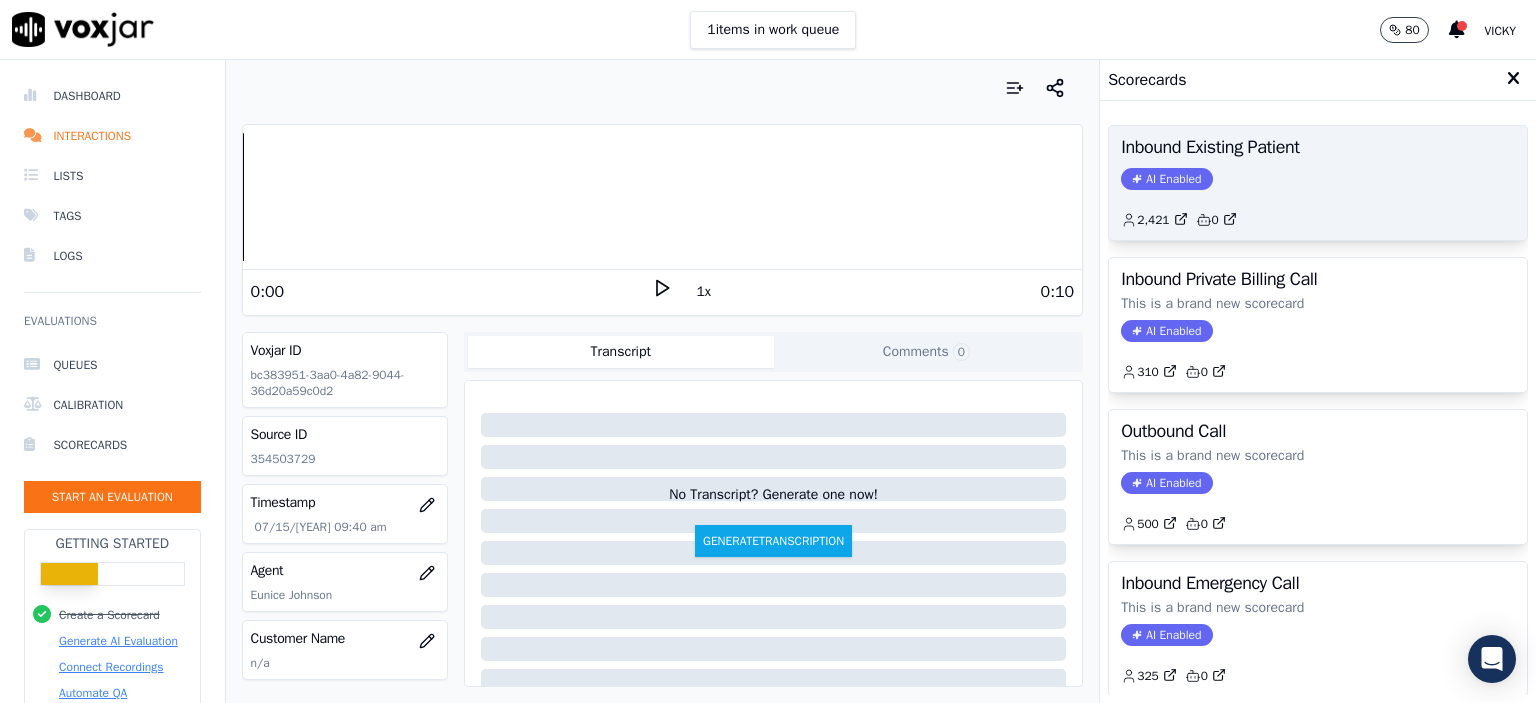 click on "AI Enabled" 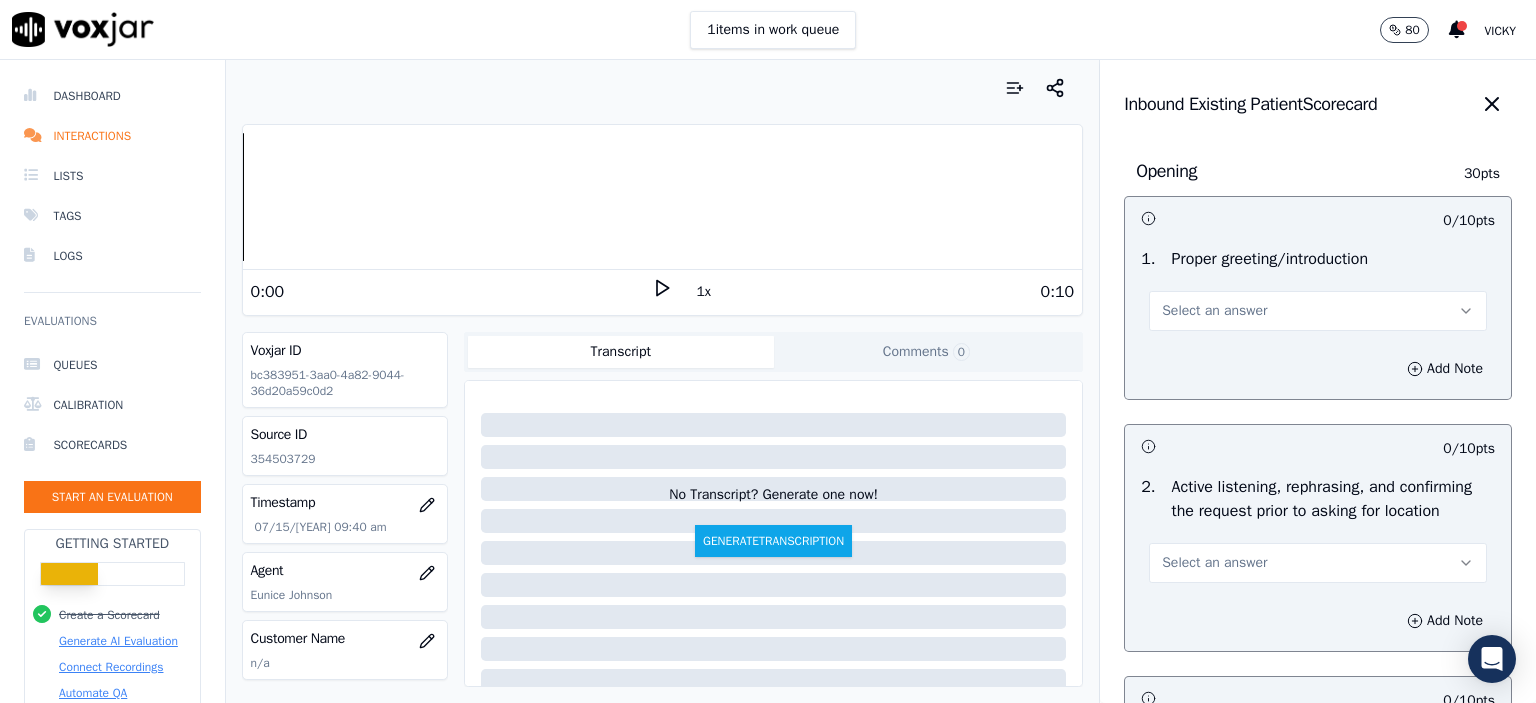 click on "Select an answer" at bounding box center [1214, 311] 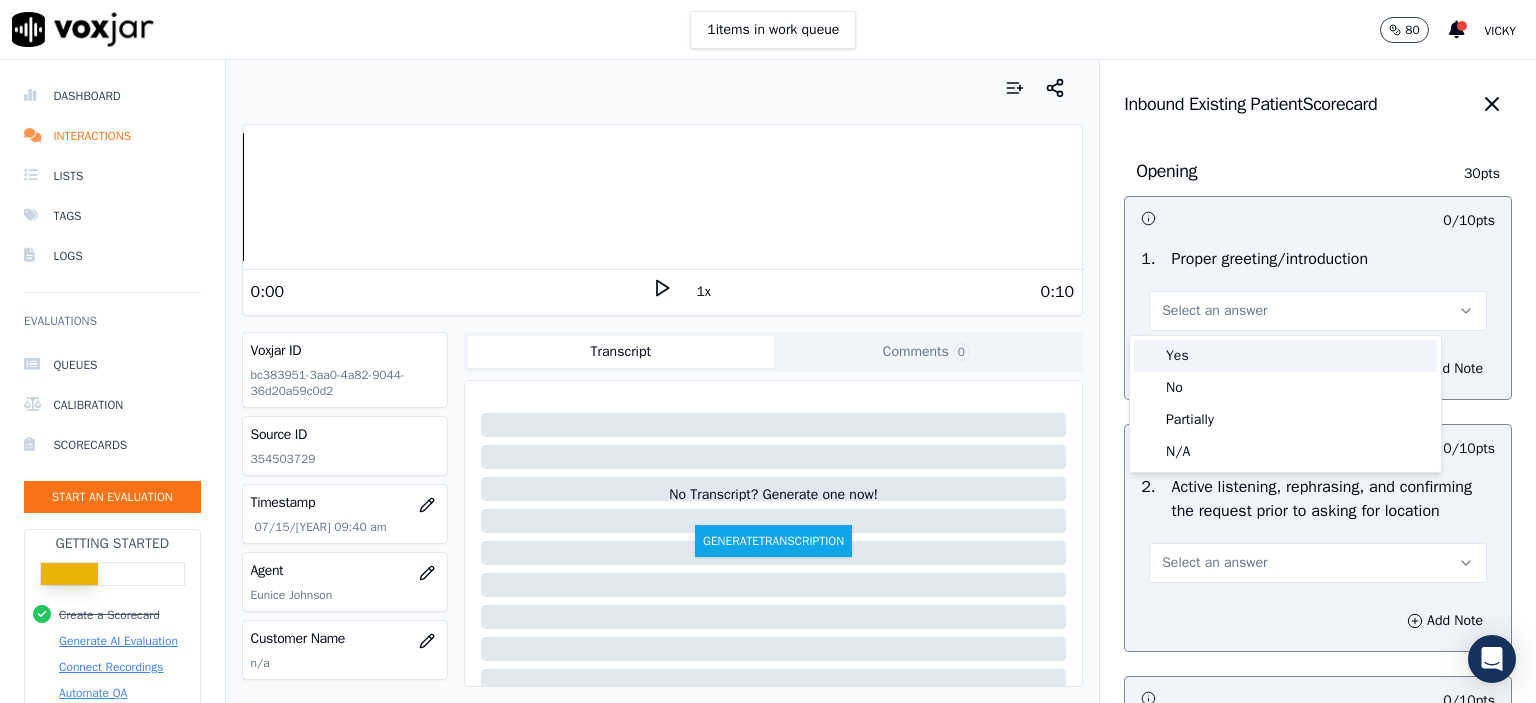 click on "Yes" at bounding box center (1285, 356) 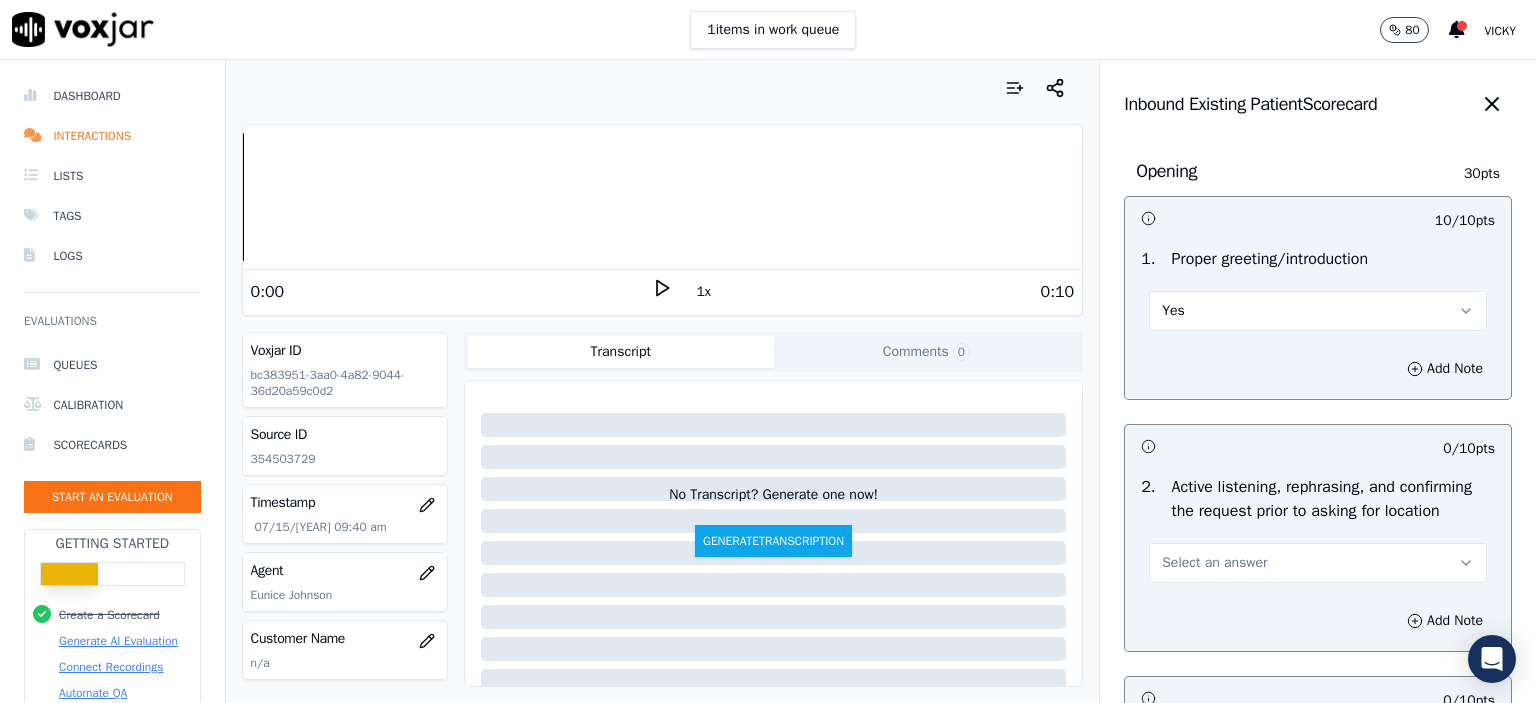 click on "Select an answer" at bounding box center (1214, 563) 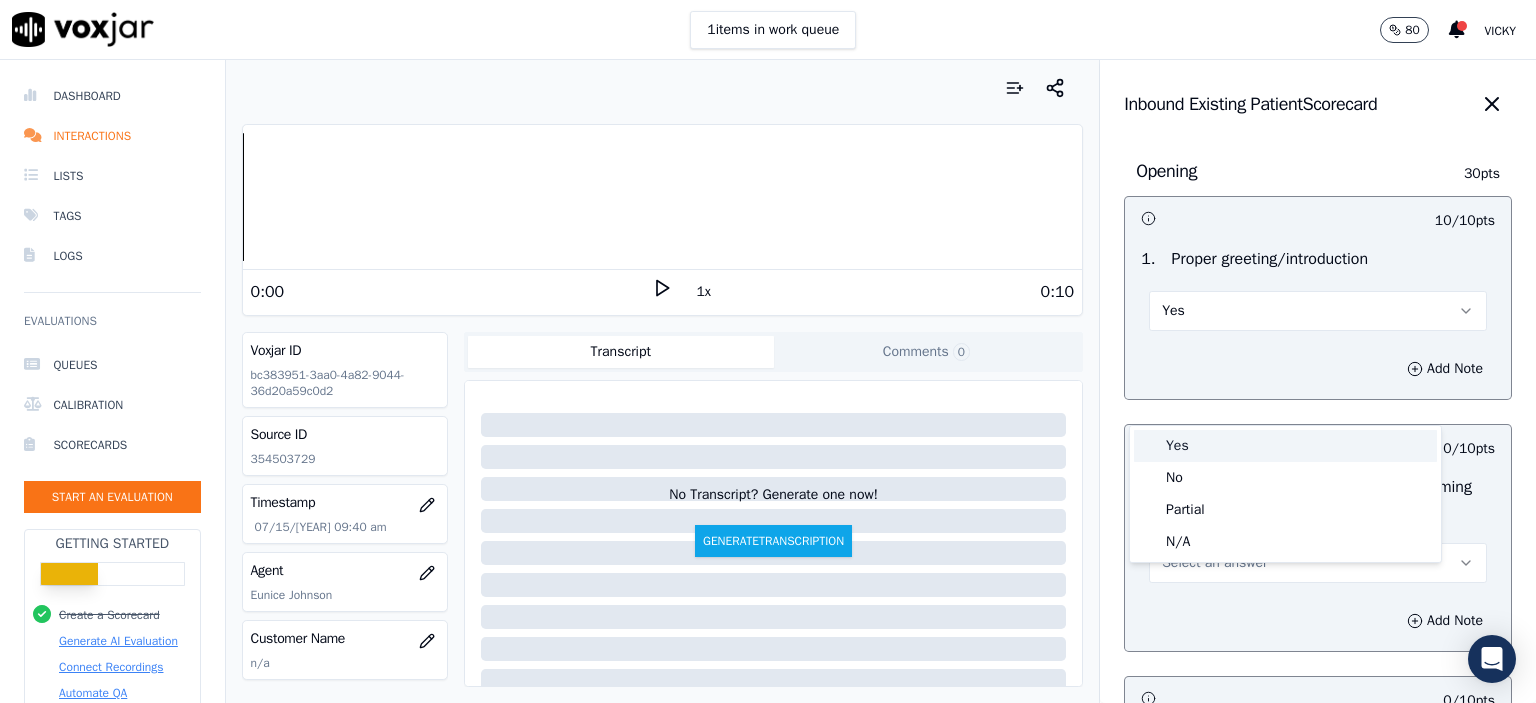 click on "Yes" at bounding box center [1285, 446] 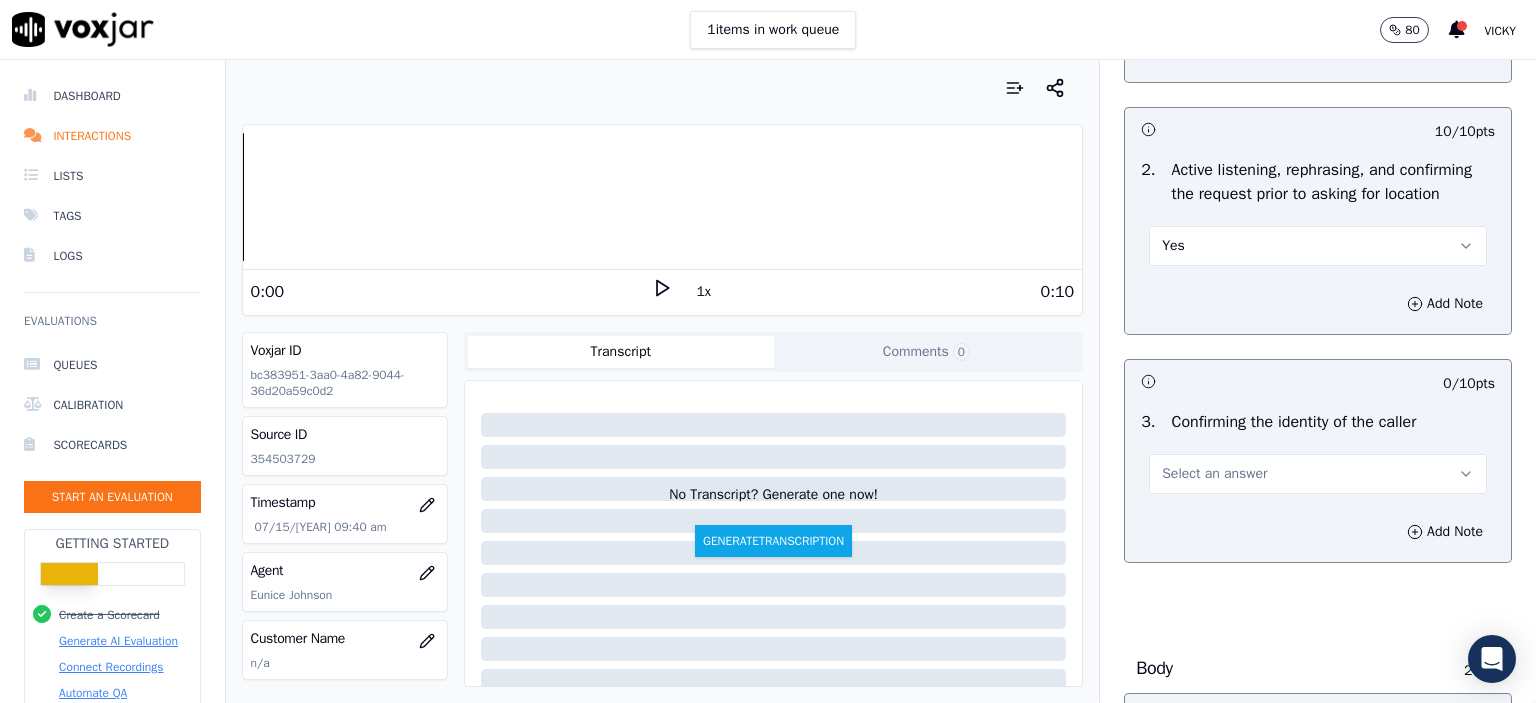 scroll, scrollTop: 500, scrollLeft: 0, axis: vertical 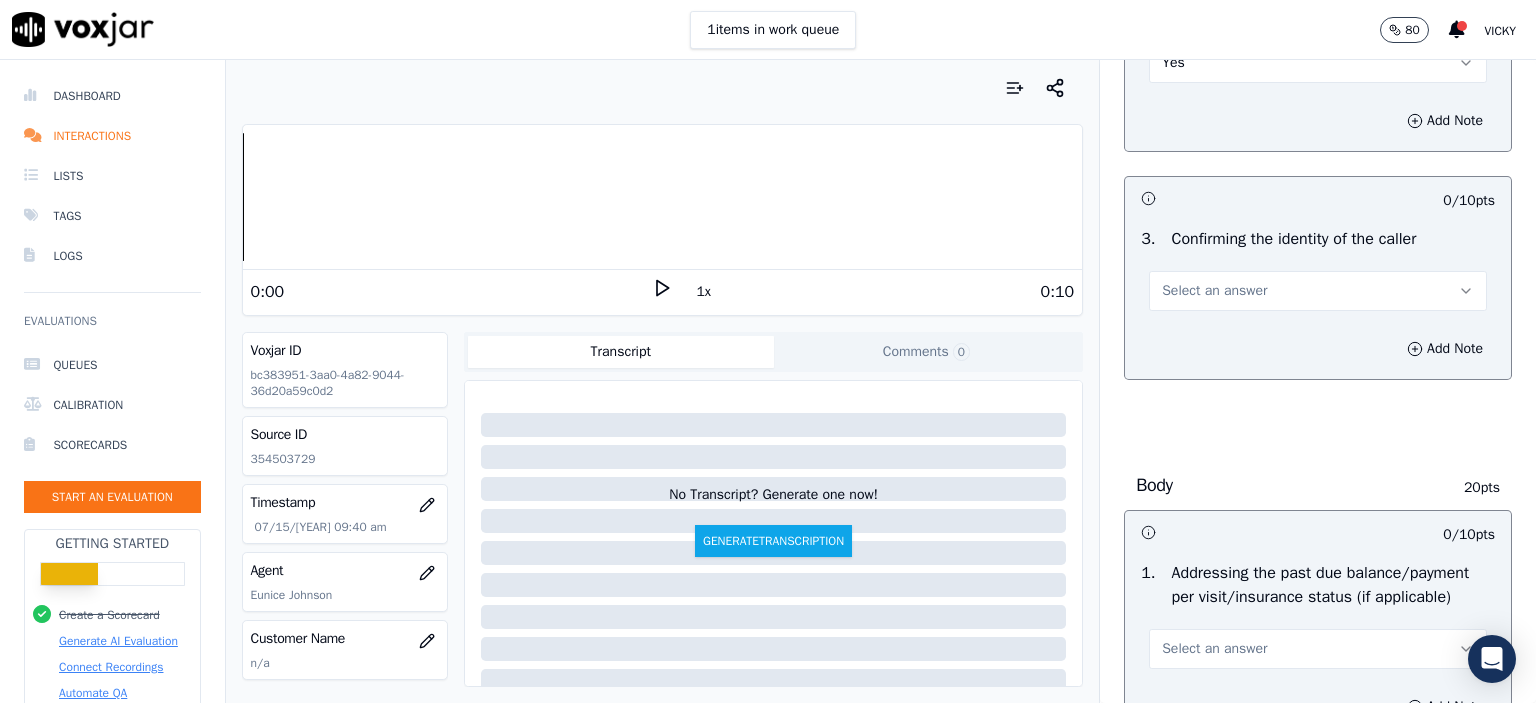 click on "Select an answer" at bounding box center [1214, 291] 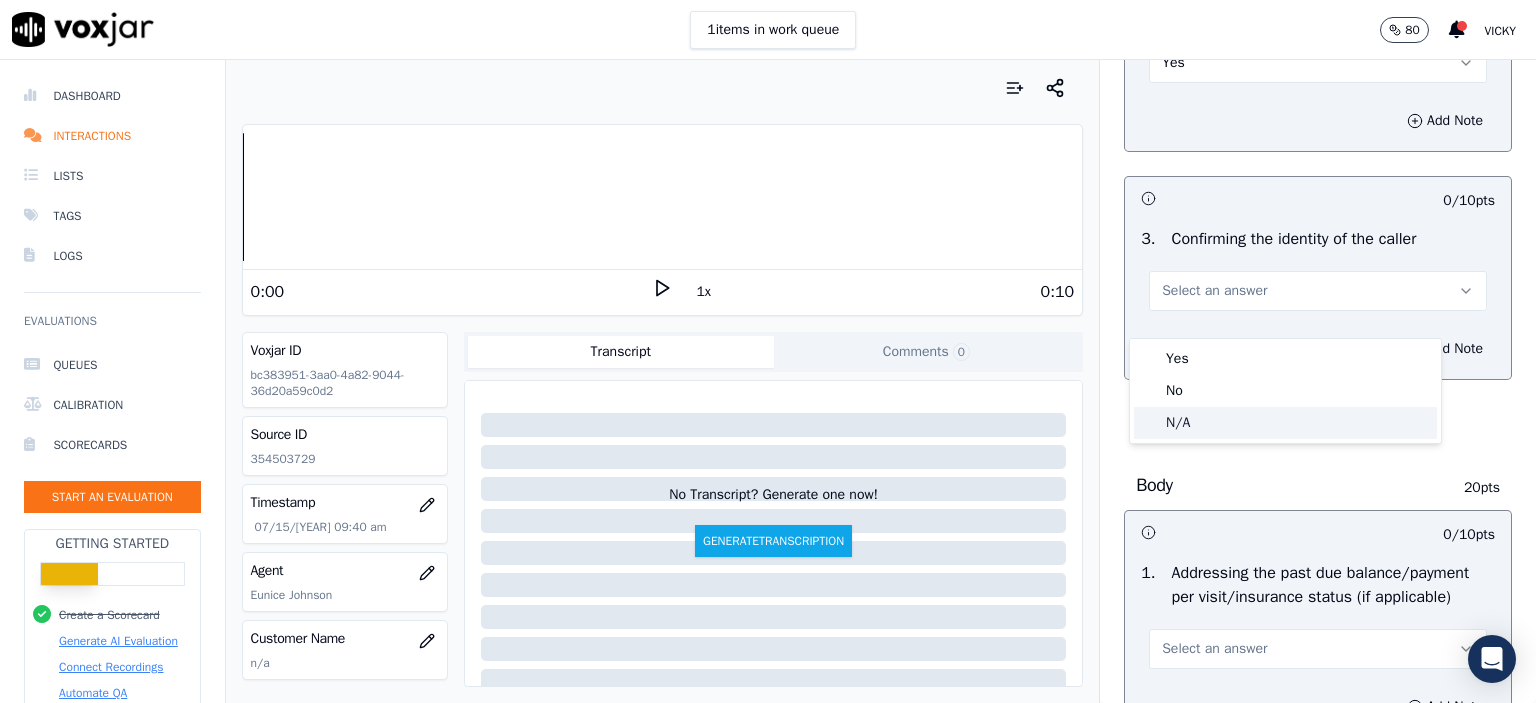click on "Yes   No     N/A" at bounding box center [1285, 391] 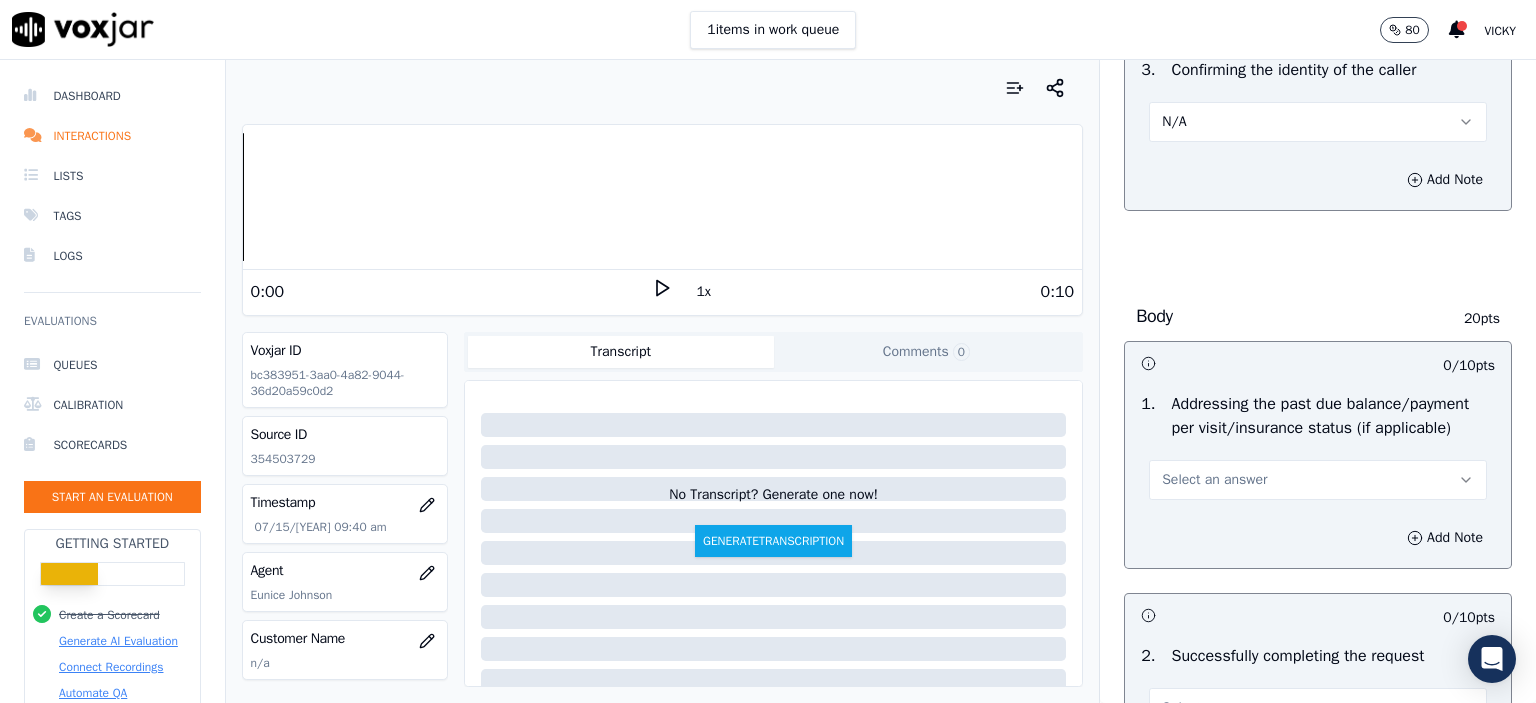 scroll, scrollTop: 800, scrollLeft: 0, axis: vertical 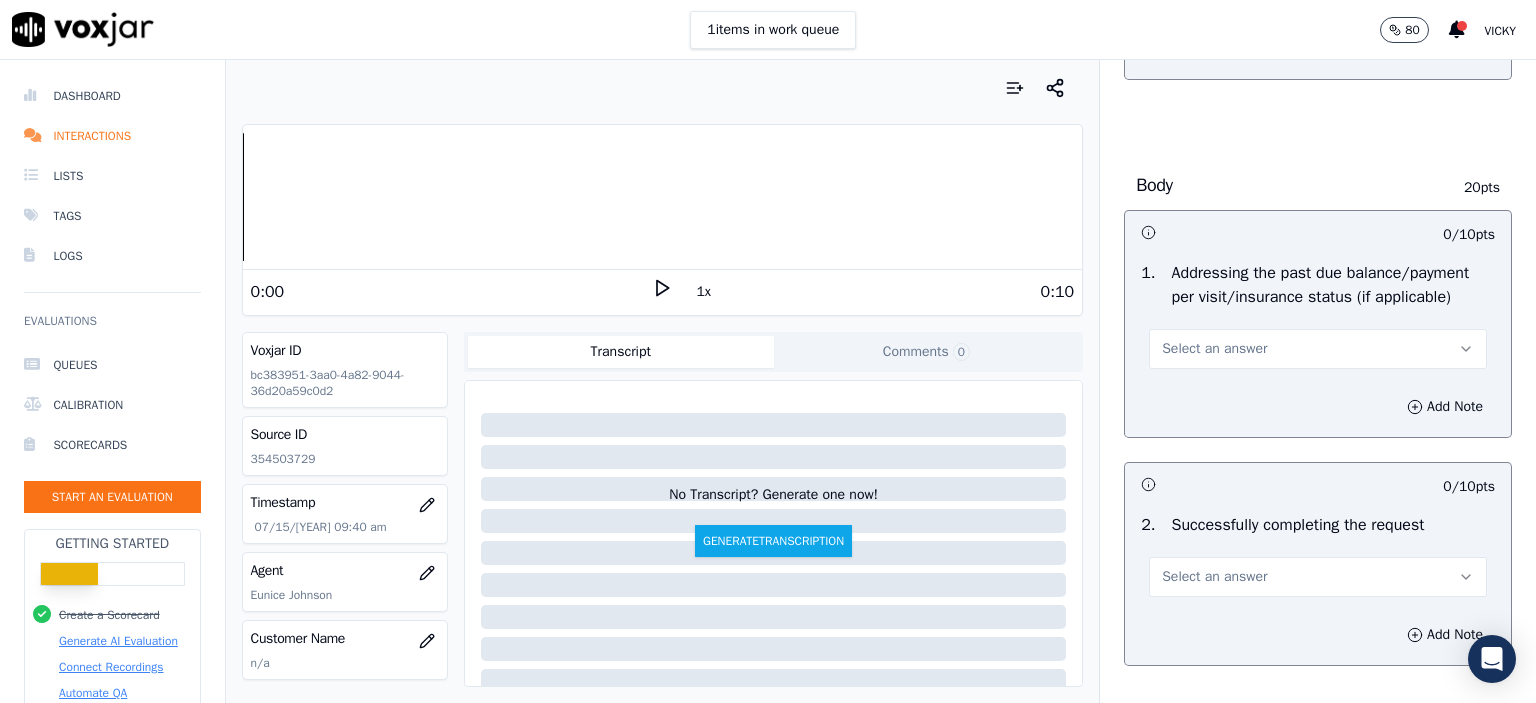 click on "Select an answer" at bounding box center [1214, 349] 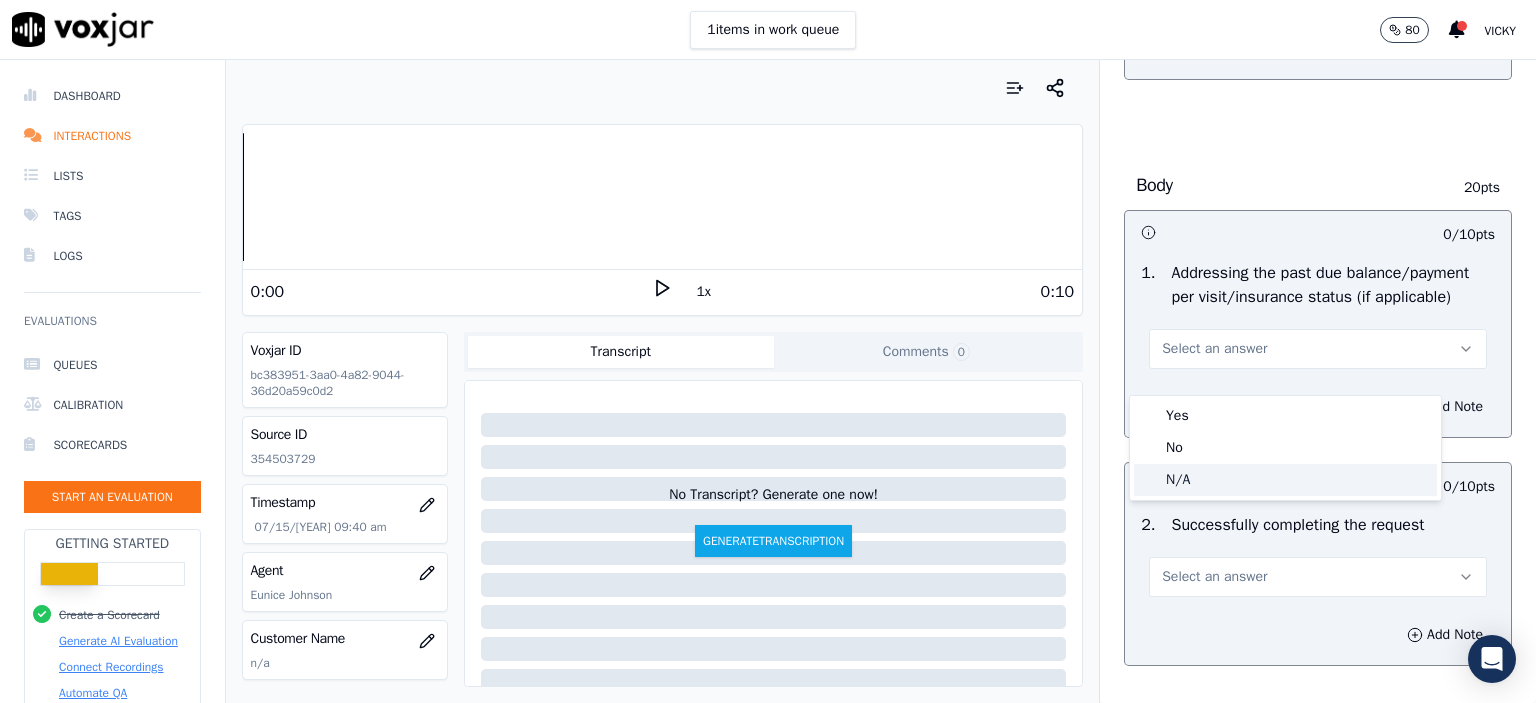 click on "N/A" 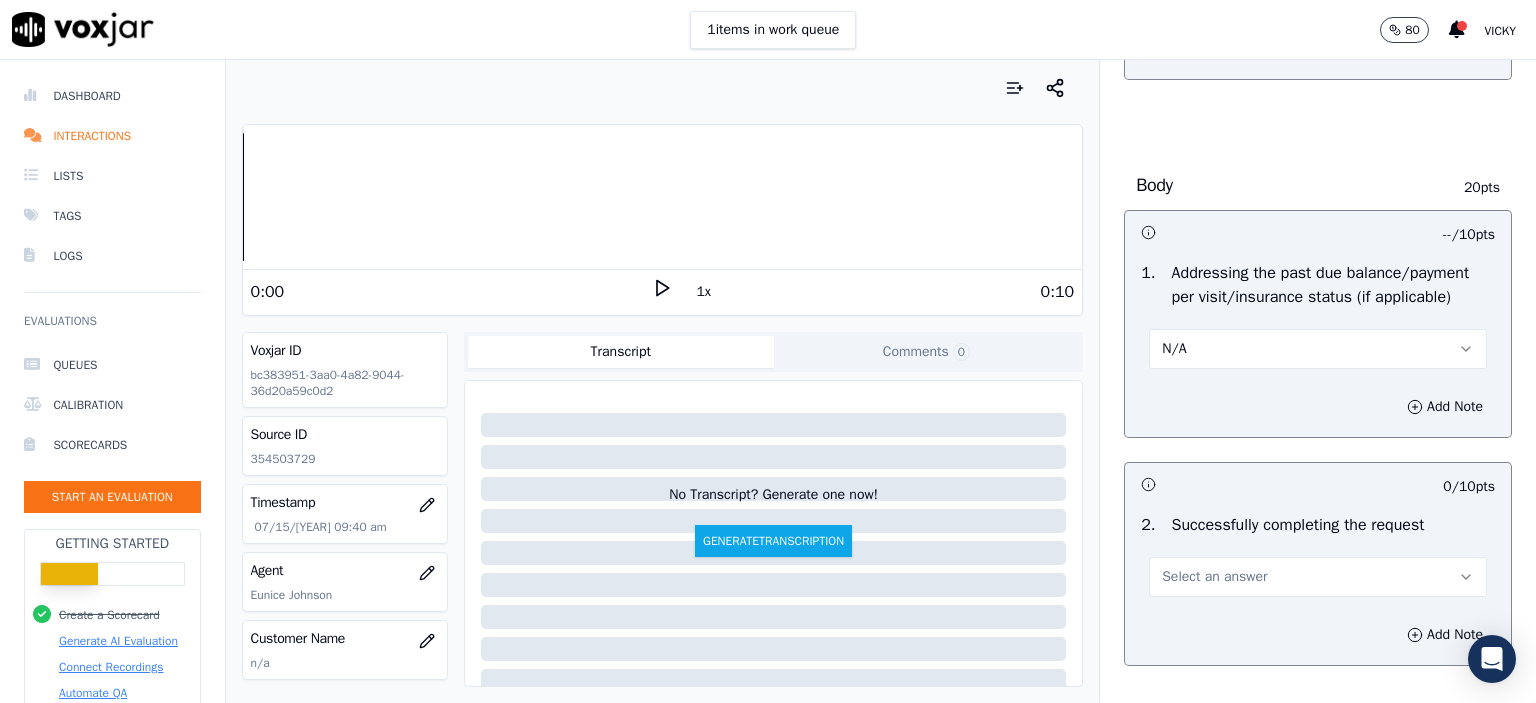 click on "N/A" at bounding box center (1318, 349) 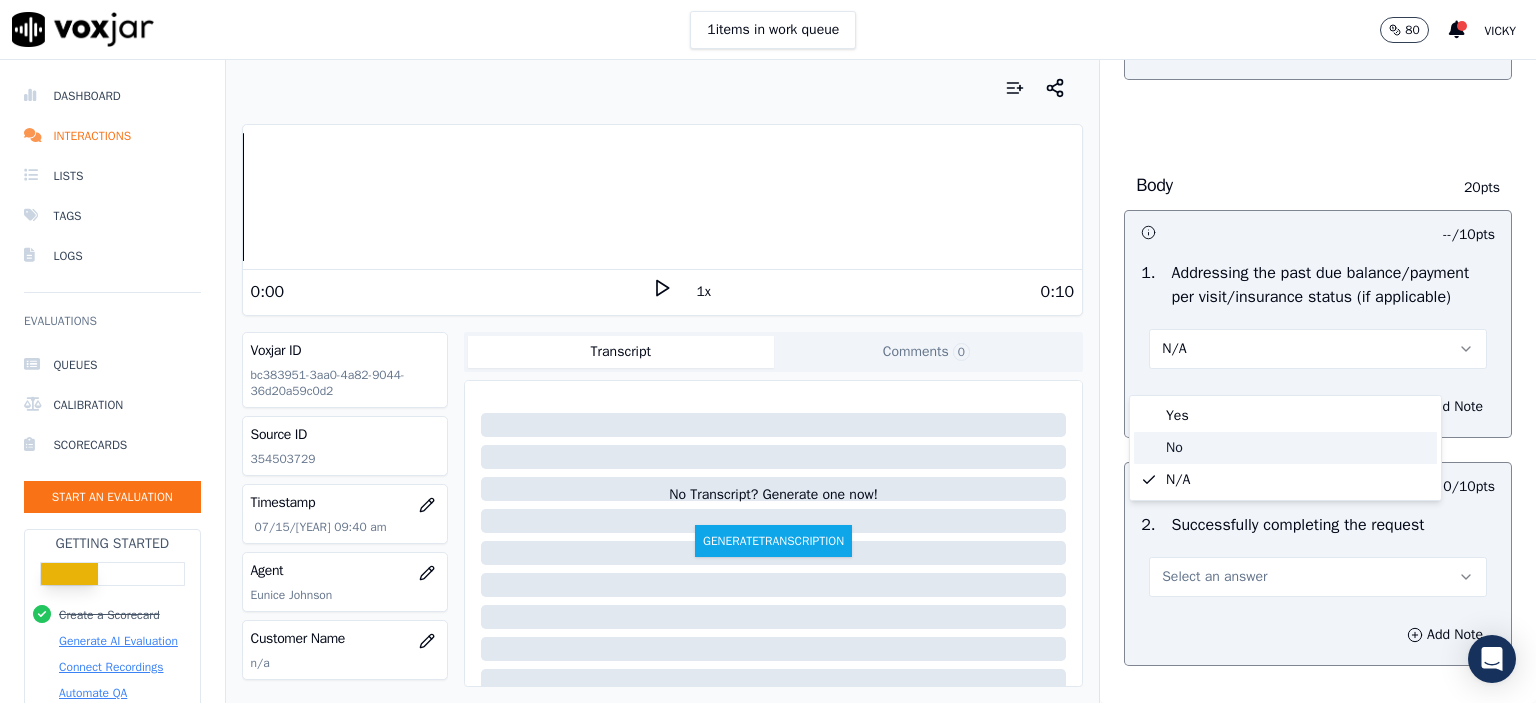 click on "No" 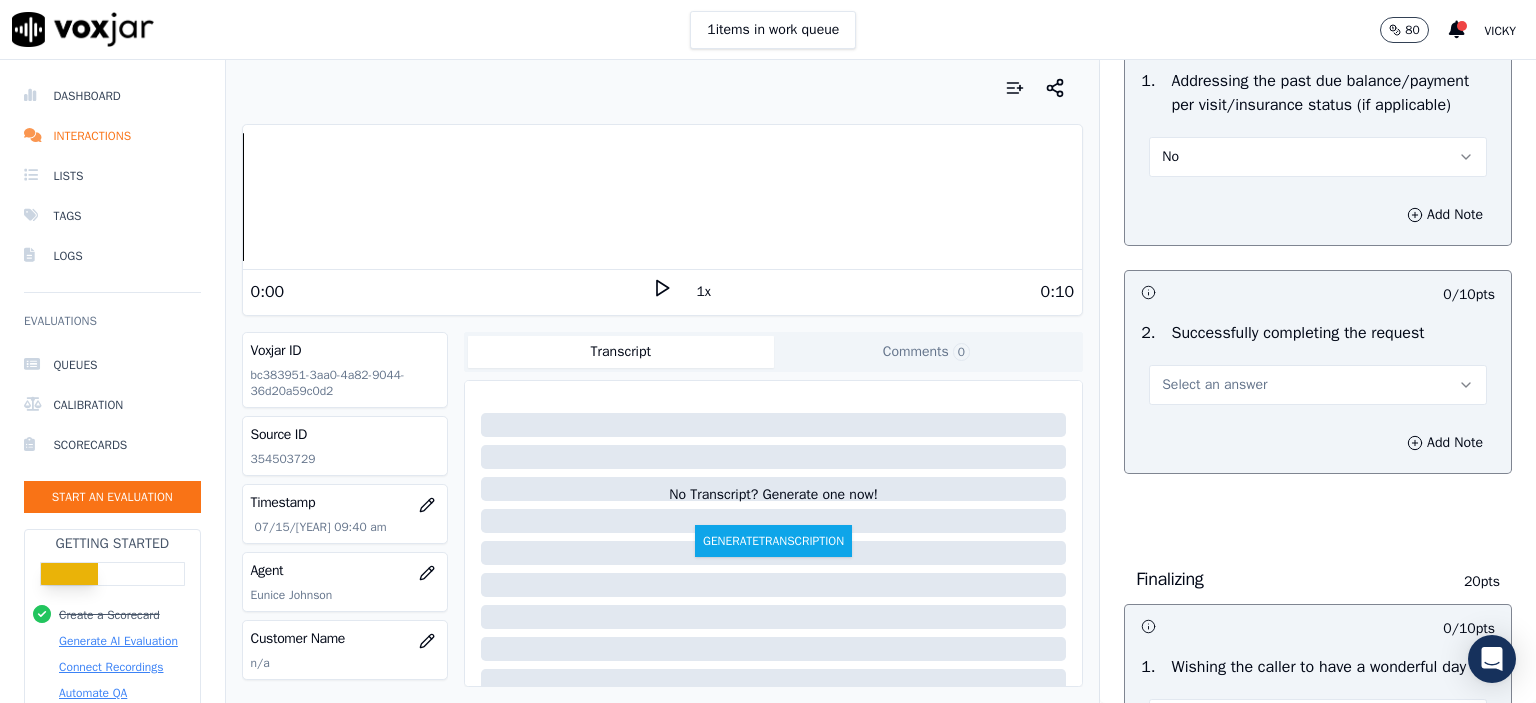 scroll, scrollTop: 1000, scrollLeft: 0, axis: vertical 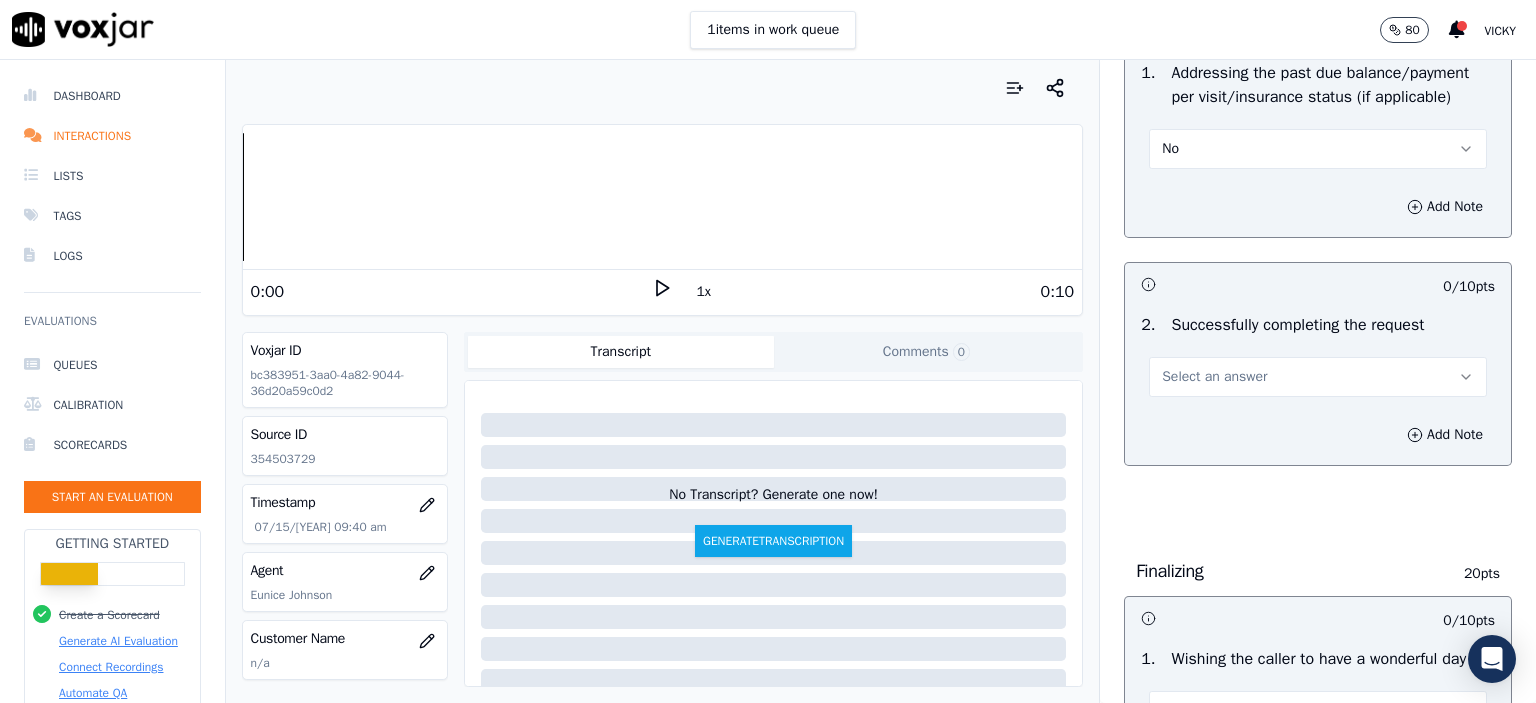 click on "Select an answer" at bounding box center [1214, 377] 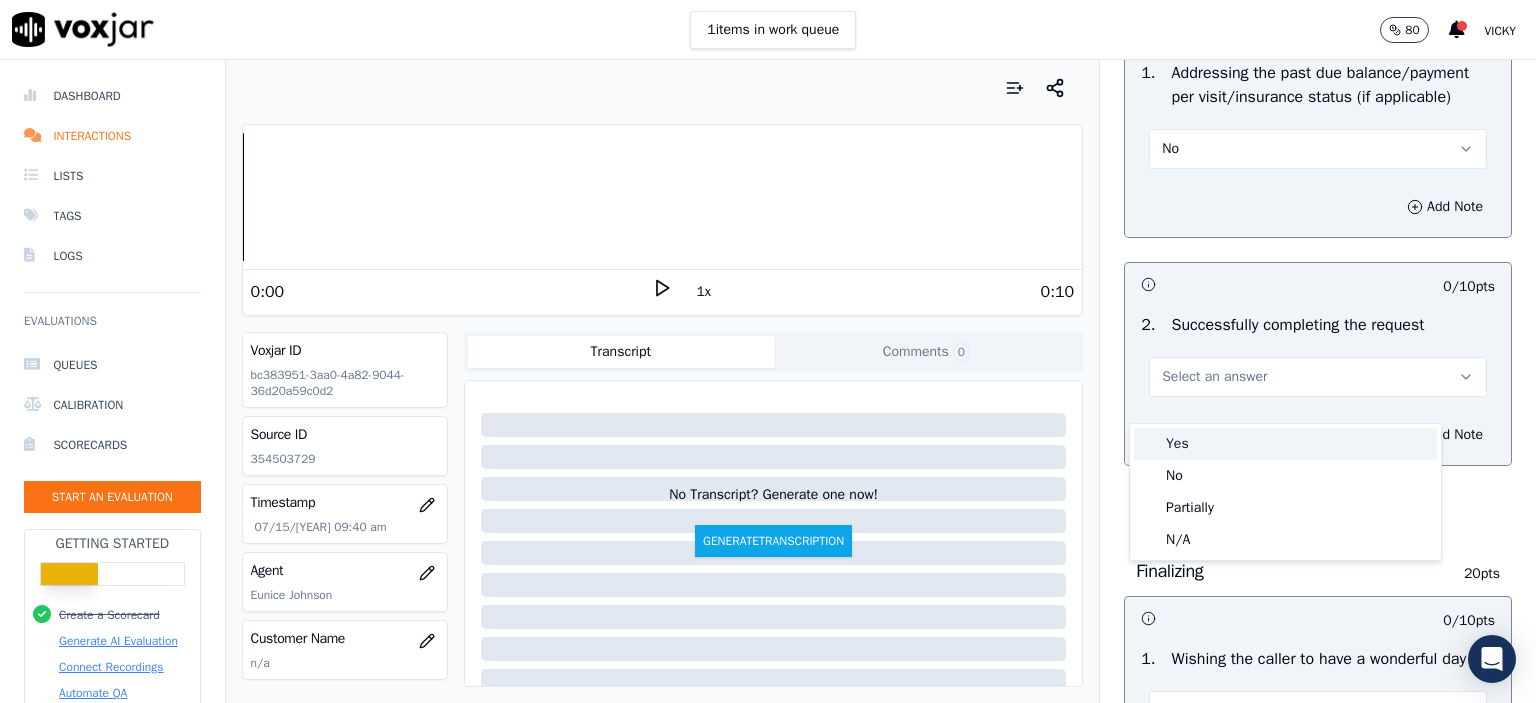 click on "Yes" at bounding box center (1285, 444) 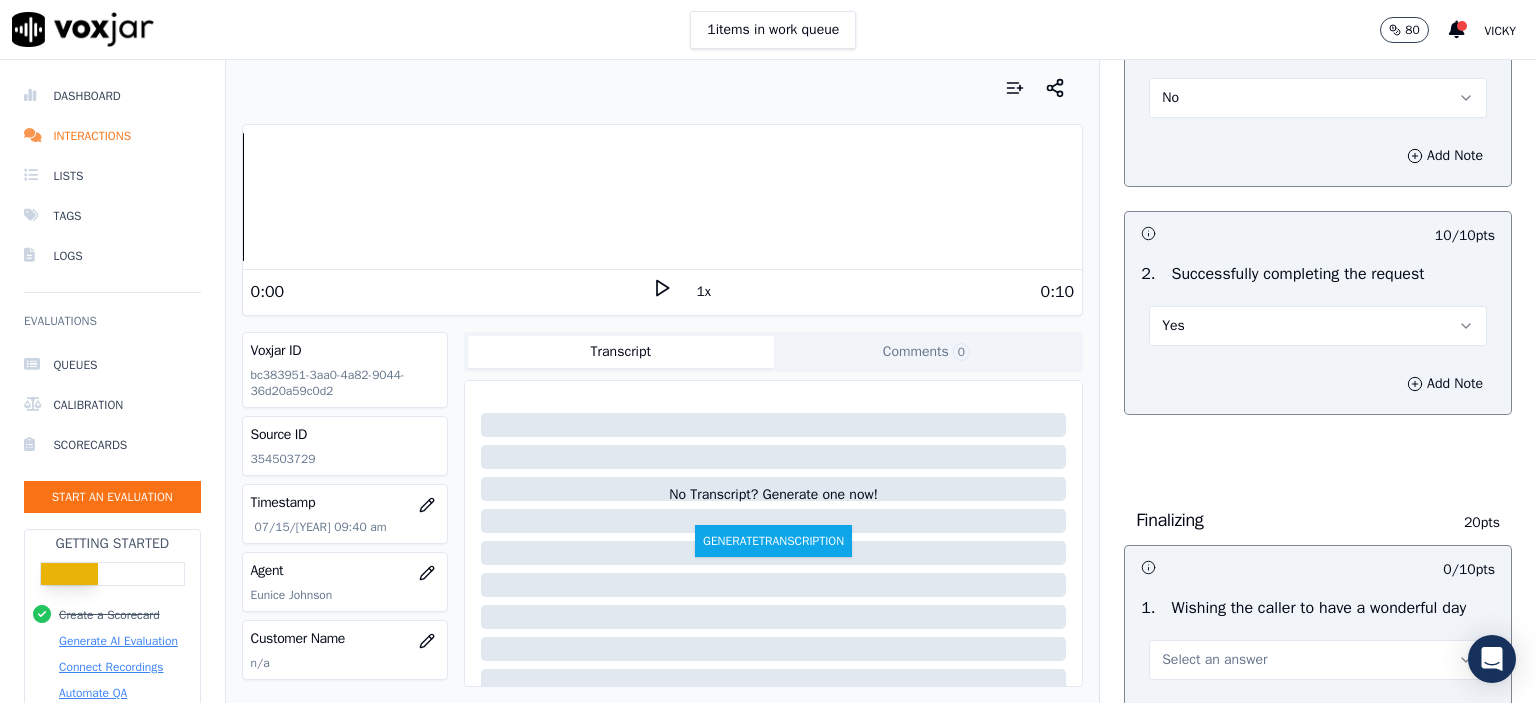 scroll, scrollTop: 1200, scrollLeft: 0, axis: vertical 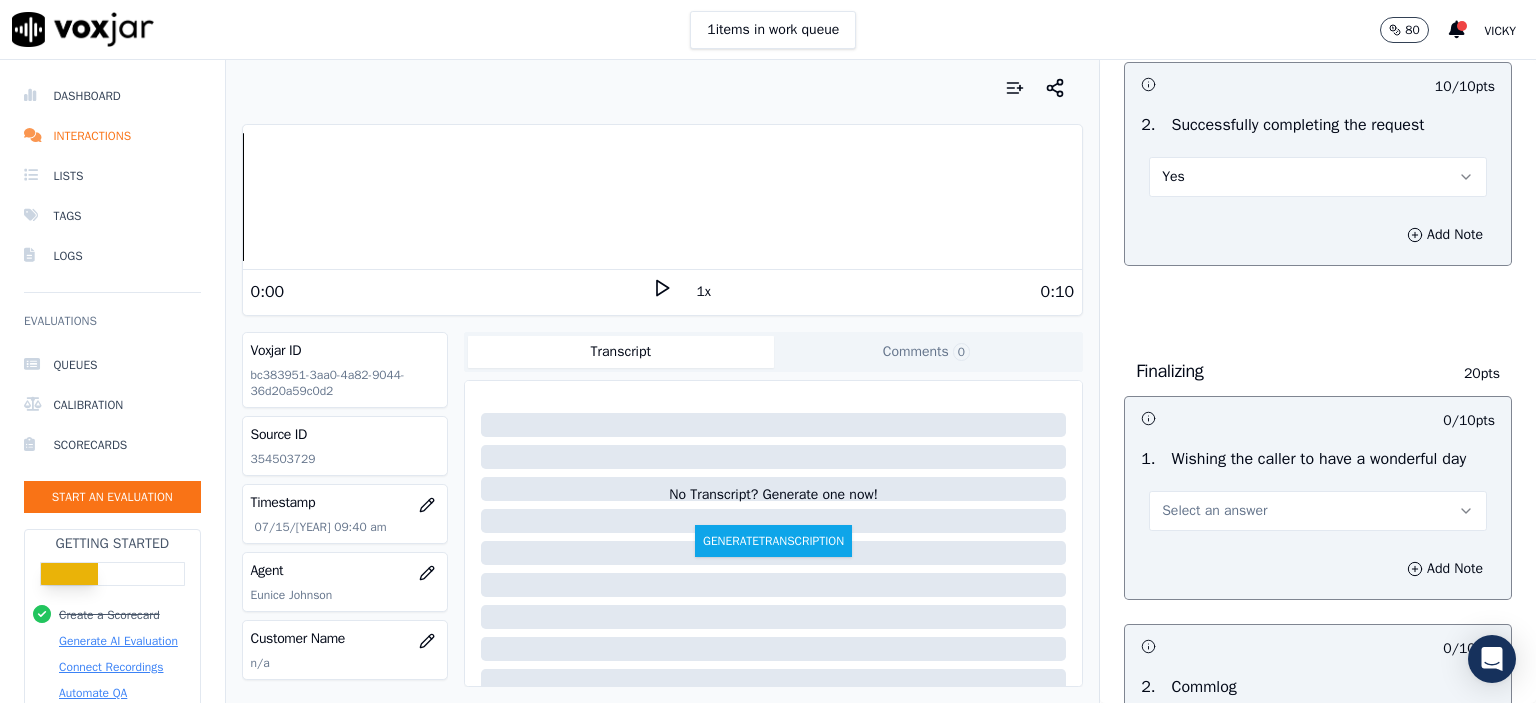 click on "Select an answer" at bounding box center [1214, 511] 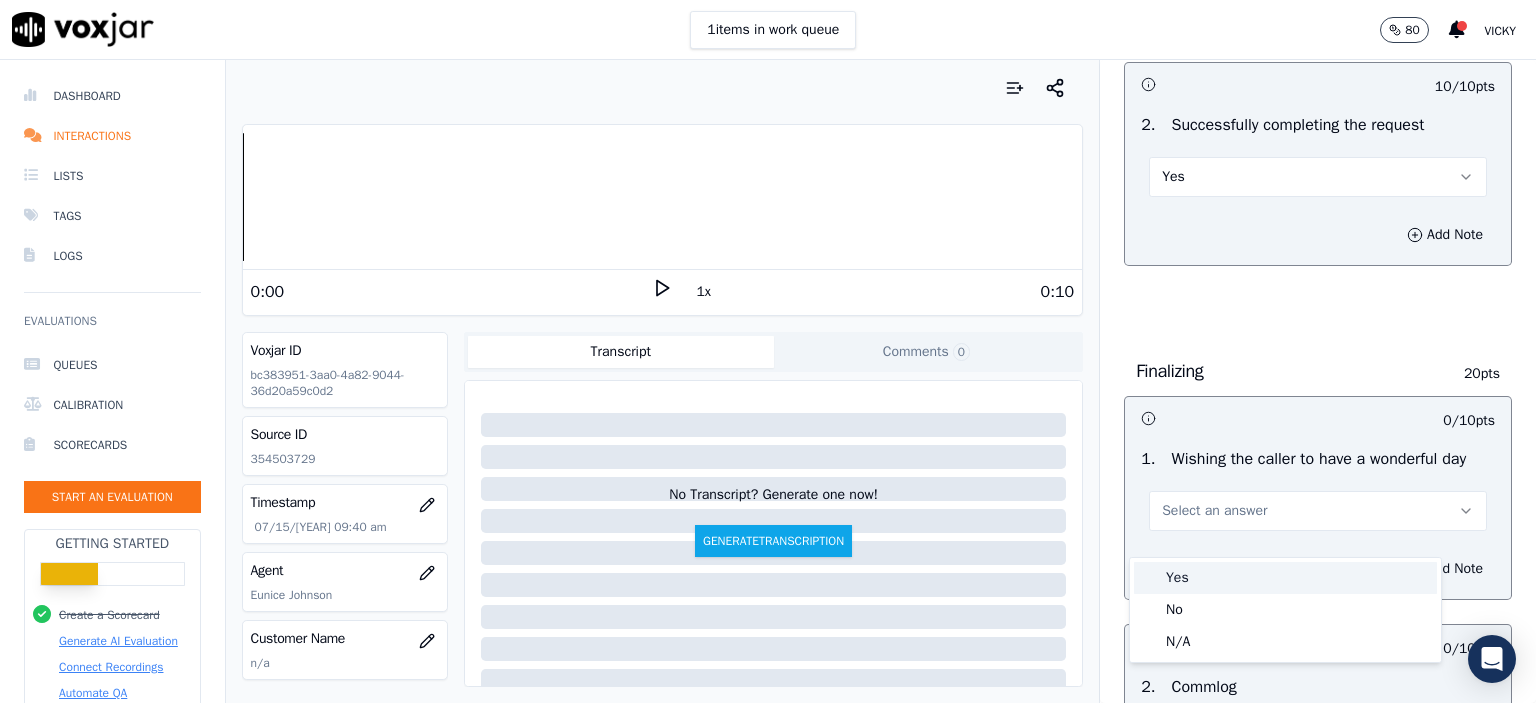 click on "Yes" at bounding box center [1285, 578] 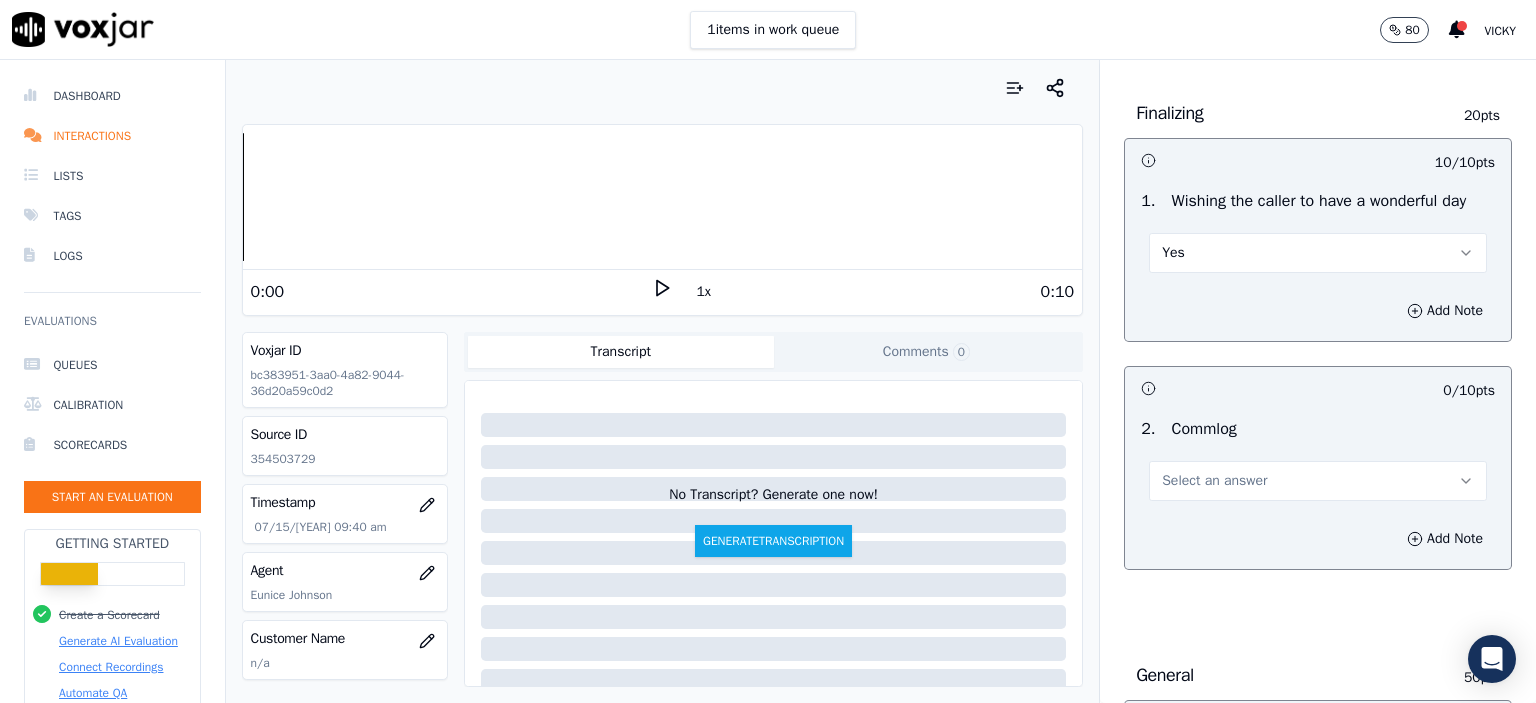 scroll, scrollTop: 1500, scrollLeft: 0, axis: vertical 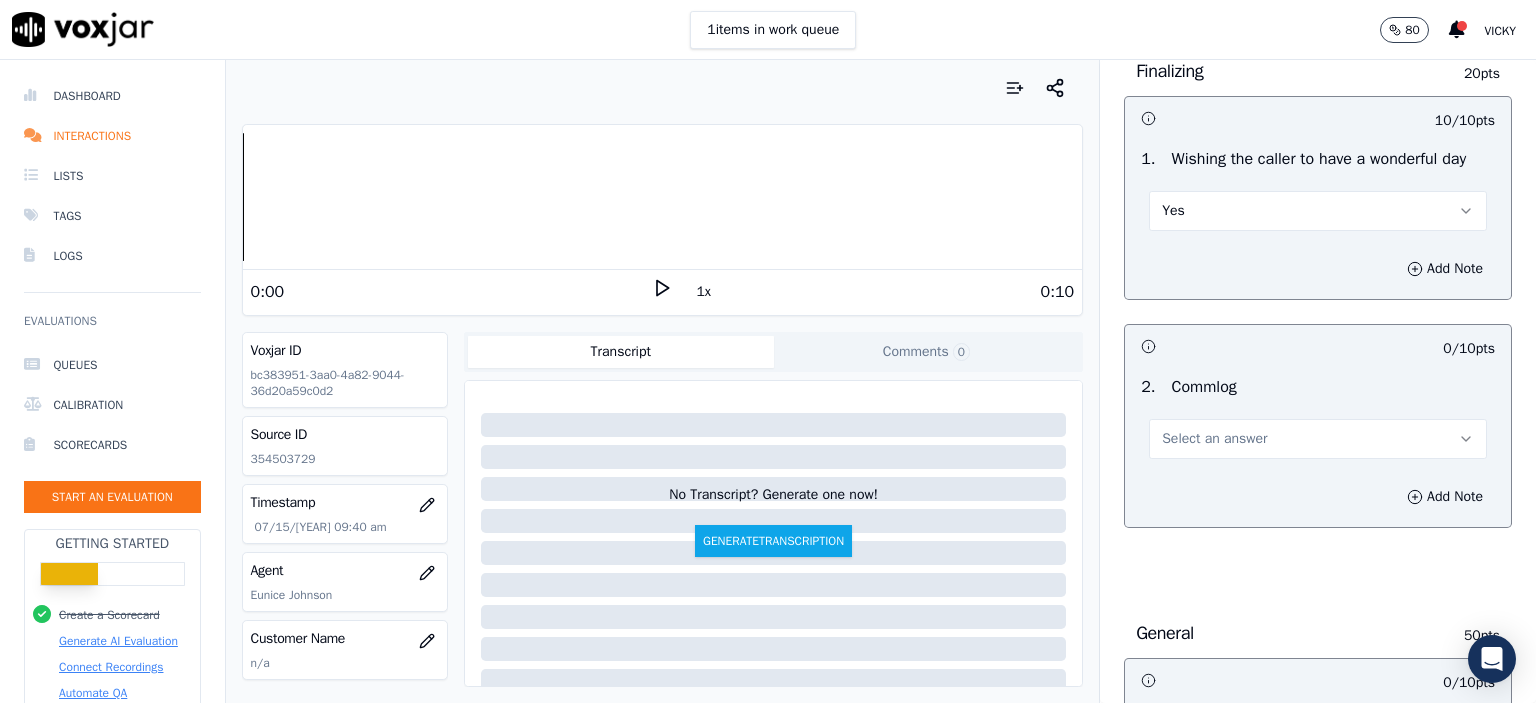 click on "Select an answer" at bounding box center (1214, 439) 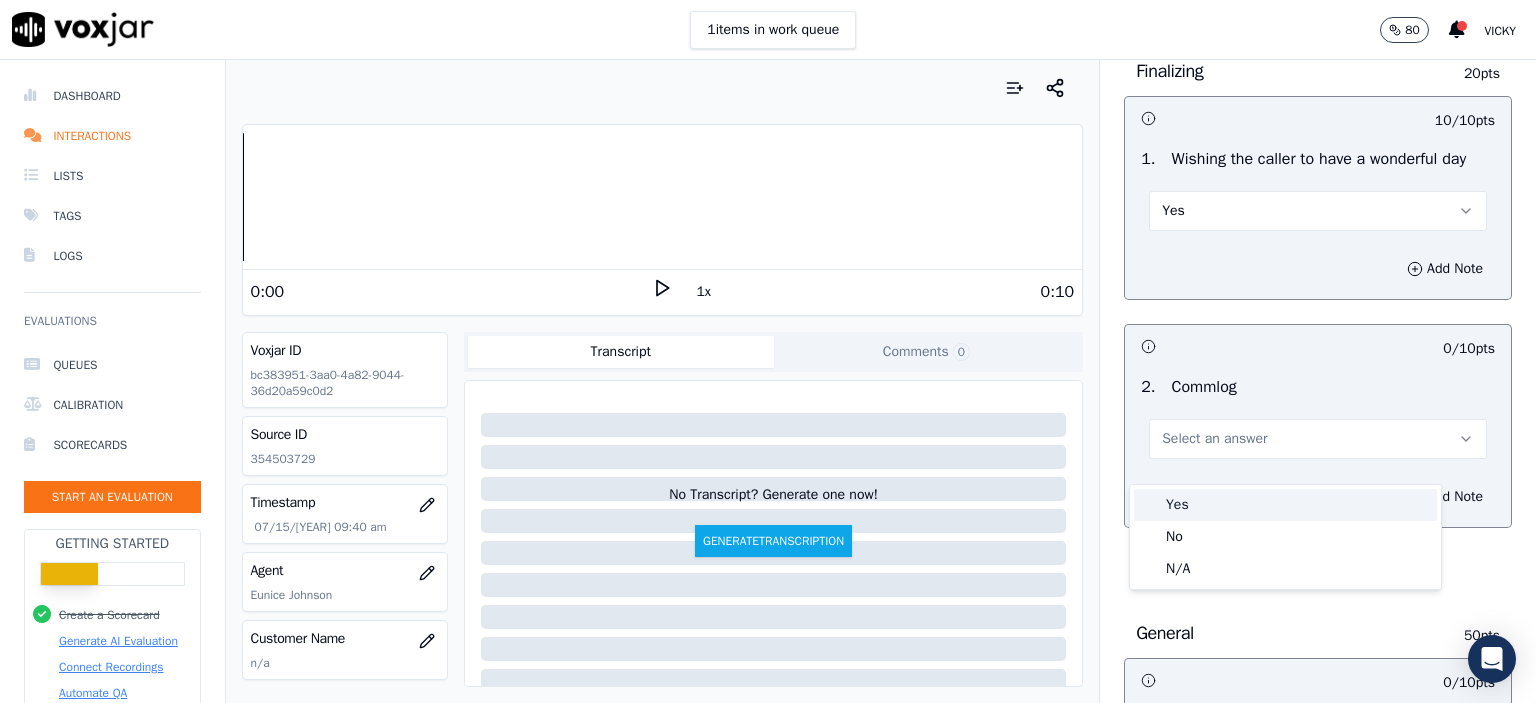 click on "Yes" at bounding box center [1285, 505] 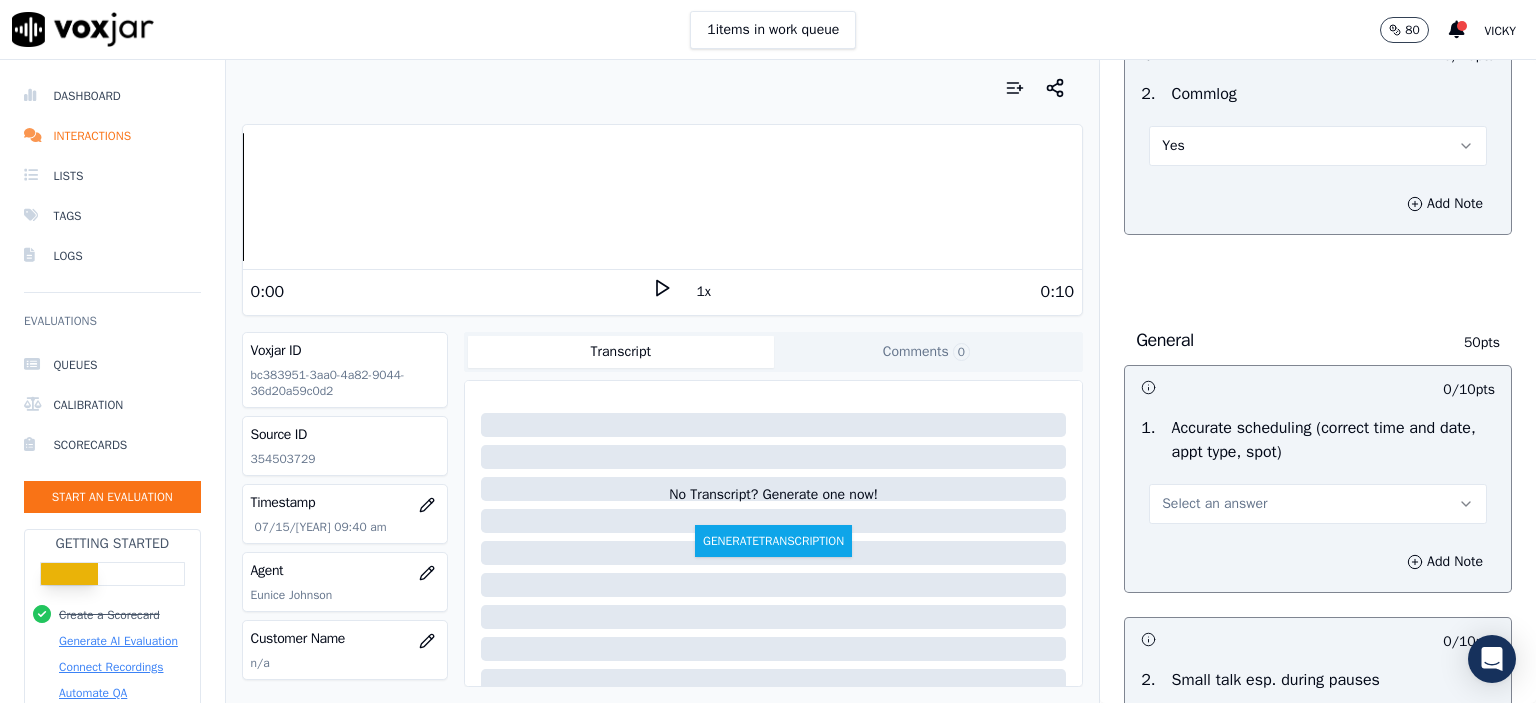 scroll, scrollTop: 1800, scrollLeft: 0, axis: vertical 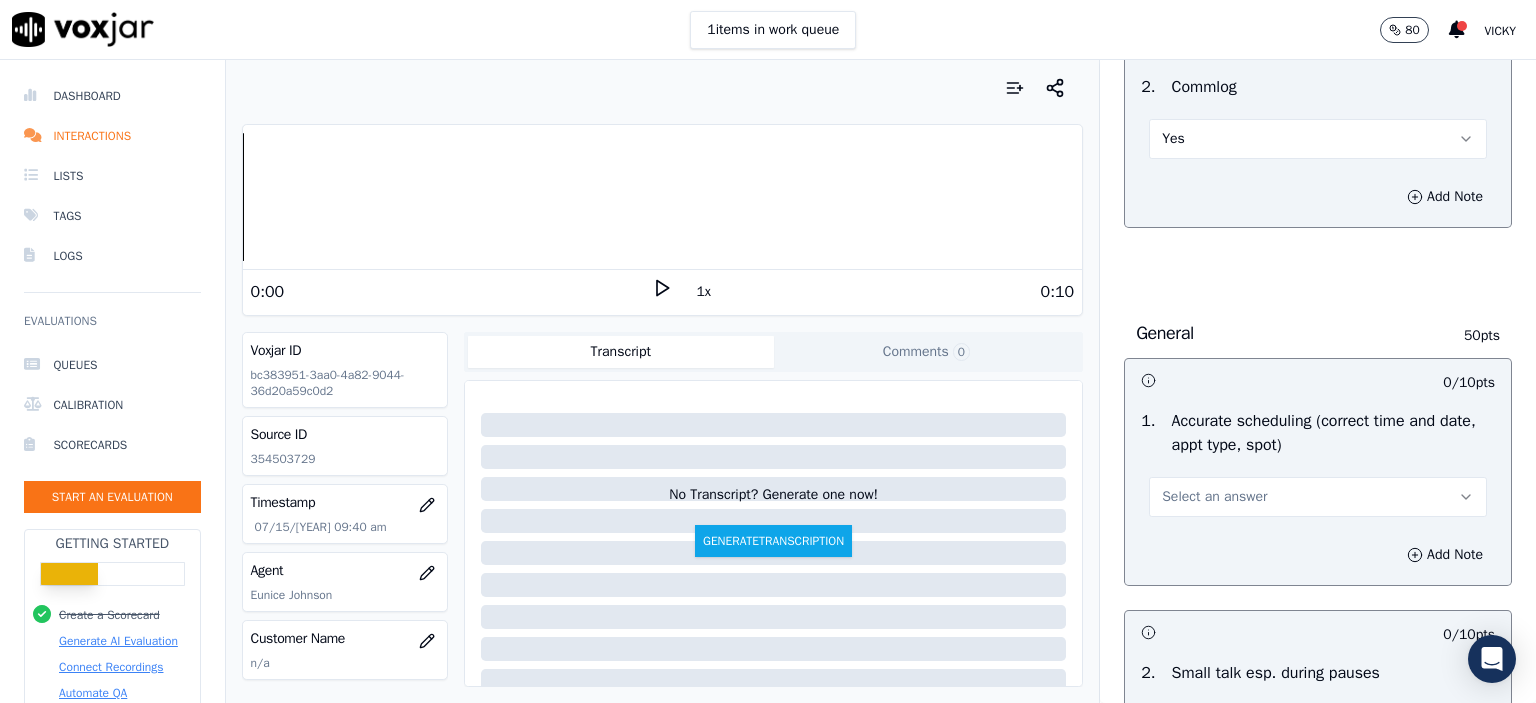 click on "Select an answer" at bounding box center (1318, 497) 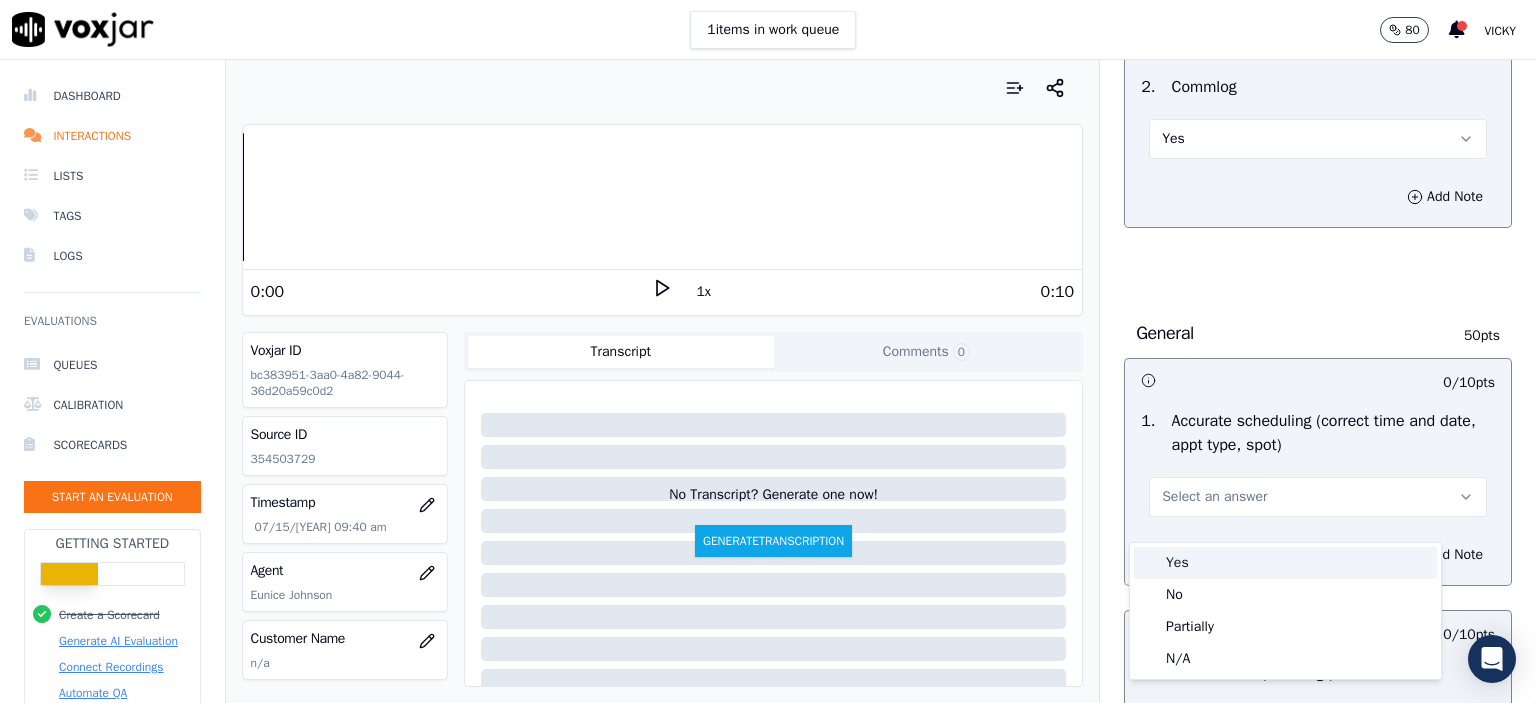 click on "Yes" at bounding box center [1285, 563] 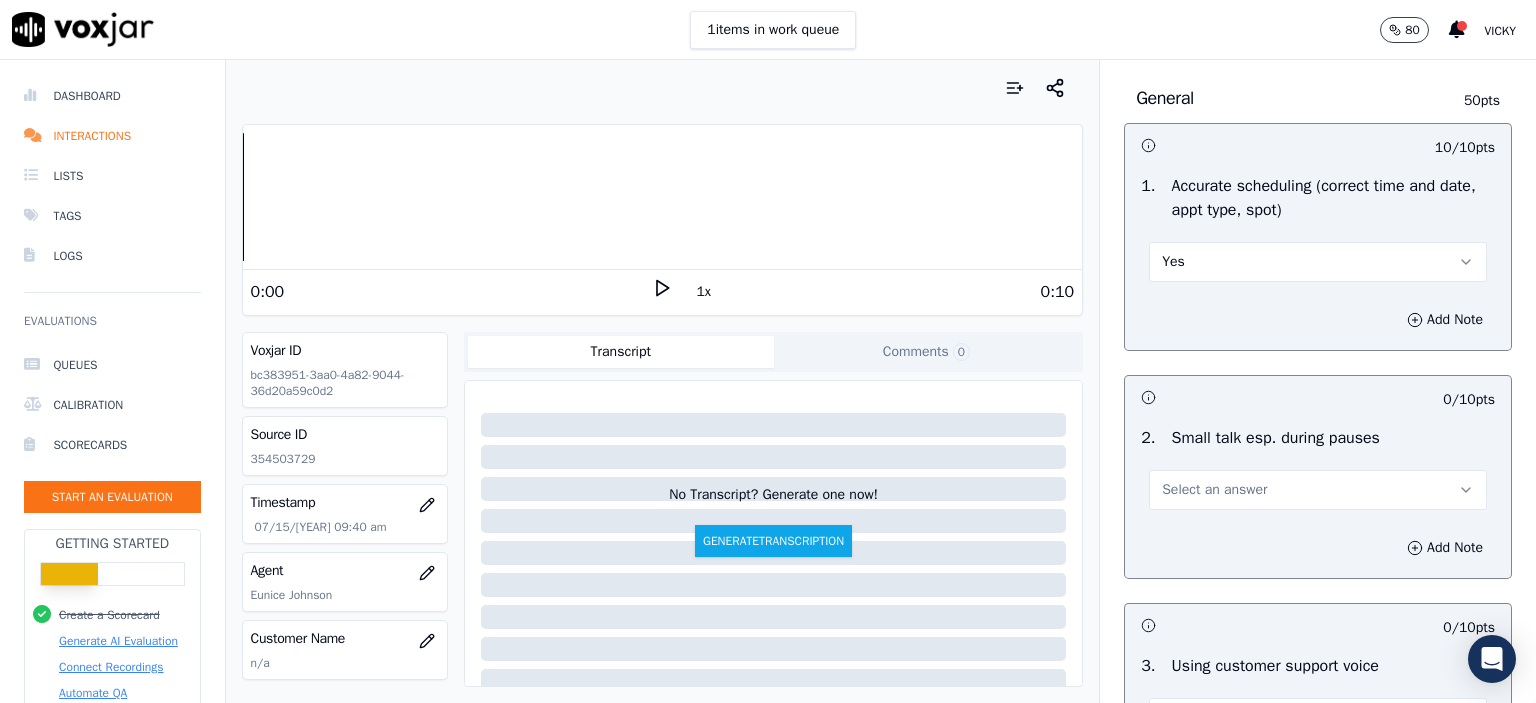 scroll, scrollTop: 2100, scrollLeft: 0, axis: vertical 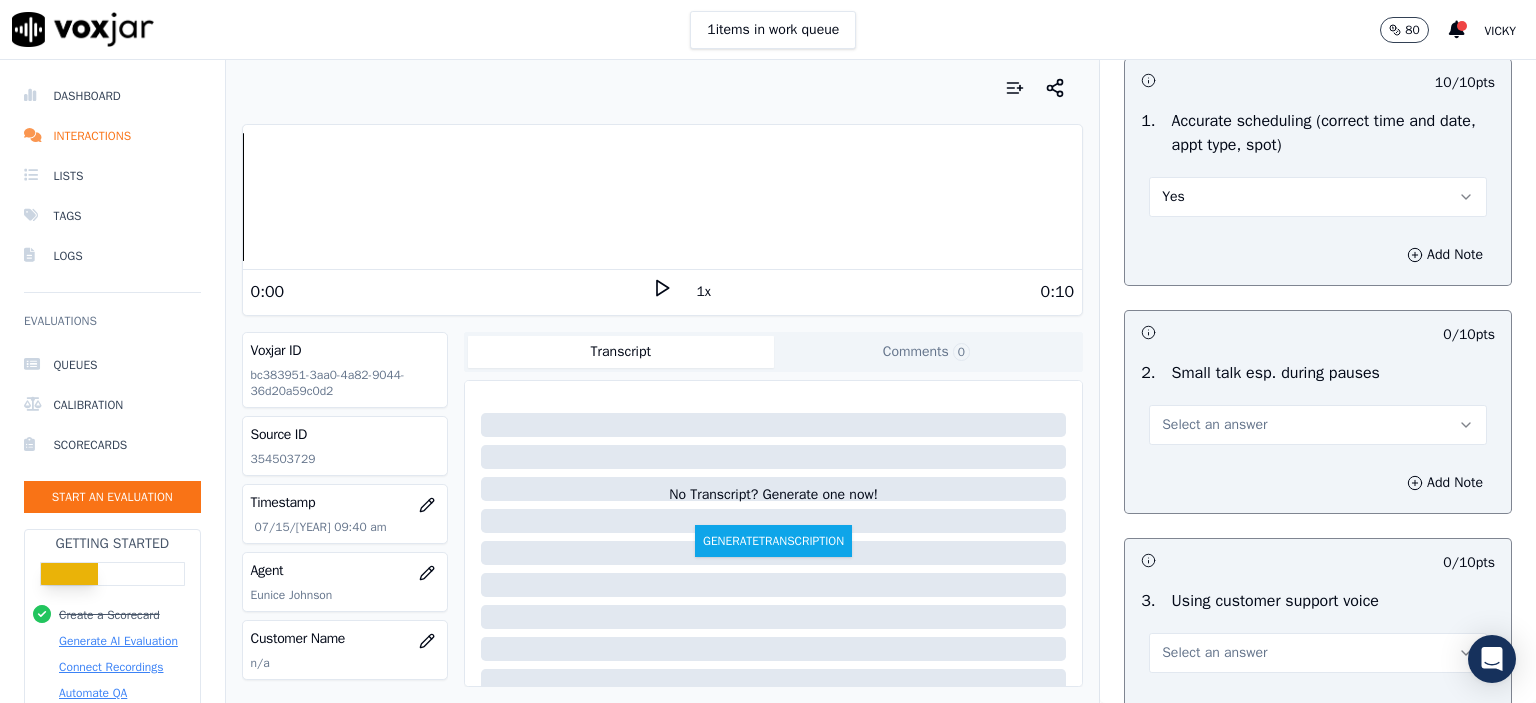 click on "Select an answer" at bounding box center (1214, 425) 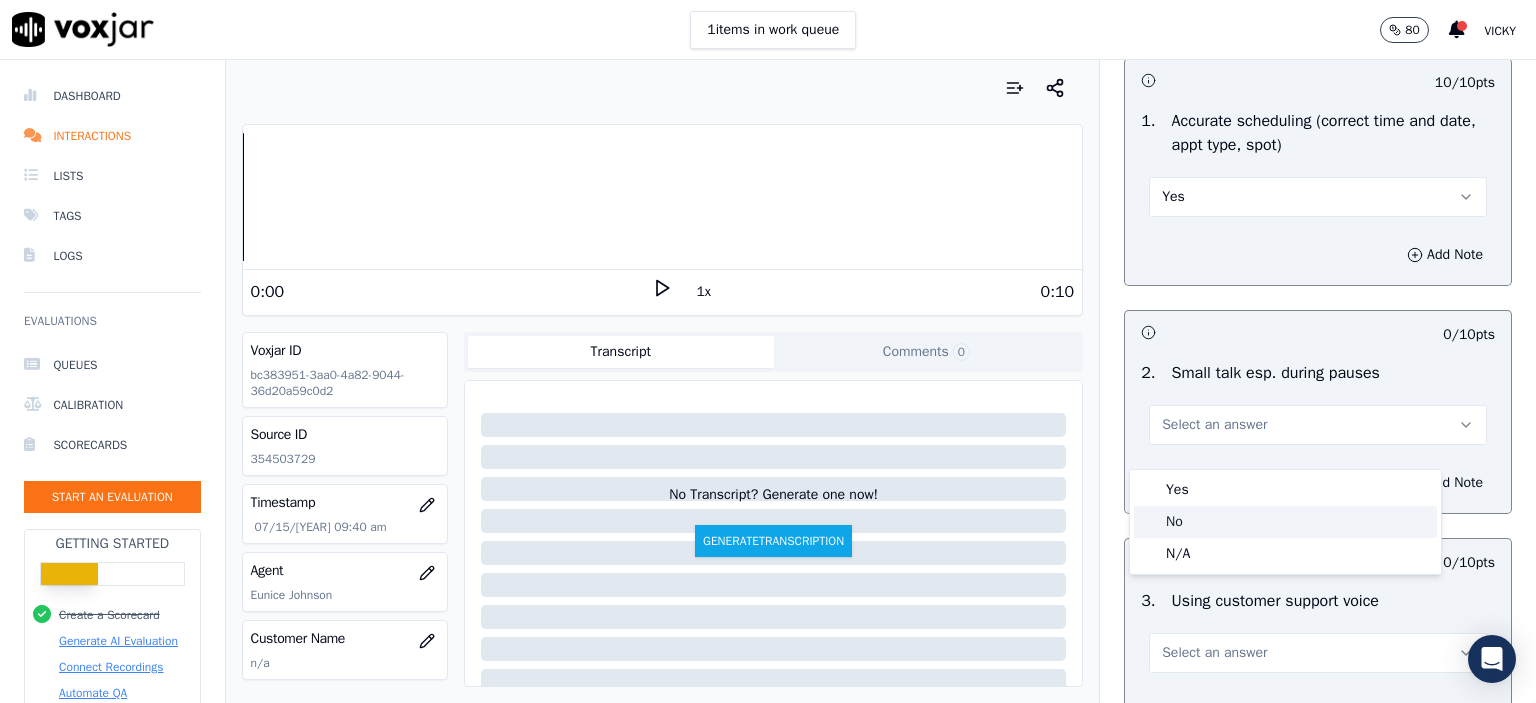click on "No" 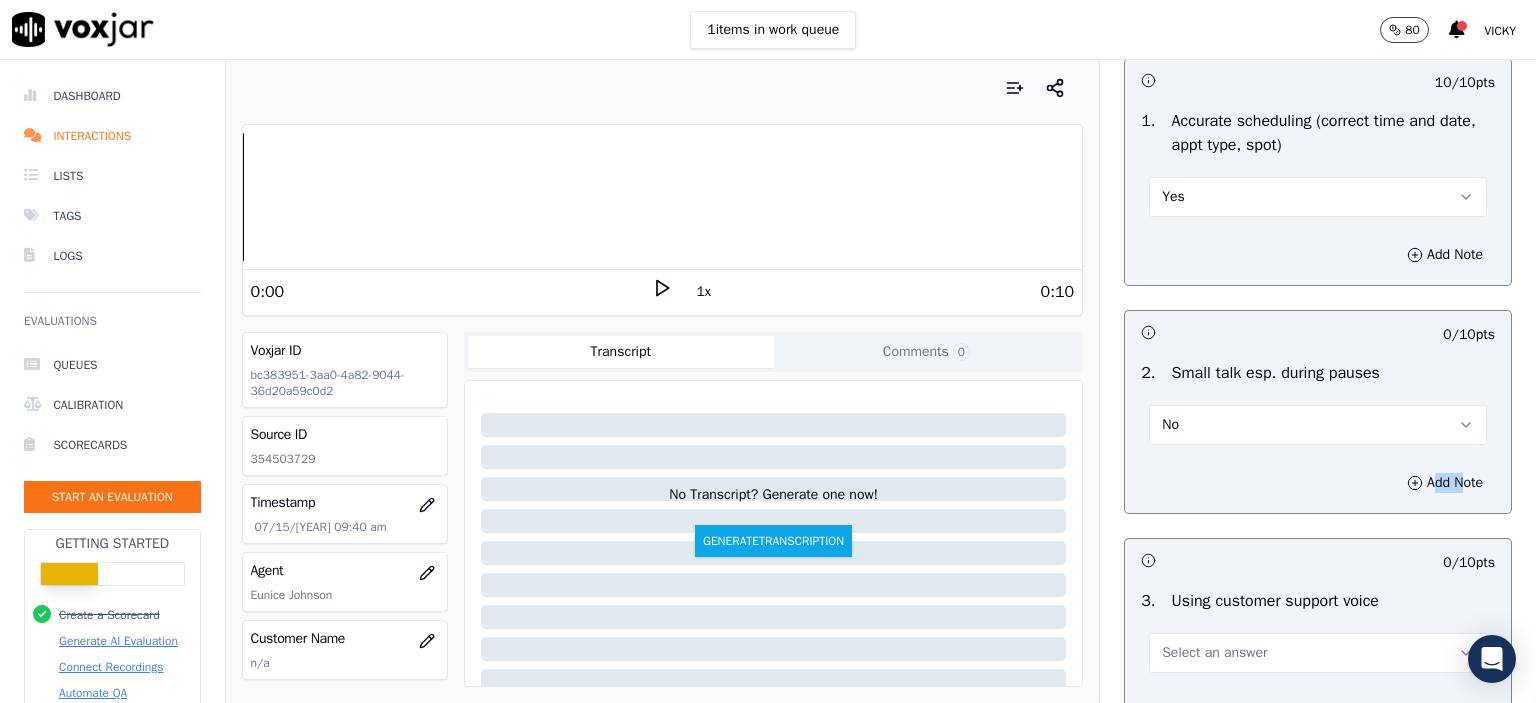 click on "Add Note" at bounding box center [1318, 483] 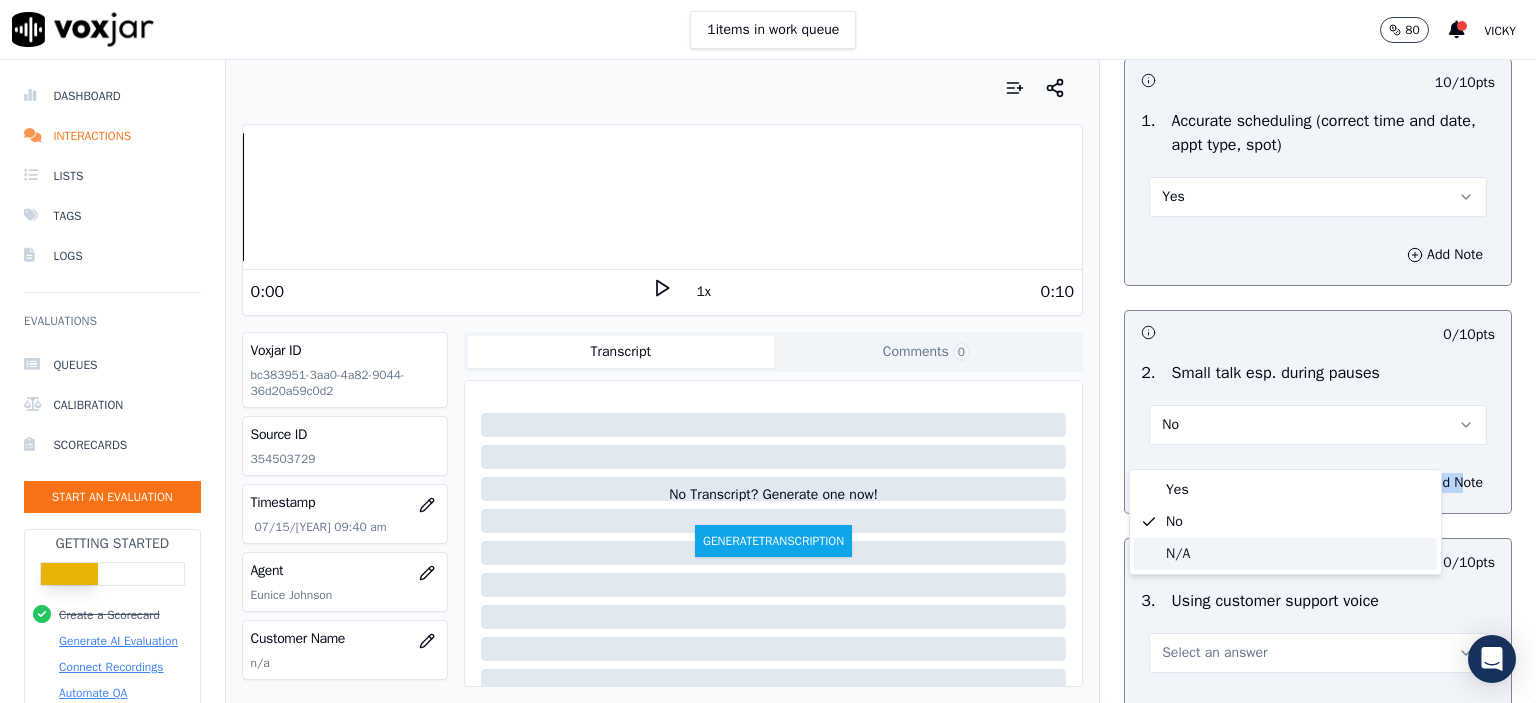 click on "N/A" 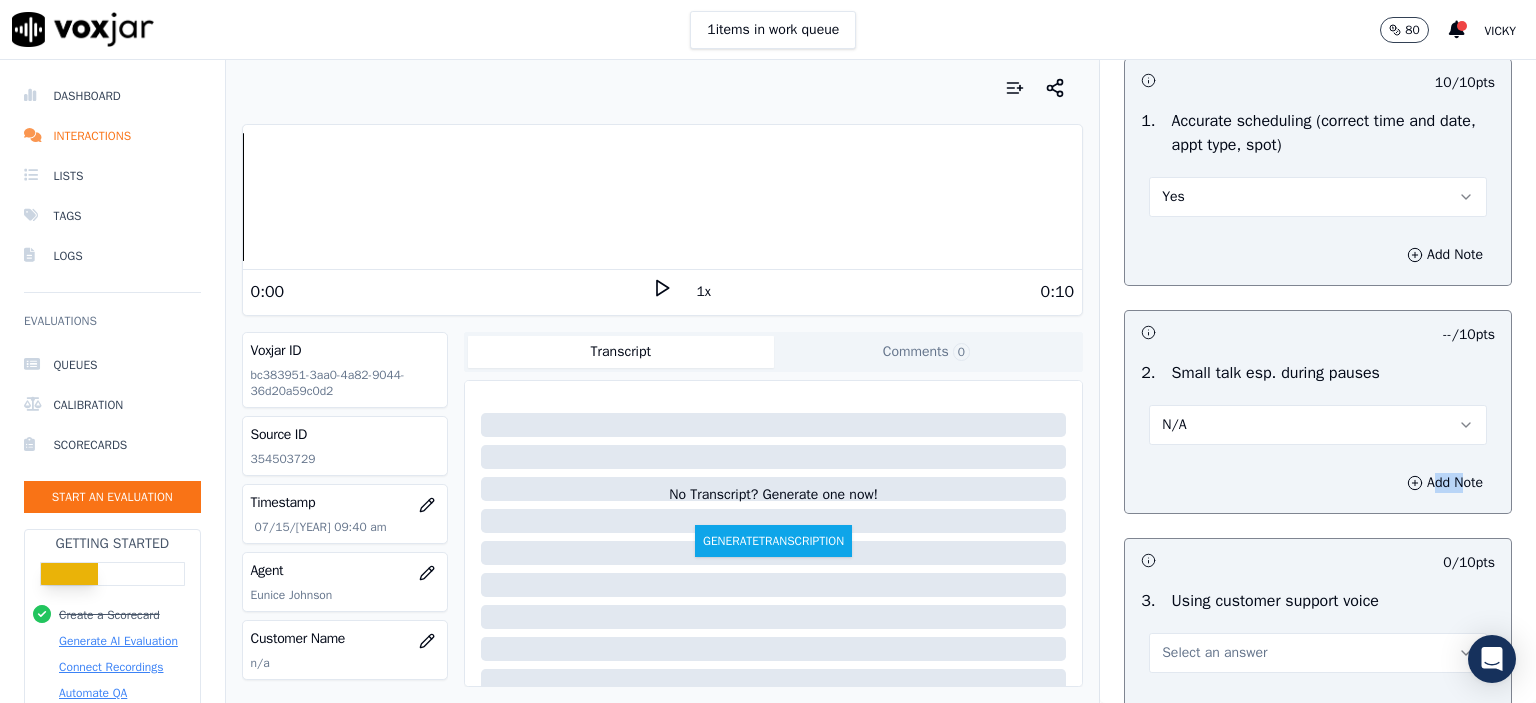 click on "N/A" at bounding box center [1318, 425] 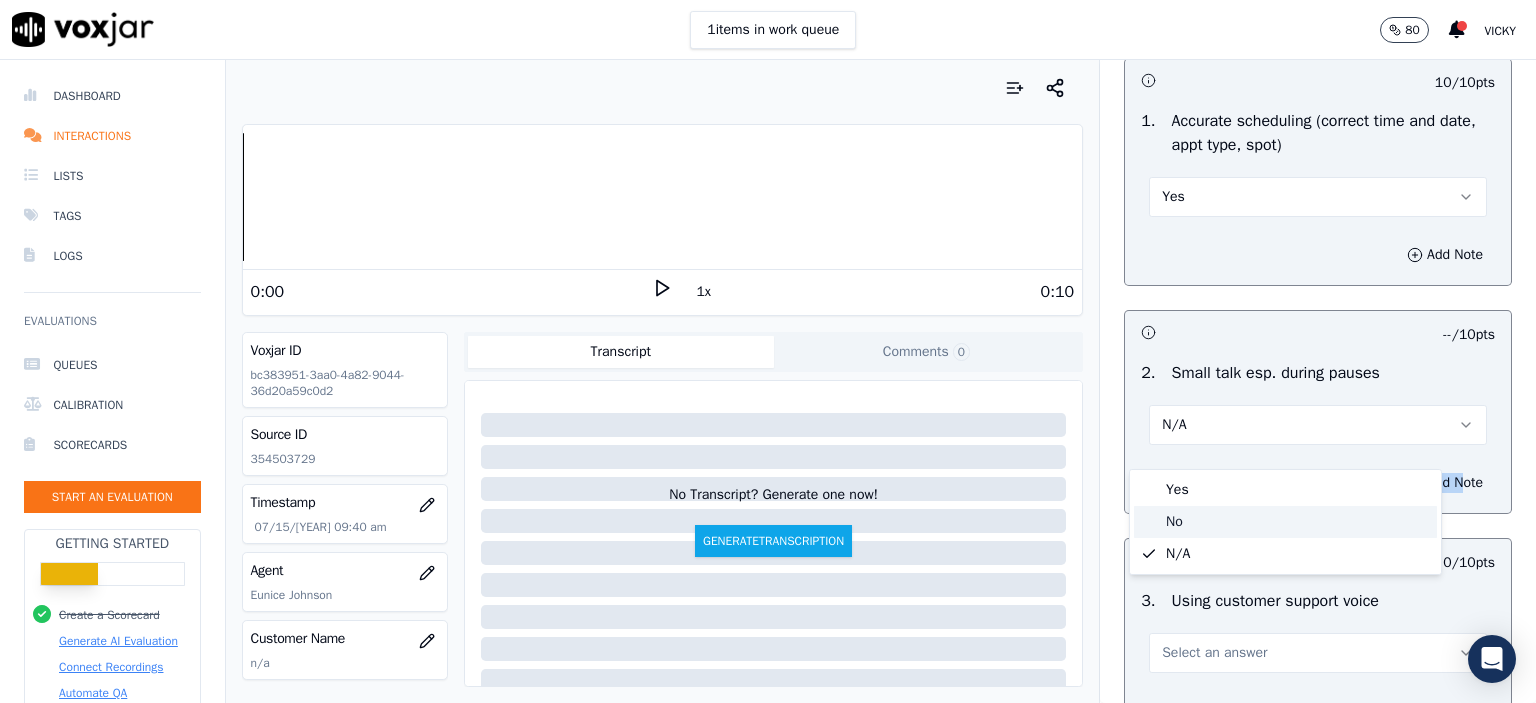click on "No" 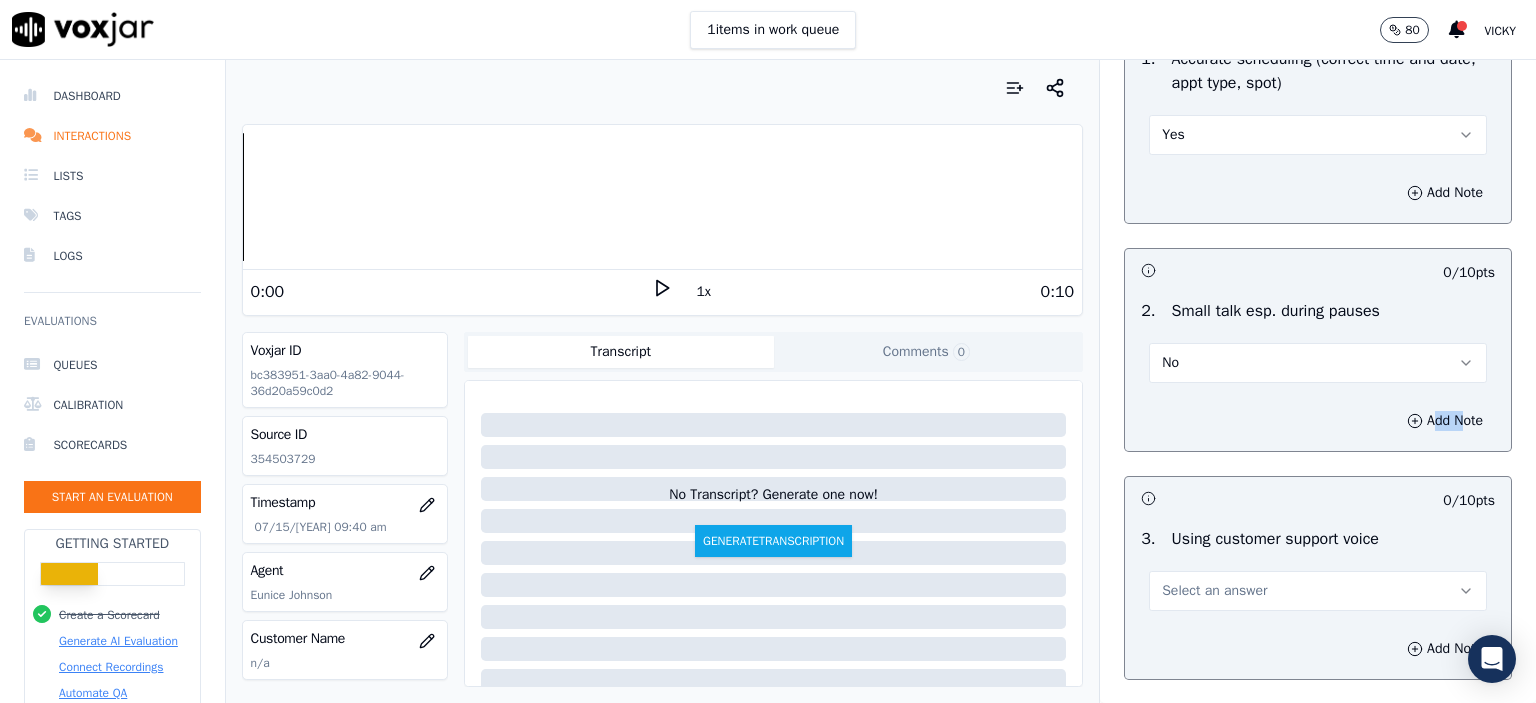 scroll, scrollTop: 2300, scrollLeft: 0, axis: vertical 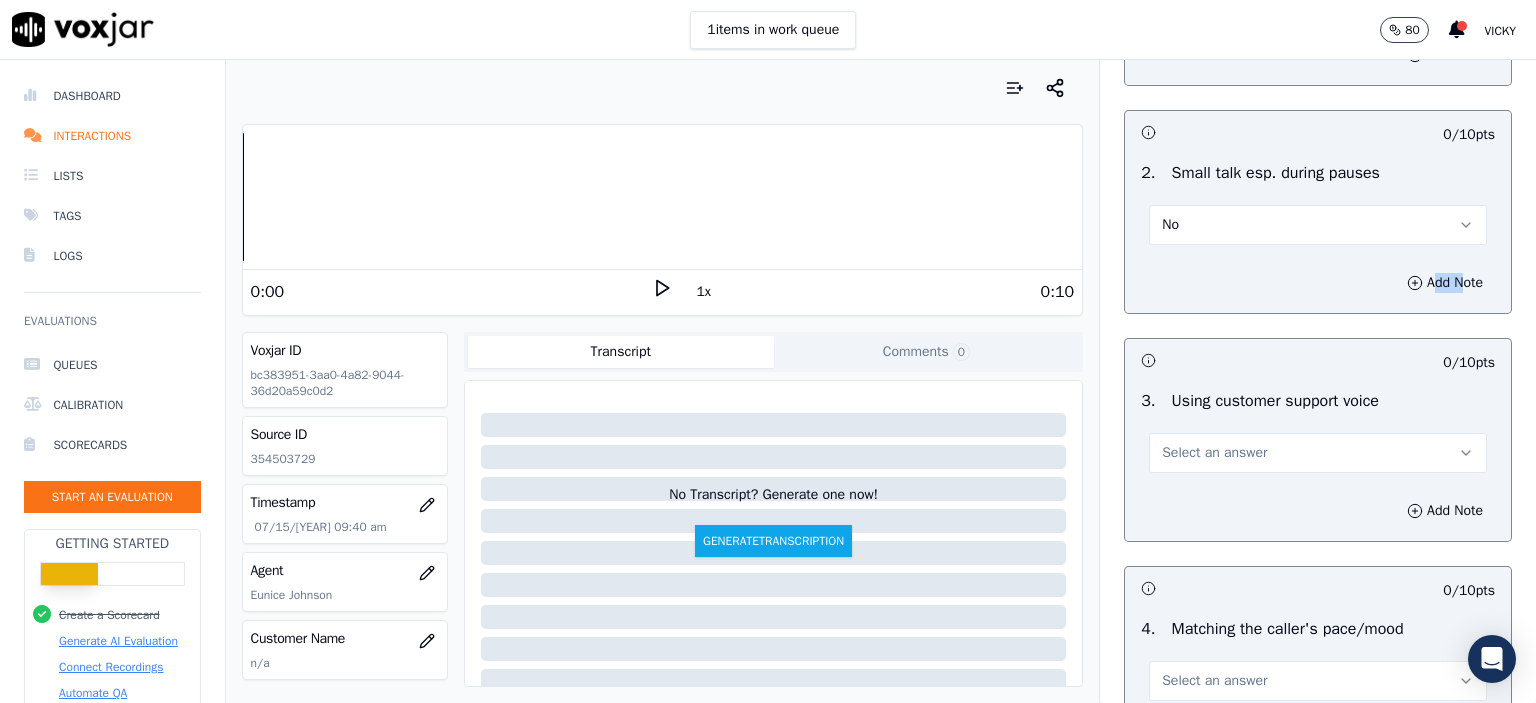 click on "Select an answer" at bounding box center (1214, 453) 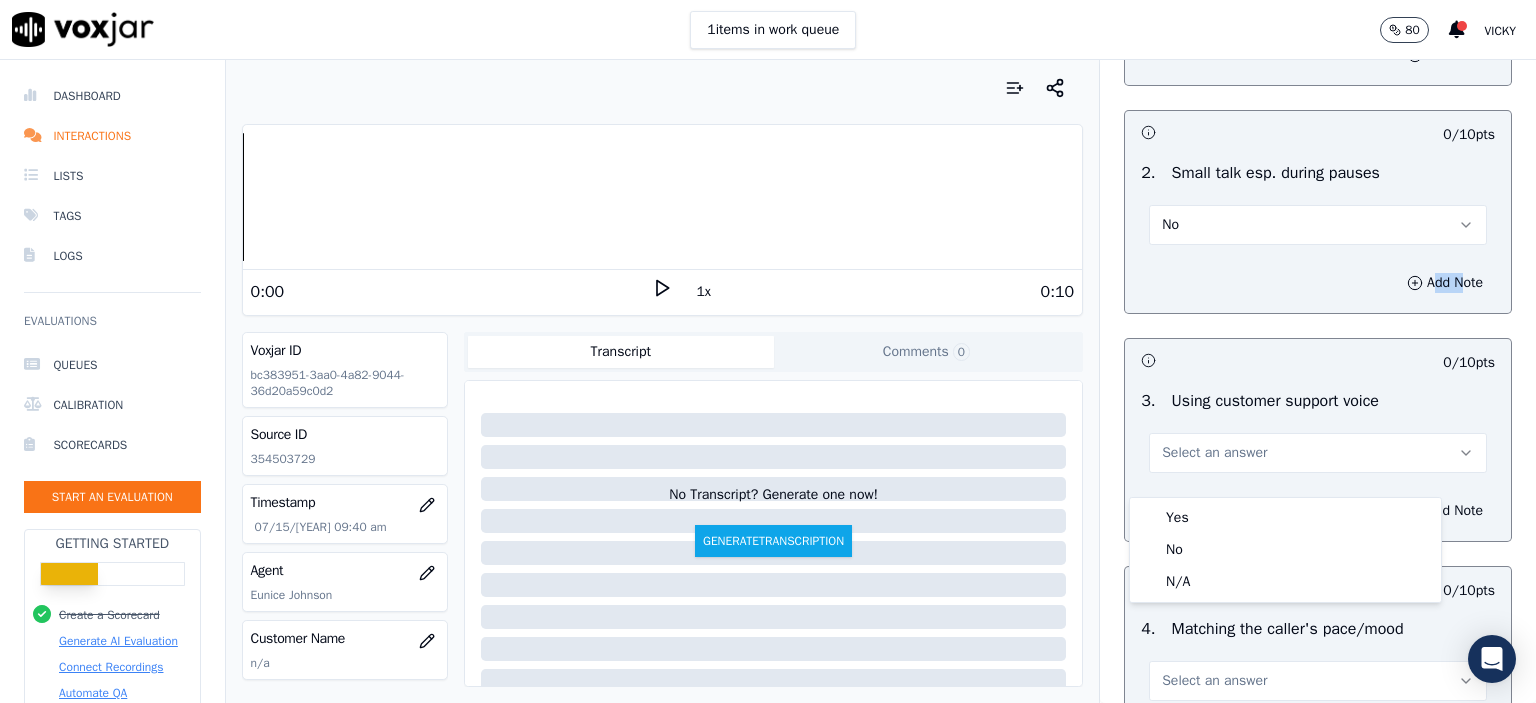 click on "Yes" at bounding box center (1285, 518) 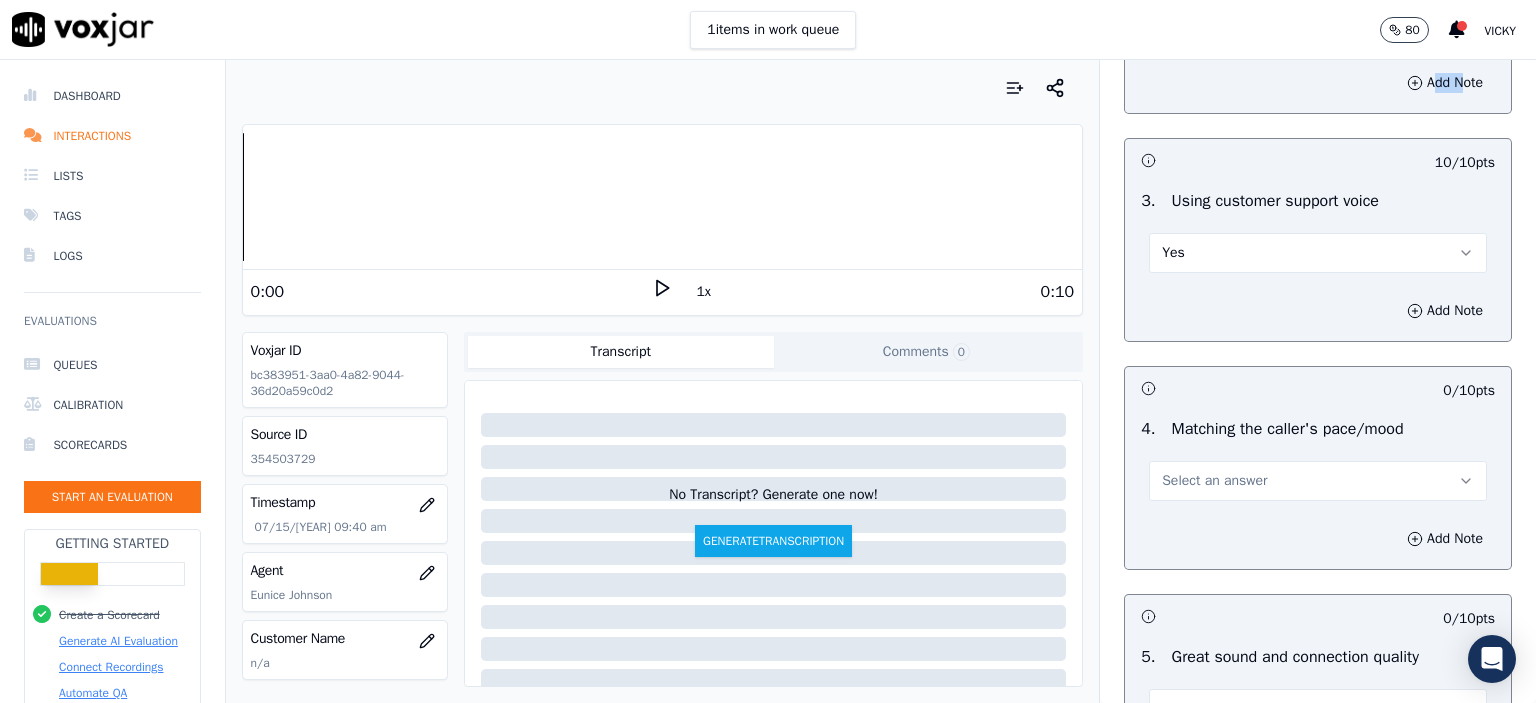 click on "Select an answer" at bounding box center [1214, 481] 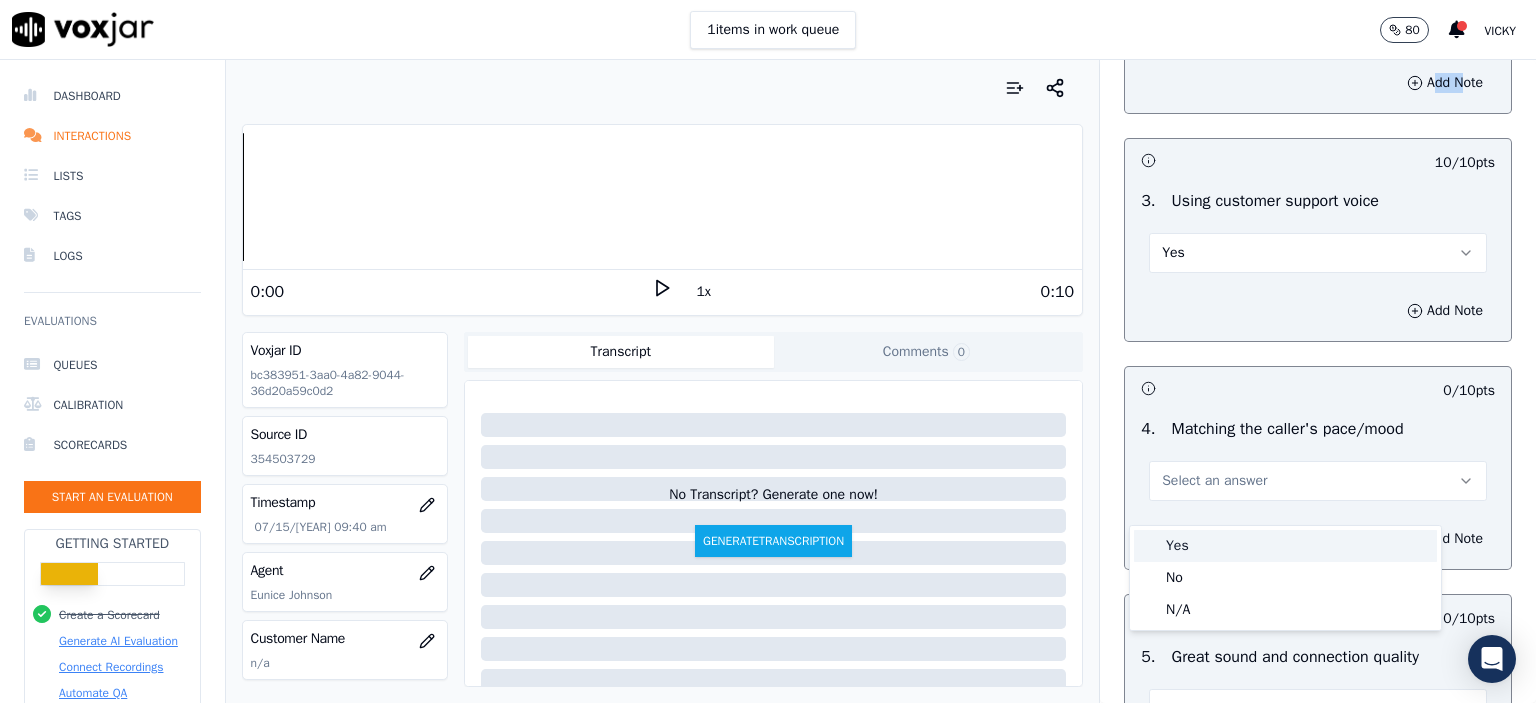 click on "Yes" at bounding box center [1285, 546] 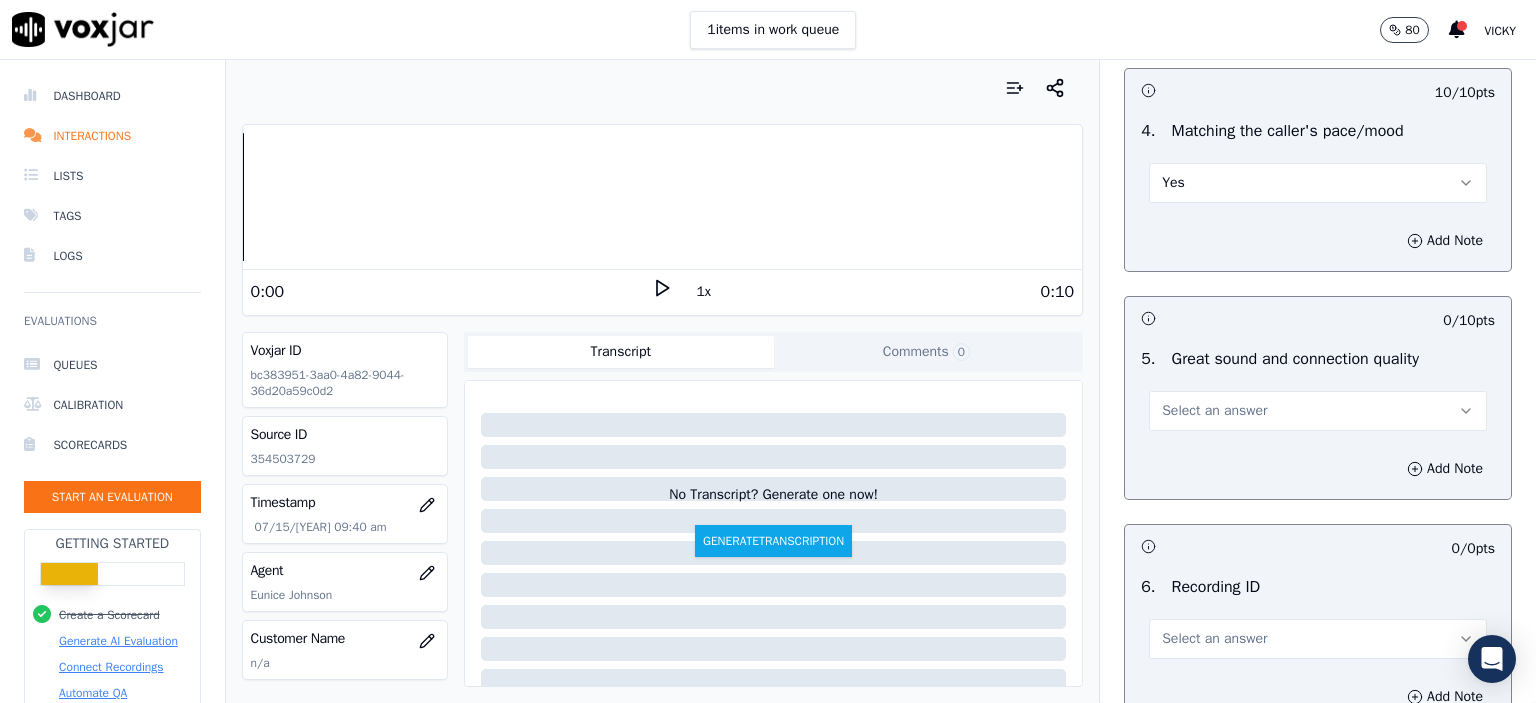 scroll, scrollTop: 2800, scrollLeft: 0, axis: vertical 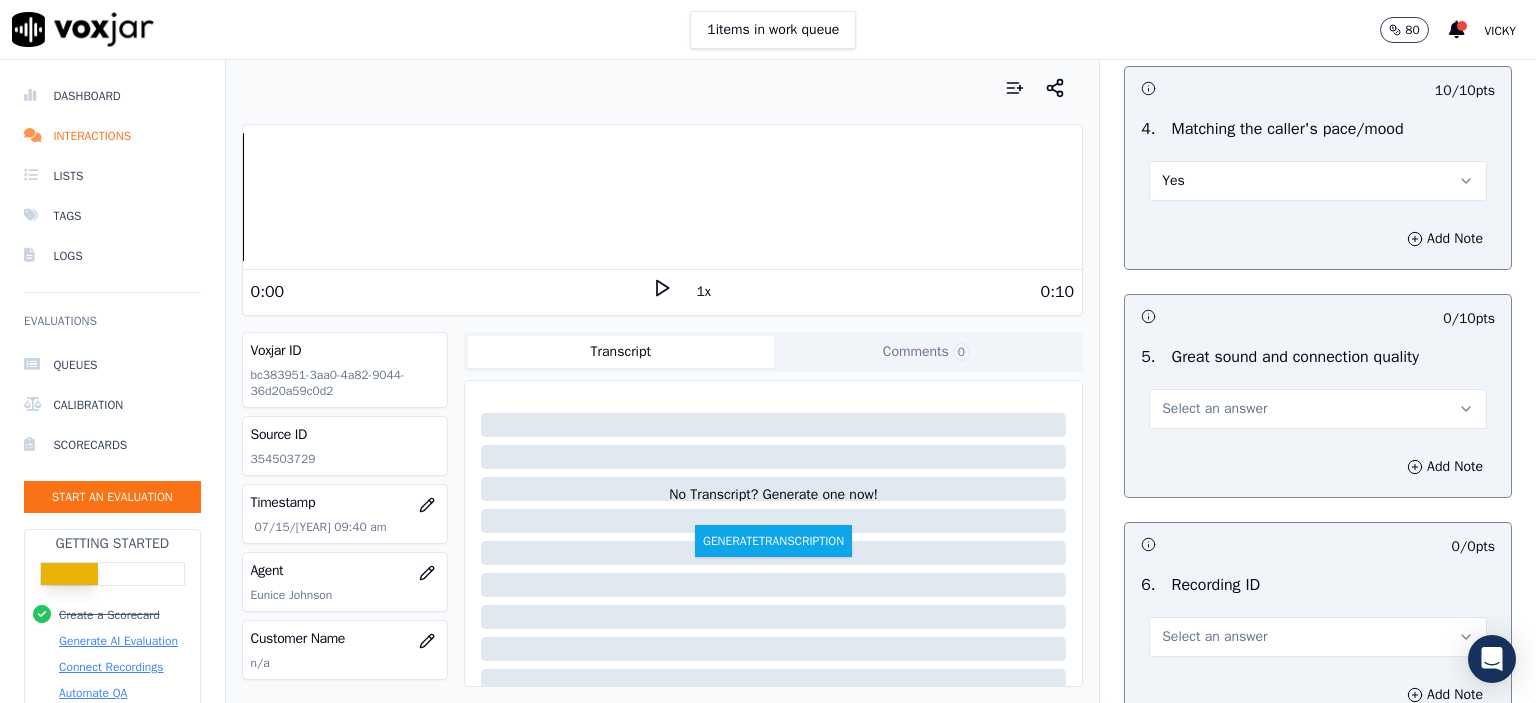 click on "Select an answer" at bounding box center [1318, 409] 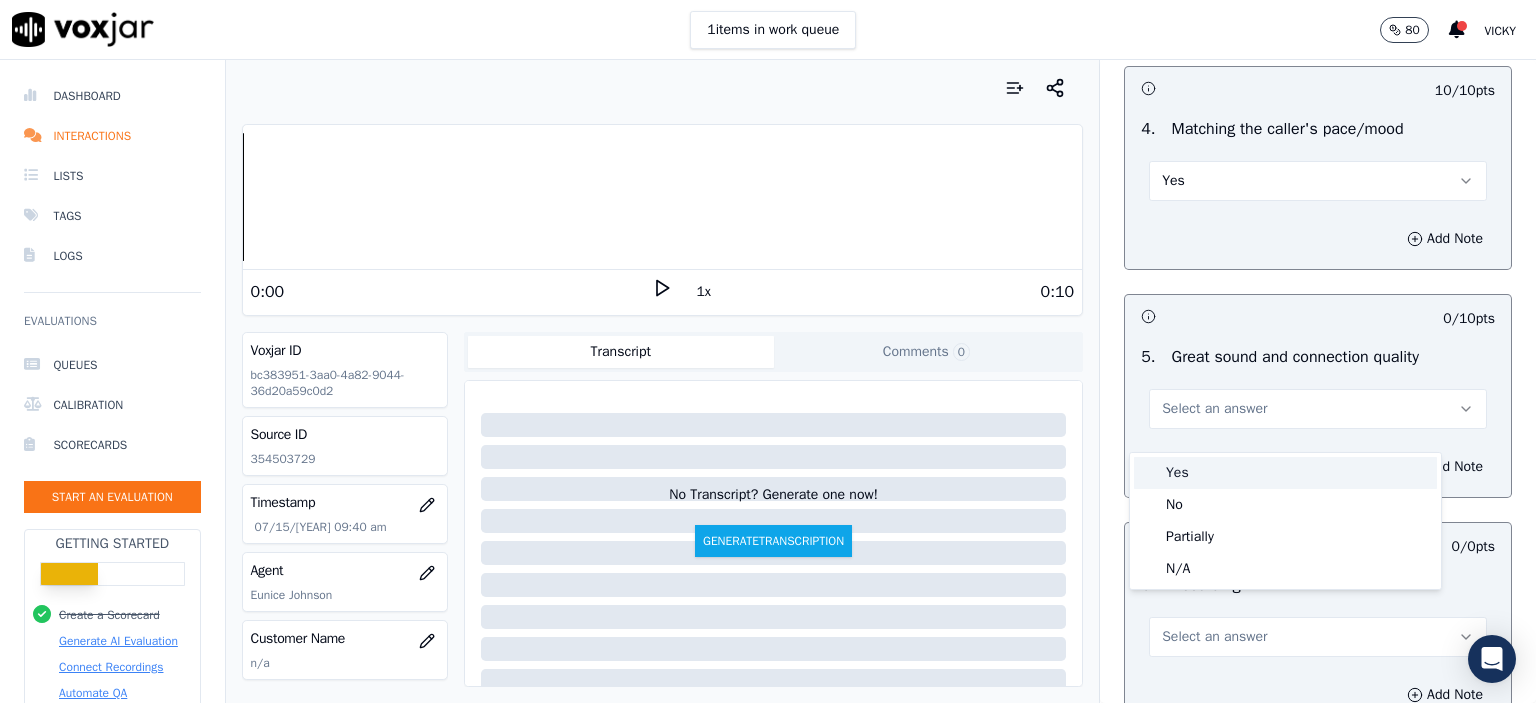 click on "Yes" at bounding box center [1285, 473] 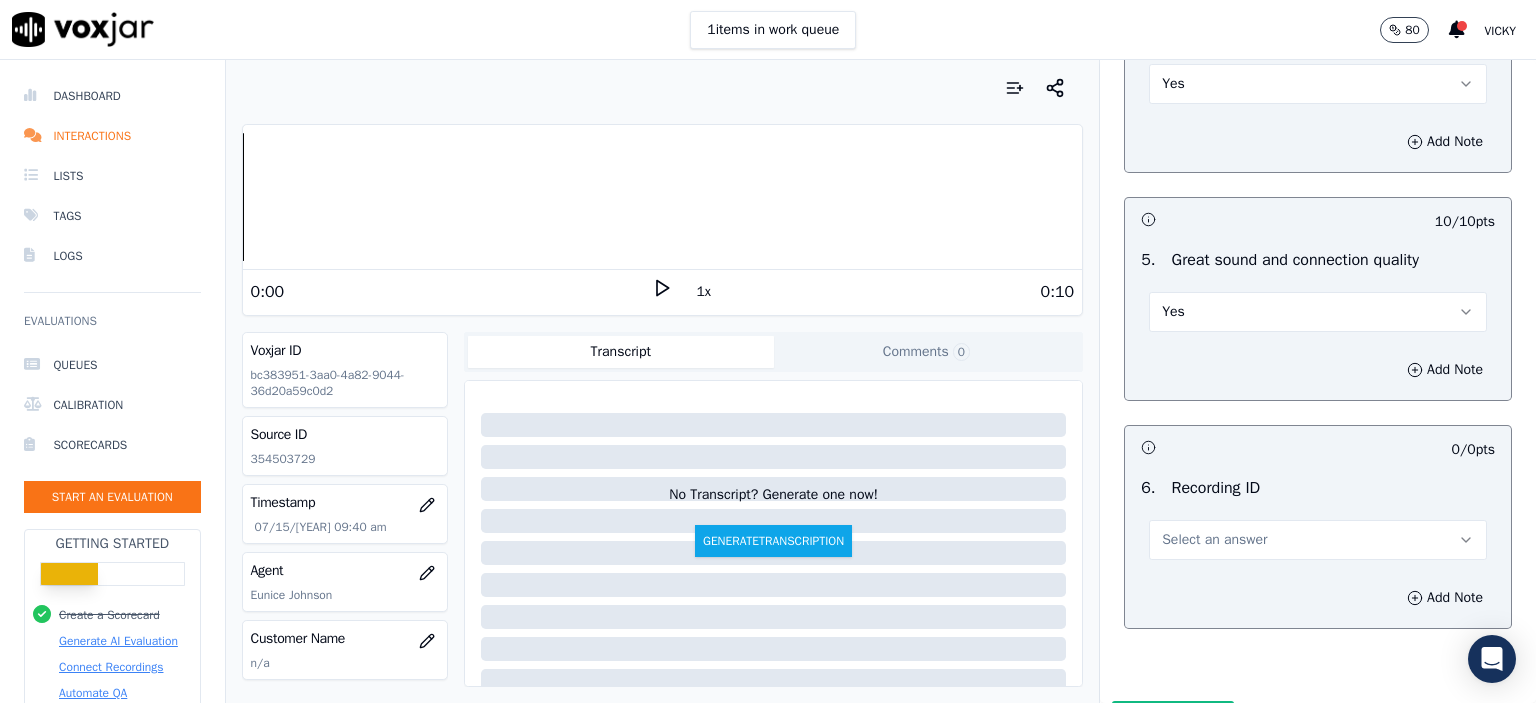 scroll, scrollTop: 2900, scrollLeft: 0, axis: vertical 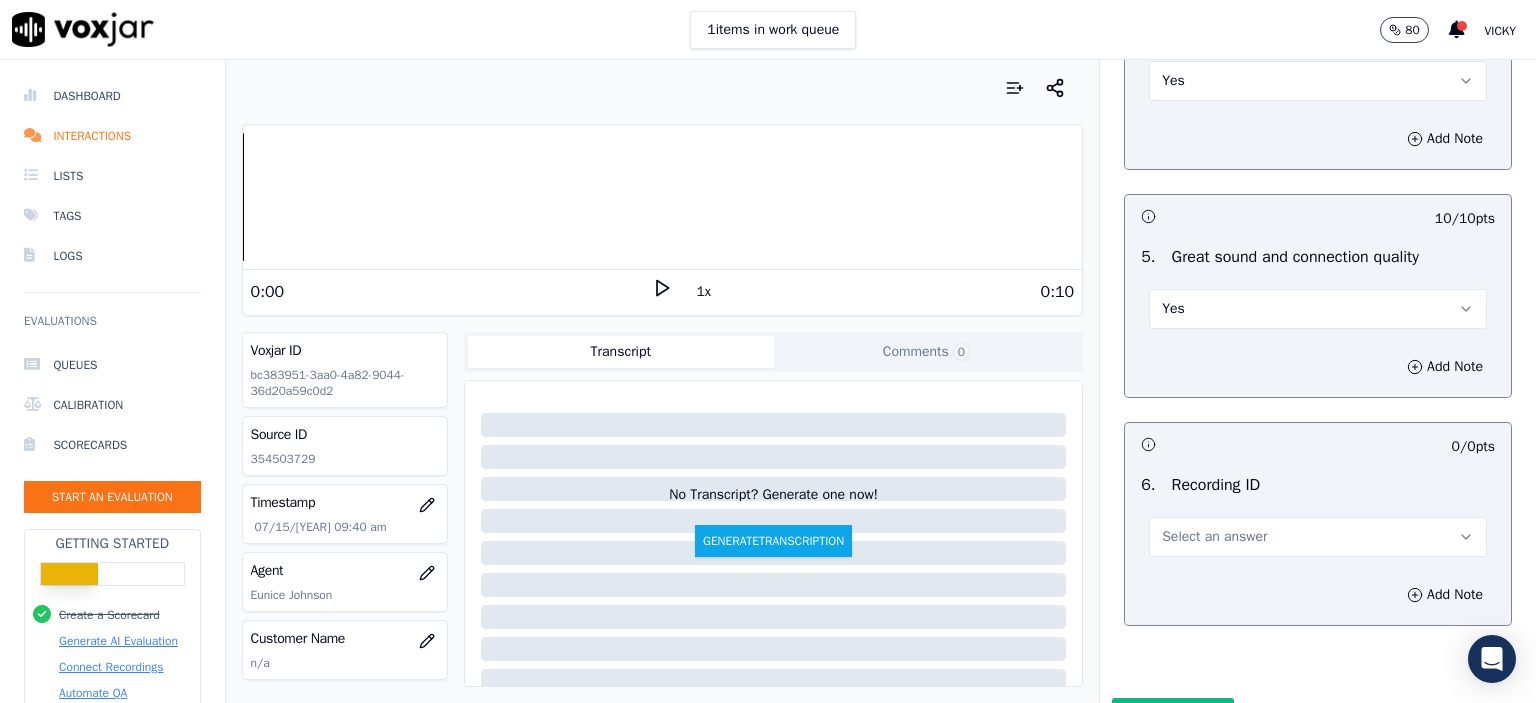 click on "Select an answer" at bounding box center [1214, 537] 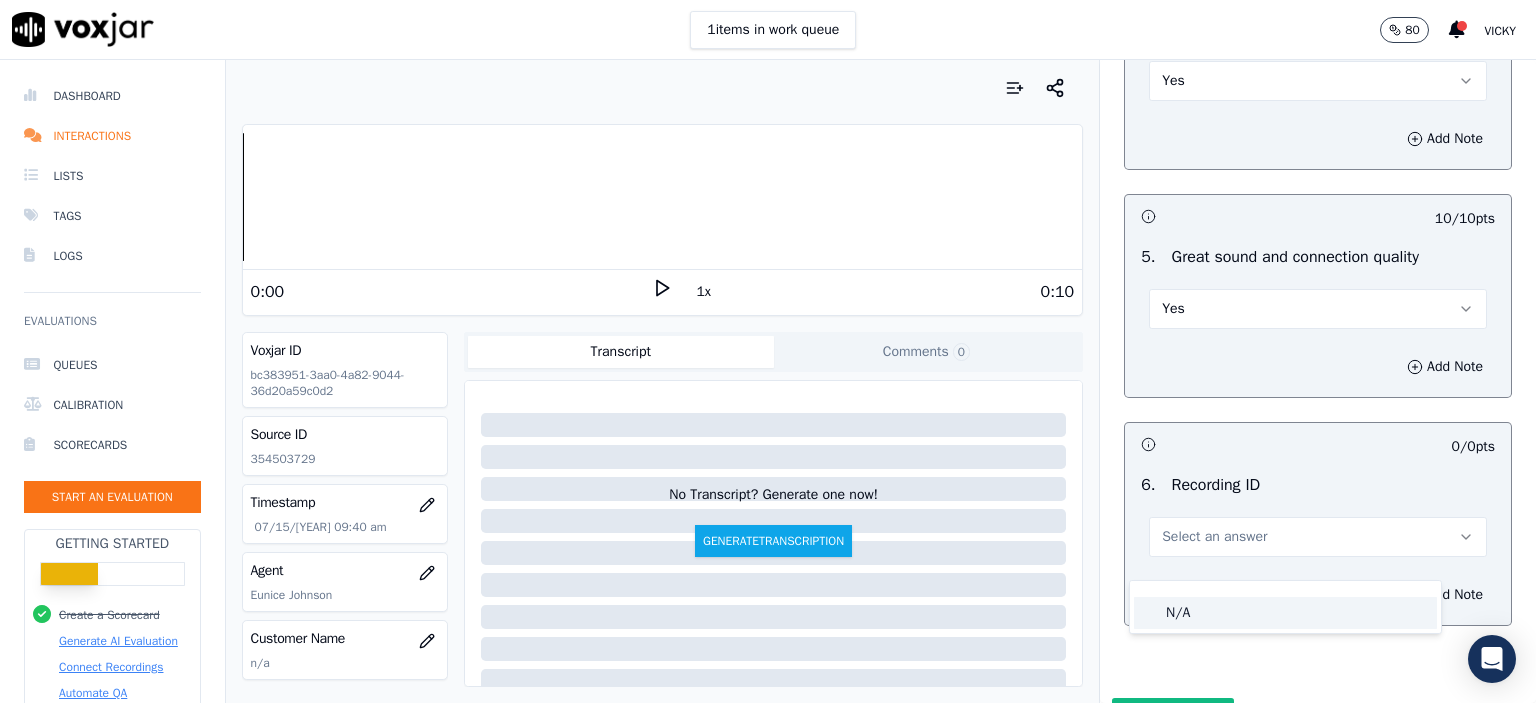 drag, startPoint x: 1200, startPoint y: 576, endPoint x: 1340, endPoint y: 631, distance: 150.41609 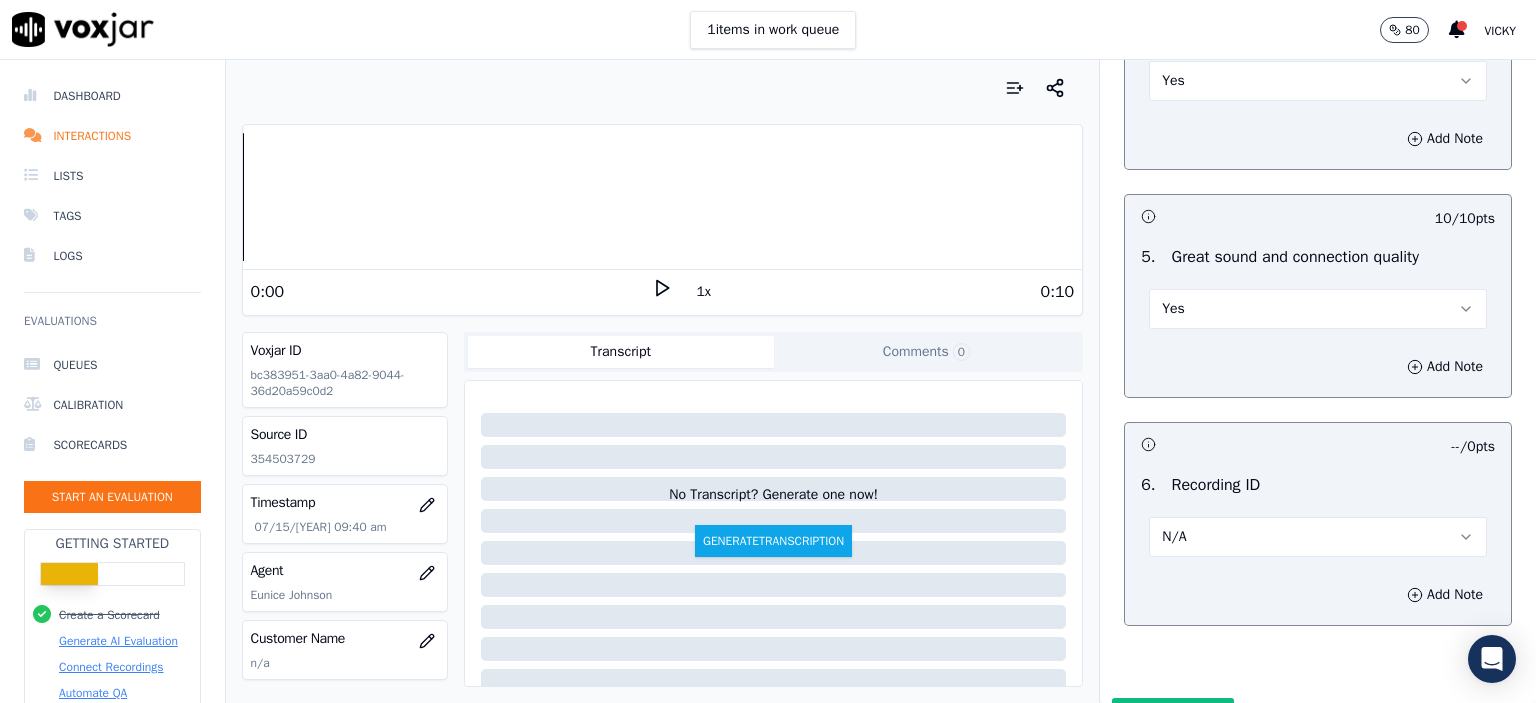 drag, startPoint x: 1422, startPoint y: 616, endPoint x: 811, endPoint y: 592, distance: 611.4712 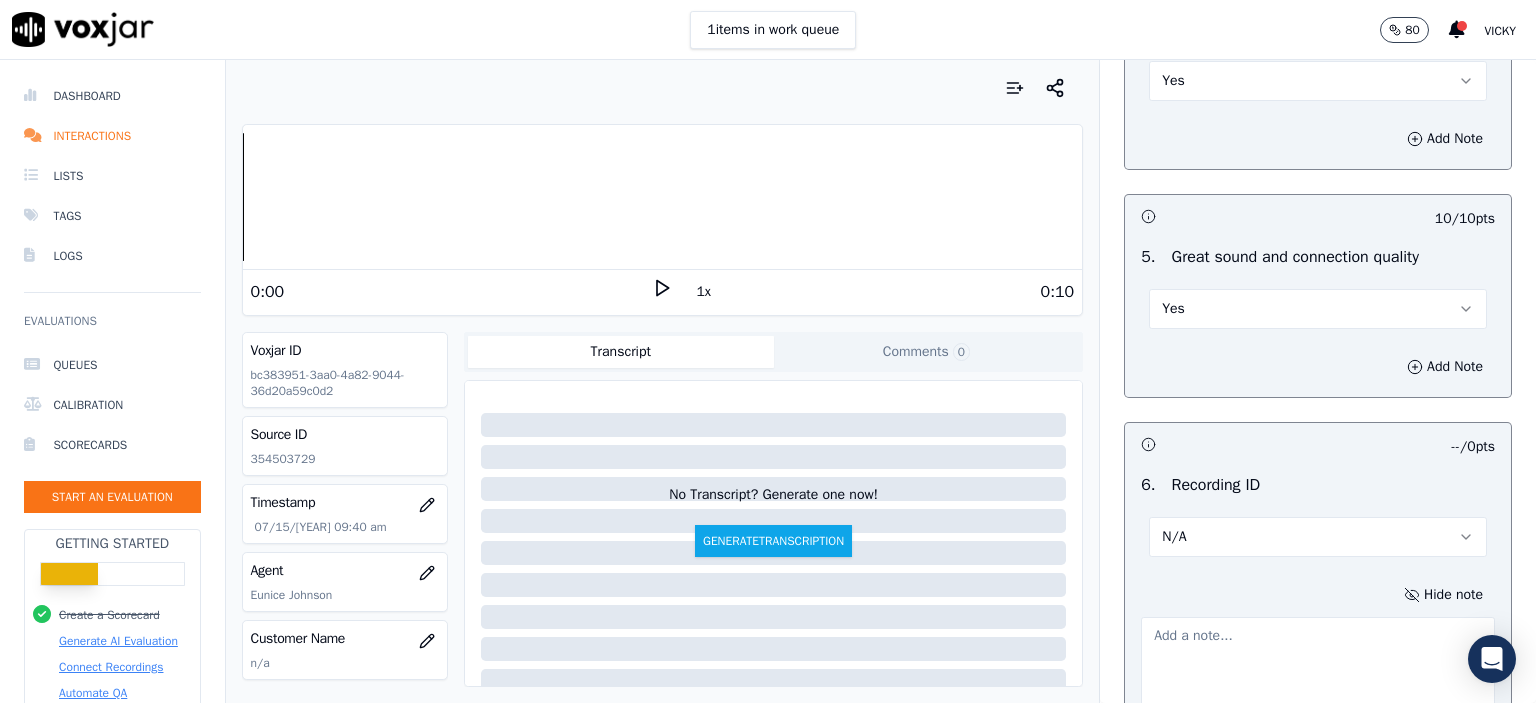 click on "354503729" 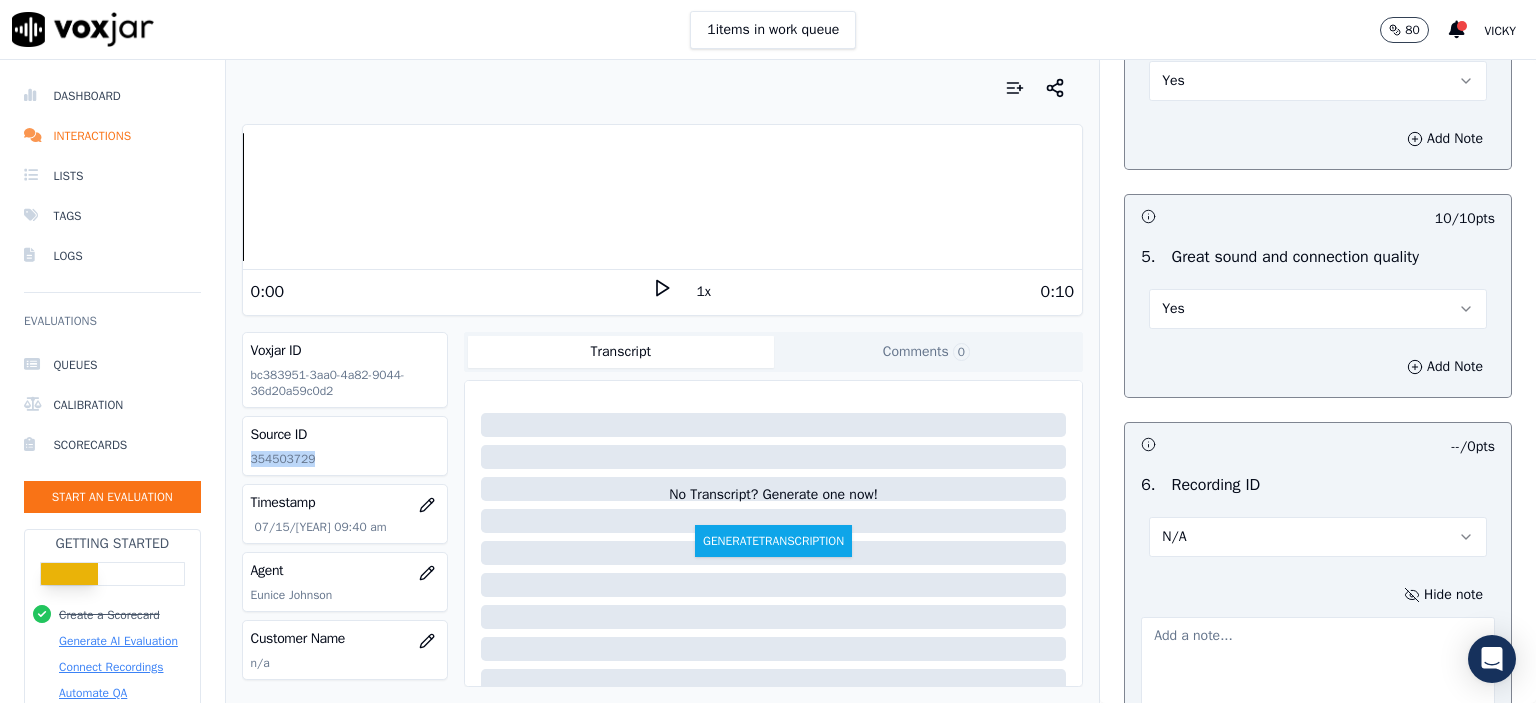 click on "354503729" 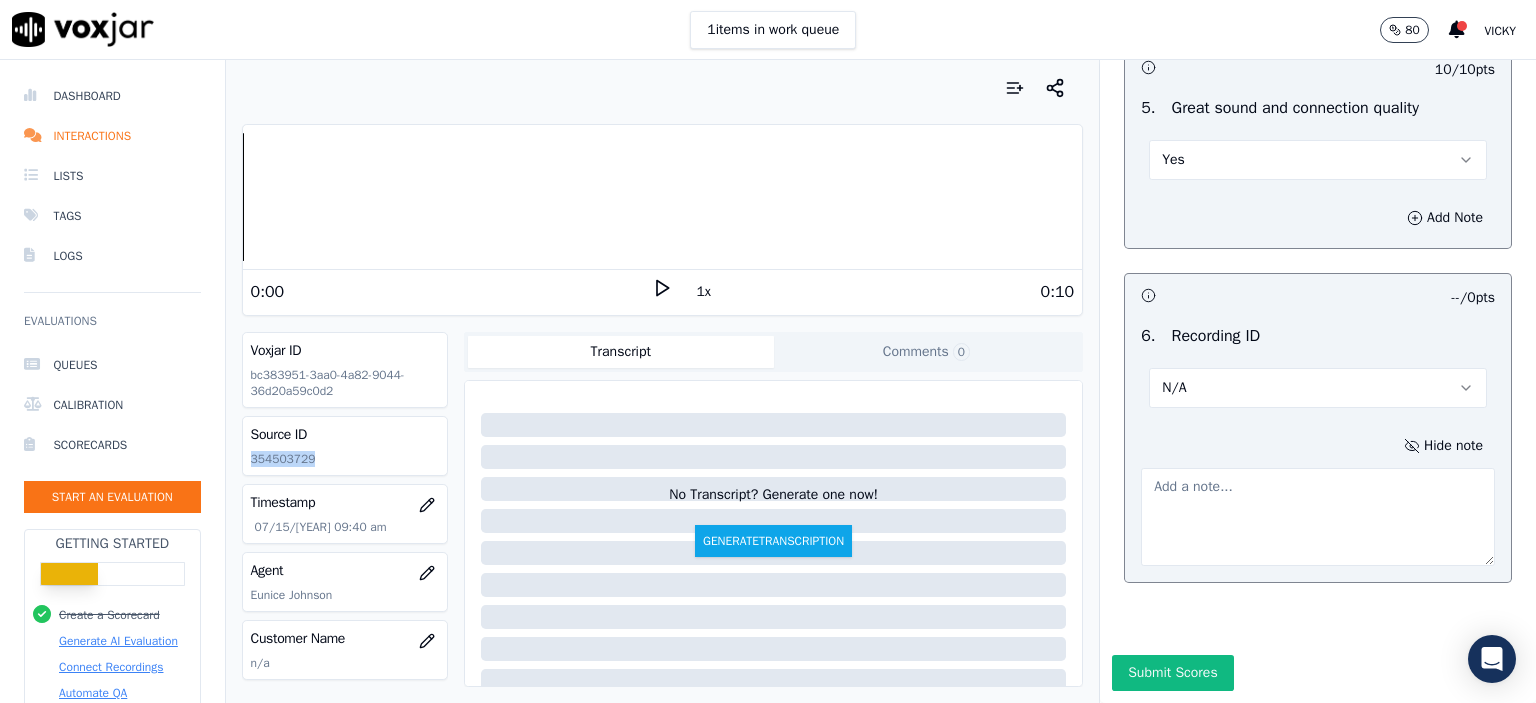 scroll, scrollTop: 3100, scrollLeft: 0, axis: vertical 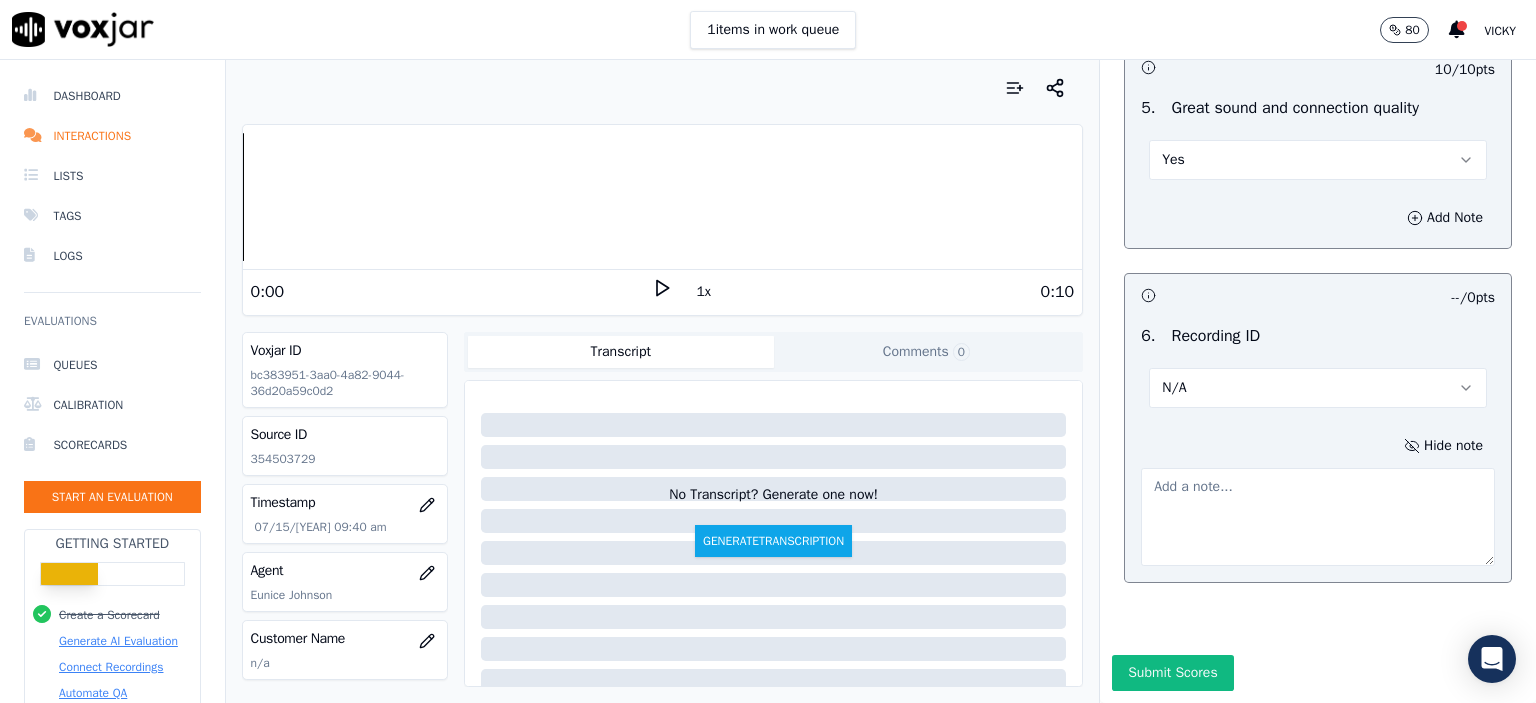 click at bounding box center [1318, 517] 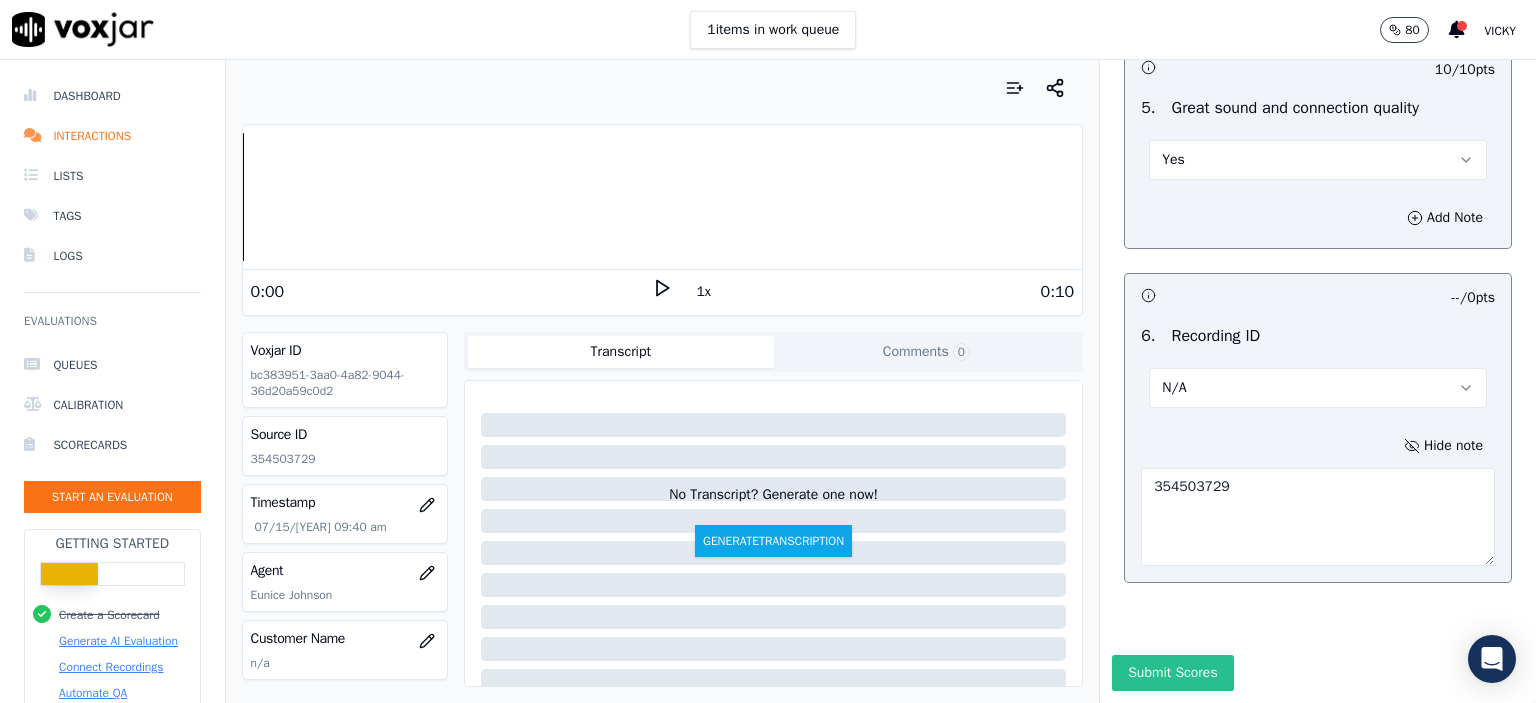 type on "354503729" 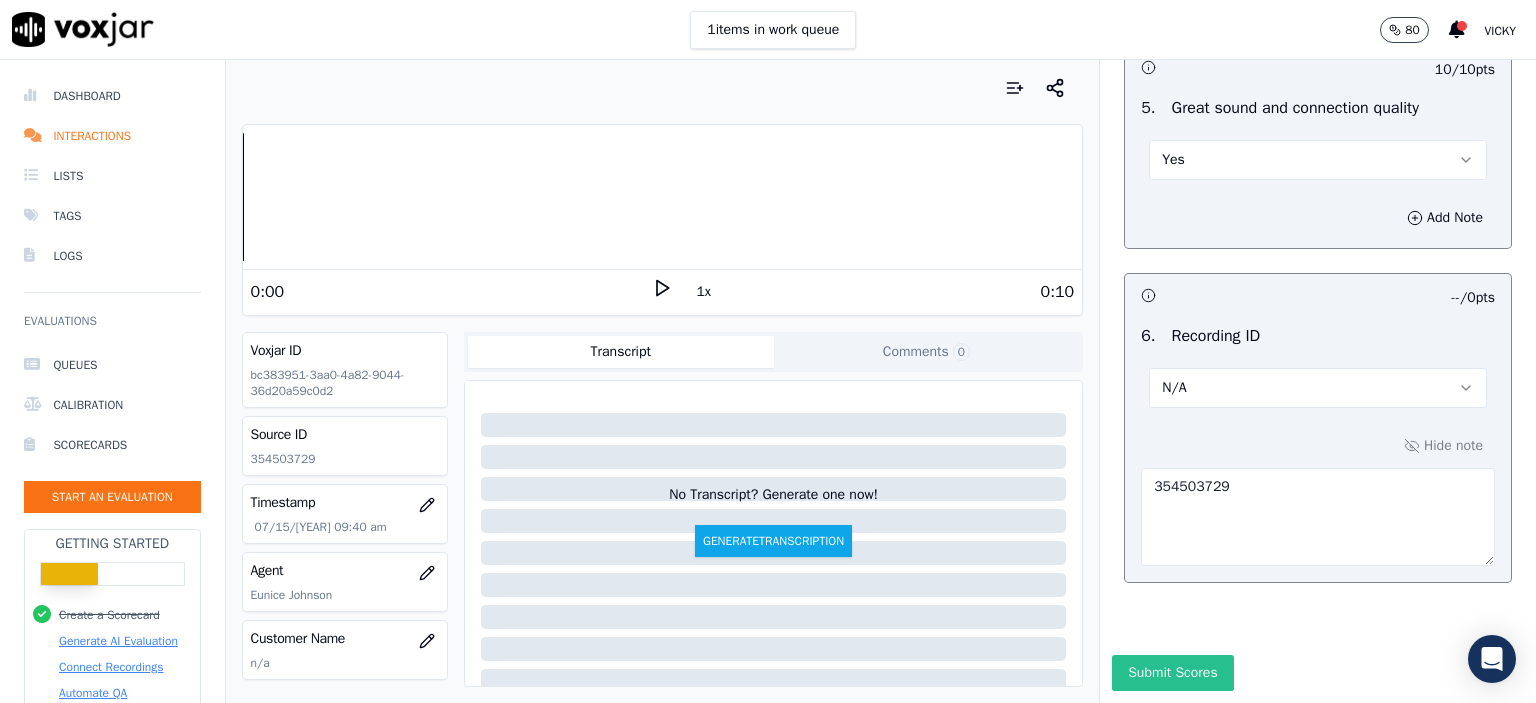 click on "Submit Scores" at bounding box center [1172, 673] 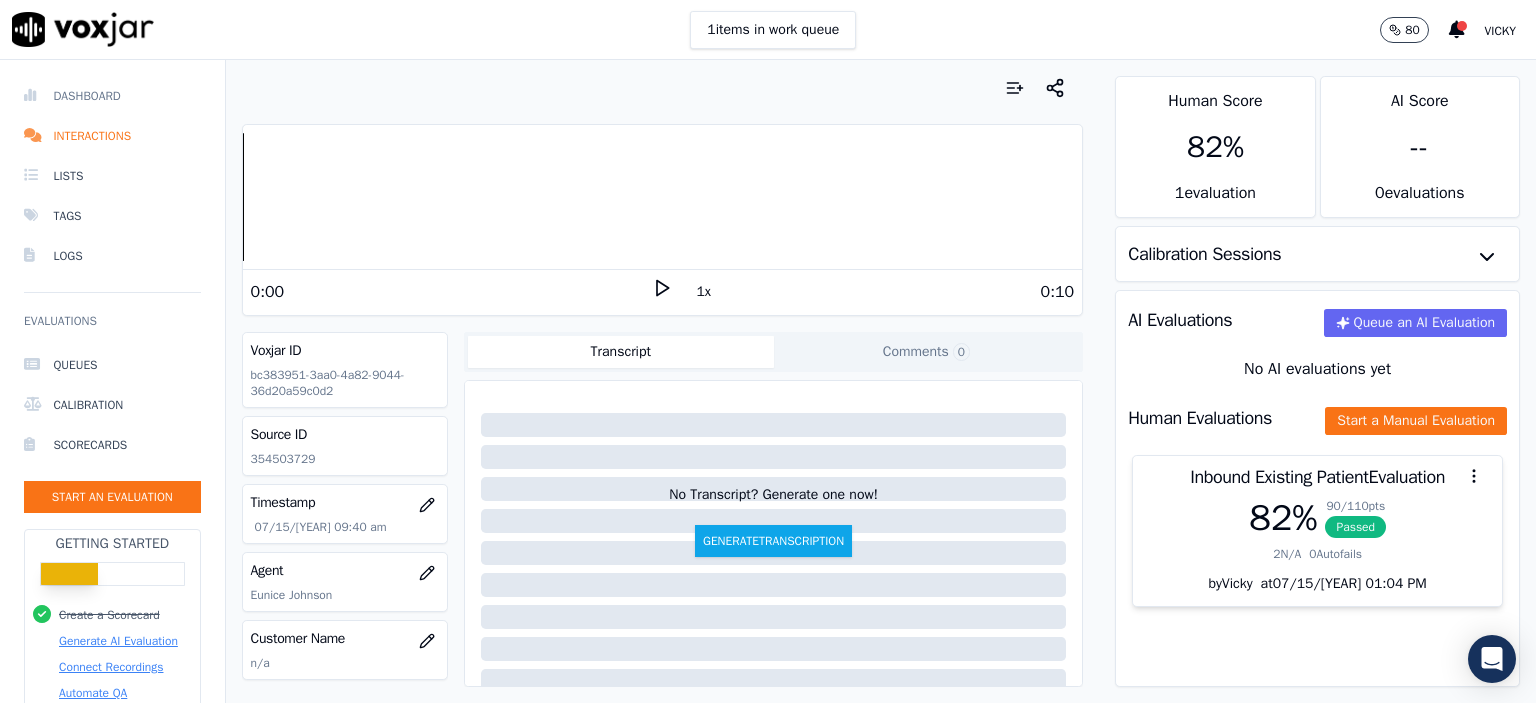 click on "Dashboard" at bounding box center (112, 96) 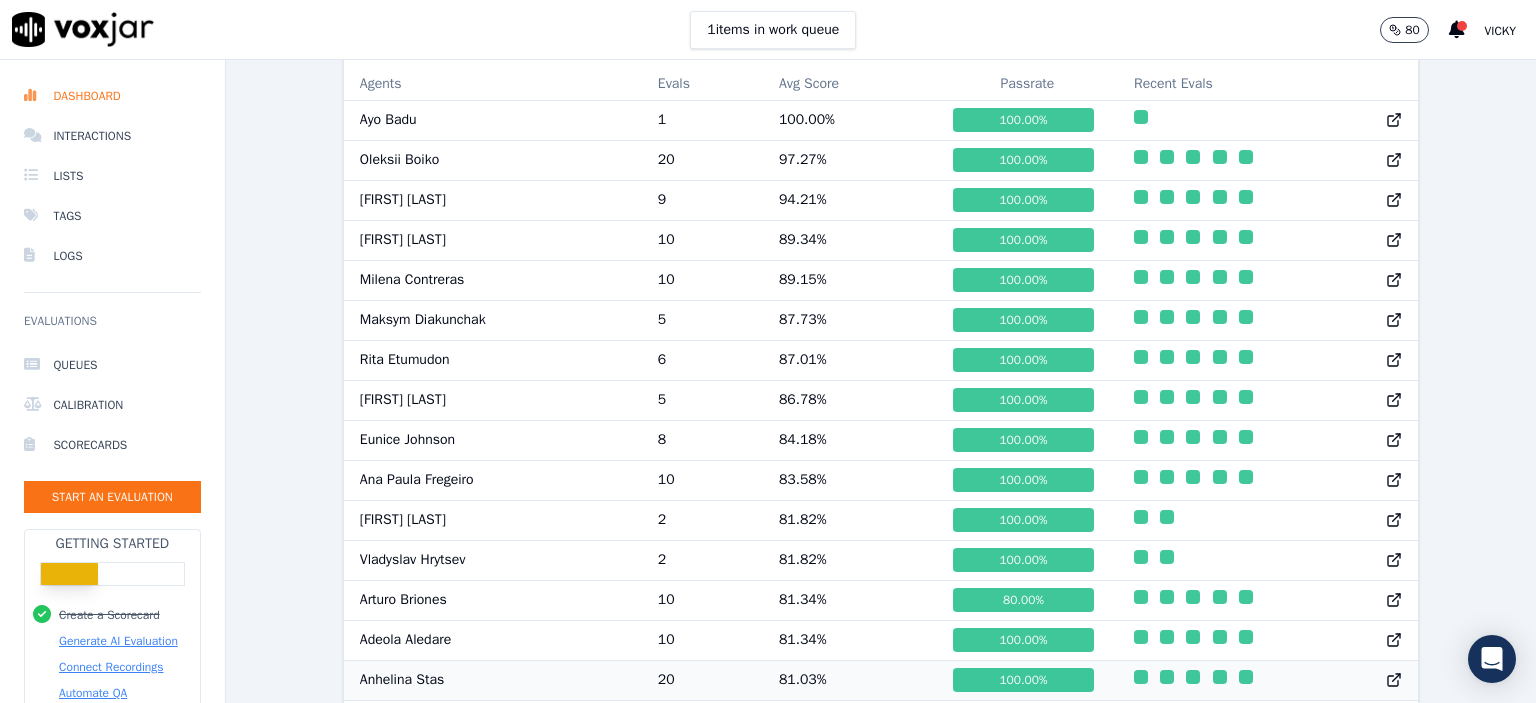 scroll, scrollTop: 998, scrollLeft: 0, axis: vertical 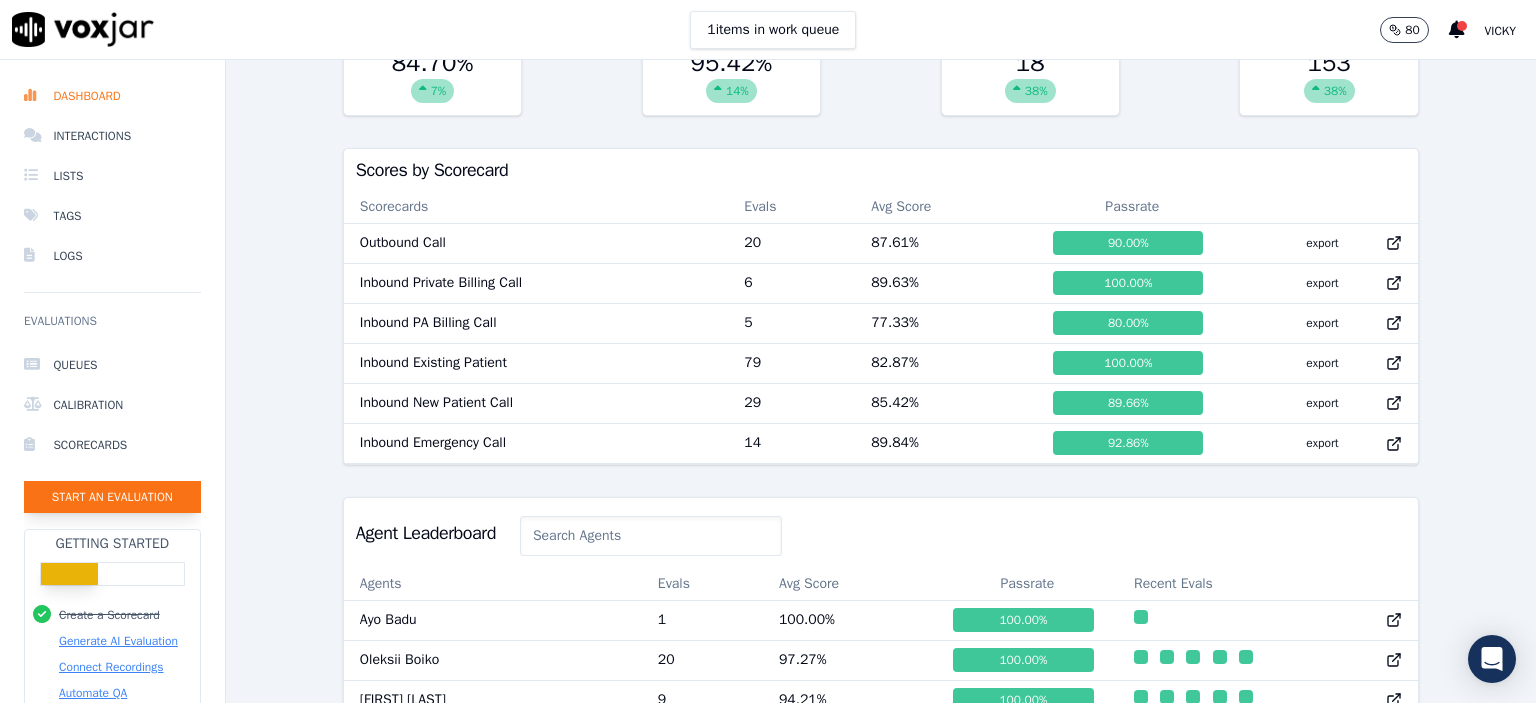 click on "Start an Evaluation" 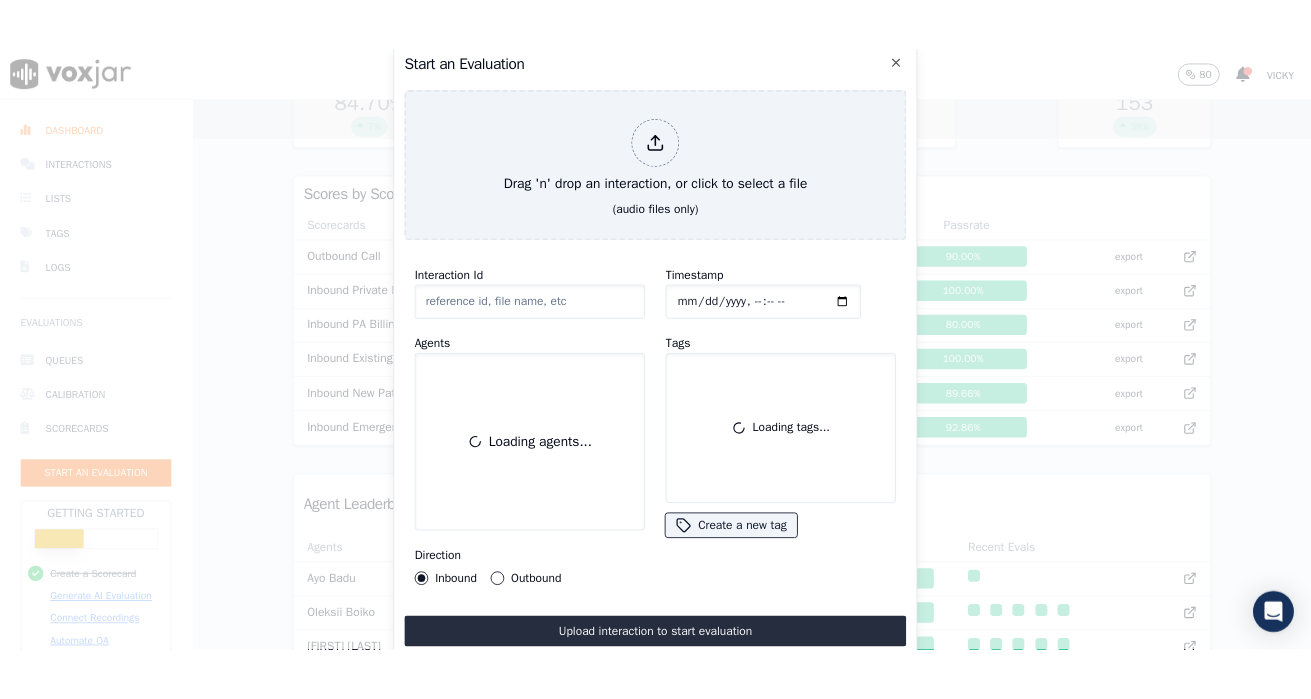 scroll, scrollTop: 122, scrollLeft: 0, axis: vertical 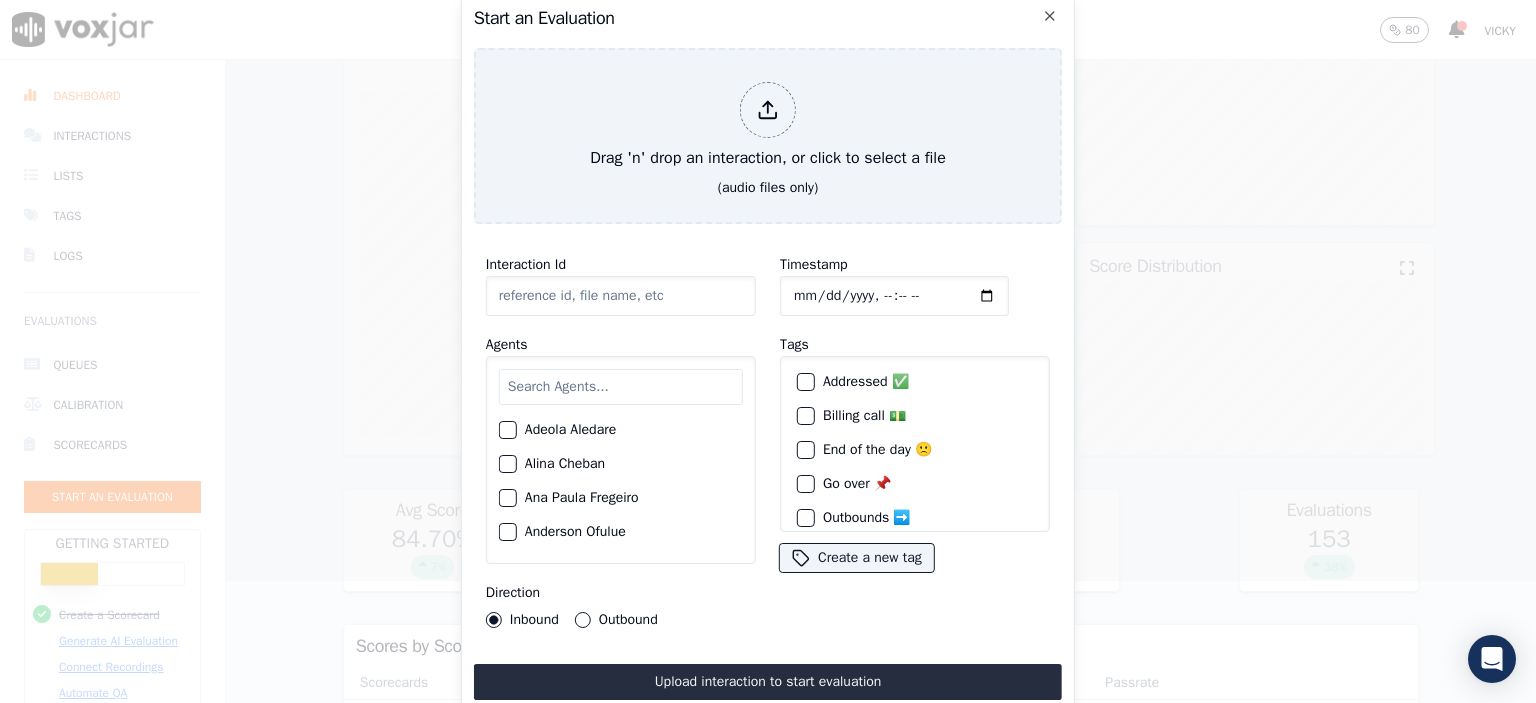 click on "Interaction Id" 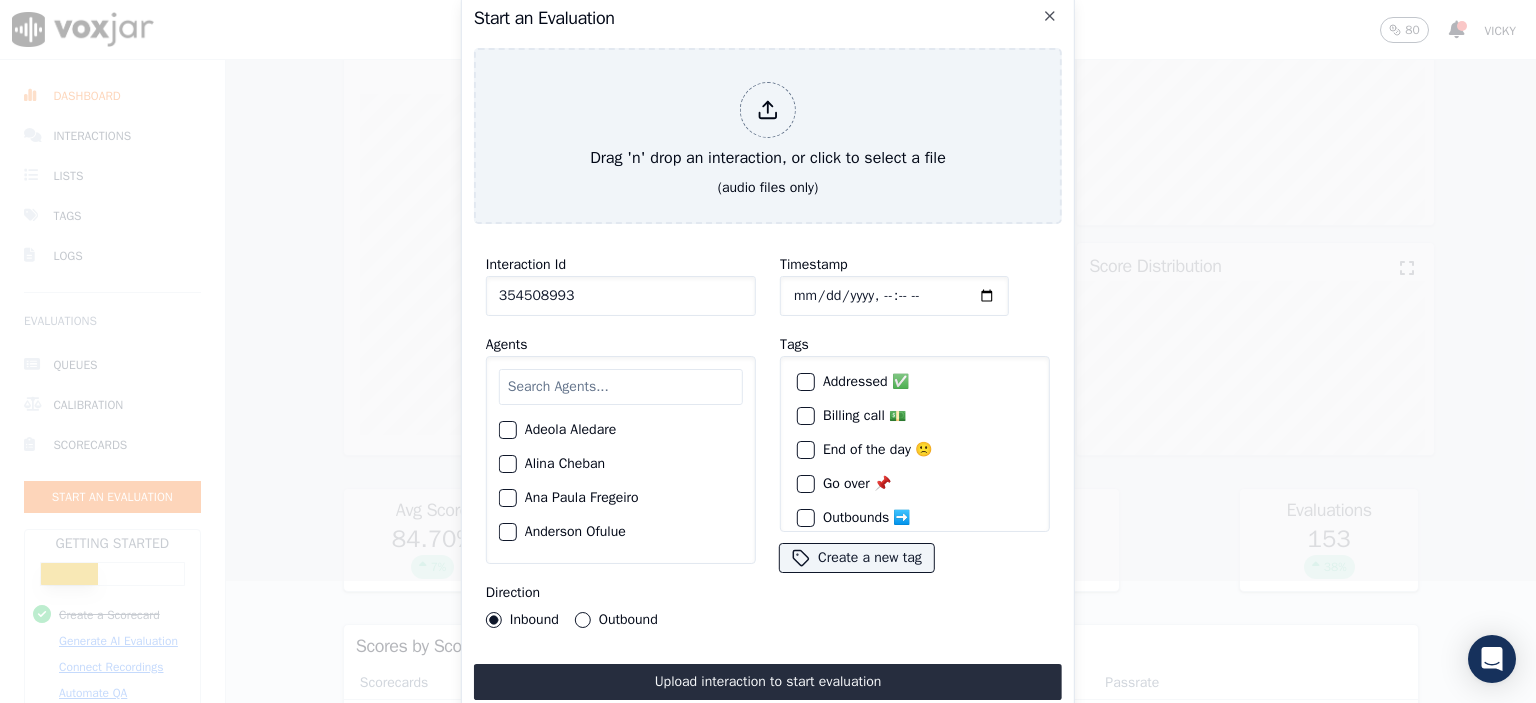 type on "354508993" 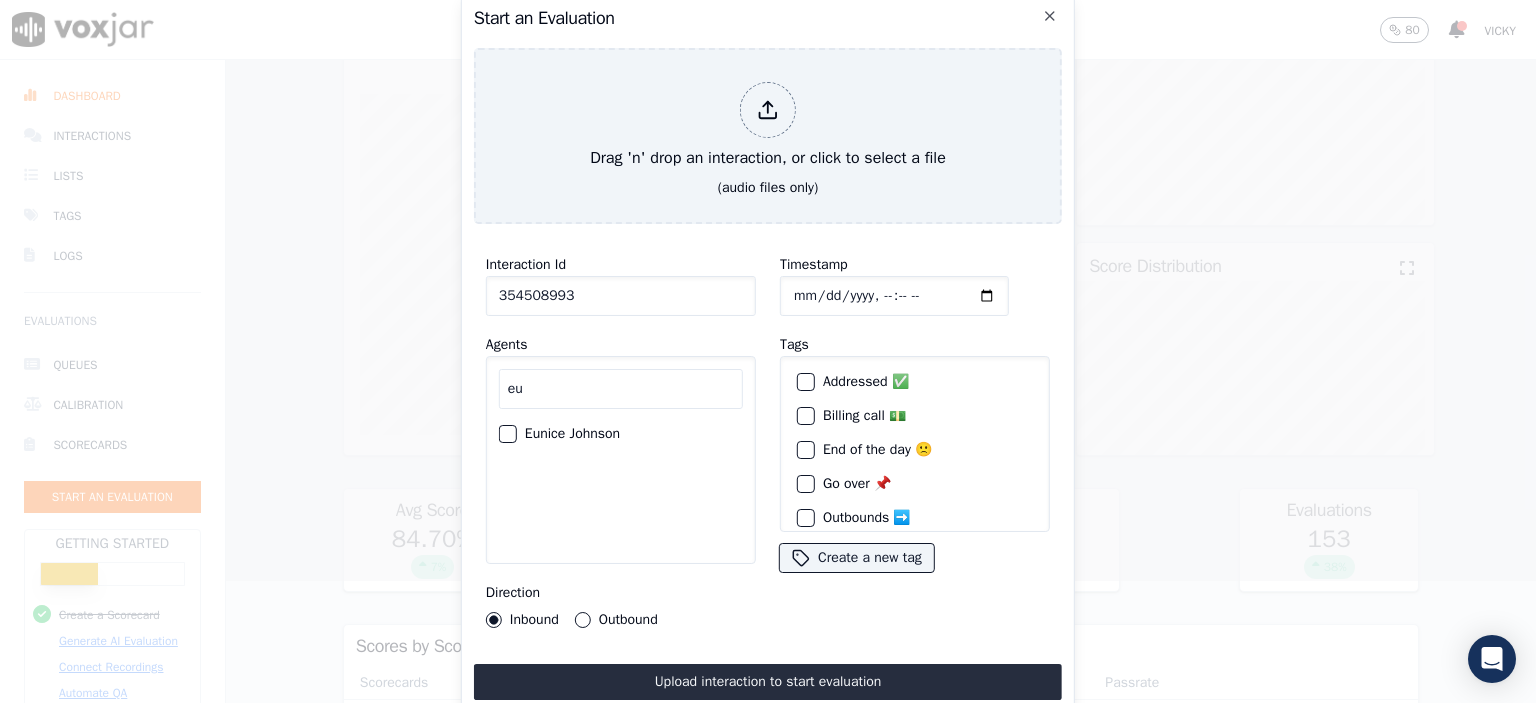 type on "eu" 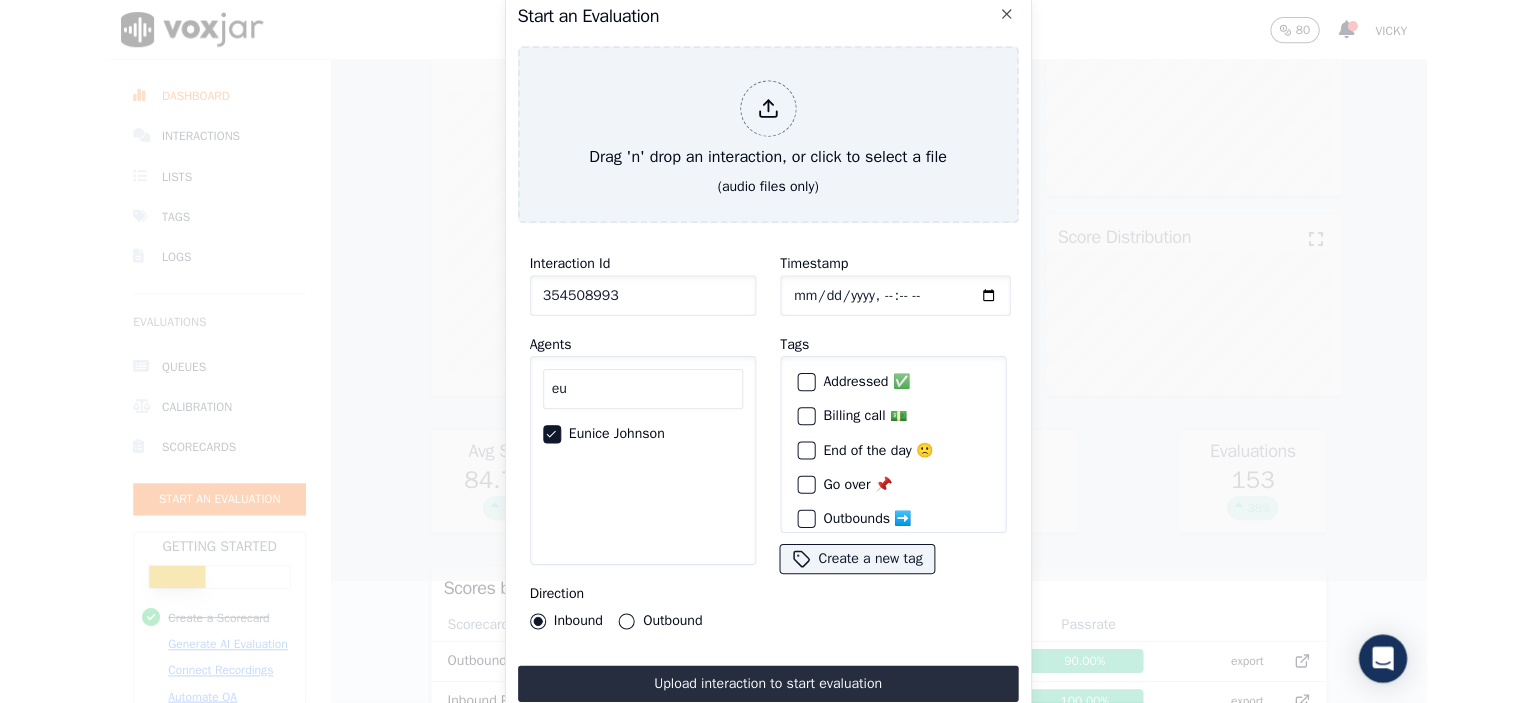 scroll, scrollTop: 91, scrollLeft: 0, axis: vertical 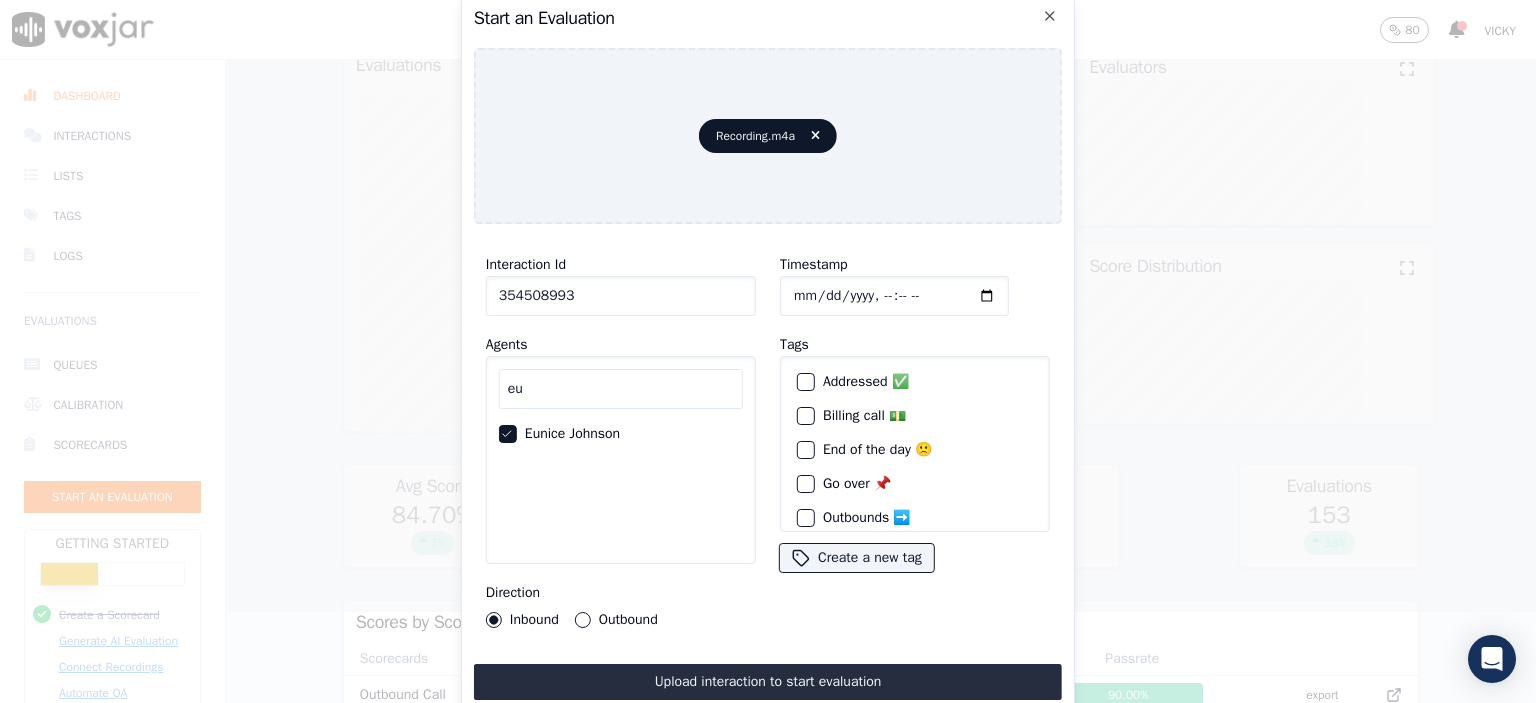 drag, startPoint x: 860, startPoint y: 672, endPoint x: 865, endPoint y: 654, distance: 18.681541 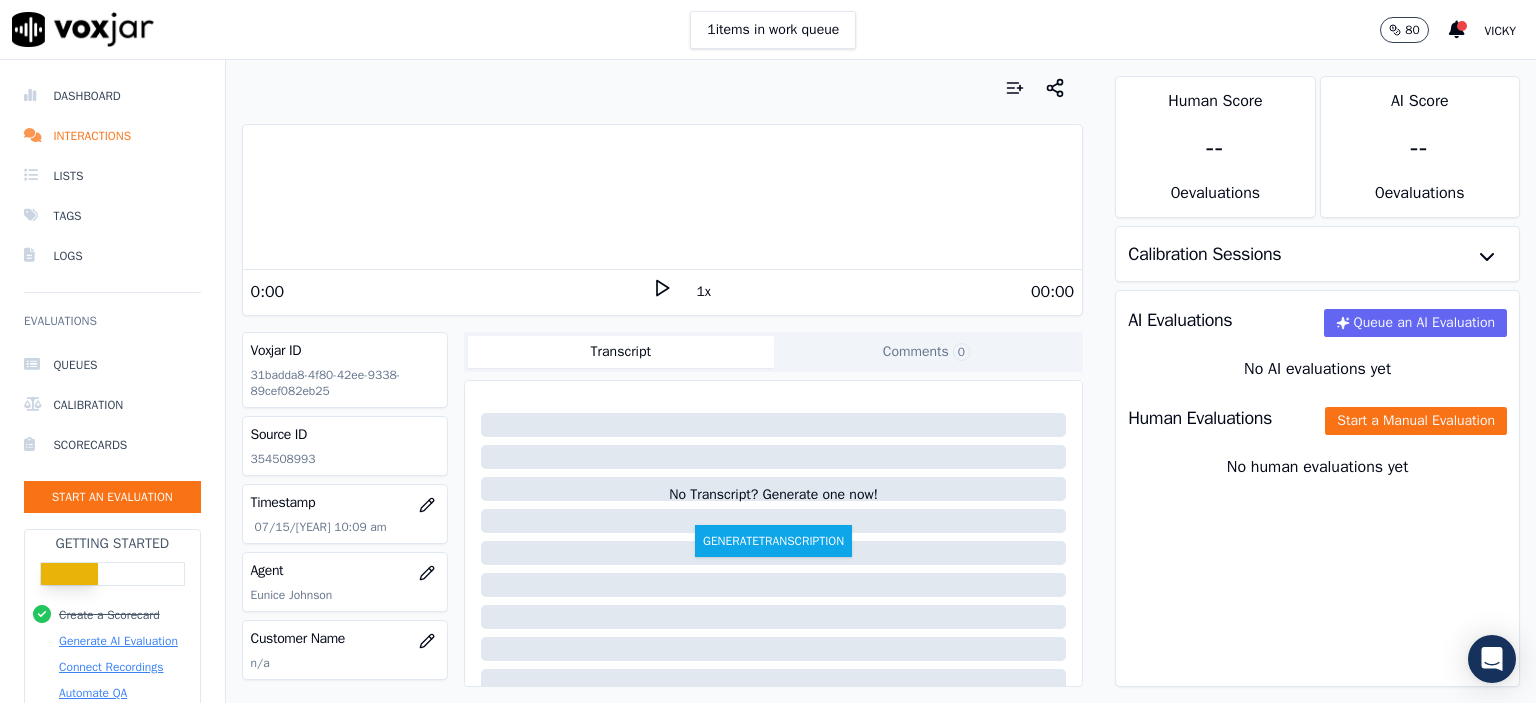 scroll, scrollTop: 0, scrollLeft: 0, axis: both 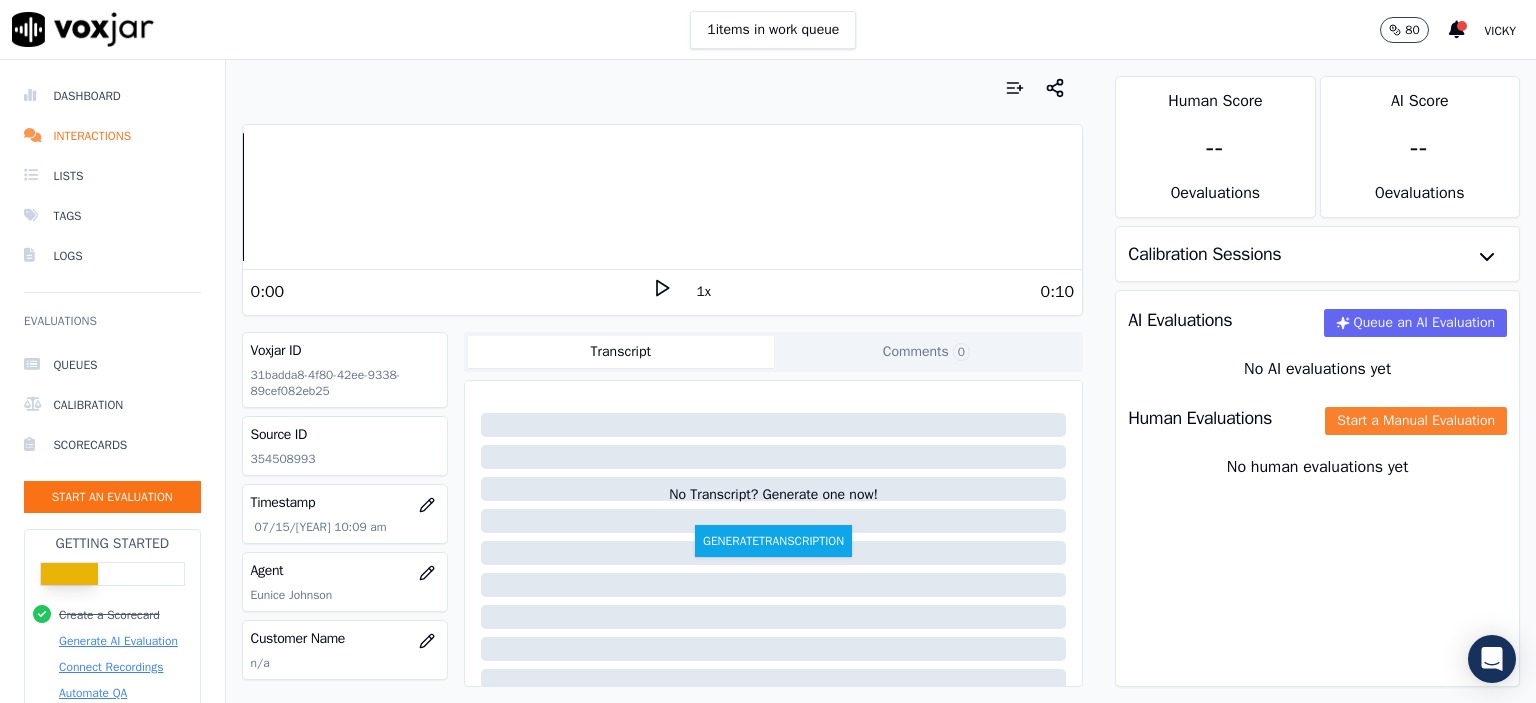 click on "Start a Manual Evaluation" 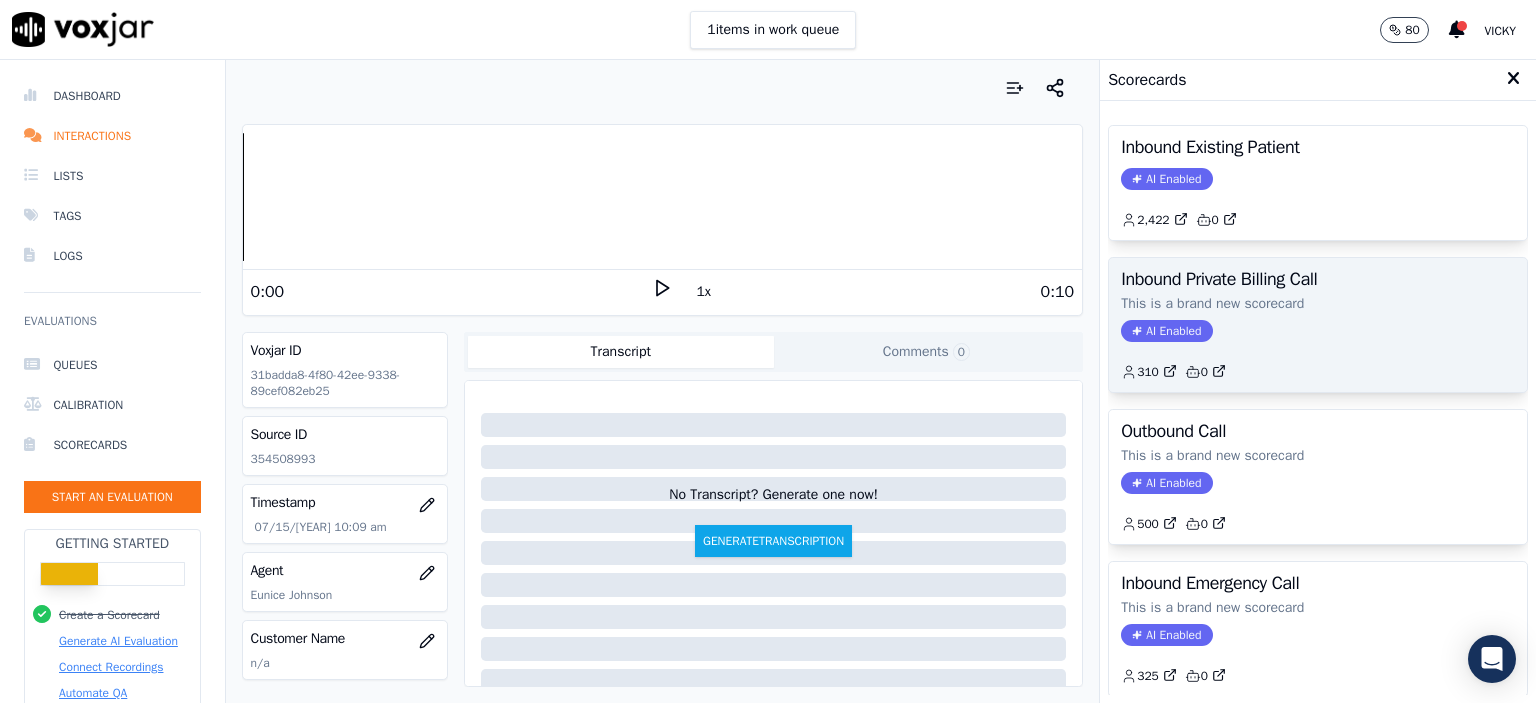 click on "AI Enabled" 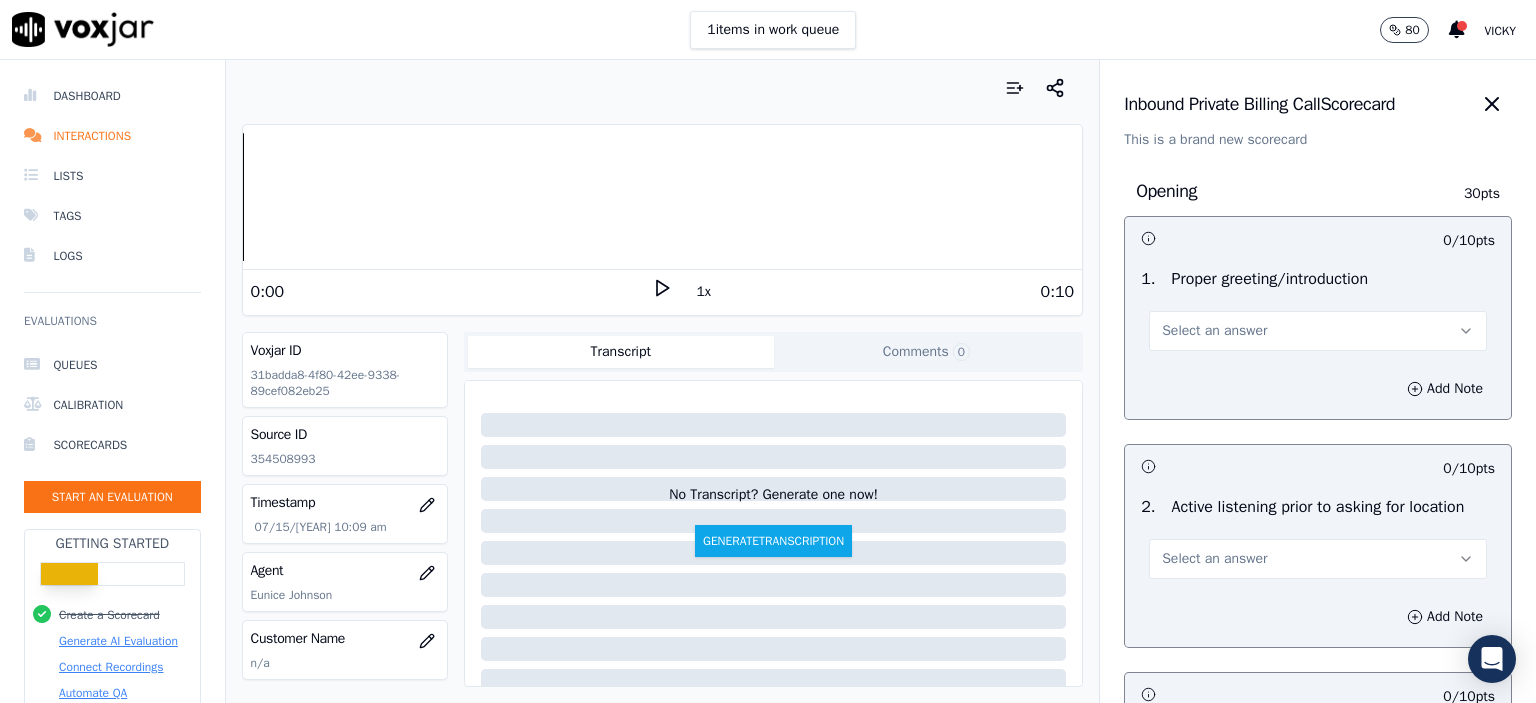 click on "Select an answer" at bounding box center (1318, 331) 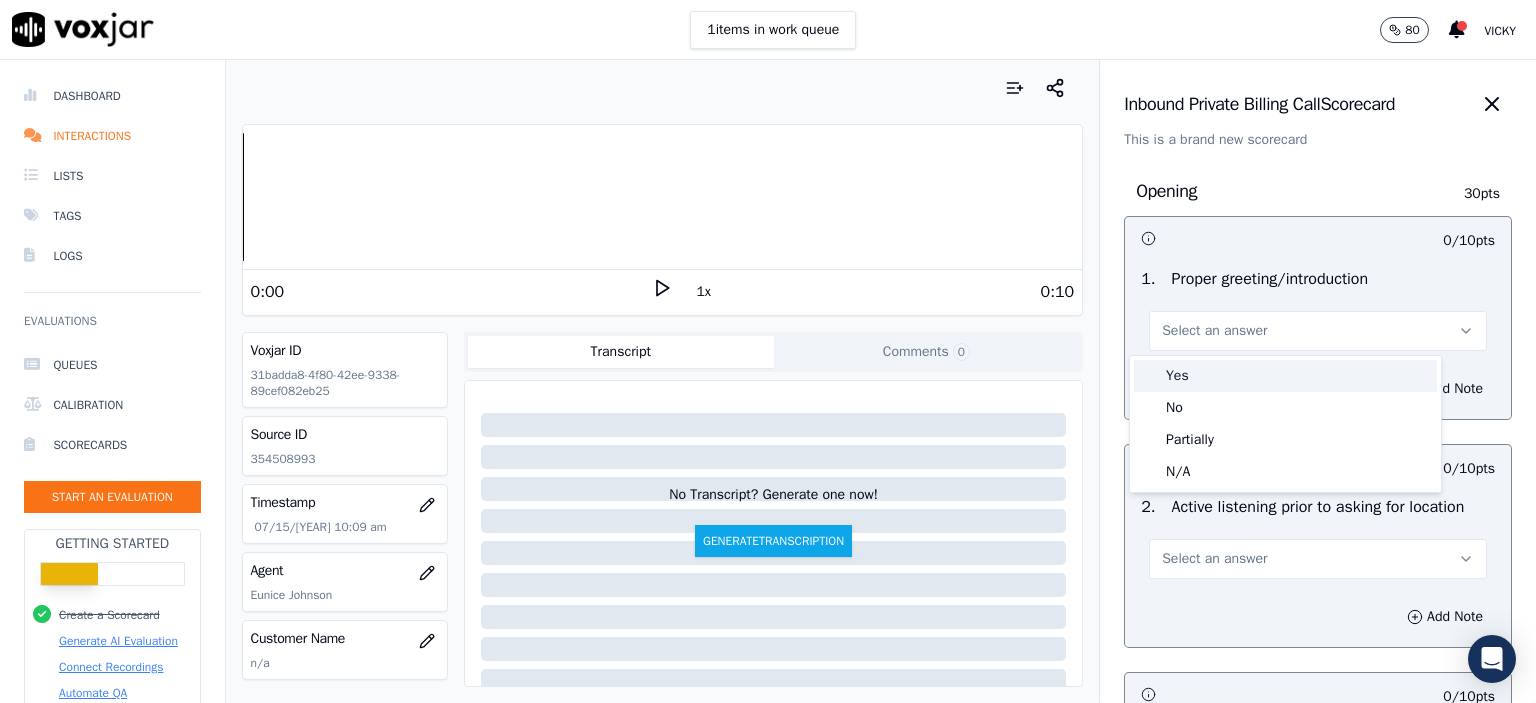 click on "Yes" at bounding box center [1285, 376] 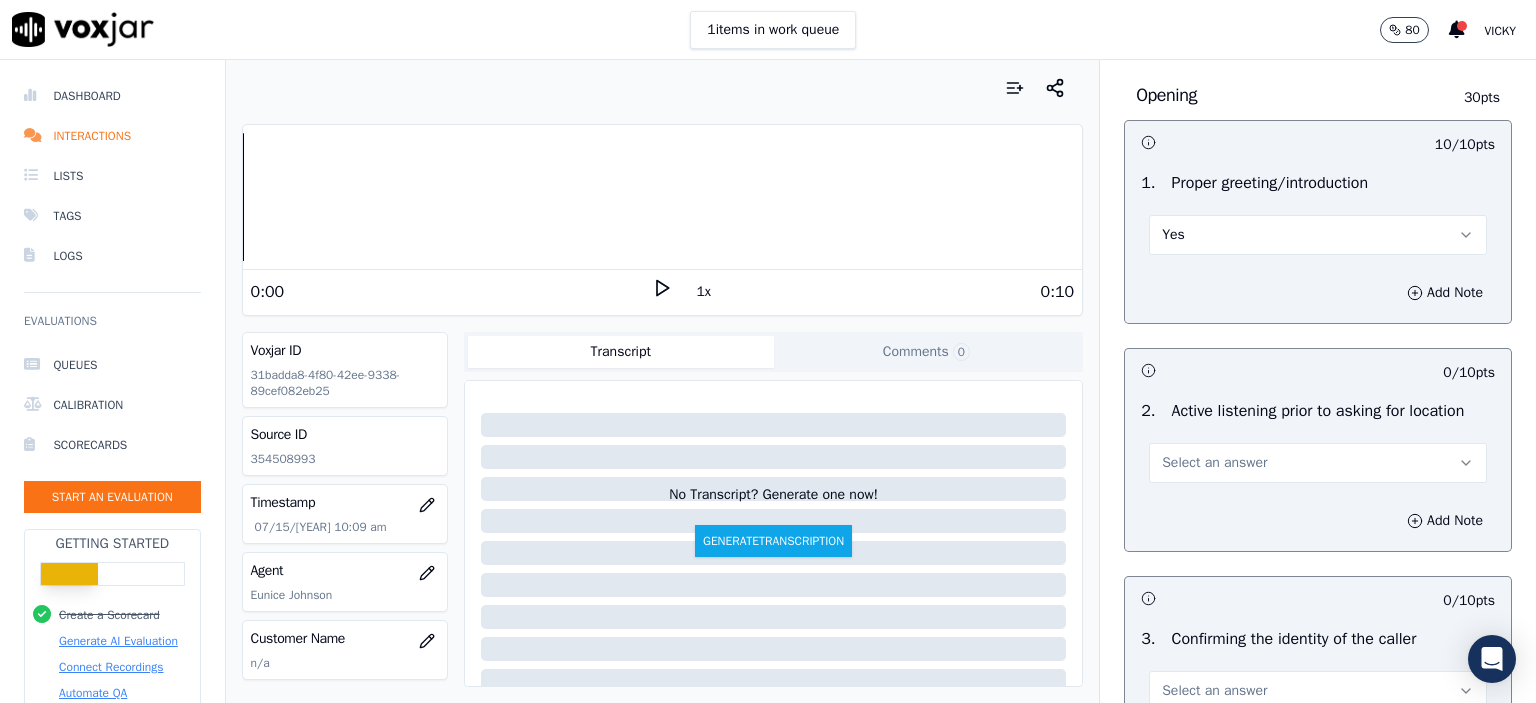 scroll, scrollTop: 100, scrollLeft: 0, axis: vertical 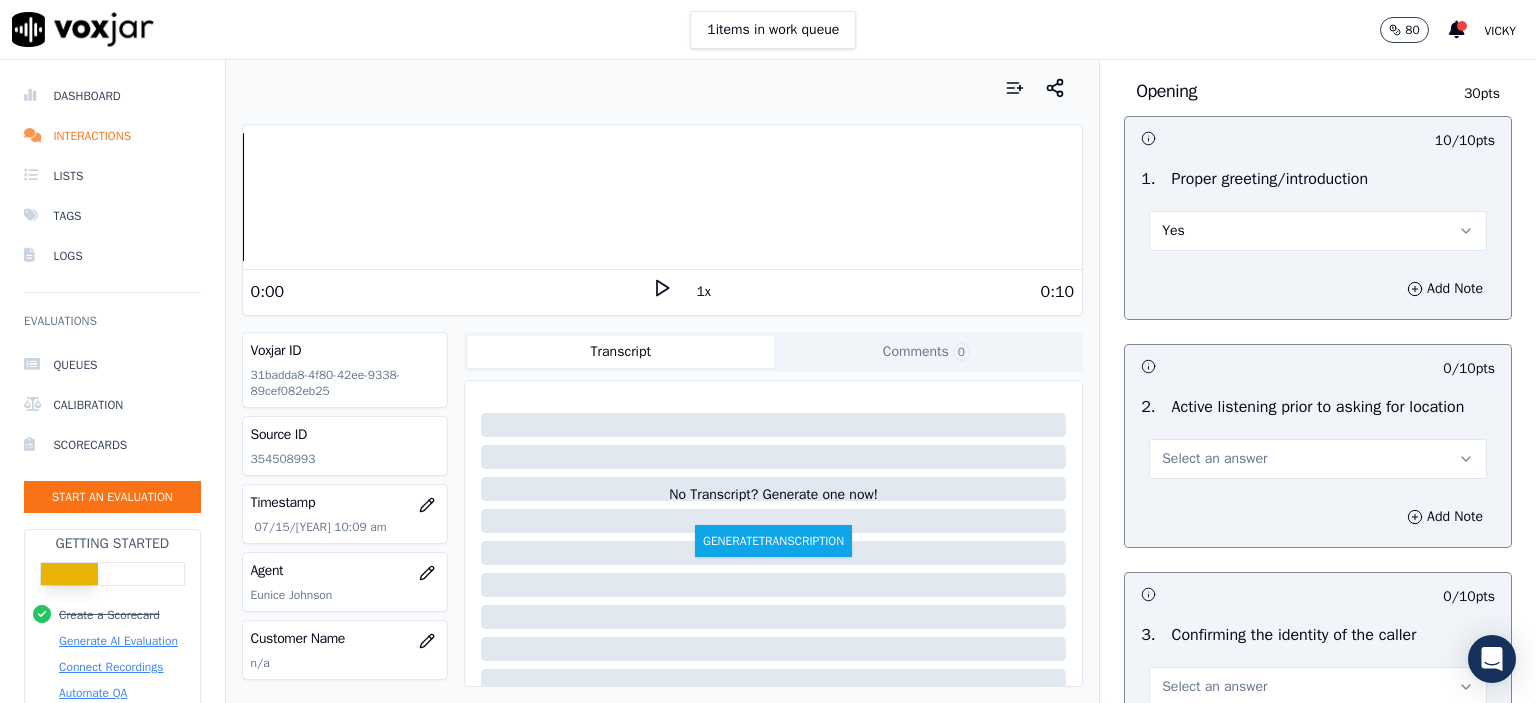click on "Select an answer" at bounding box center [1318, 459] 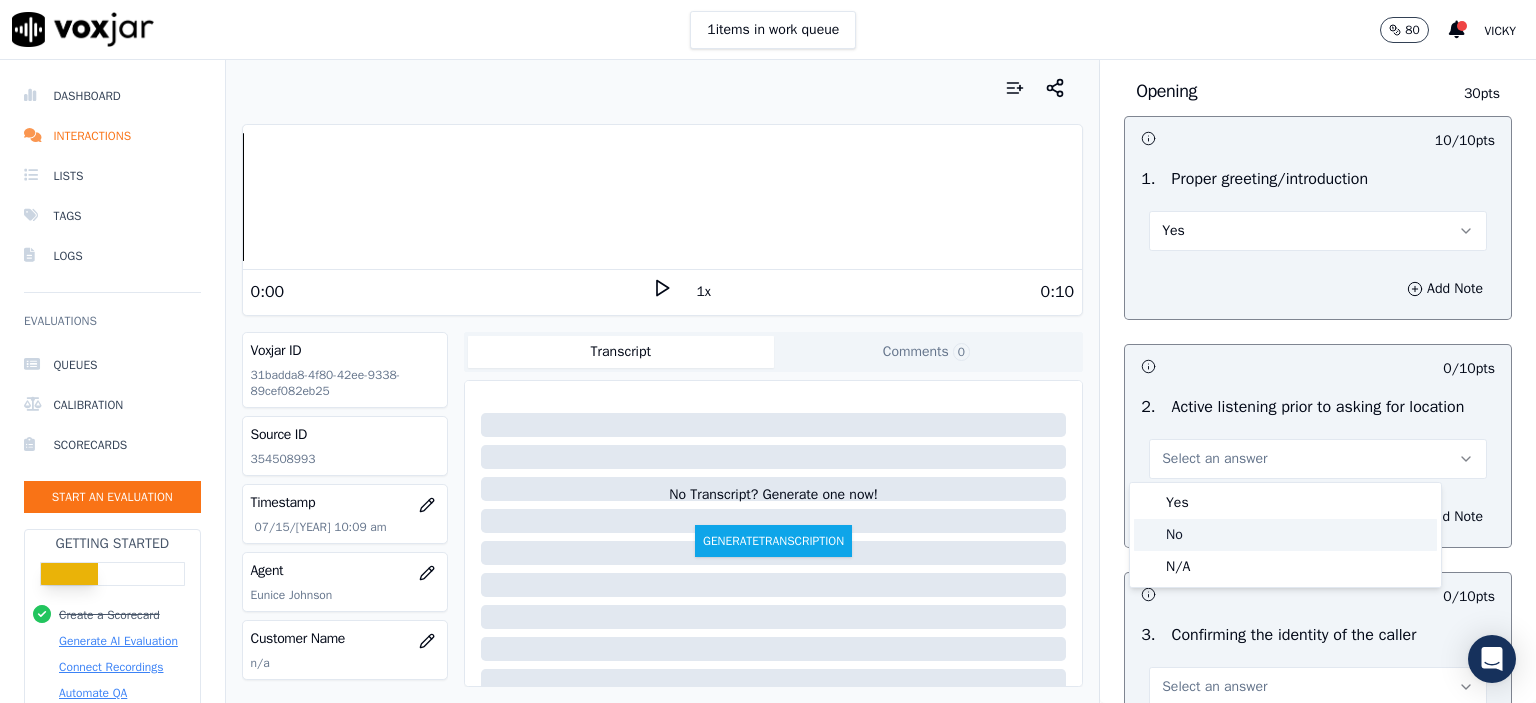 click on "No" 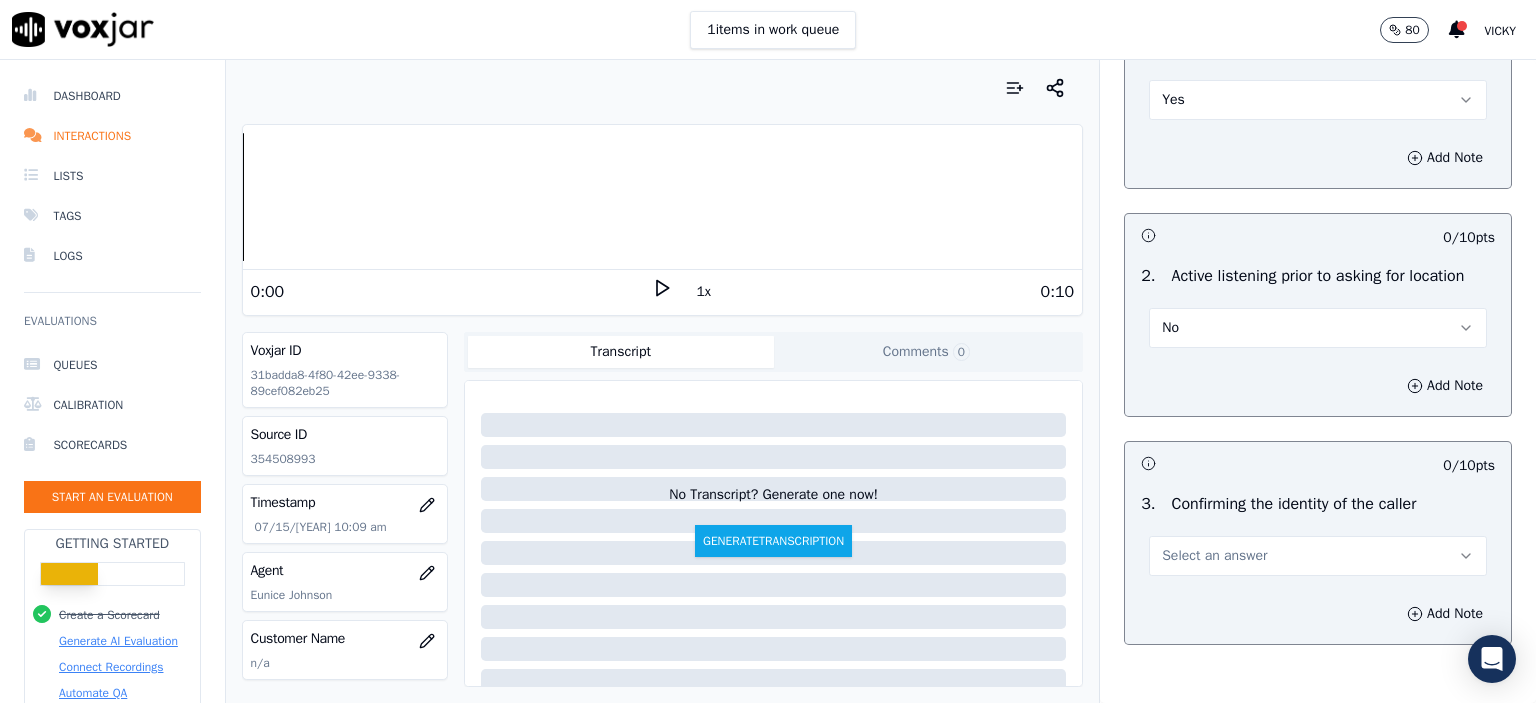 scroll, scrollTop: 300, scrollLeft: 0, axis: vertical 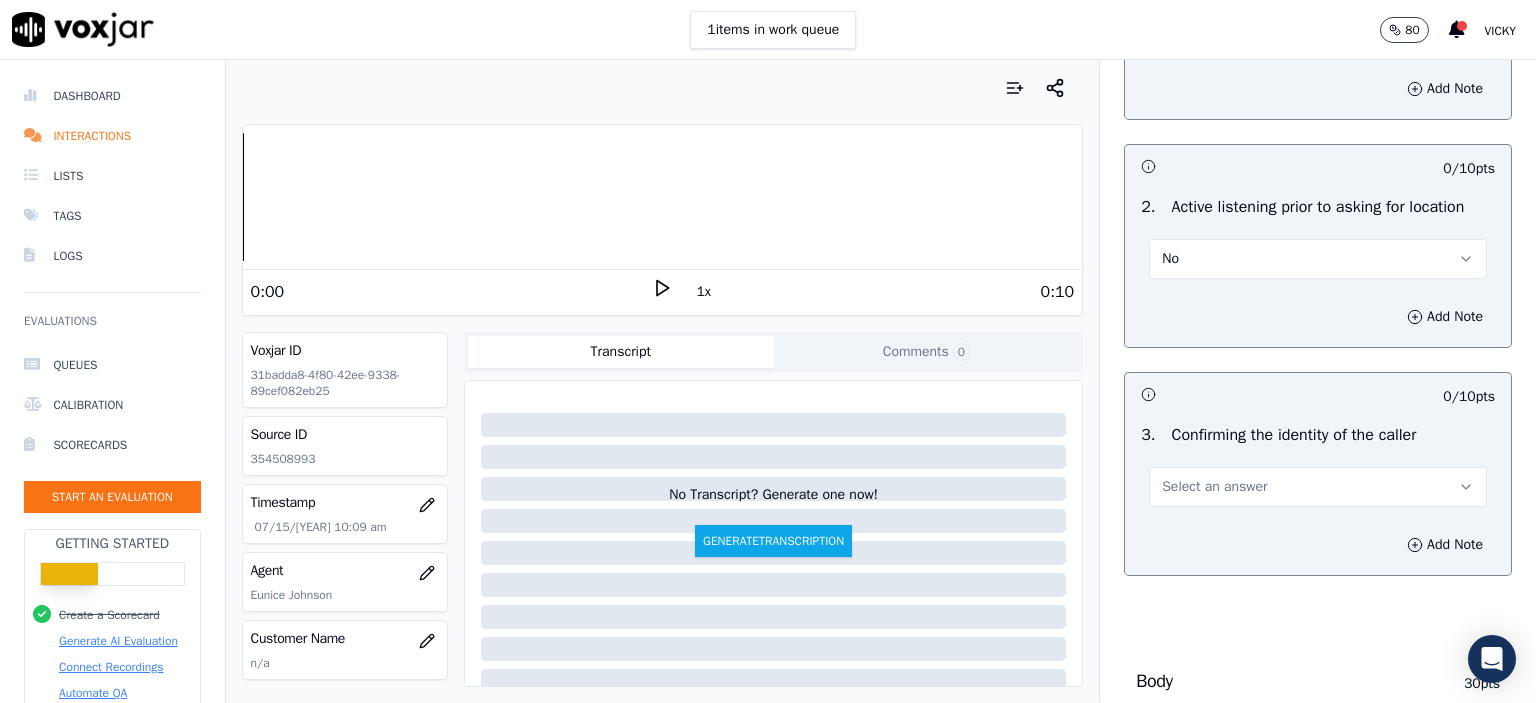 click on "Select an answer" at bounding box center [1214, 487] 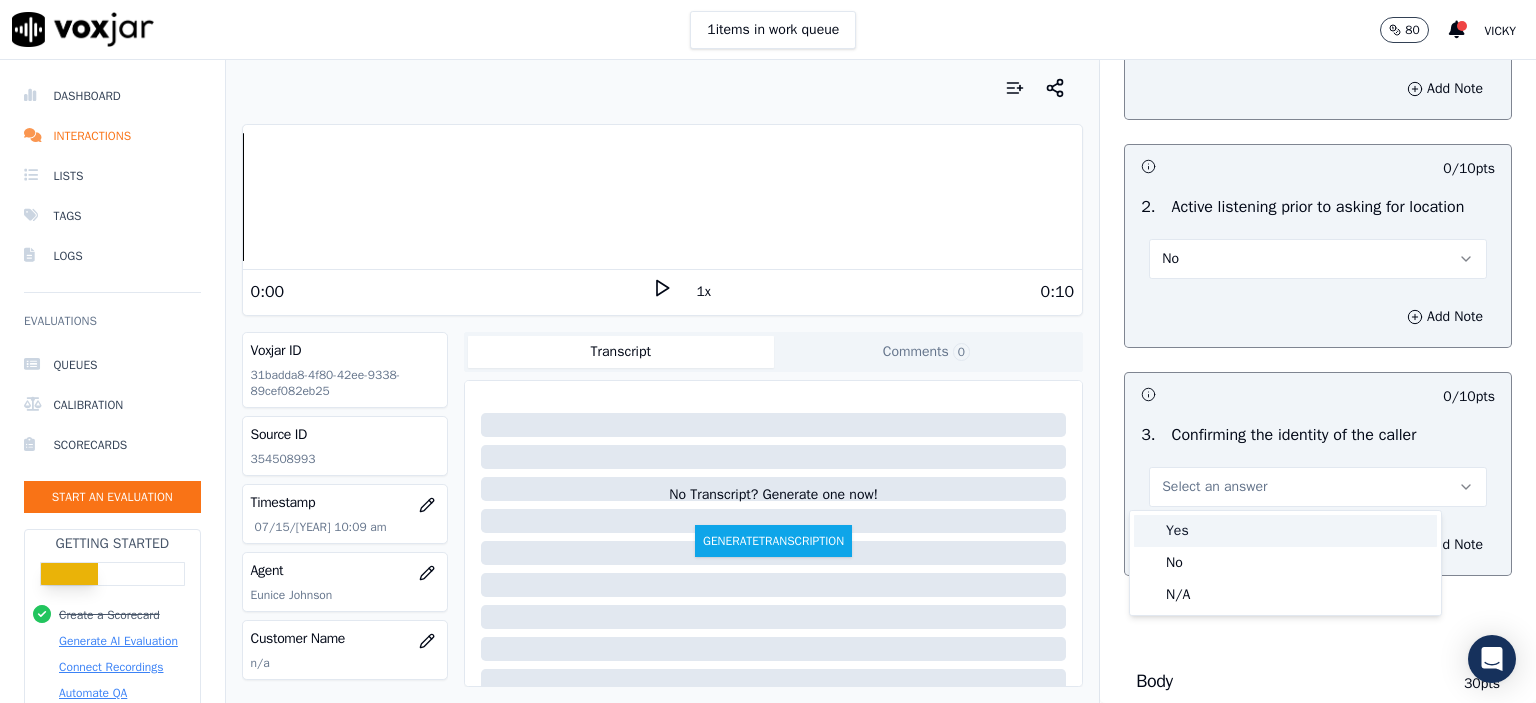 click on "Yes" at bounding box center (1285, 531) 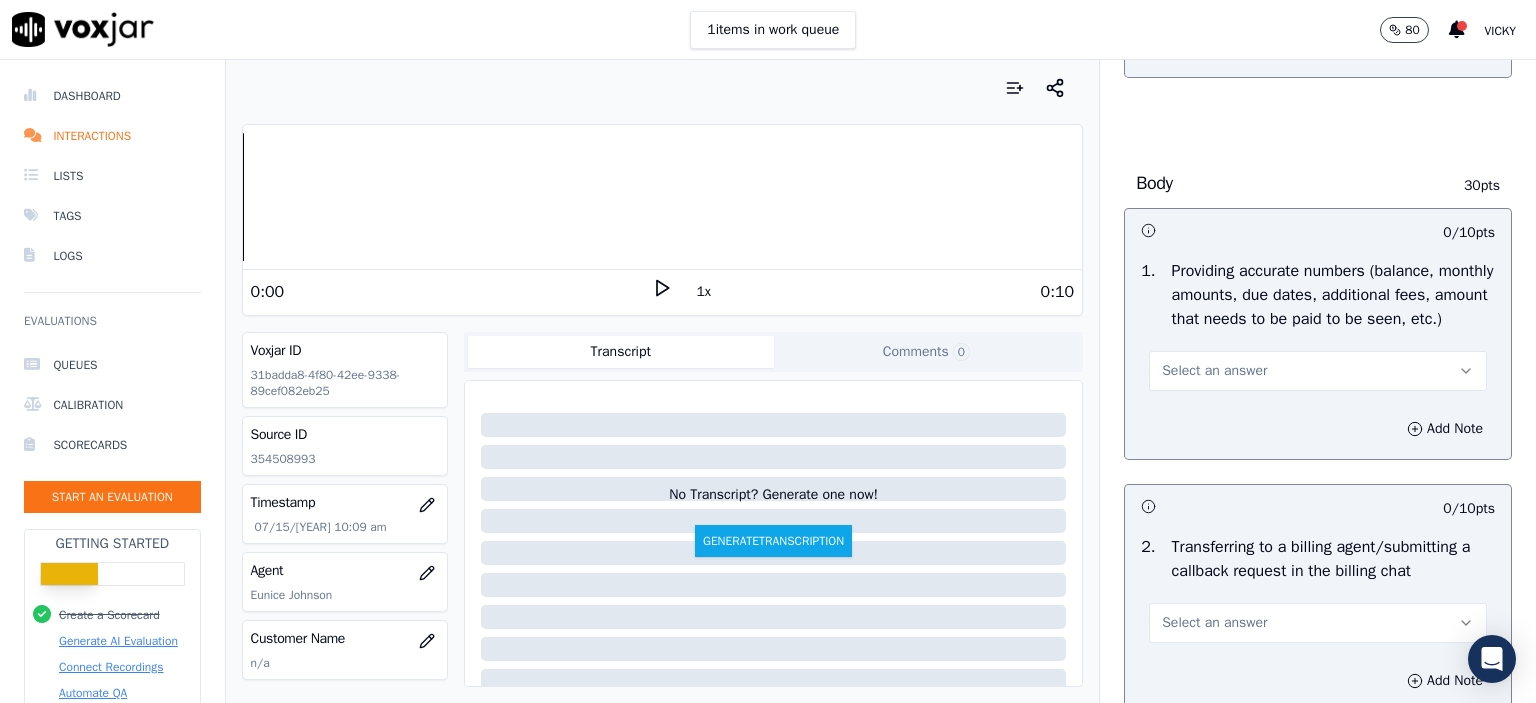 scroll, scrollTop: 800, scrollLeft: 0, axis: vertical 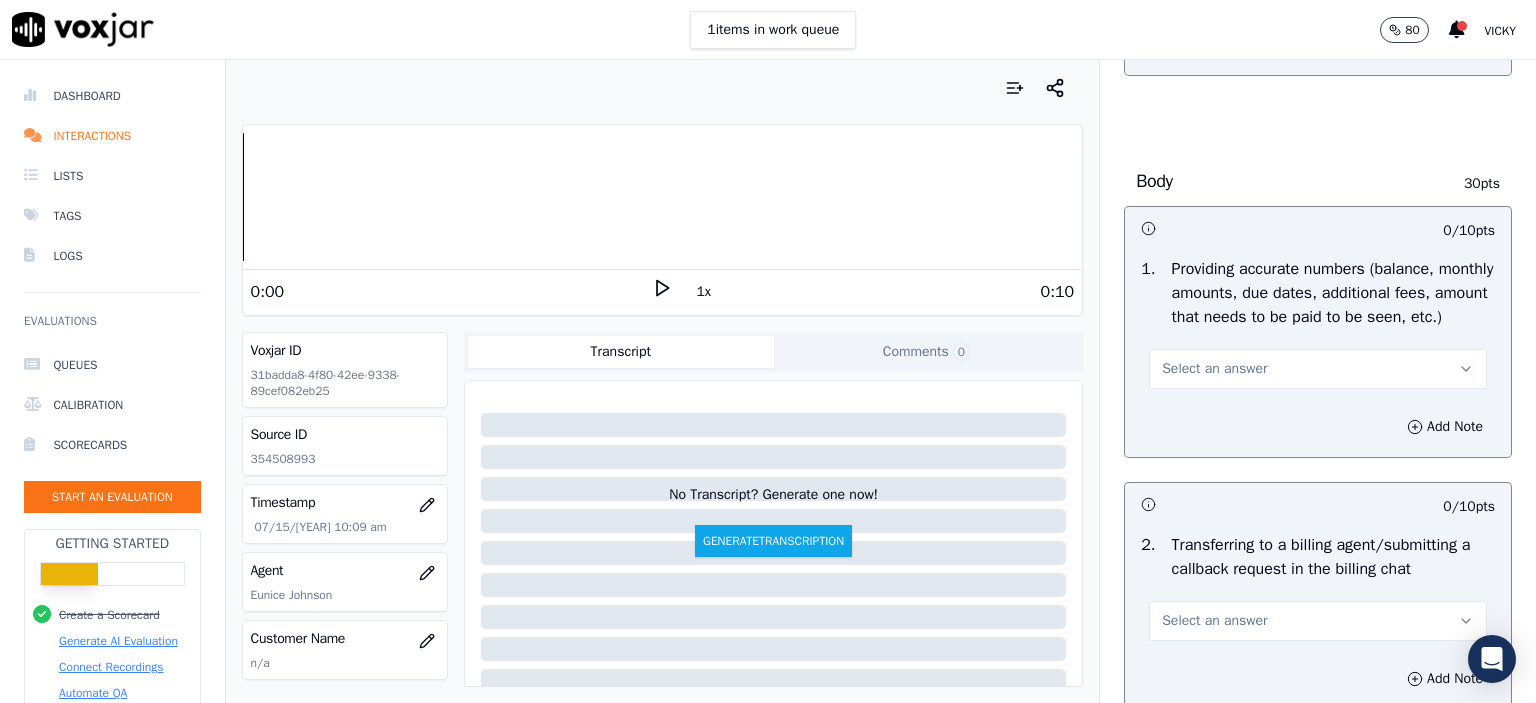 click on "Select an answer" at bounding box center [1318, 369] 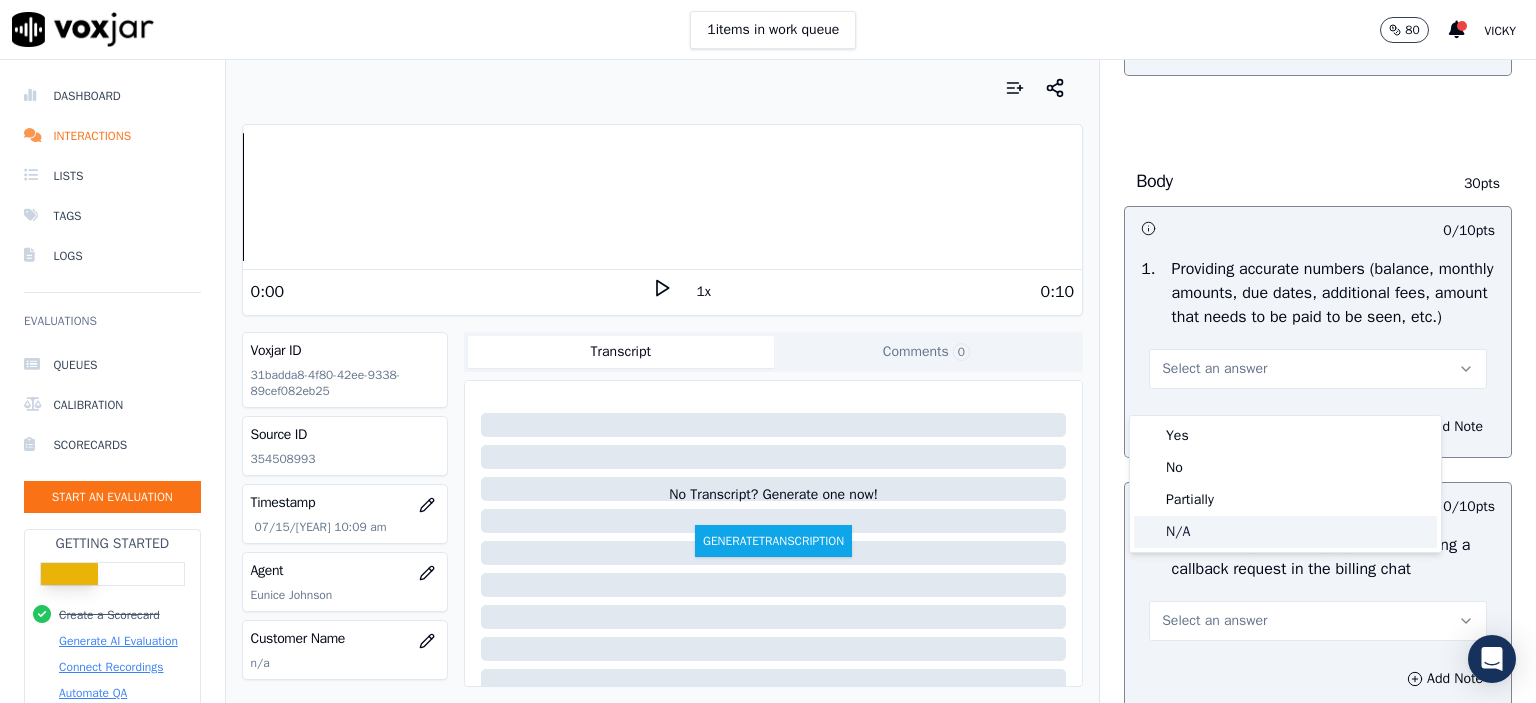 click on "N/A" 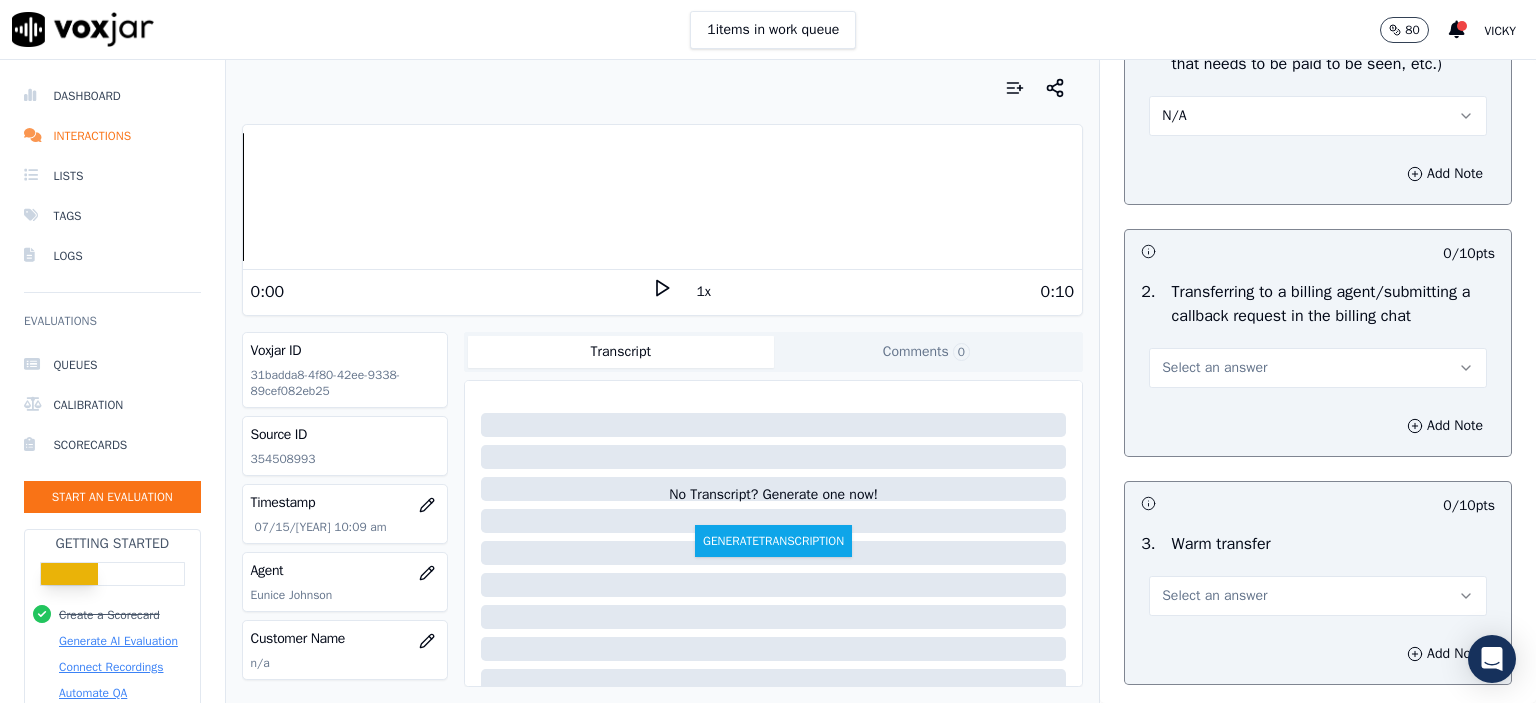 scroll, scrollTop: 1100, scrollLeft: 0, axis: vertical 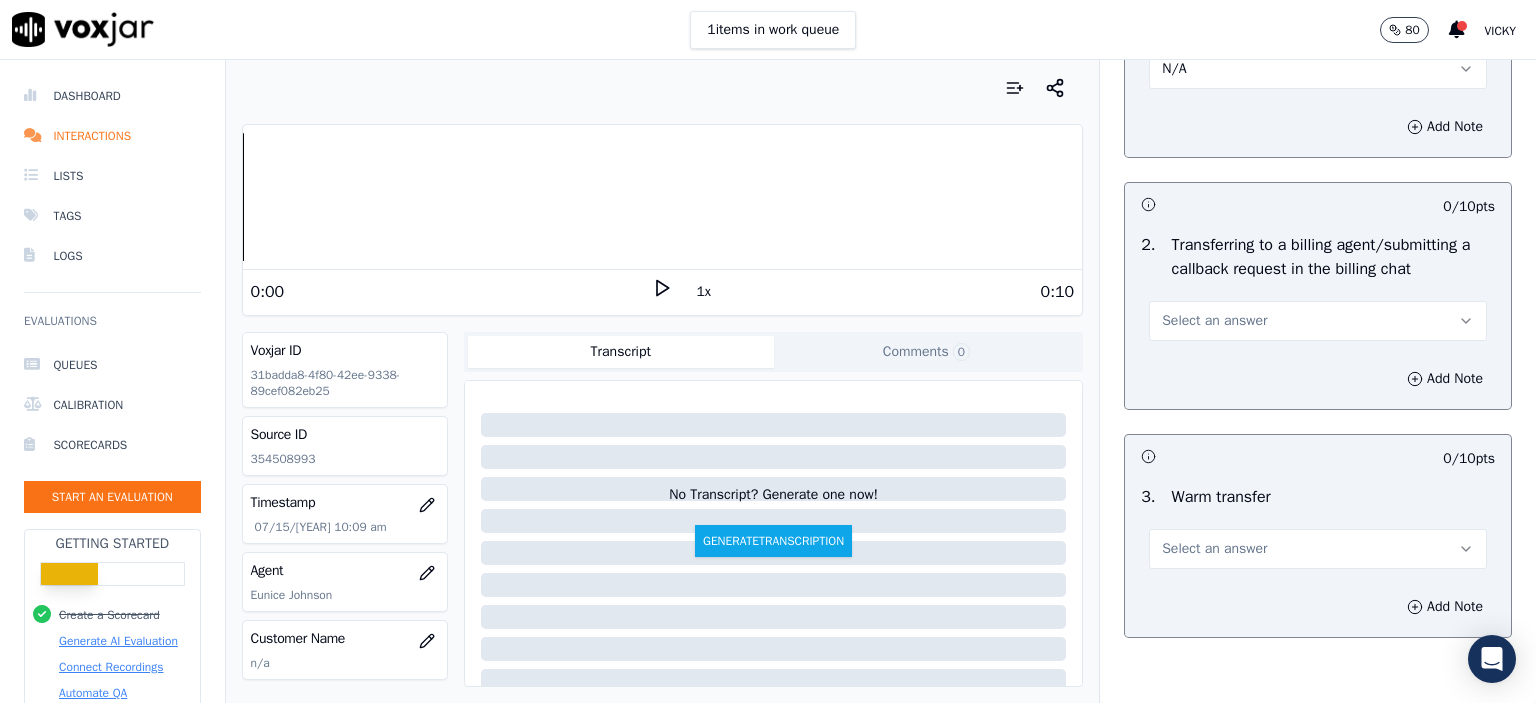 click on "Select an answer" at bounding box center (1214, 321) 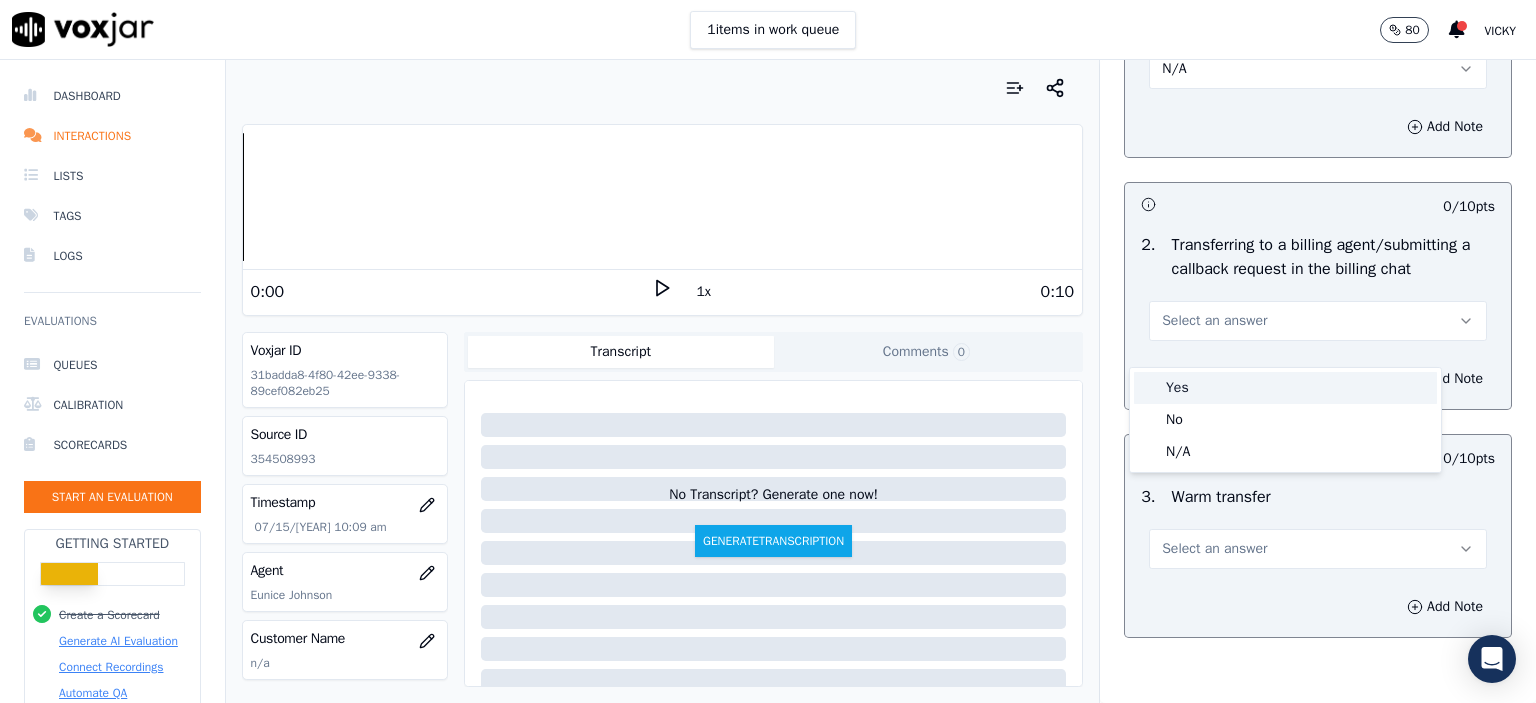 click on "Yes" at bounding box center (1285, 388) 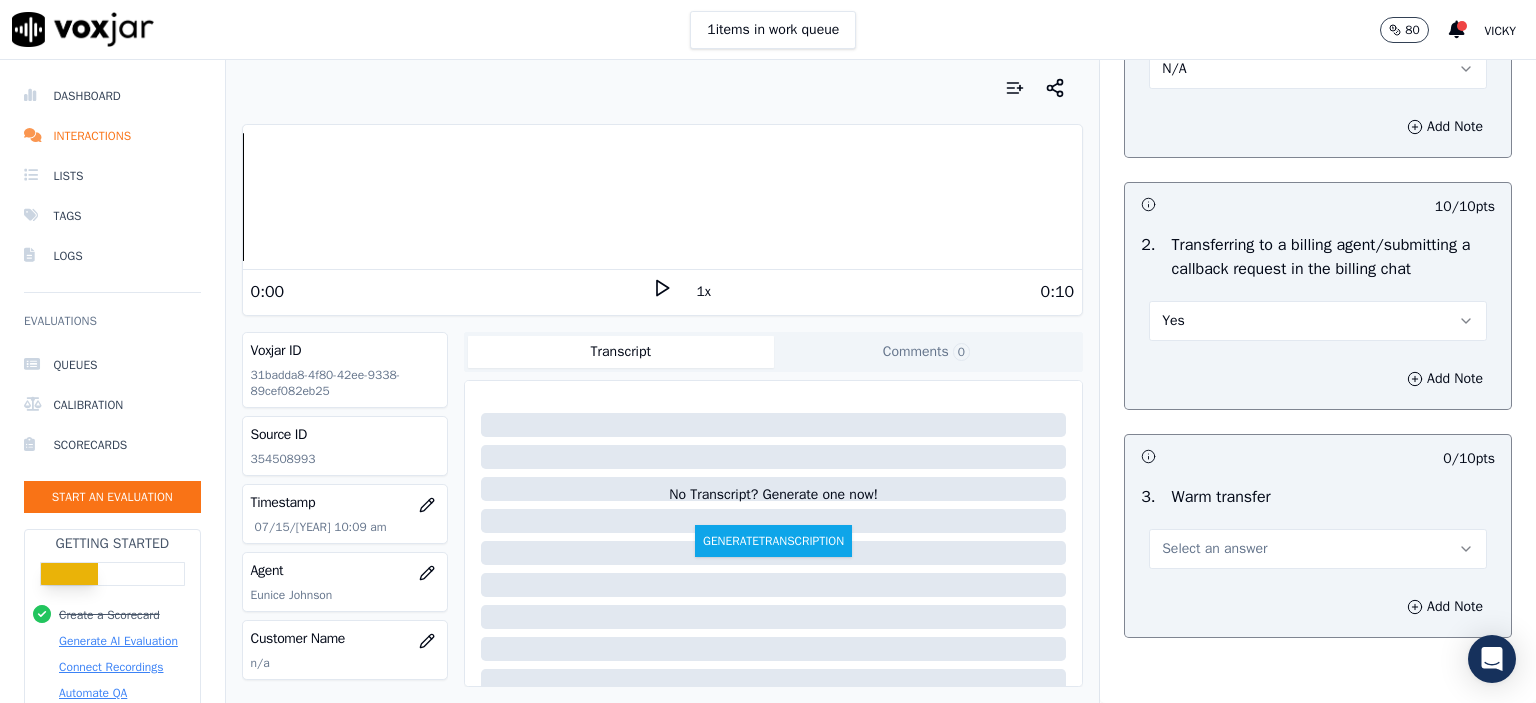 click on "Select an answer" at bounding box center (1318, 549) 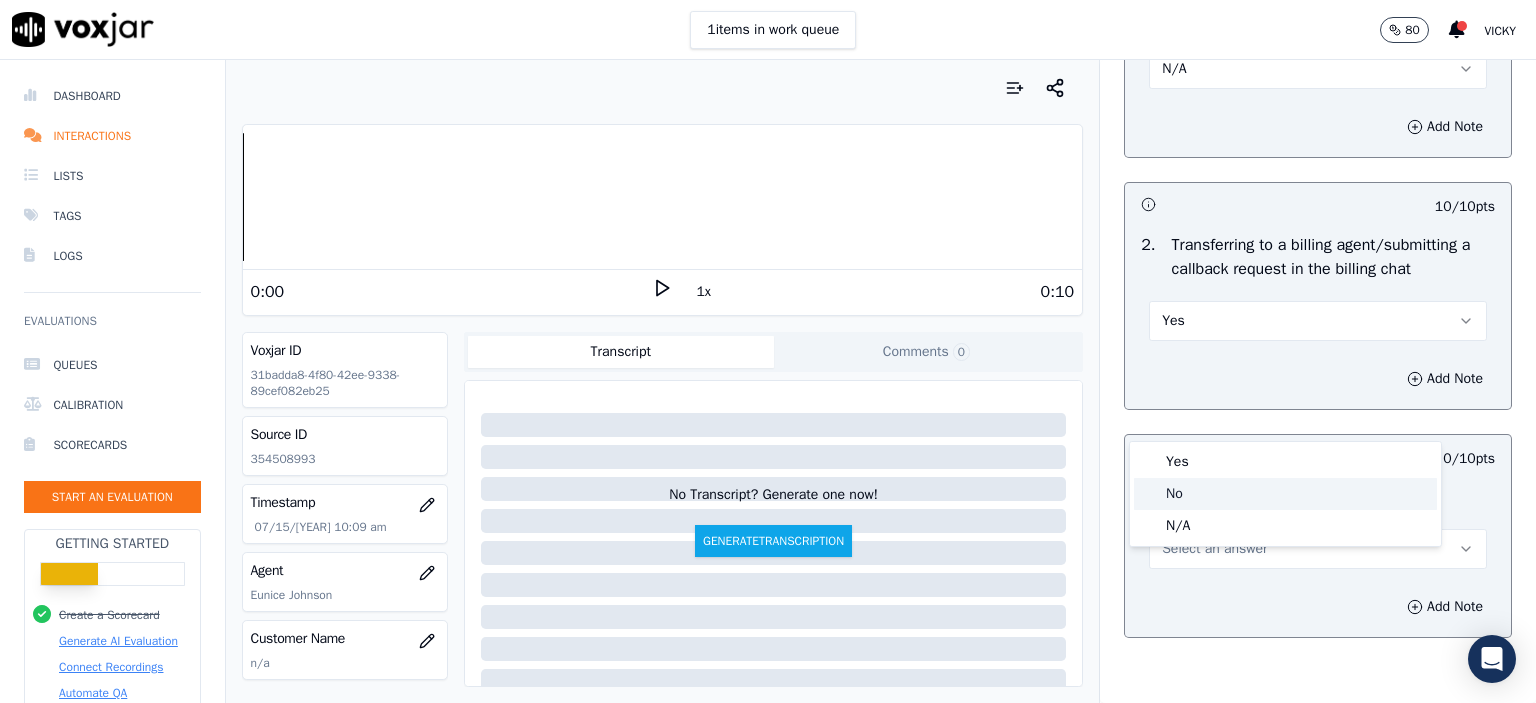 click on "No" 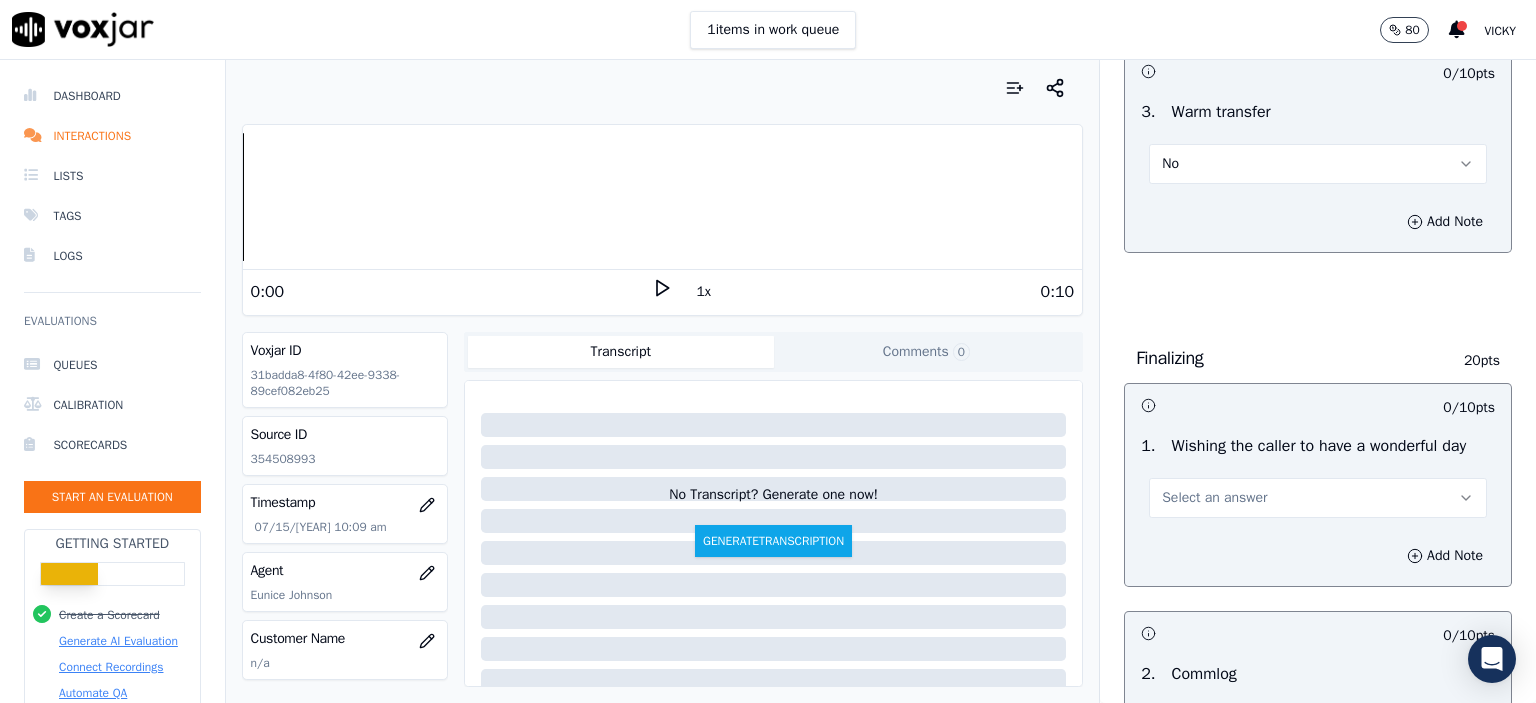 scroll, scrollTop: 1500, scrollLeft: 0, axis: vertical 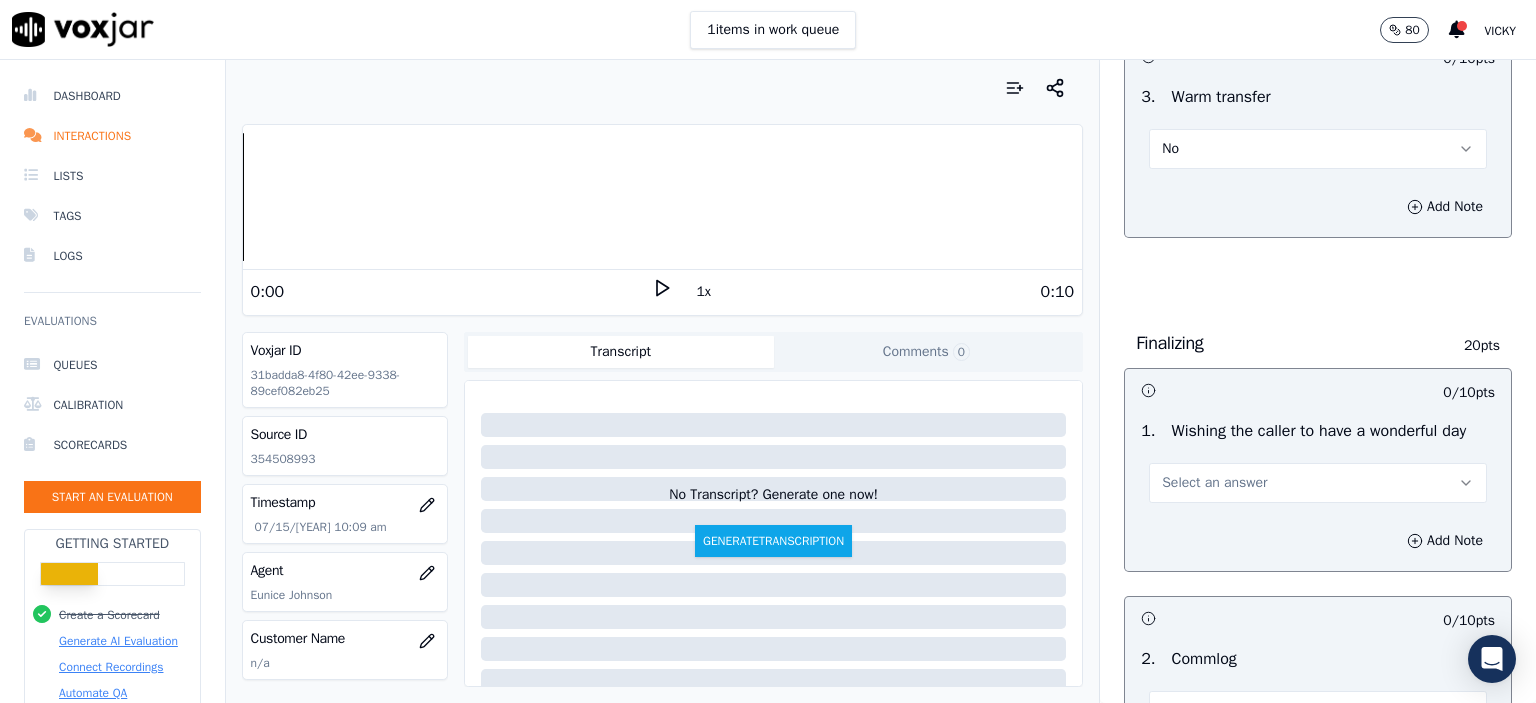 click on "Select an answer" at bounding box center [1214, 483] 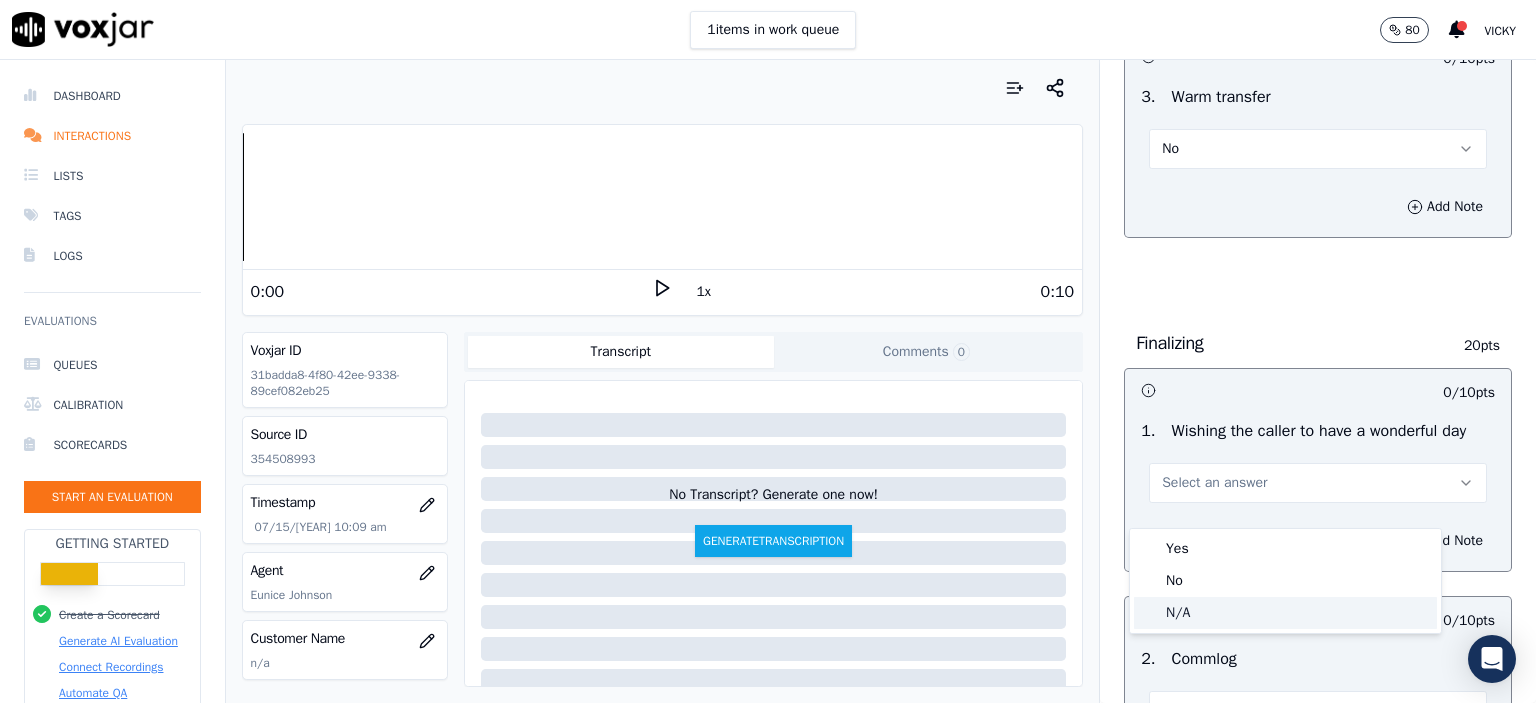 click on "N/A" 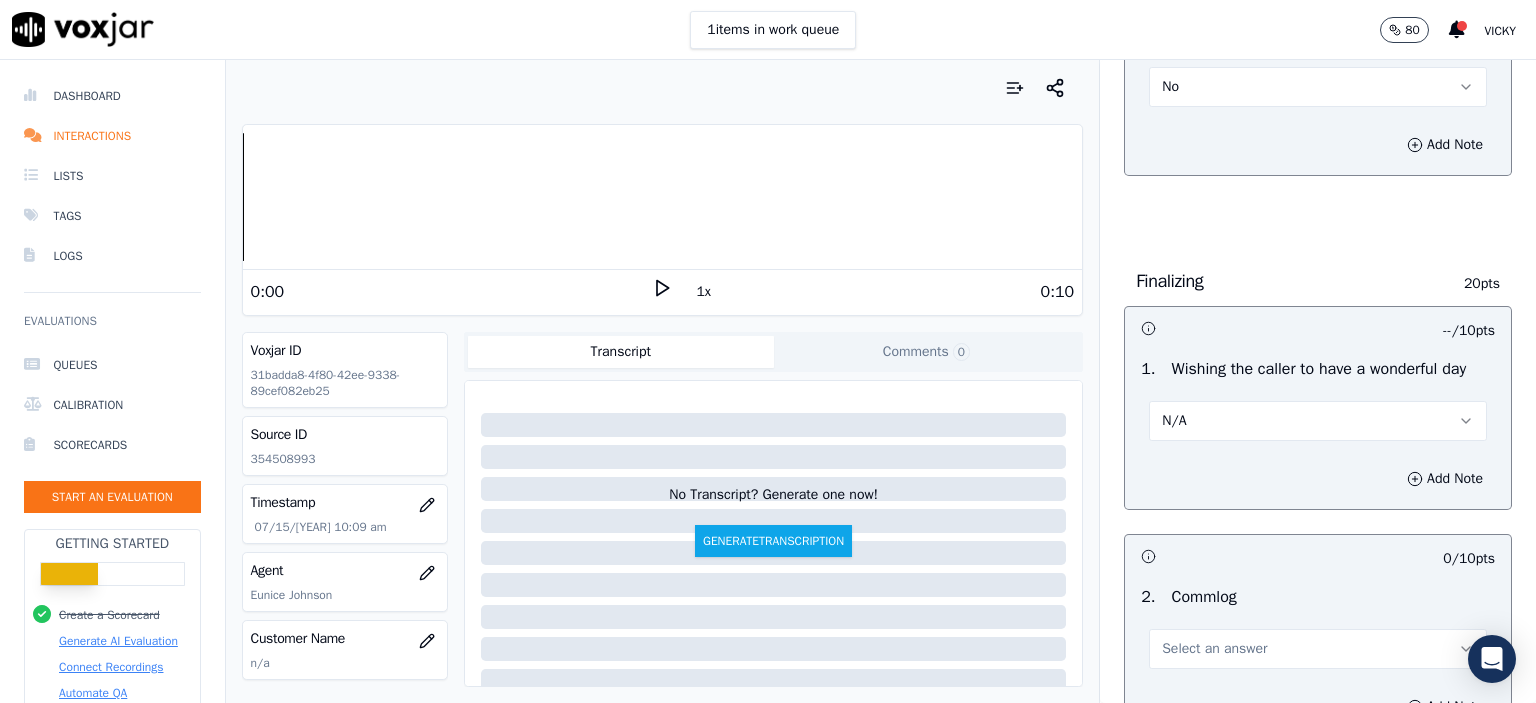 scroll, scrollTop: 1700, scrollLeft: 0, axis: vertical 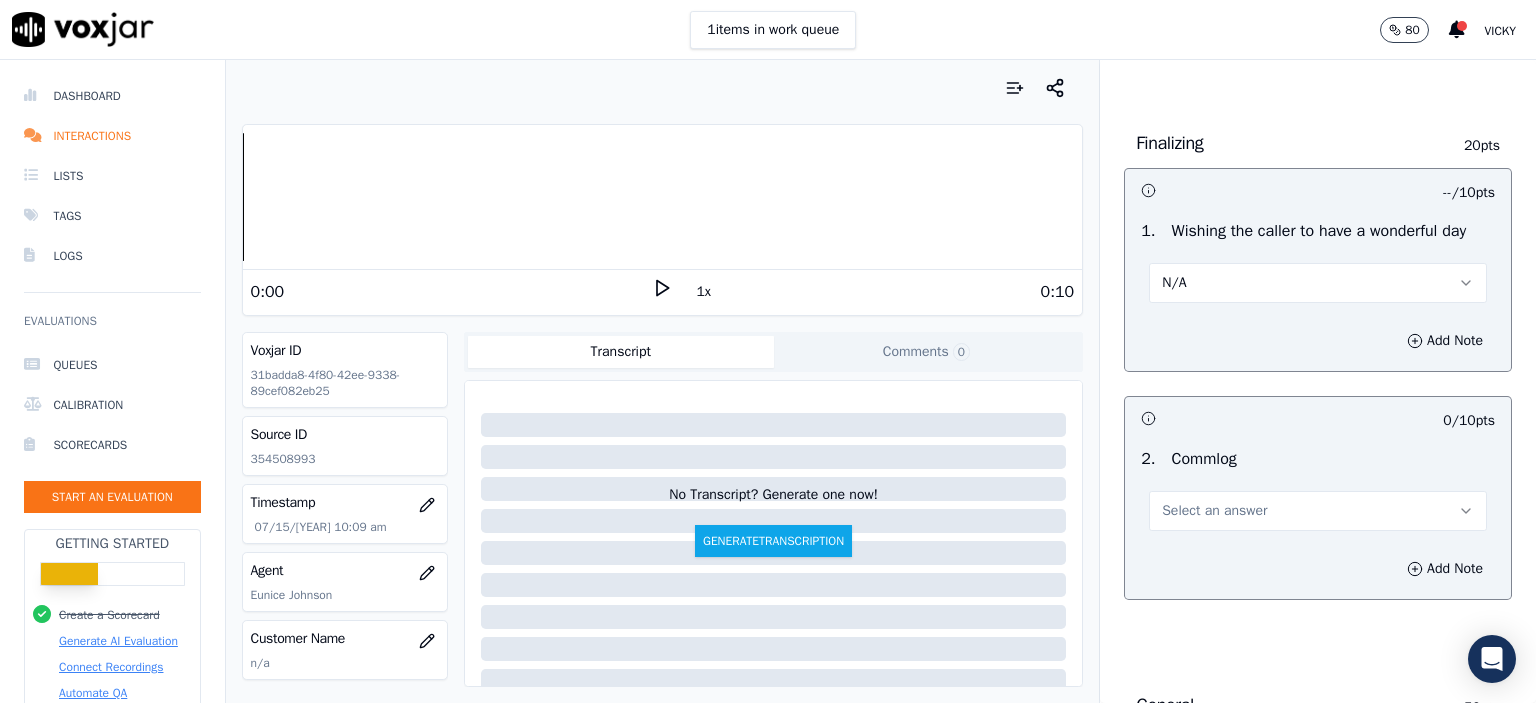 click on "Select an answer" at bounding box center (1214, 511) 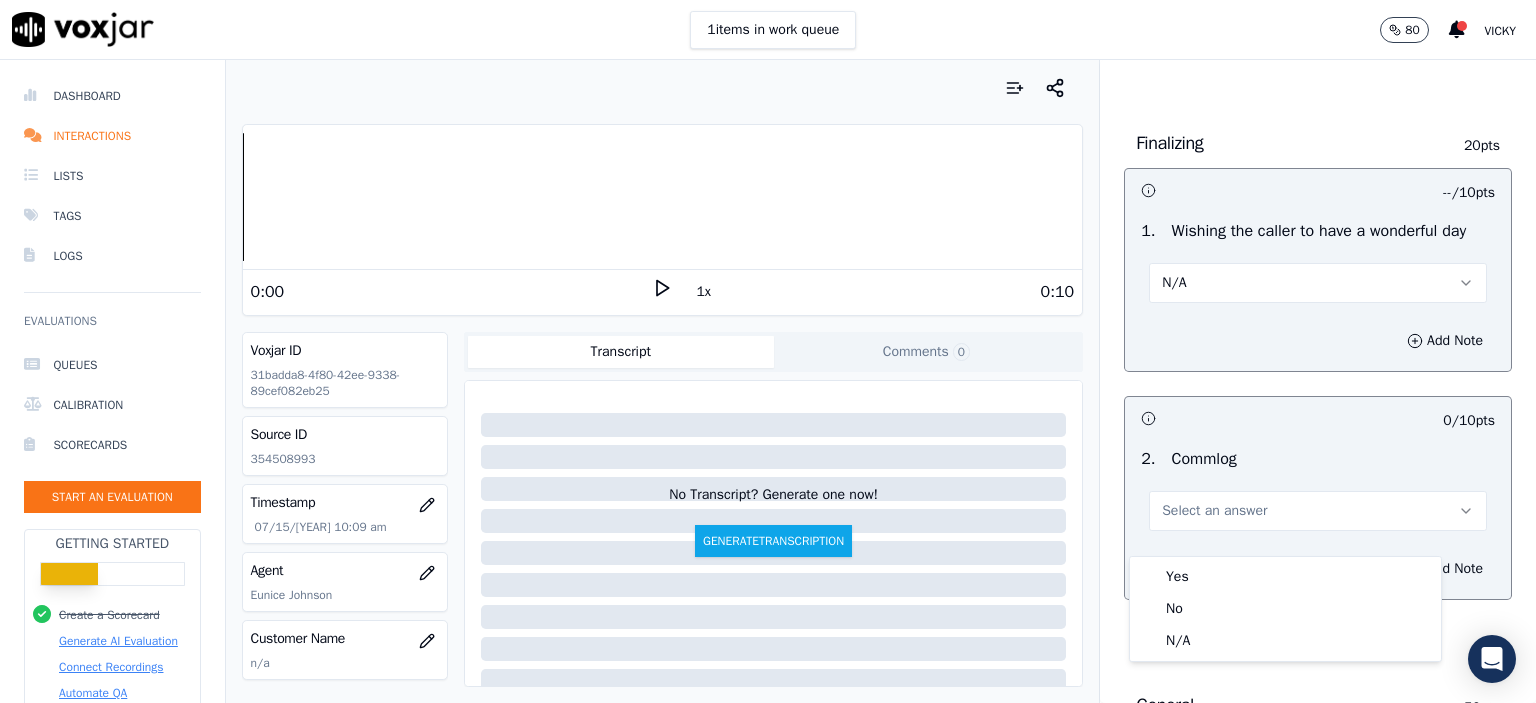 click on "N/A" at bounding box center (1318, 283) 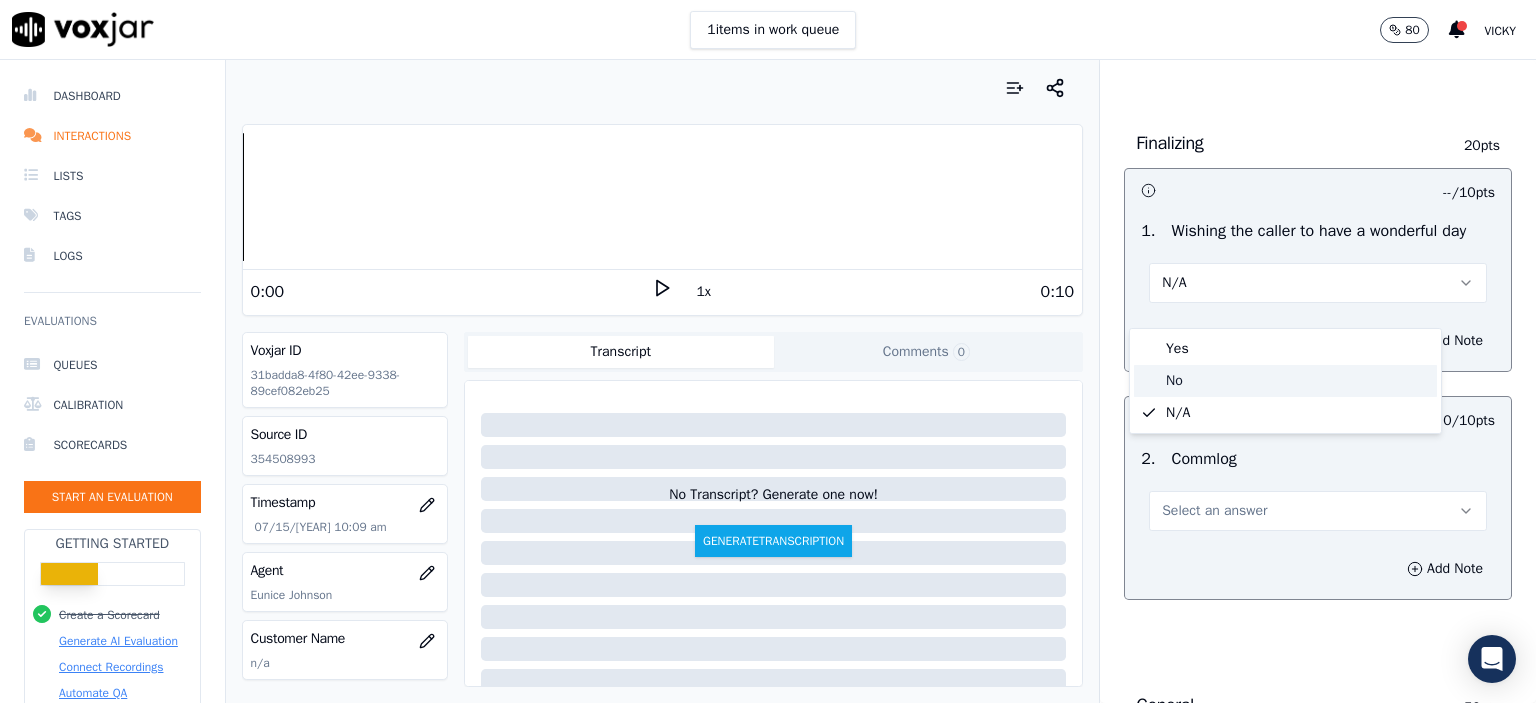 click on "No" 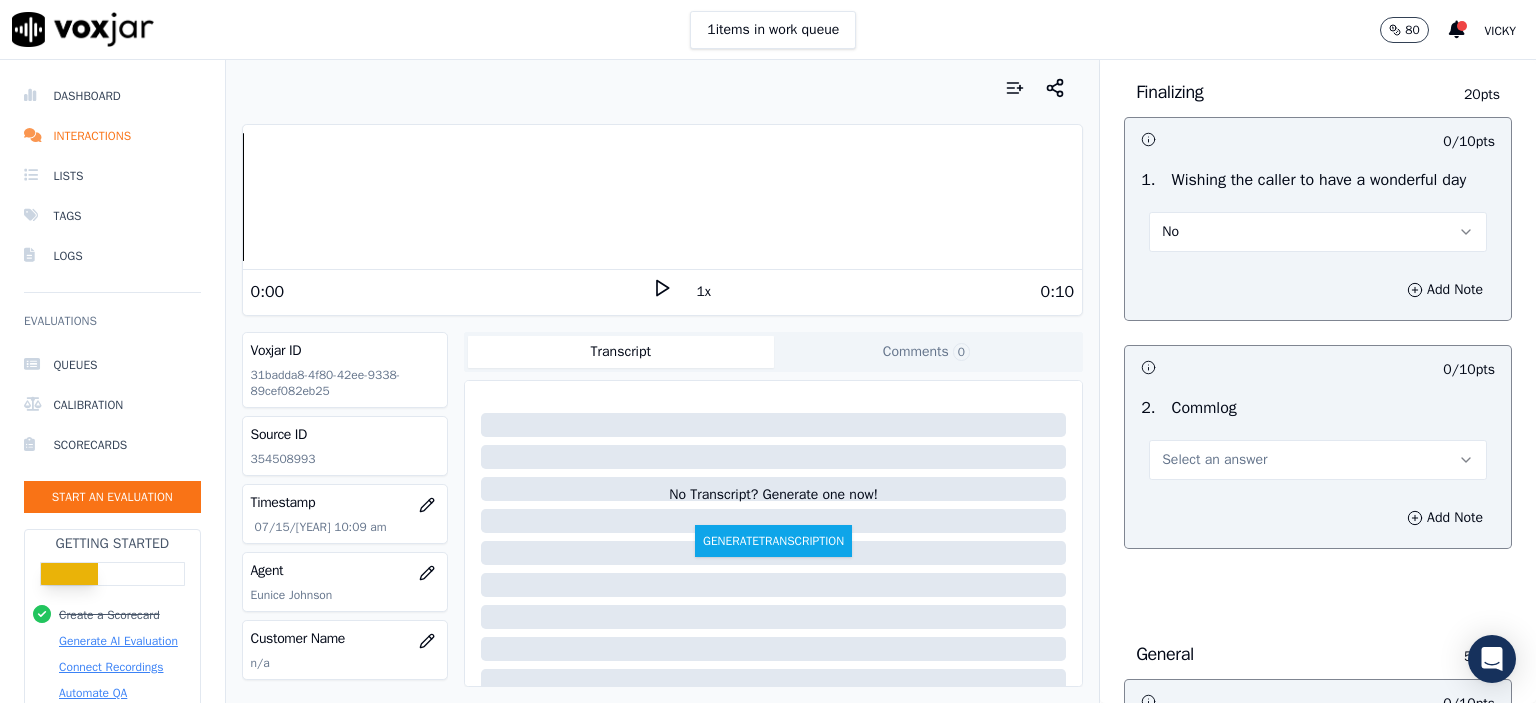 scroll, scrollTop: 1900, scrollLeft: 0, axis: vertical 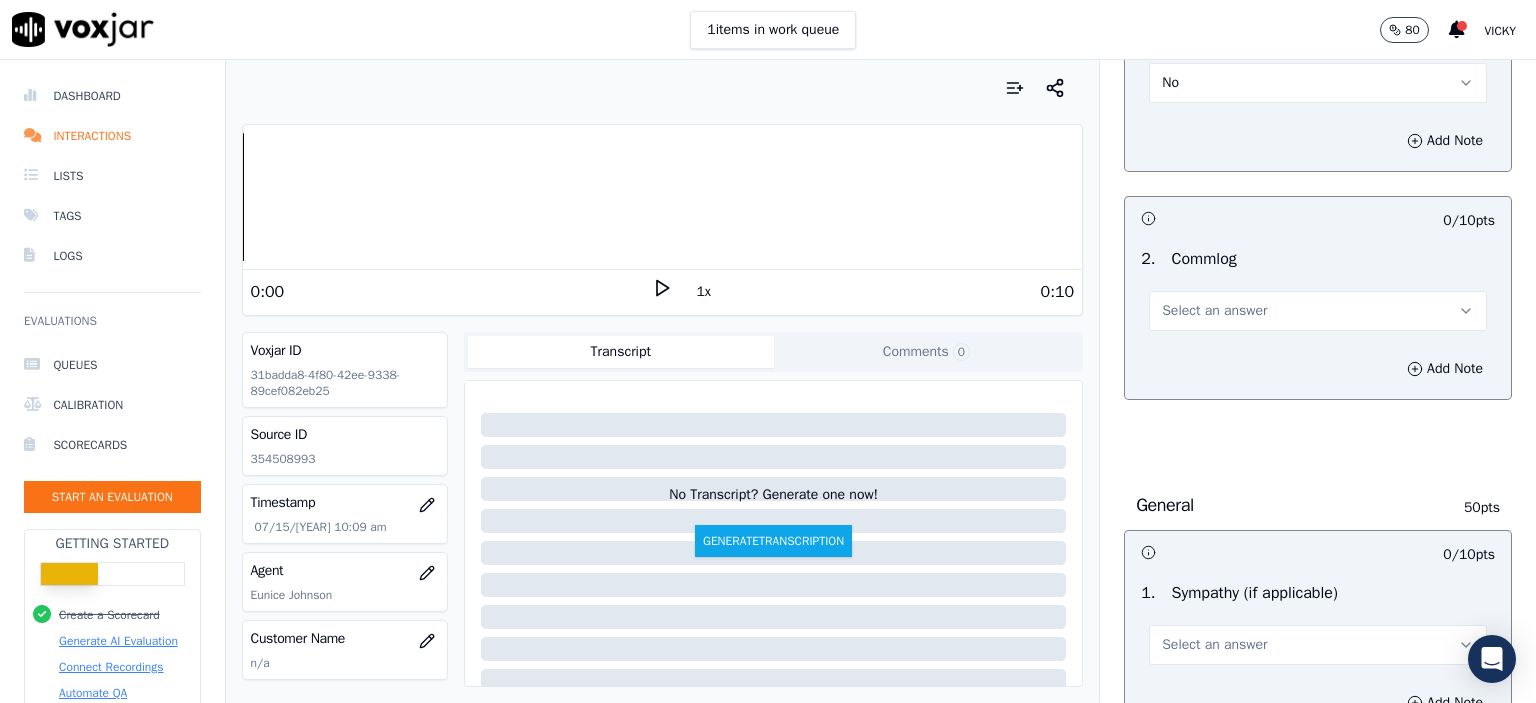 click on "Select an answer" at bounding box center (1214, 311) 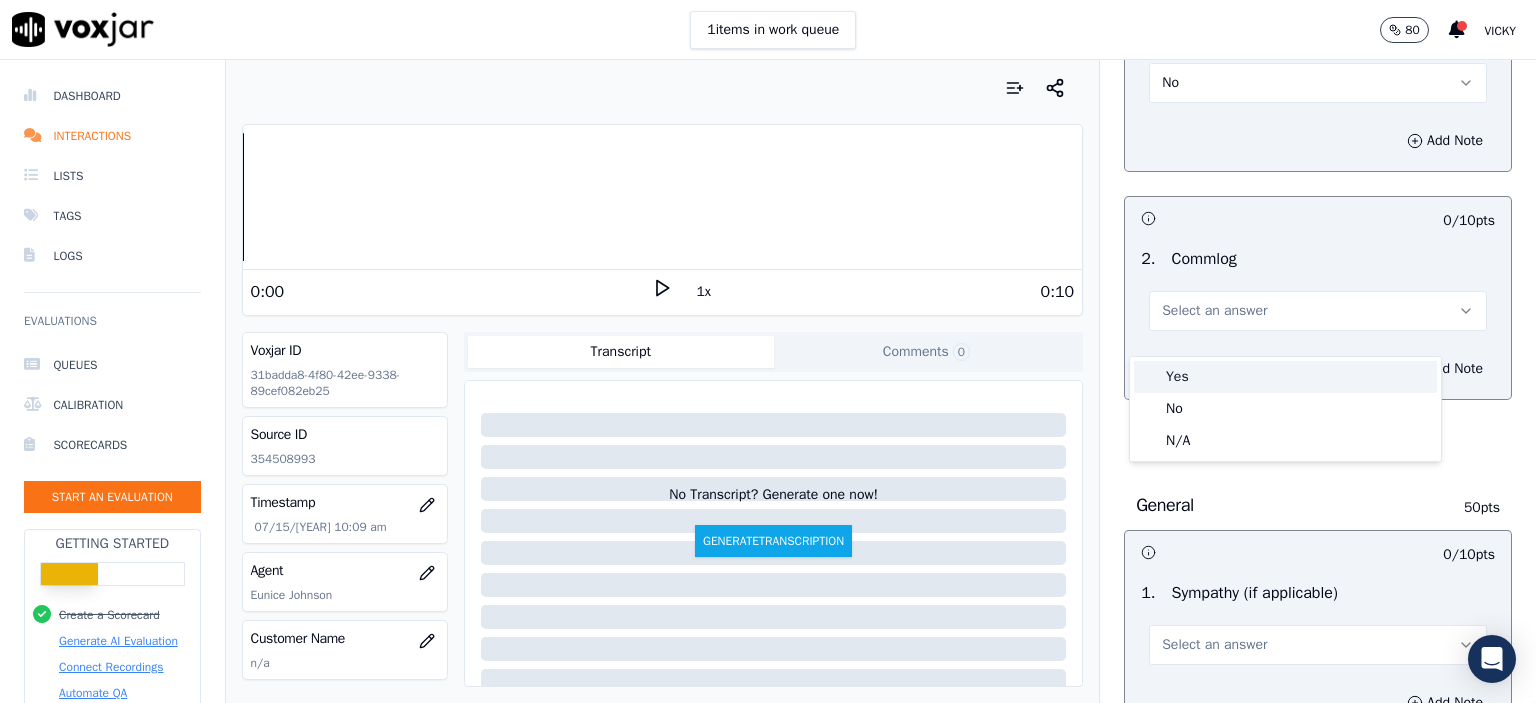 click on "Yes" at bounding box center (1285, 377) 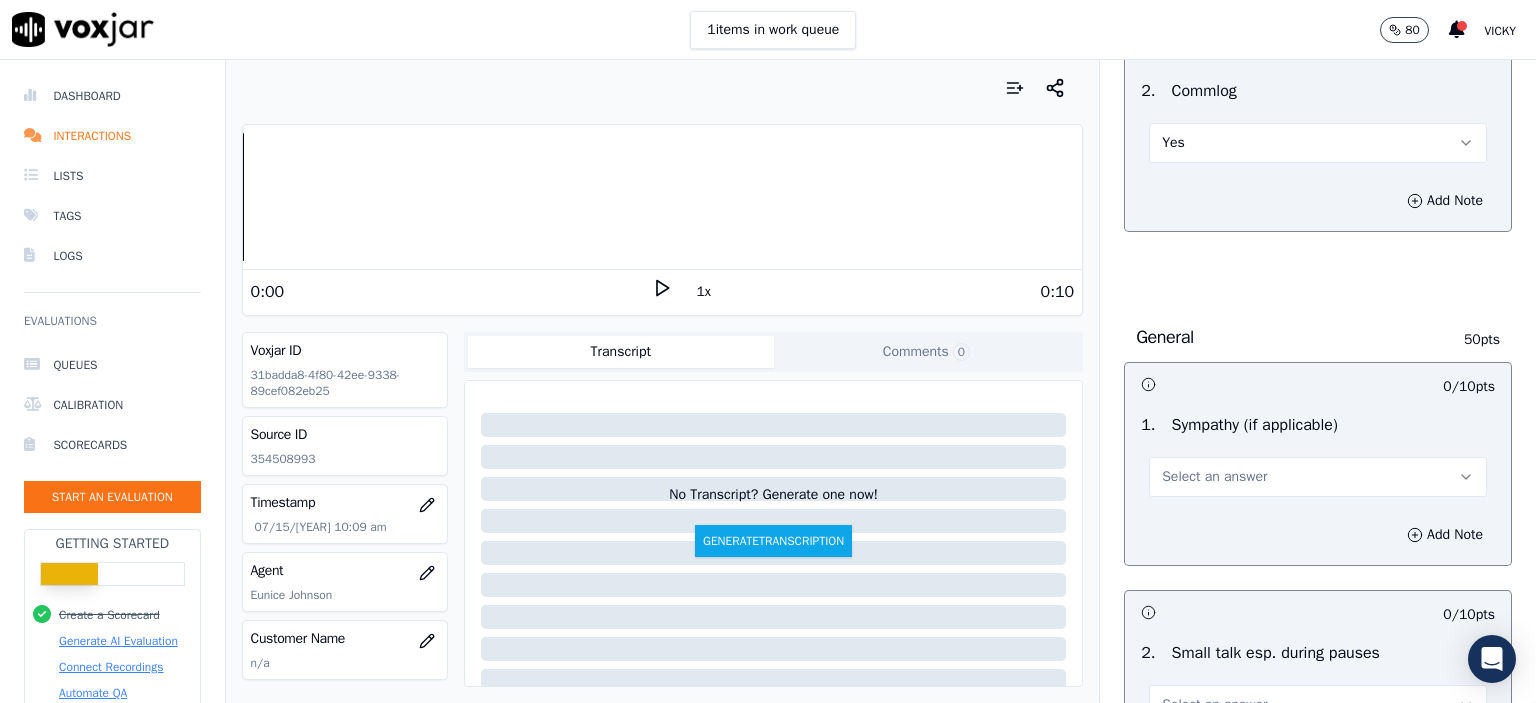 scroll, scrollTop: 2100, scrollLeft: 0, axis: vertical 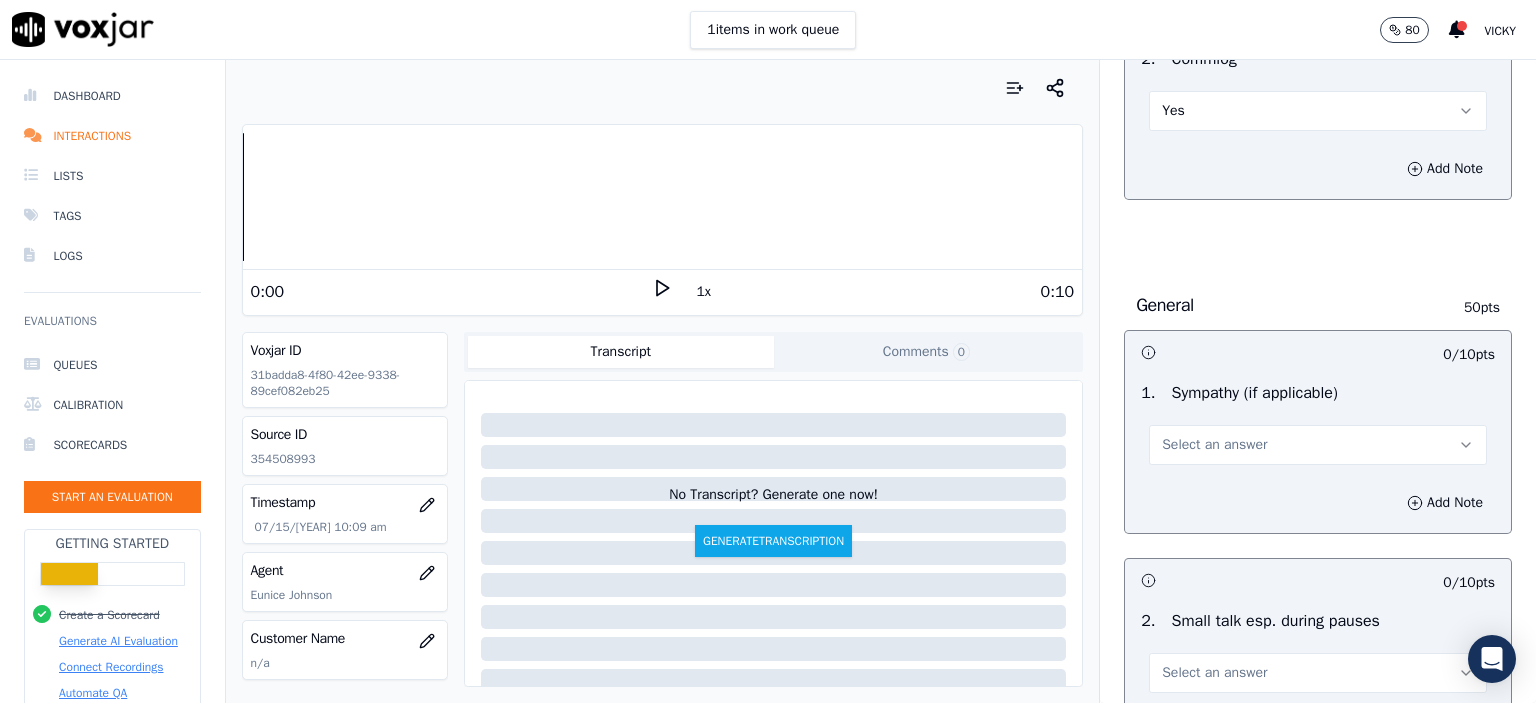 click on "Select an answer" at bounding box center (1214, 445) 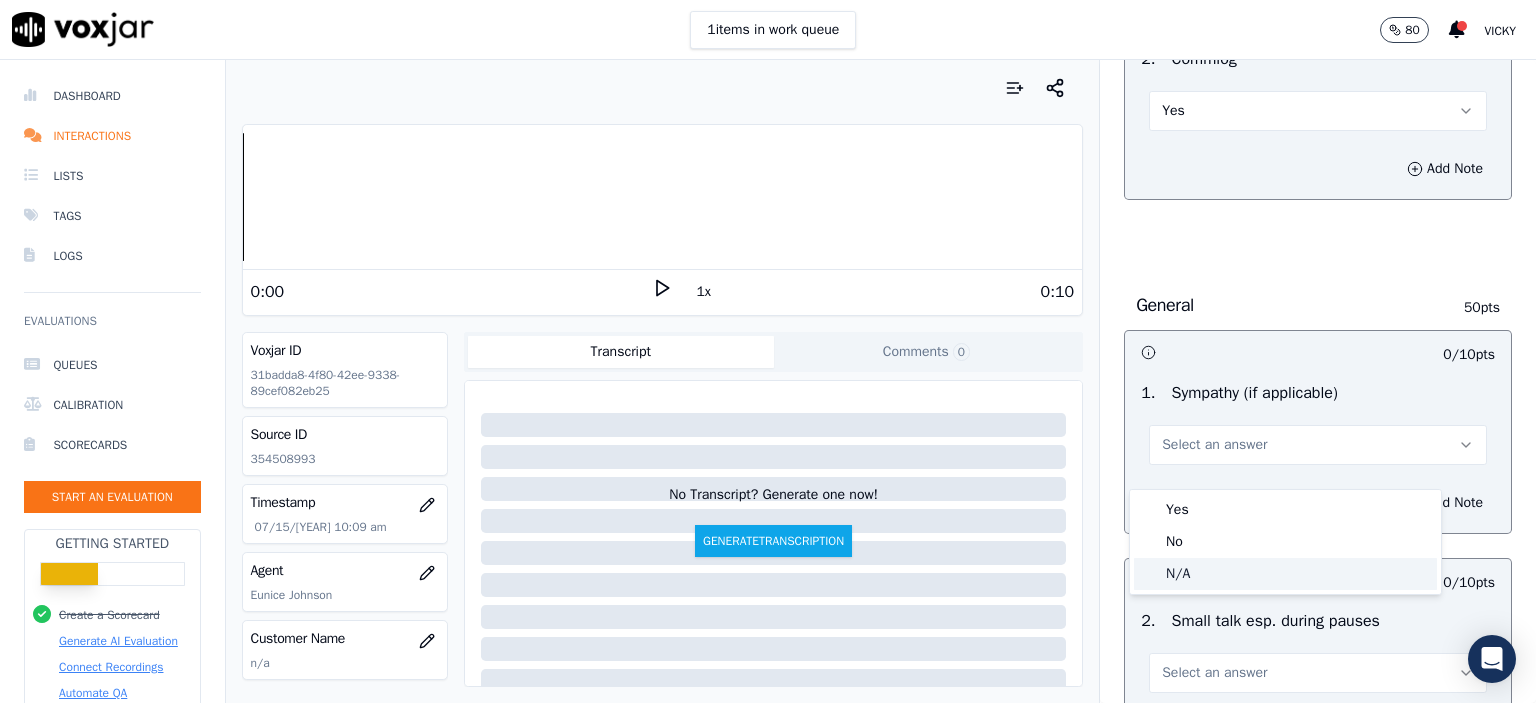 click on "N/A" 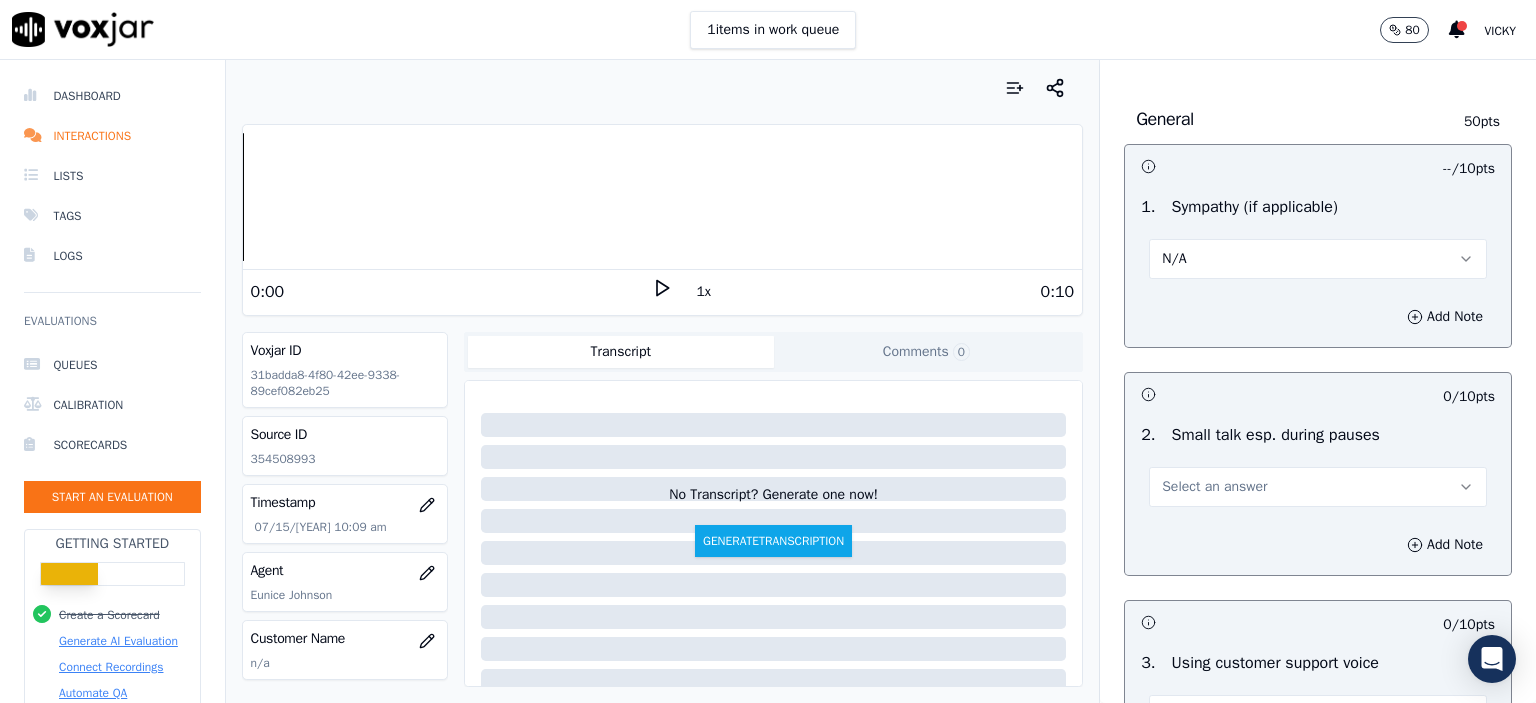 scroll, scrollTop: 2300, scrollLeft: 0, axis: vertical 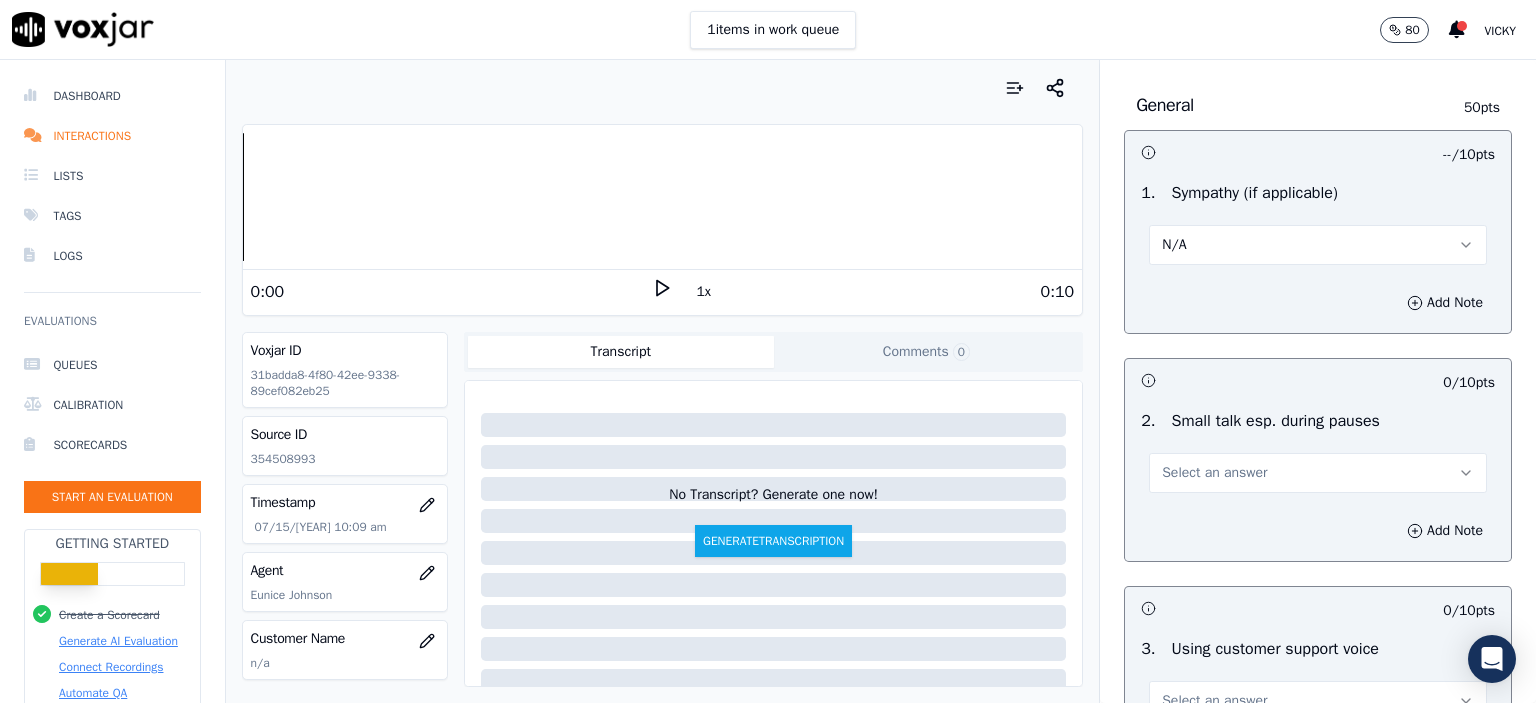 click on "Select an answer" at bounding box center (1214, 473) 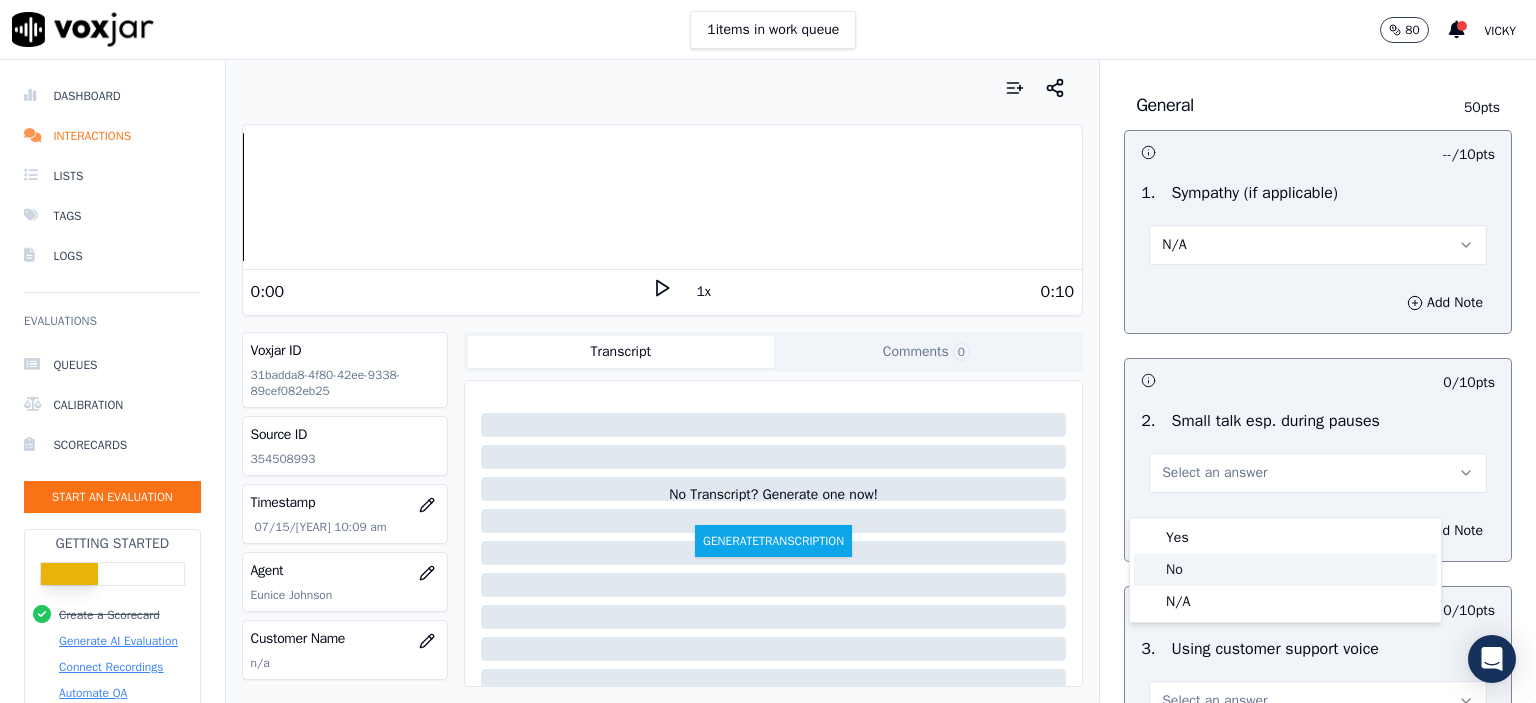 click on "No" 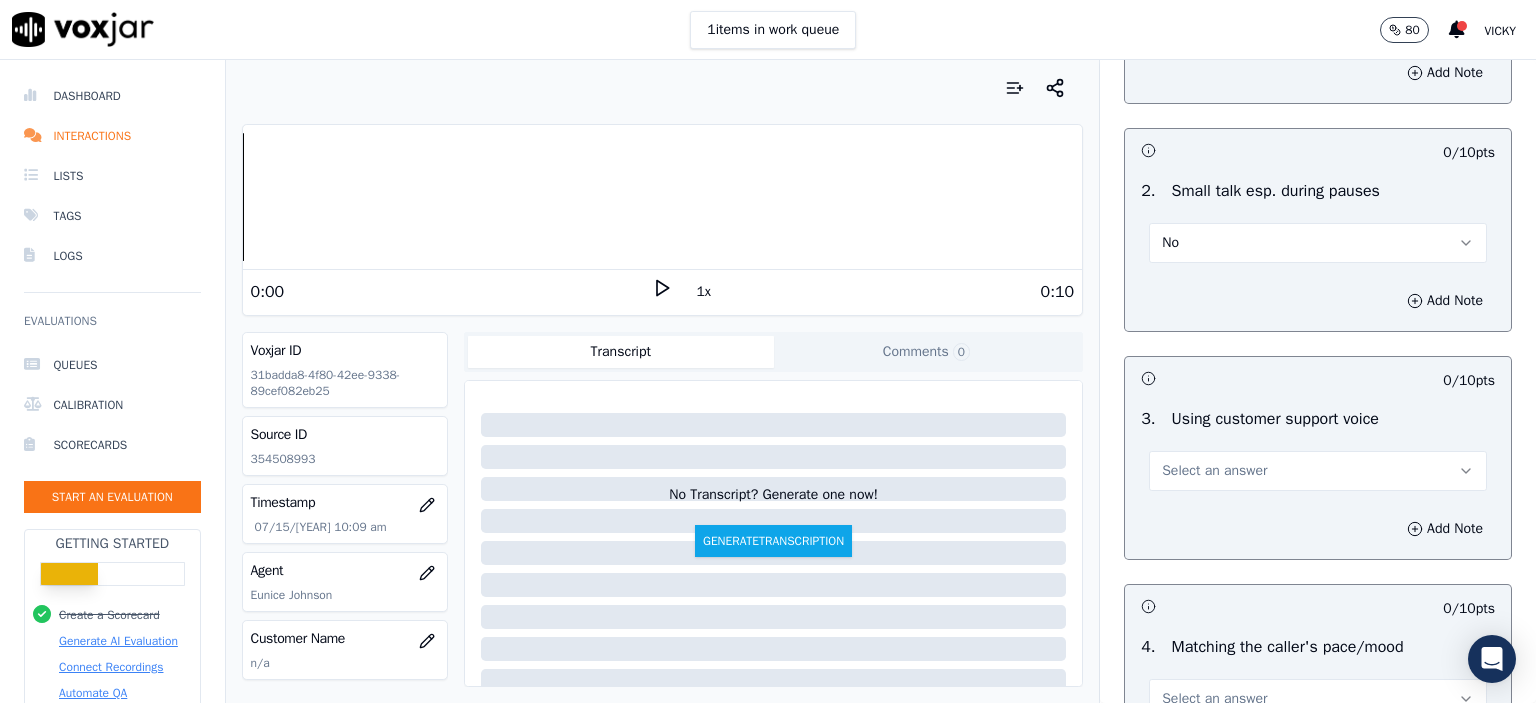 scroll, scrollTop: 2600, scrollLeft: 0, axis: vertical 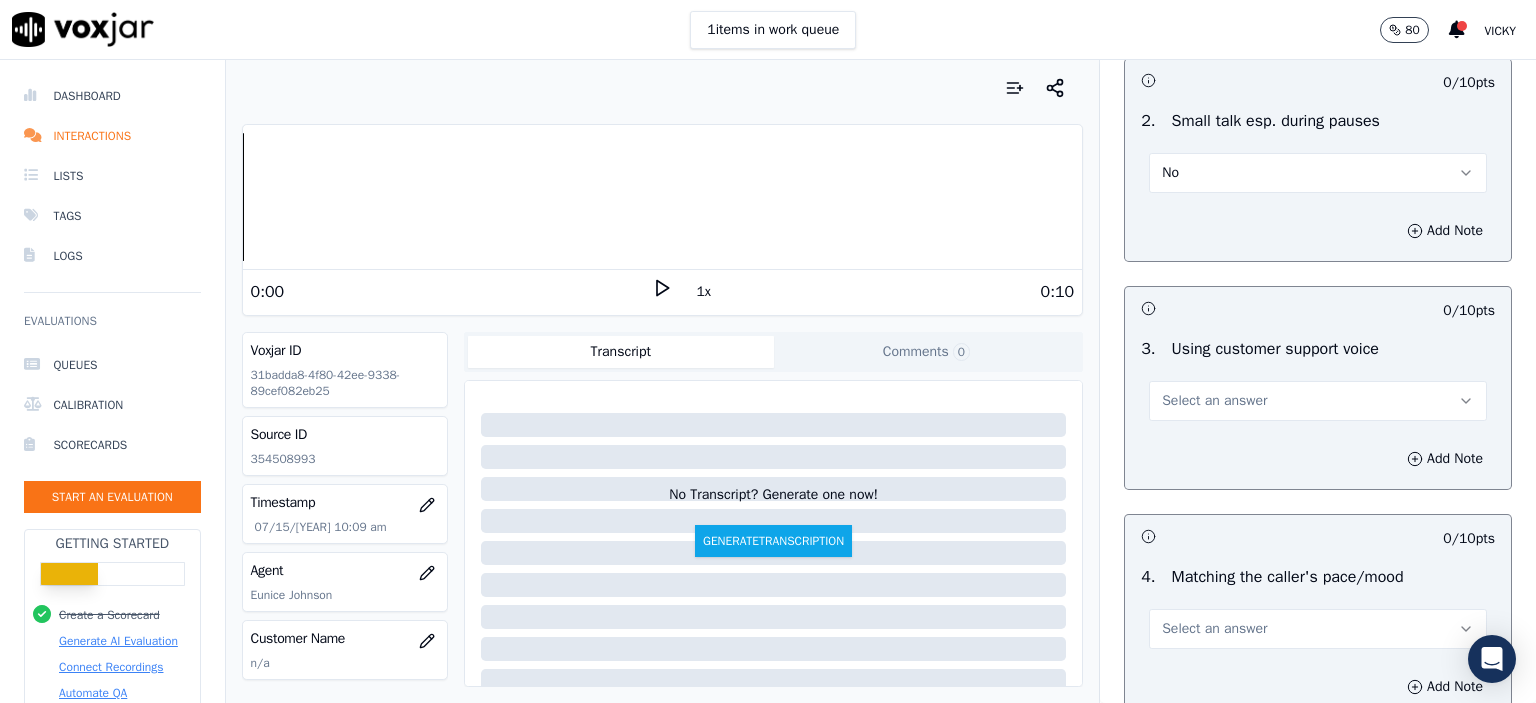 click on "Select an answer" at bounding box center (1214, 401) 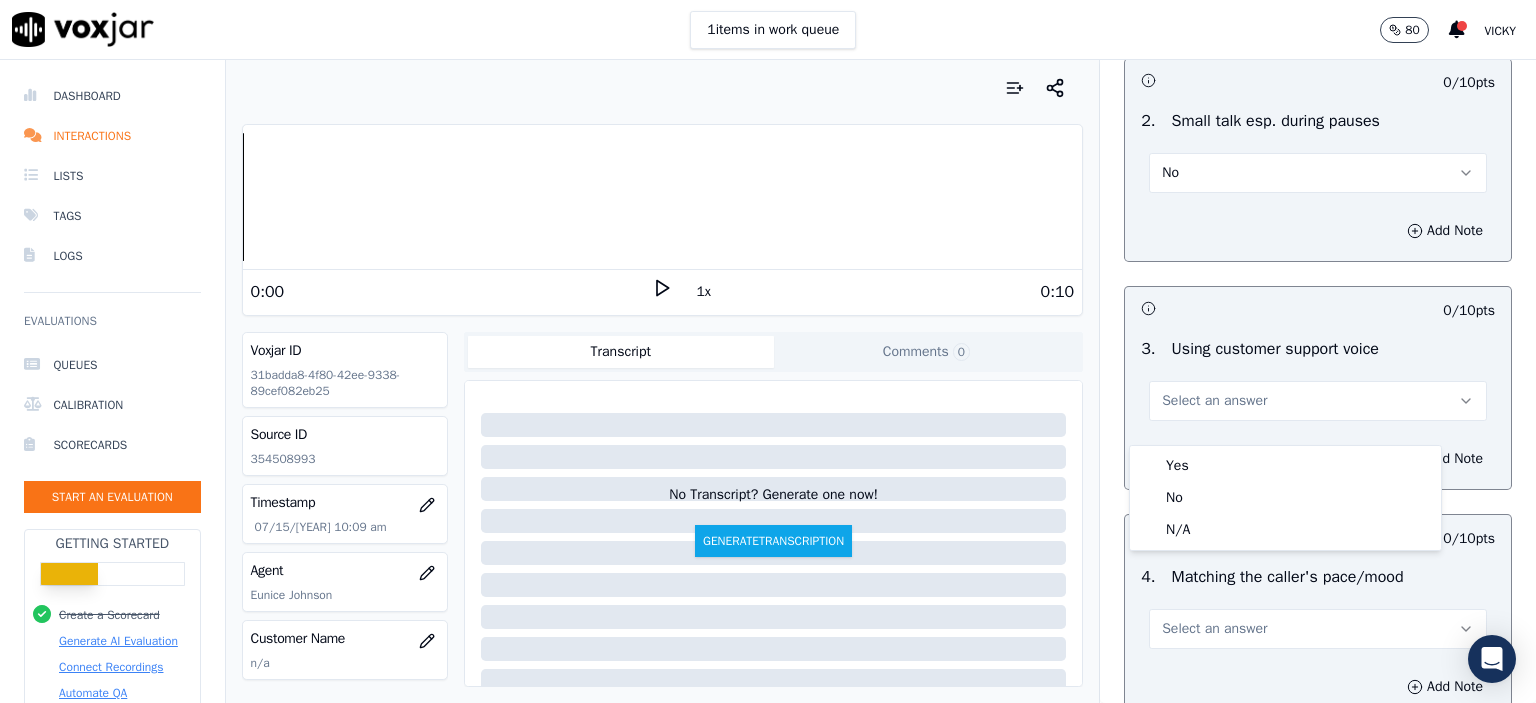 click on "Yes" at bounding box center [1285, 466] 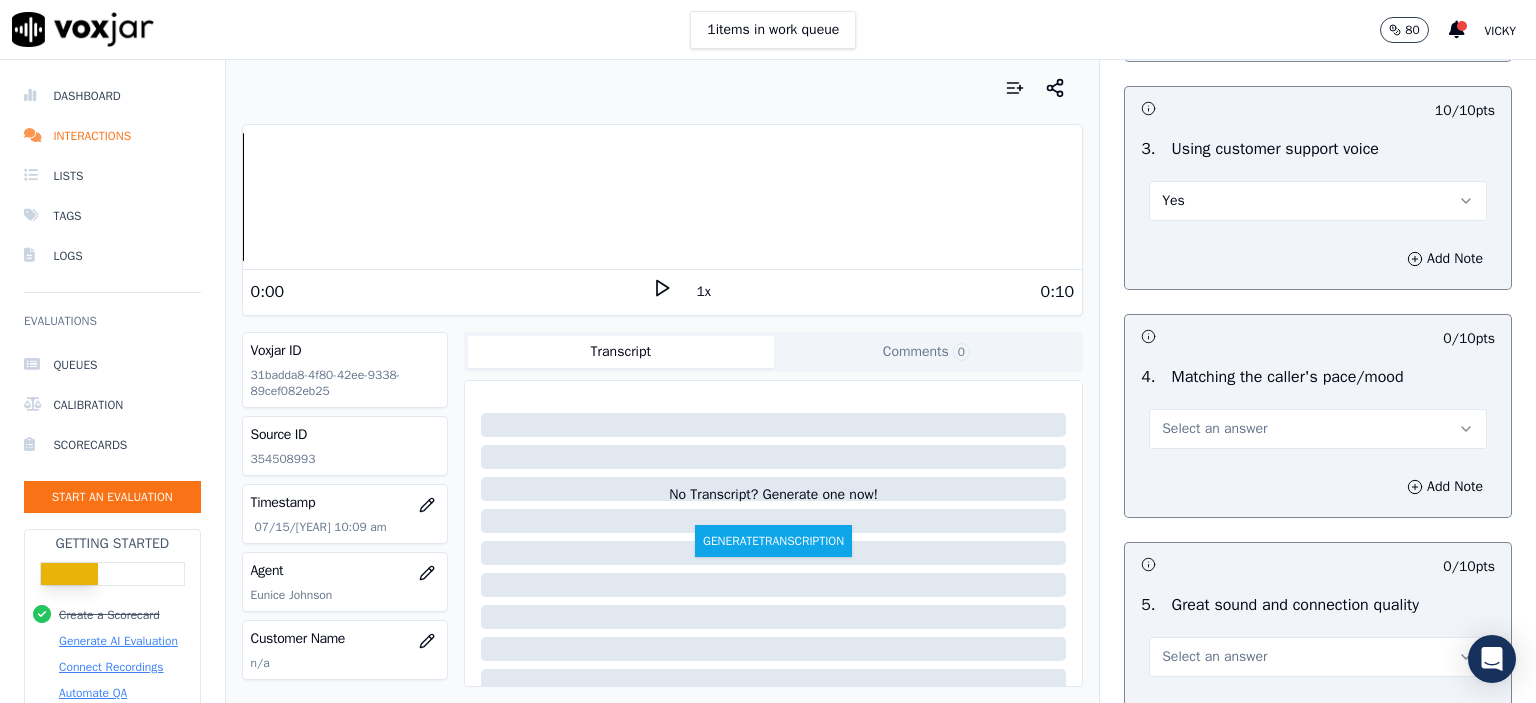 click on "Select an answer" at bounding box center [1214, 429] 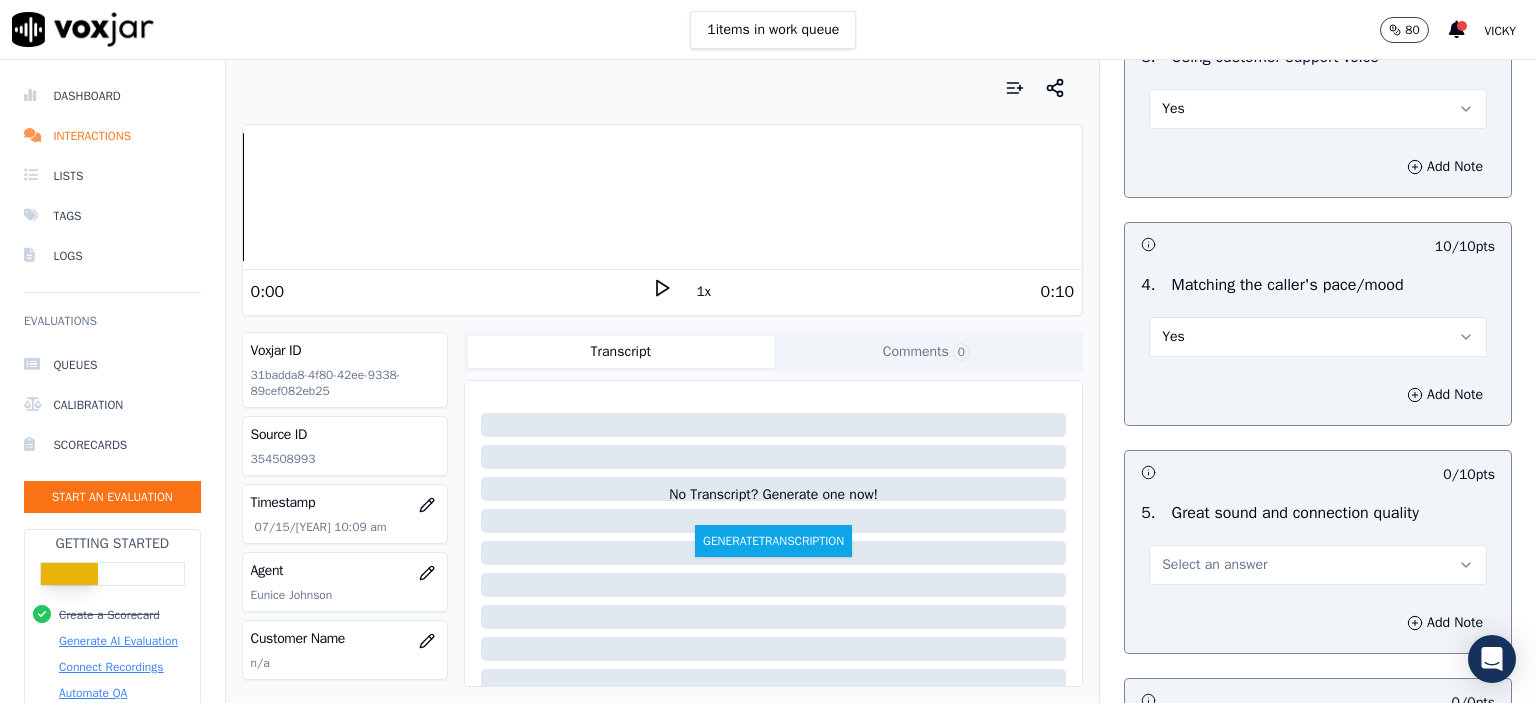scroll, scrollTop: 3100, scrollLeft: 0, axis: vertical 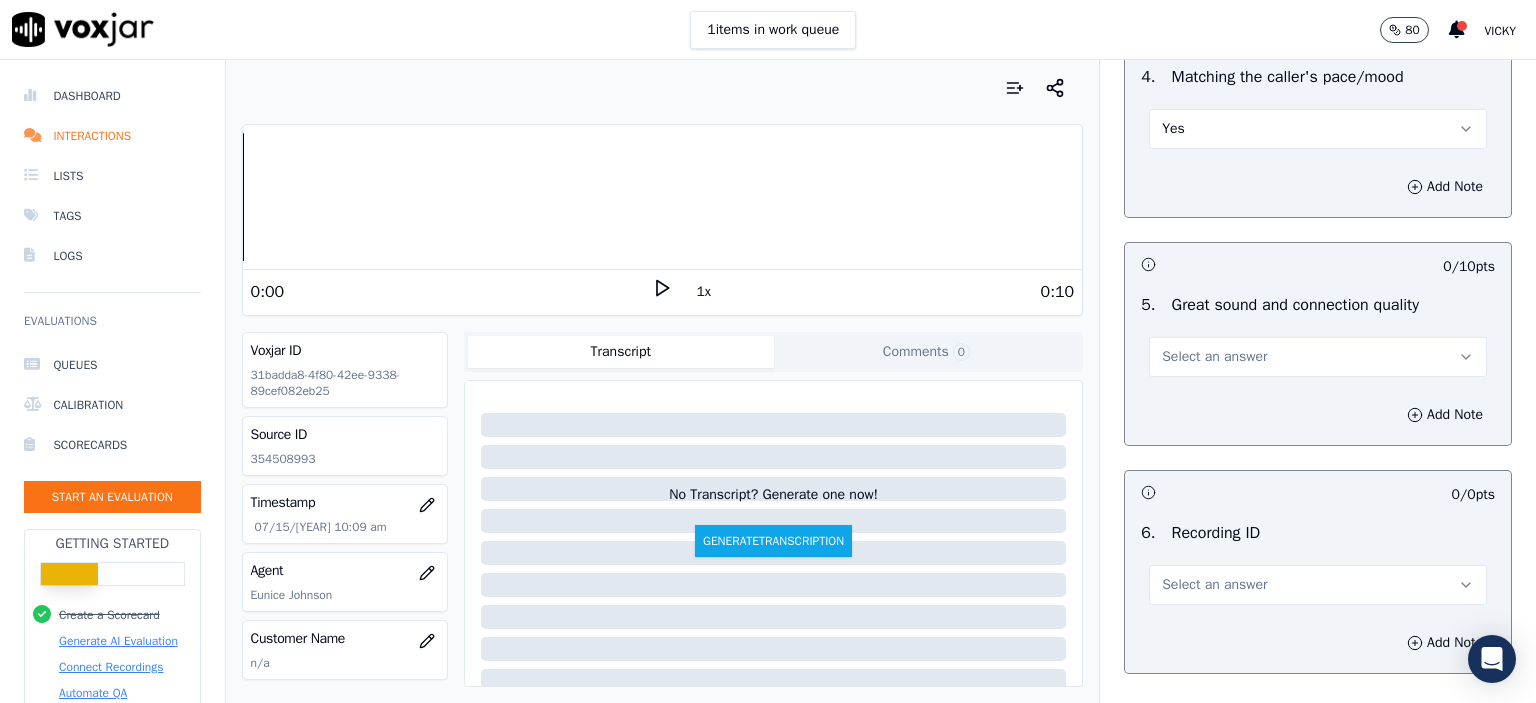 click on "Select an answer" at bounding box center (1214, 357) 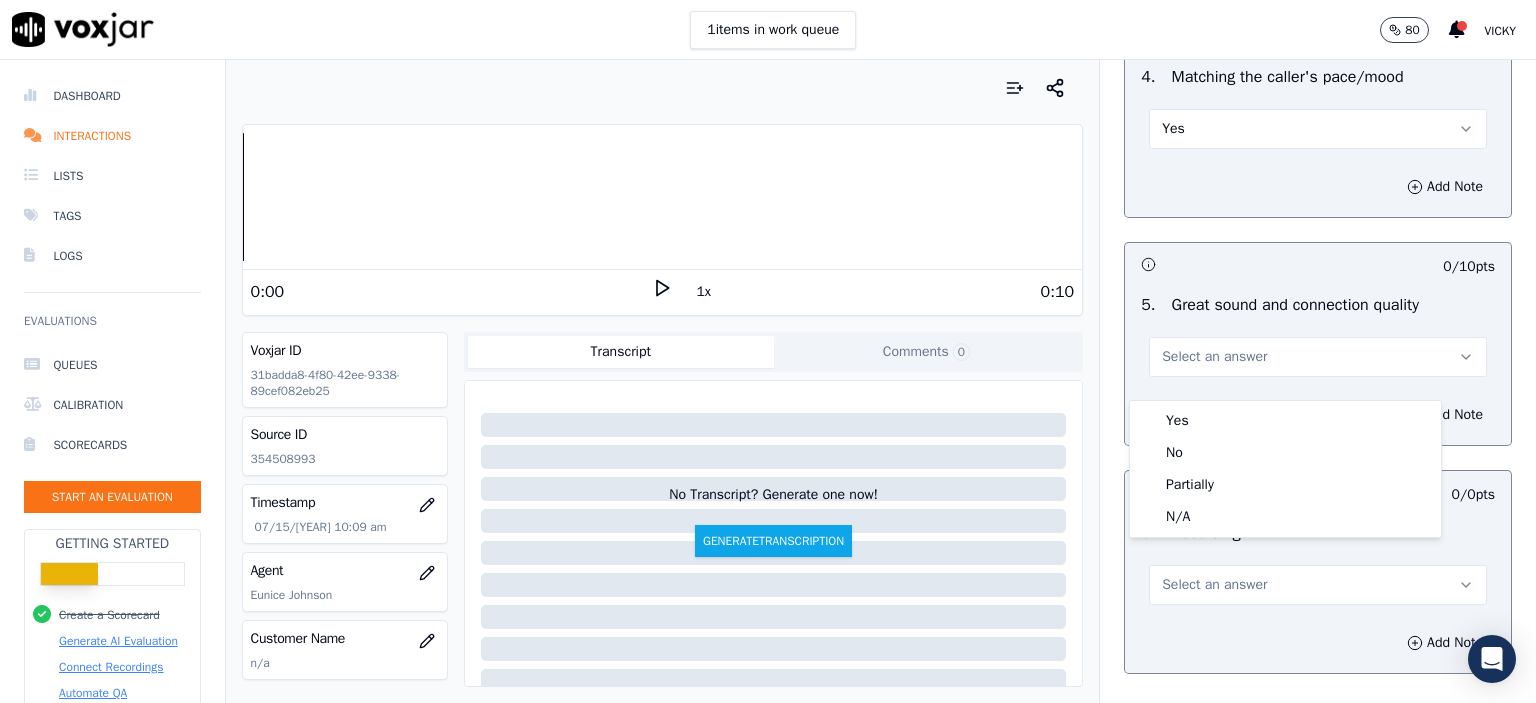click on "Yes" at bounding box center (1285, 421) 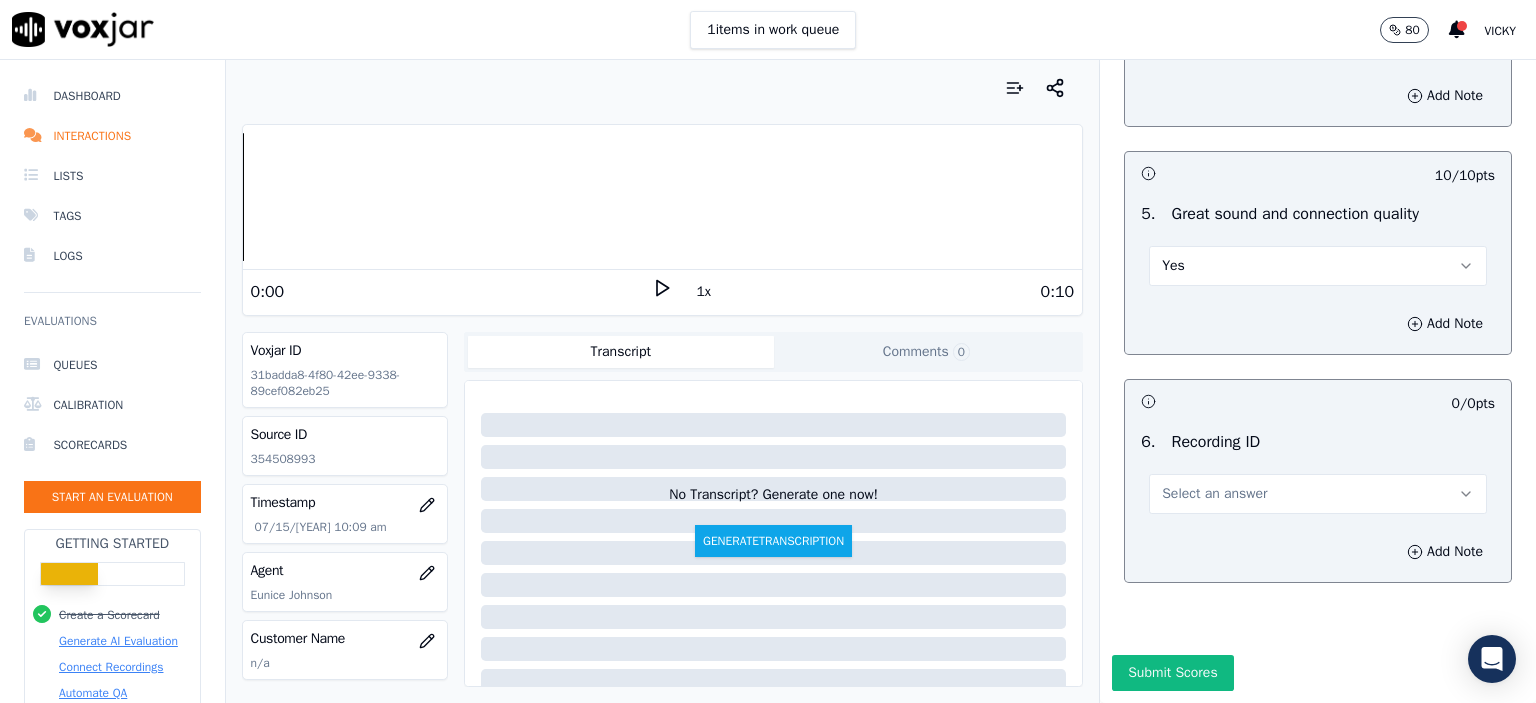 scroll, scrollTop: 3254, scrollLeft: 0, axis: vertical 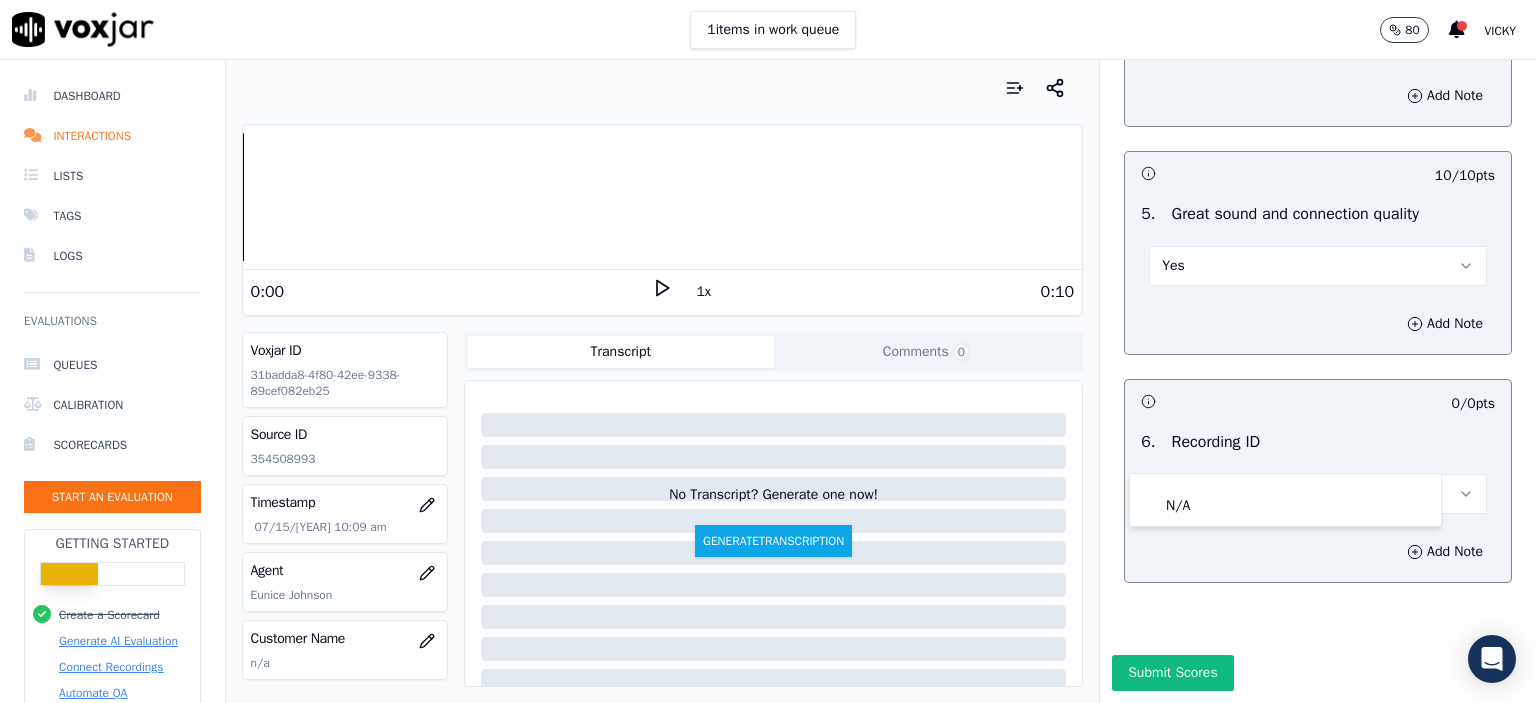 click on "Add Note" at bounding box center [1318, 552] 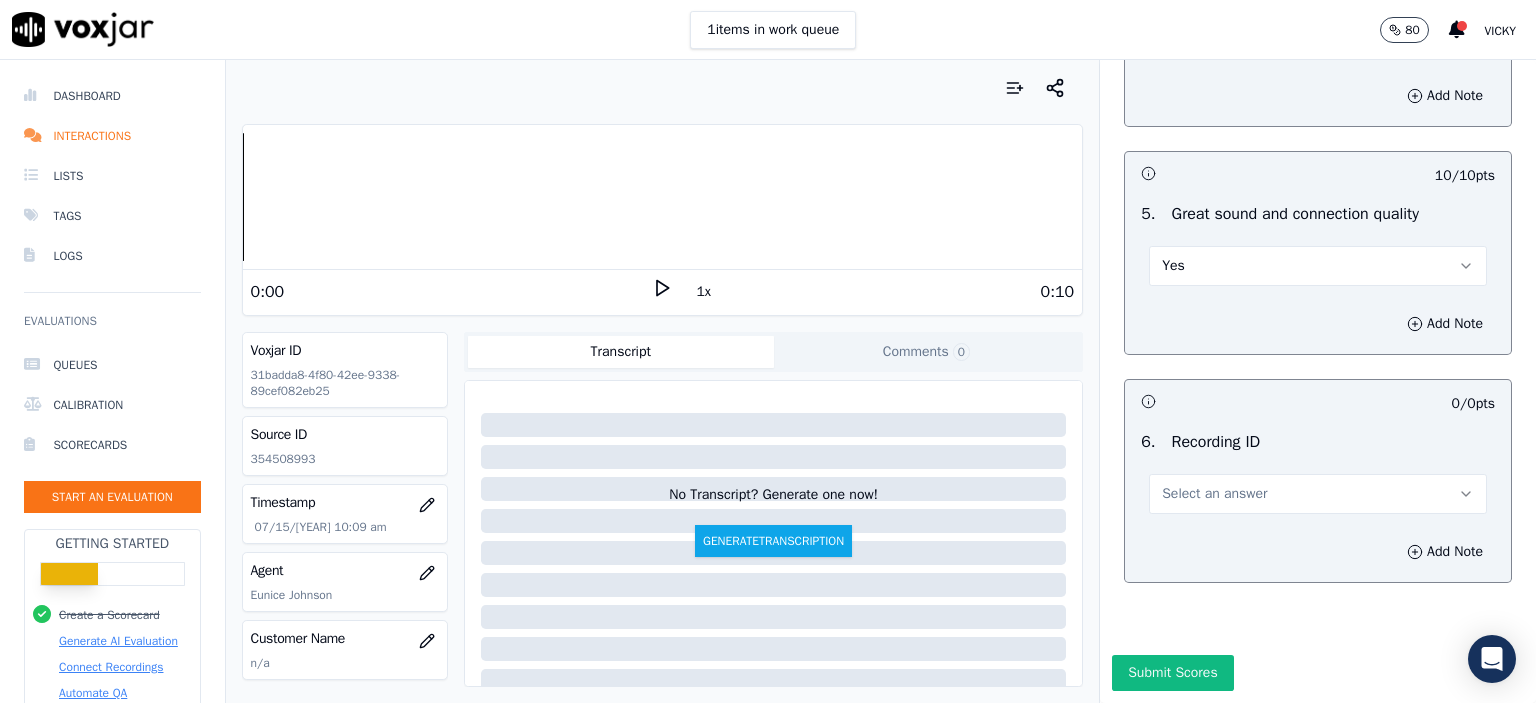 click on "Select an answer" at bounding box center [1214, 494] 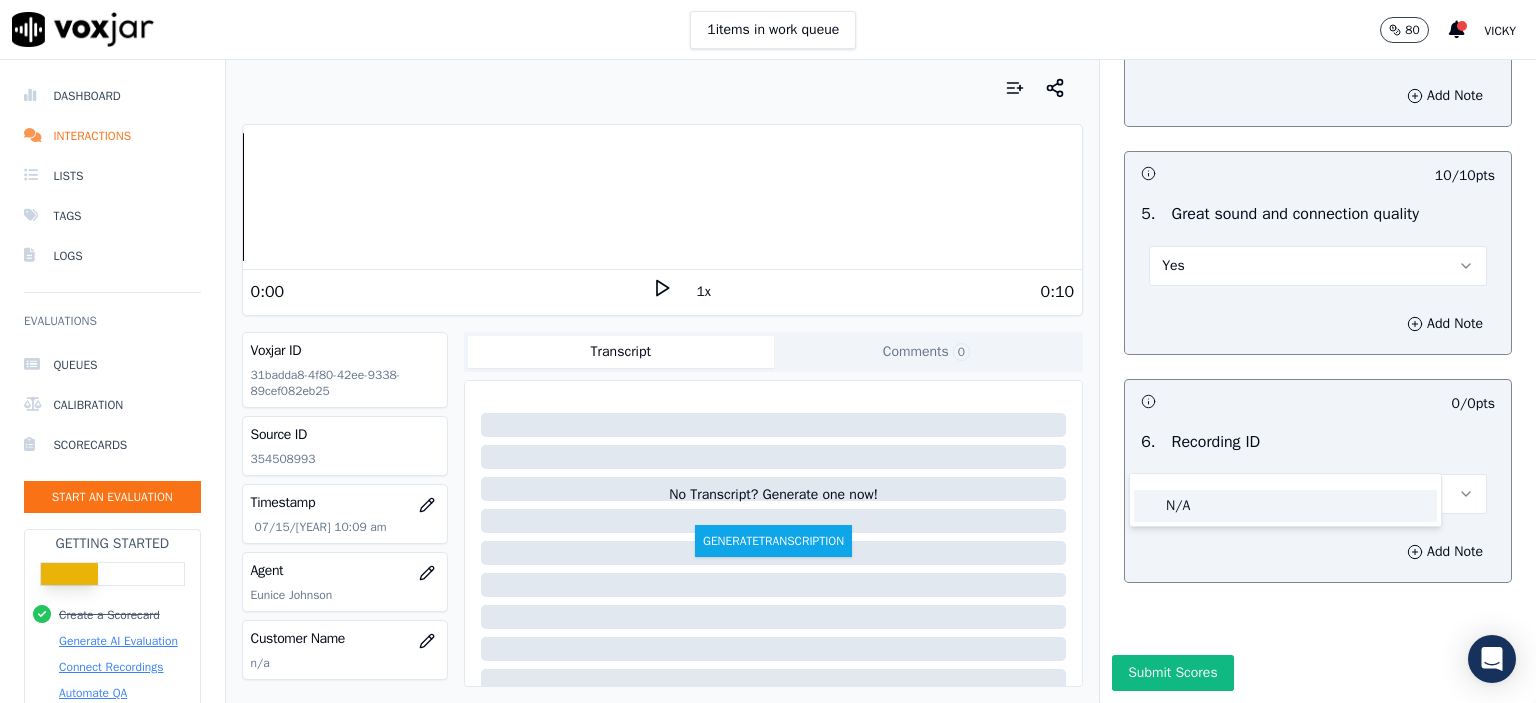 click on "N/A" 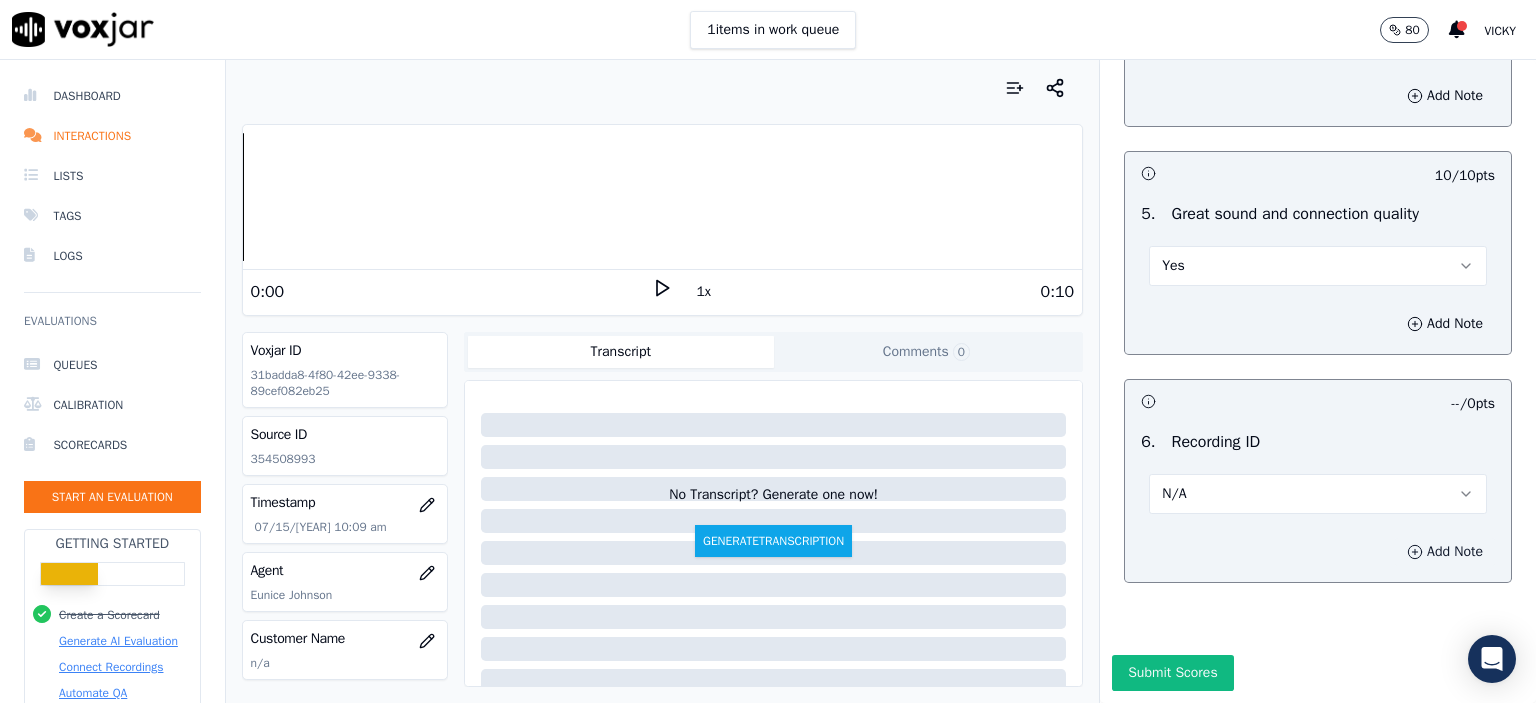 click on "Add Note" at bounding box center [1445, 552] 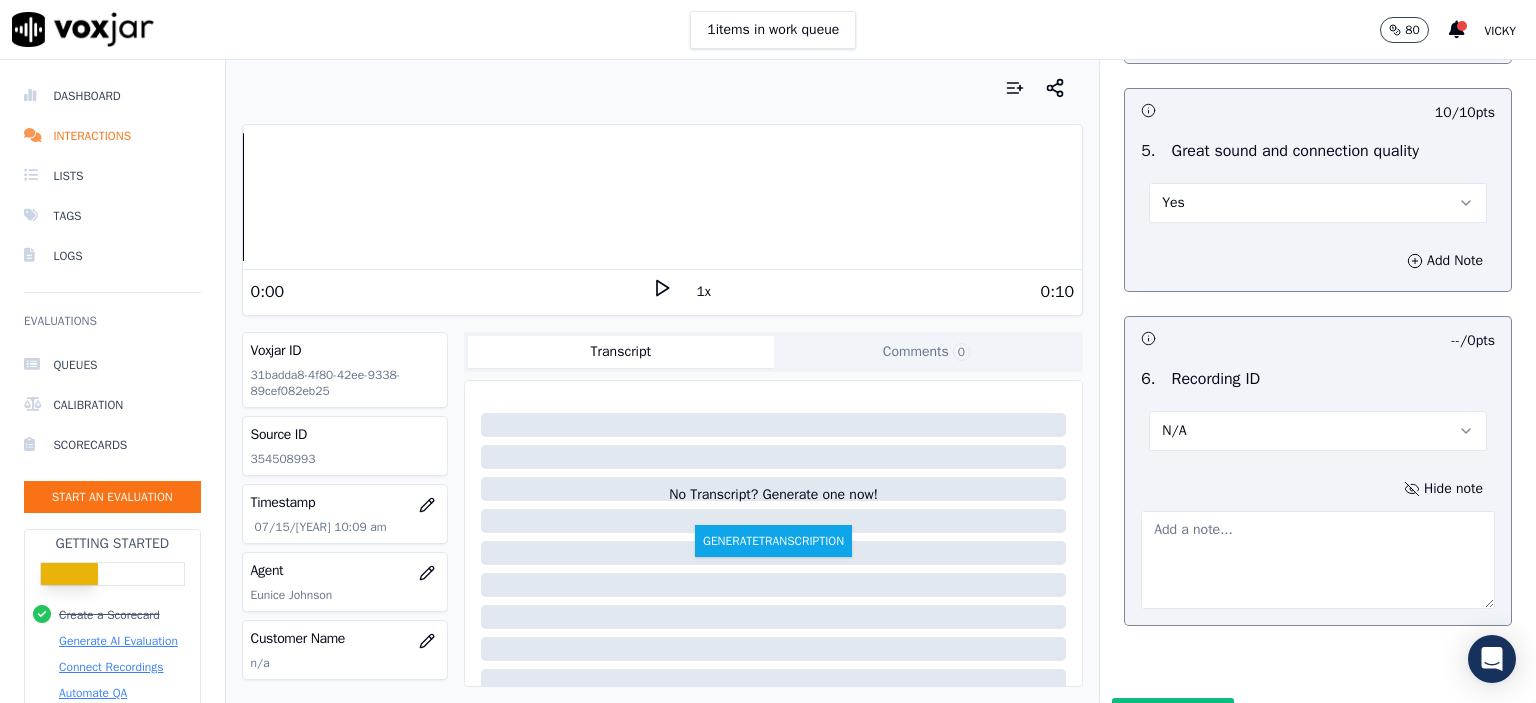 click on "354508993" 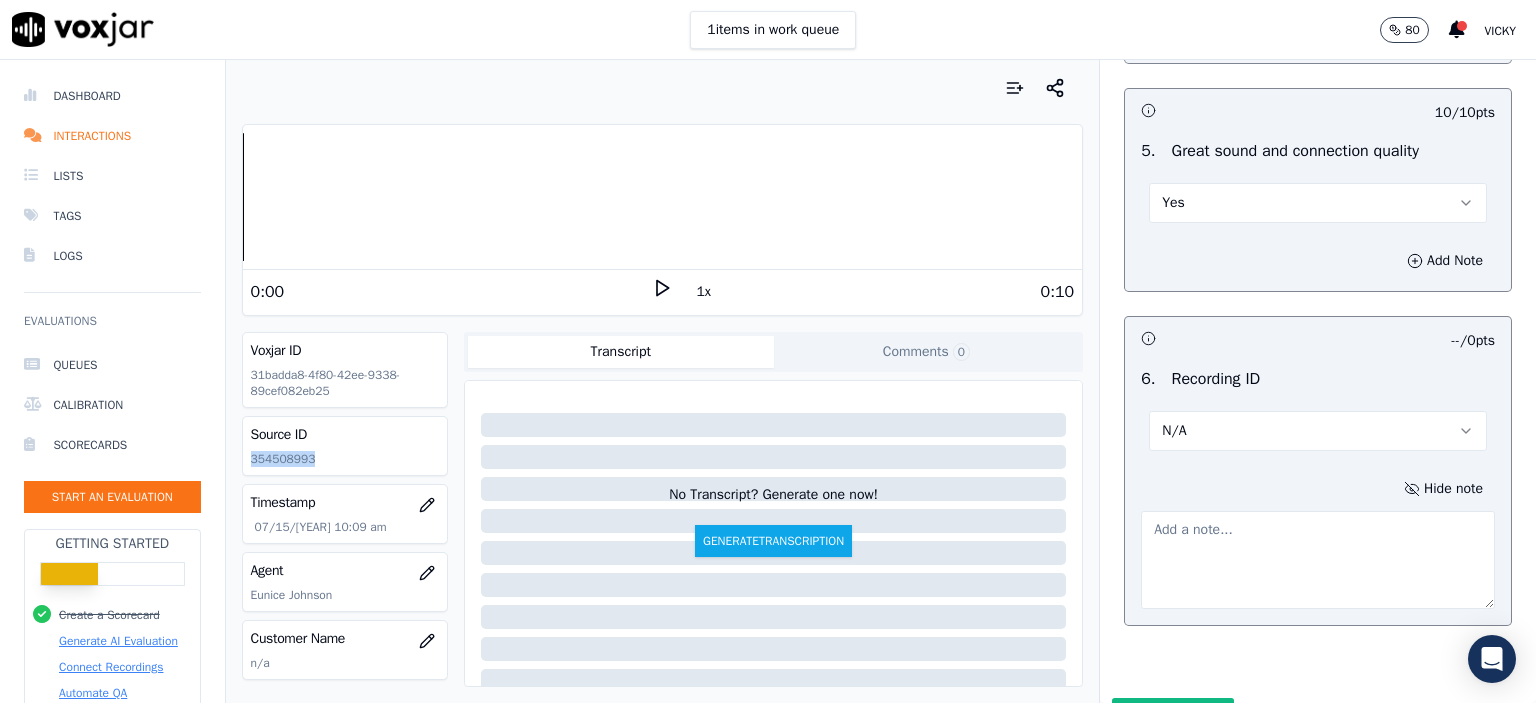 click on "354508993" 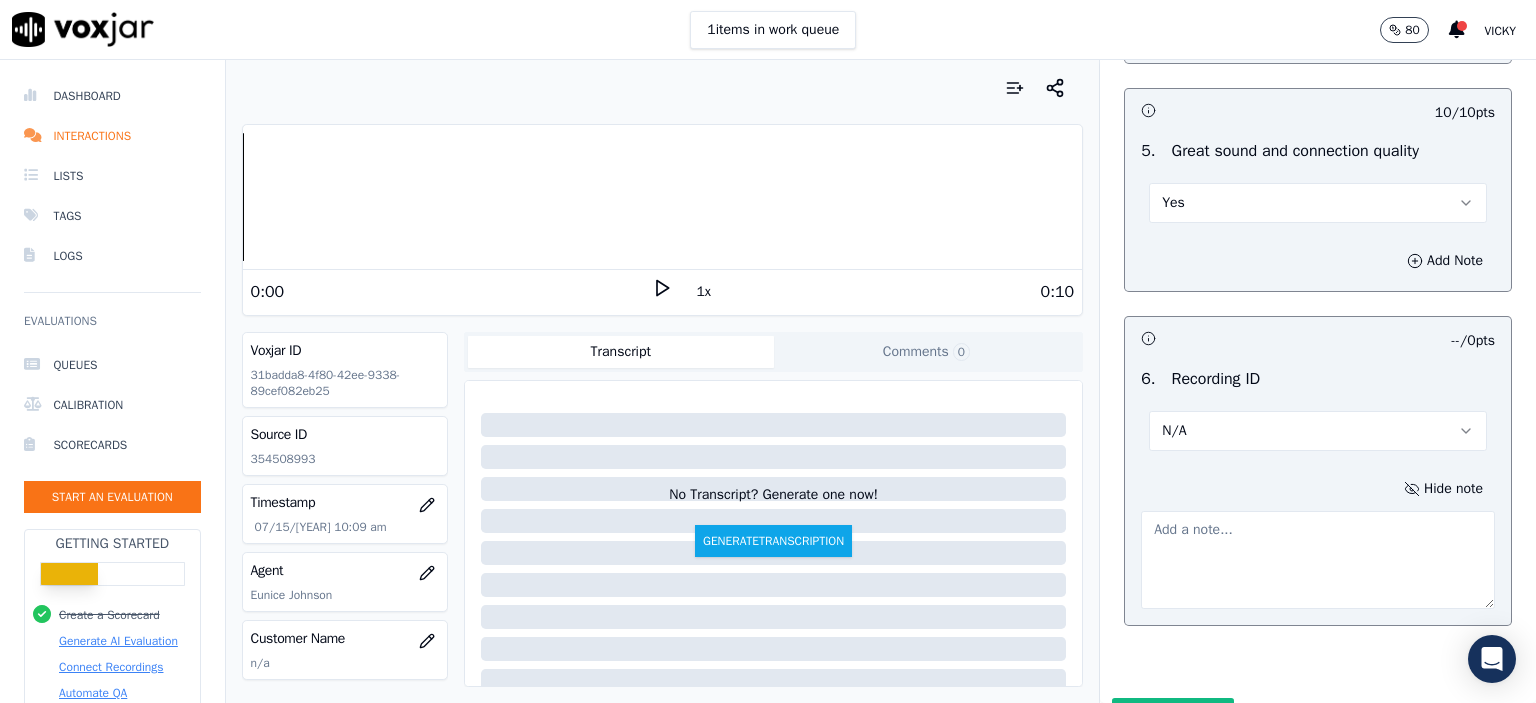 click at bounding box center [1318, 560] 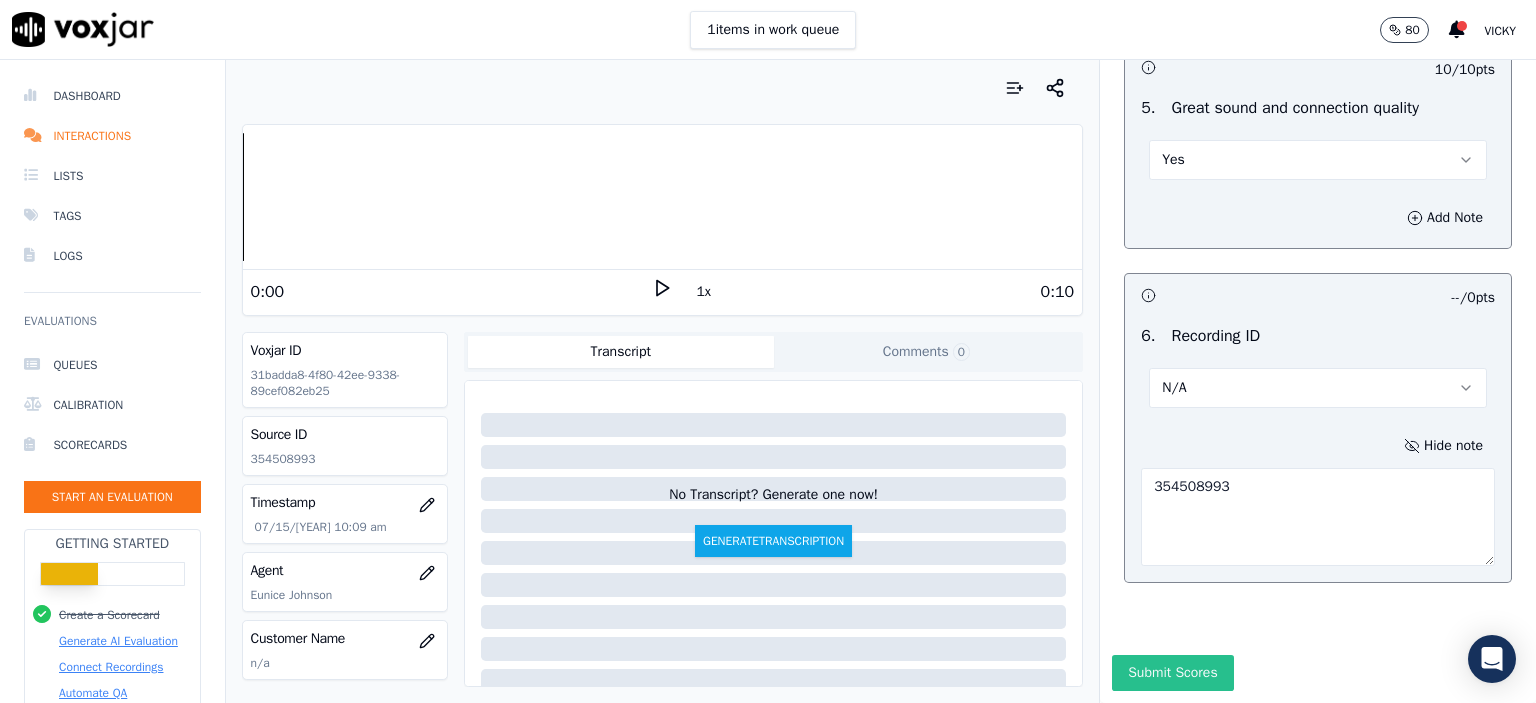 scroll, scrollTop: 3360, scrollLeft: 0, axis: vertical 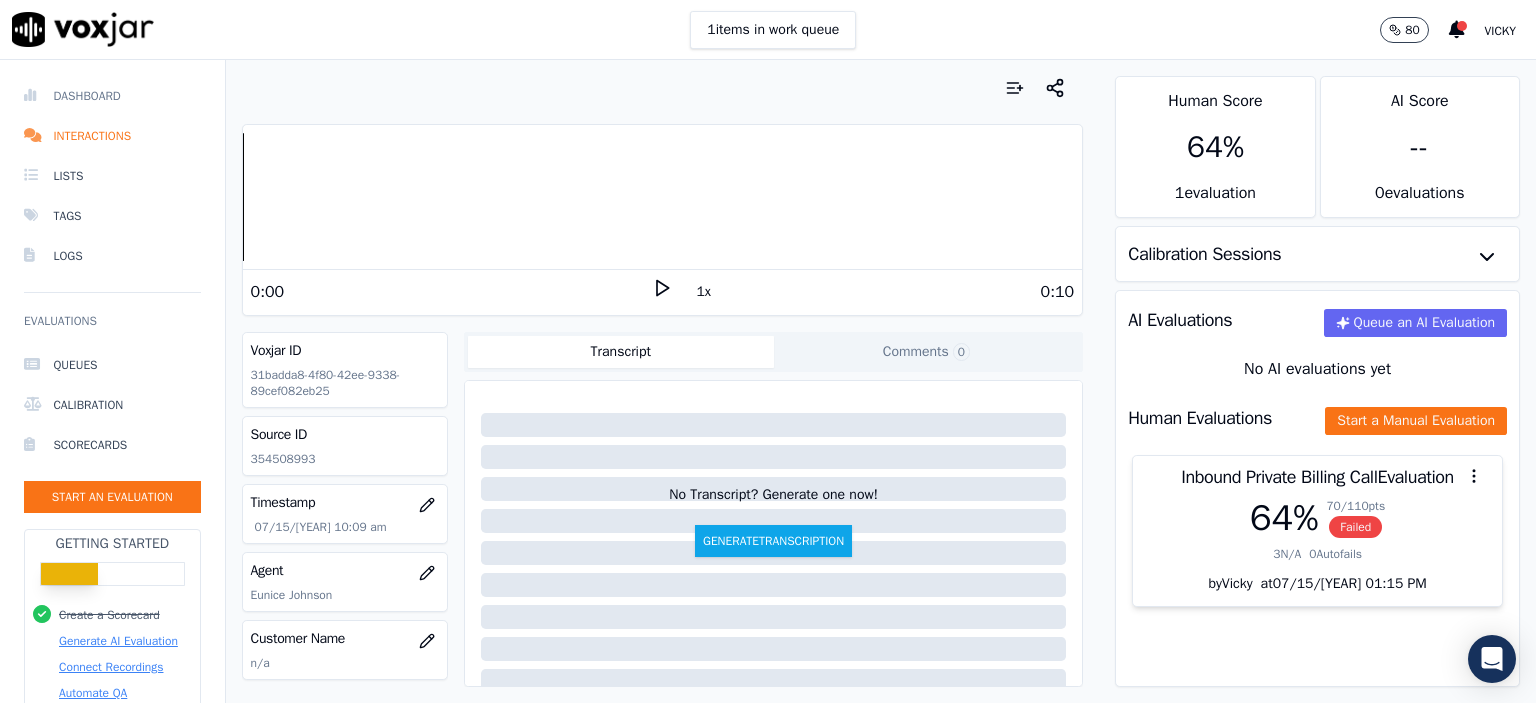 click on "Dashboard" at bounding box center [112, 96] 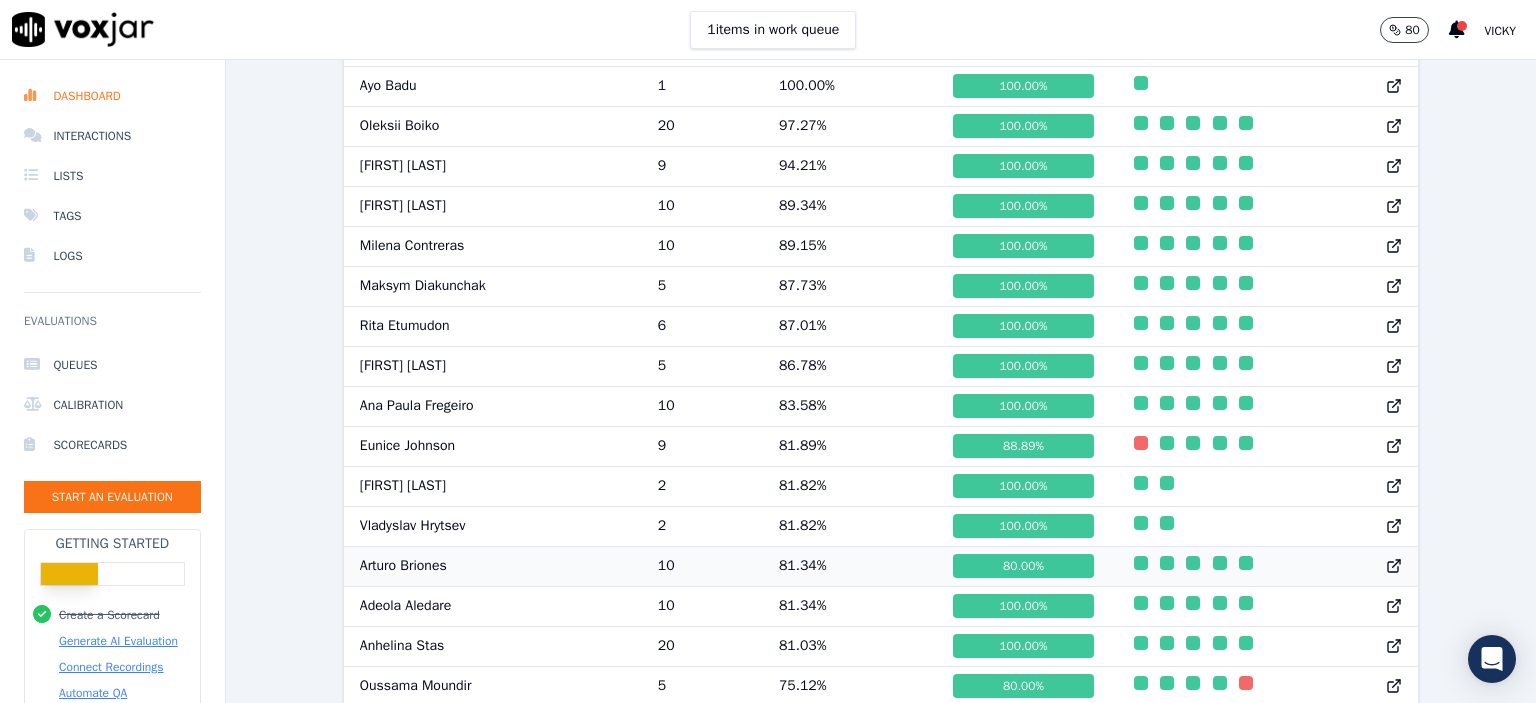 scroll, scrollTop: 1098, scrollLeft: 0, axis: vertical 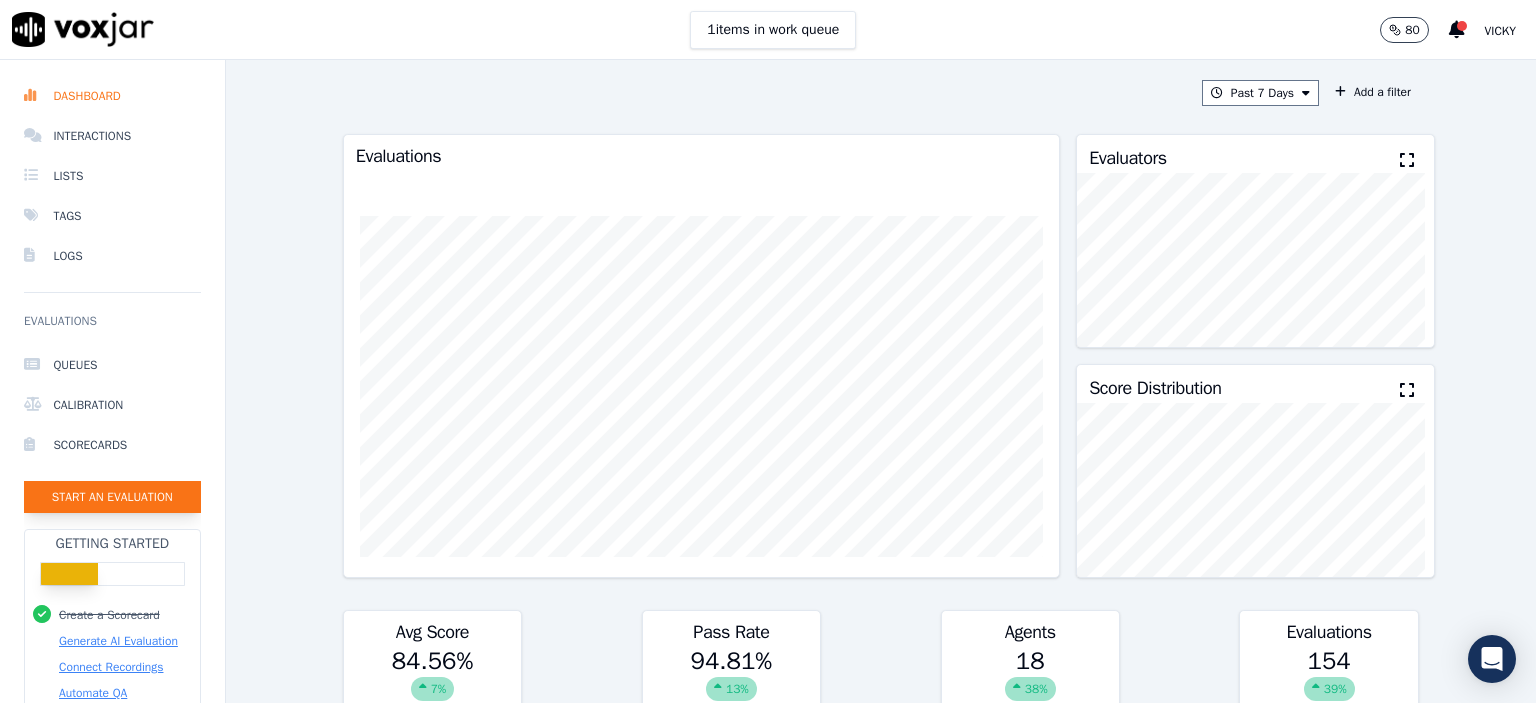 click on "Start an Evaluation" 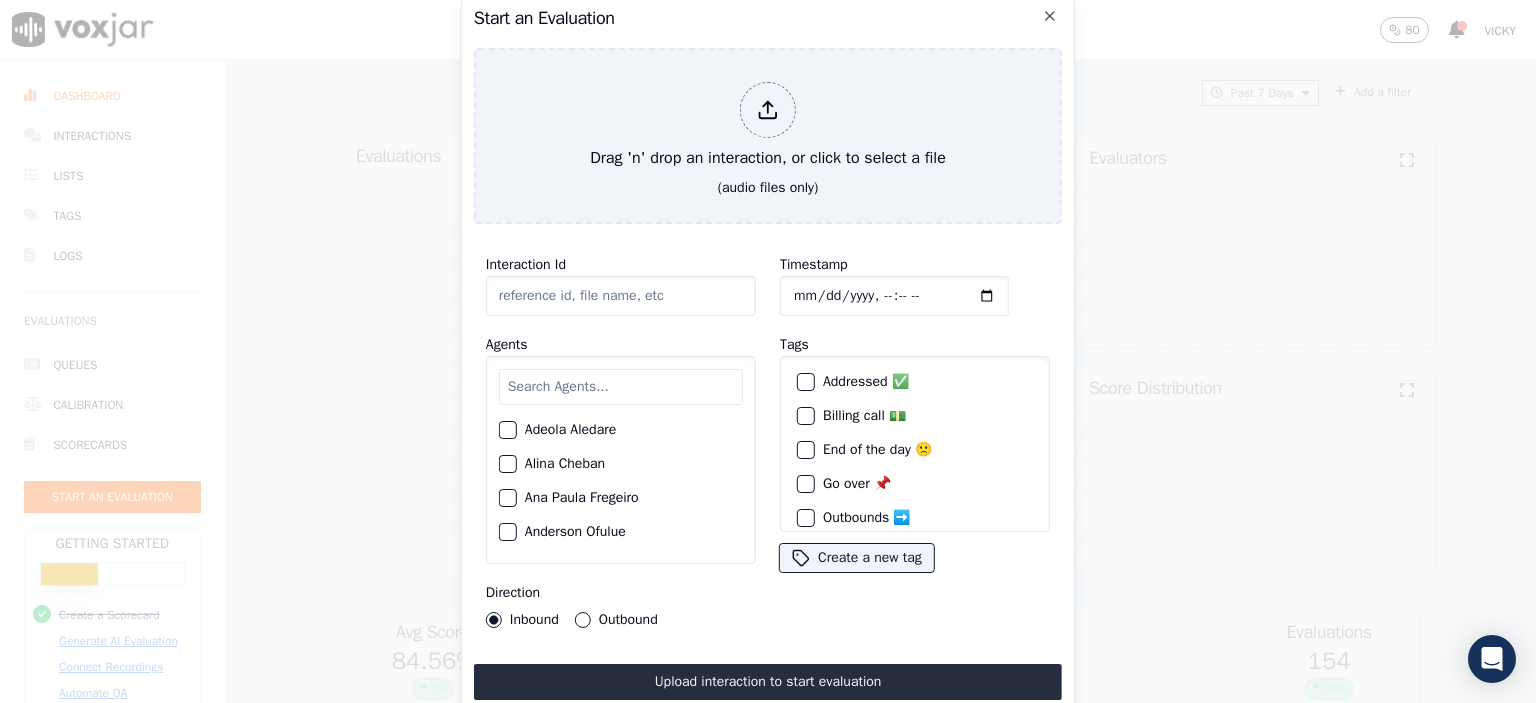 click on "Interaction Id" 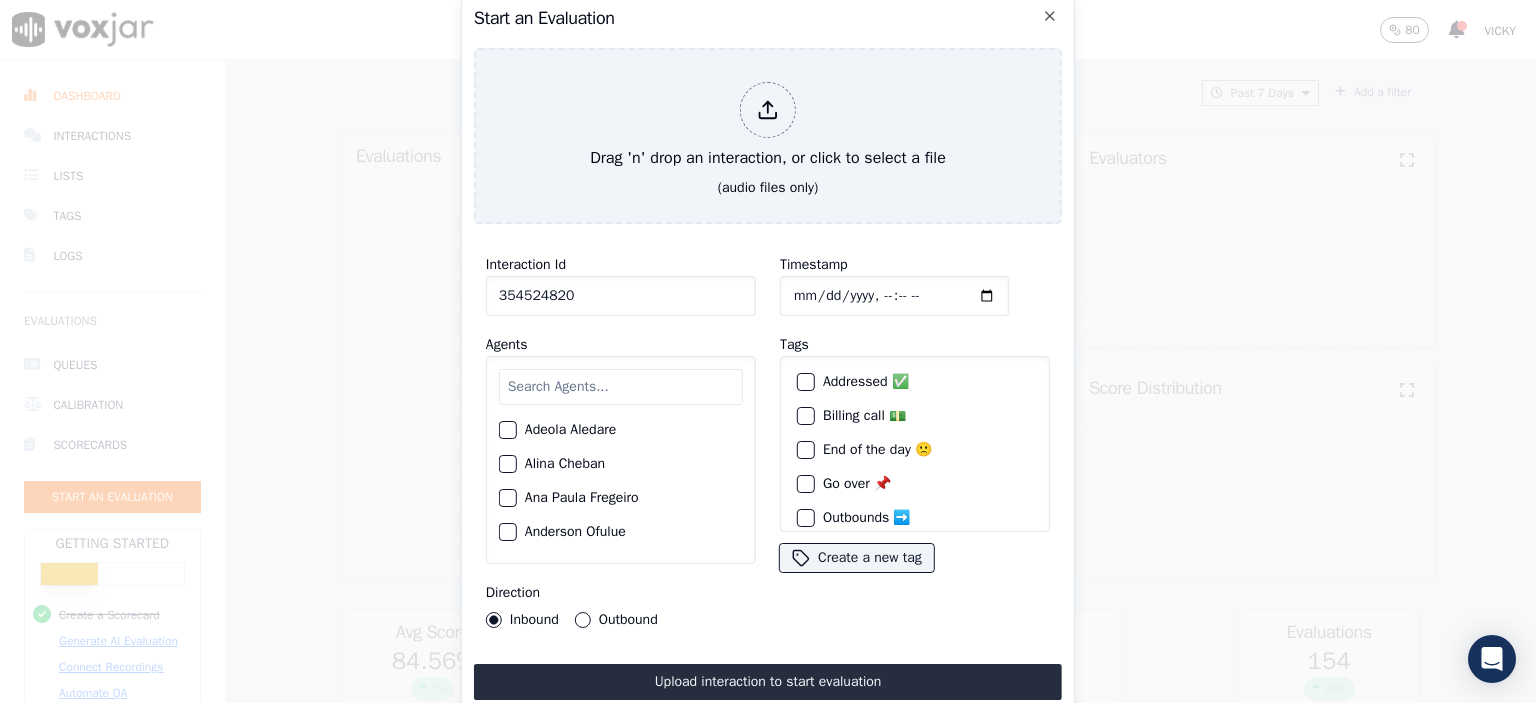 type on "354524820" 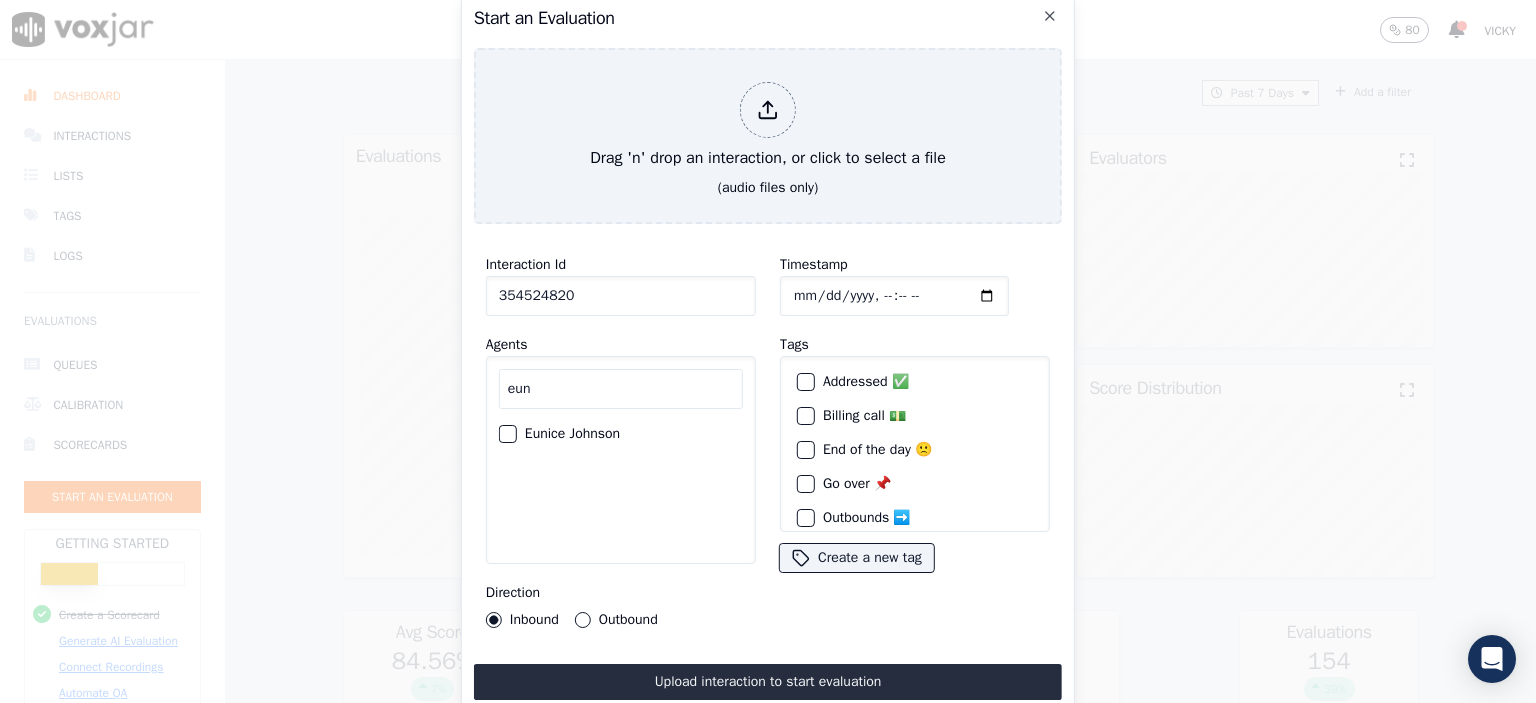type on "eun" 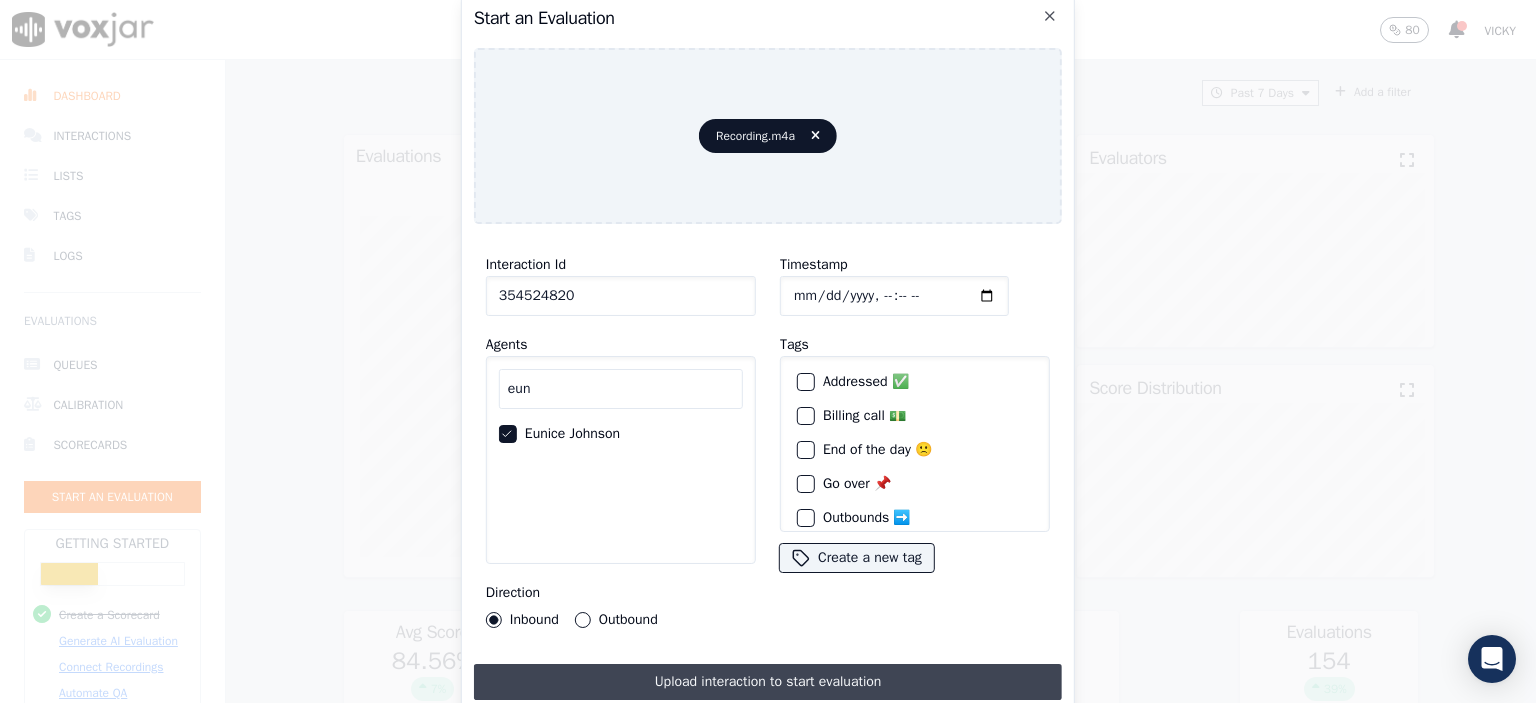 click on "Upload interaction to start evaluation" at bounding box center [768, 682] 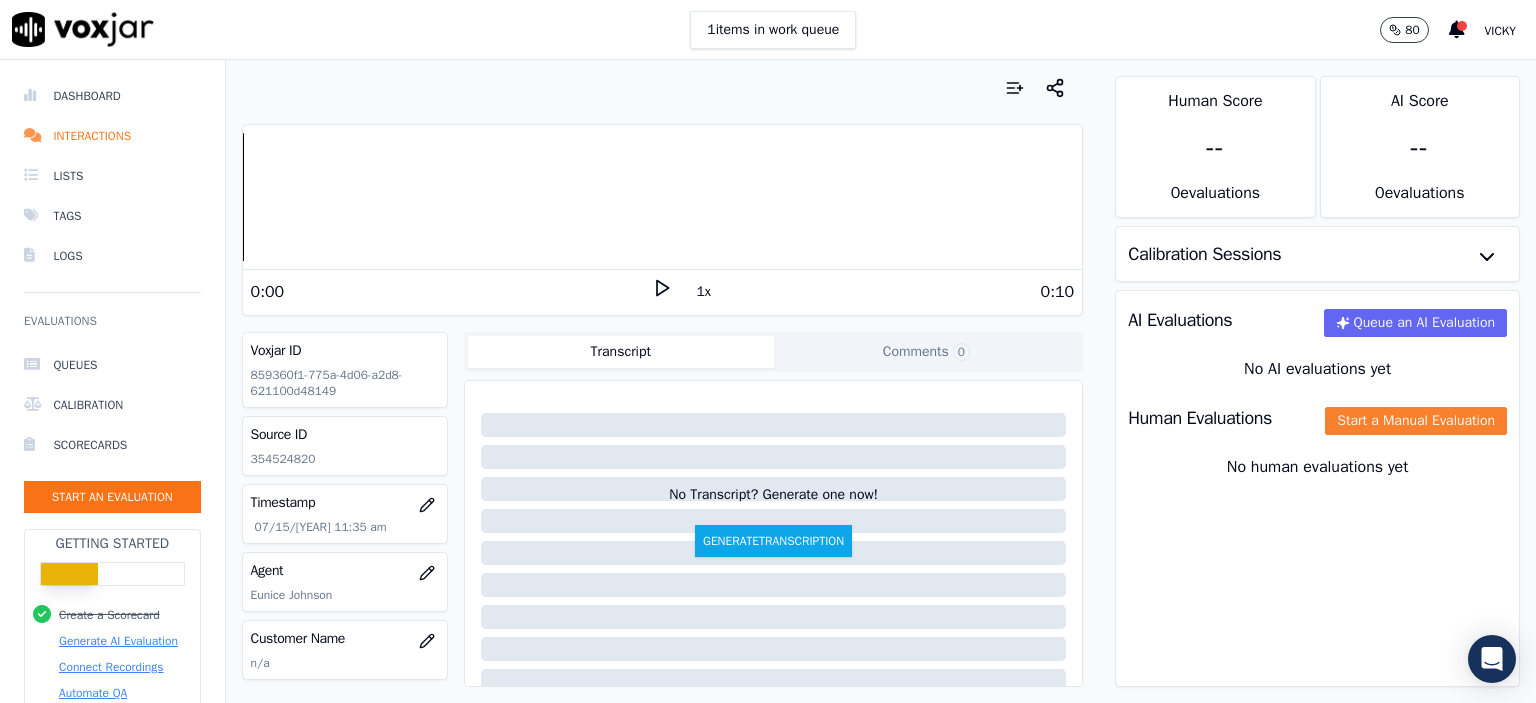 click on "Start a Manual Evaluation" 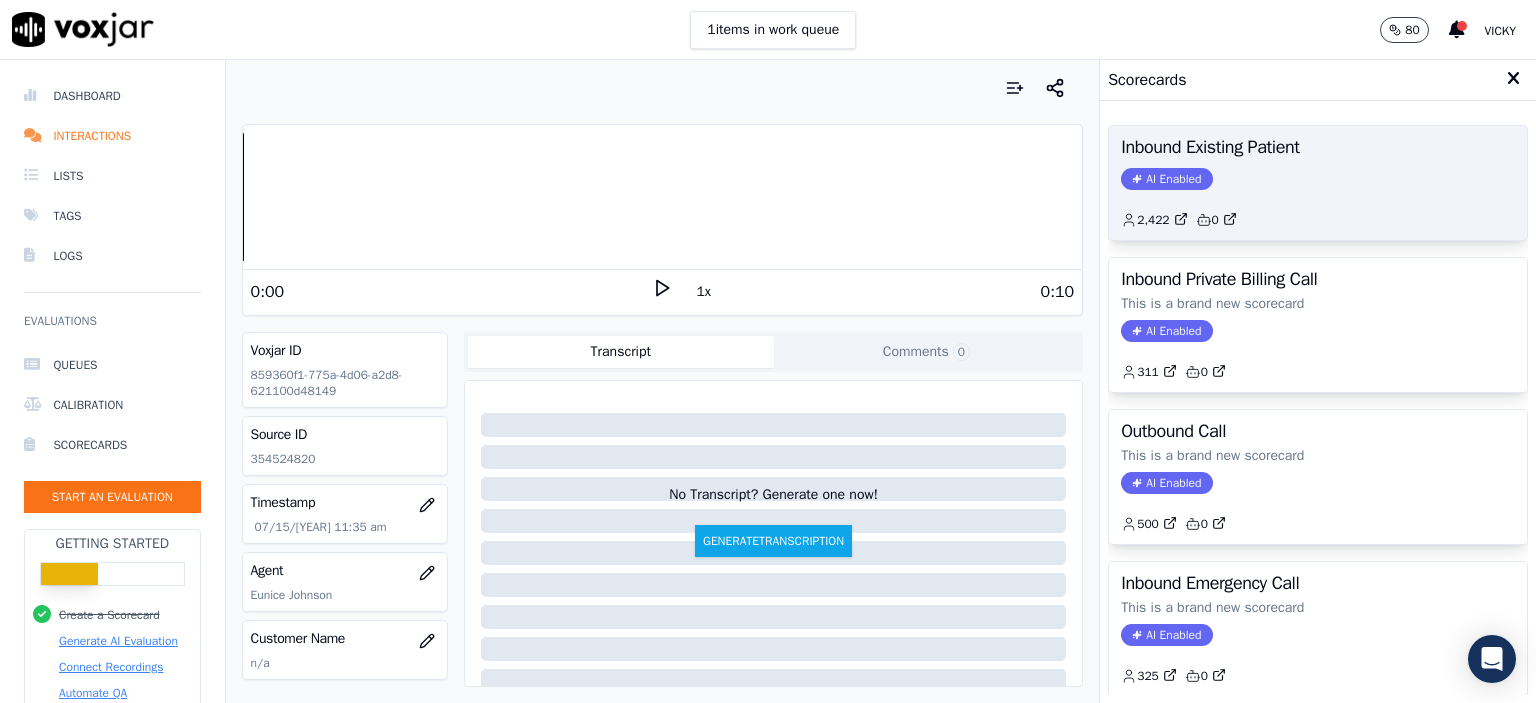 click on "2,422         0" 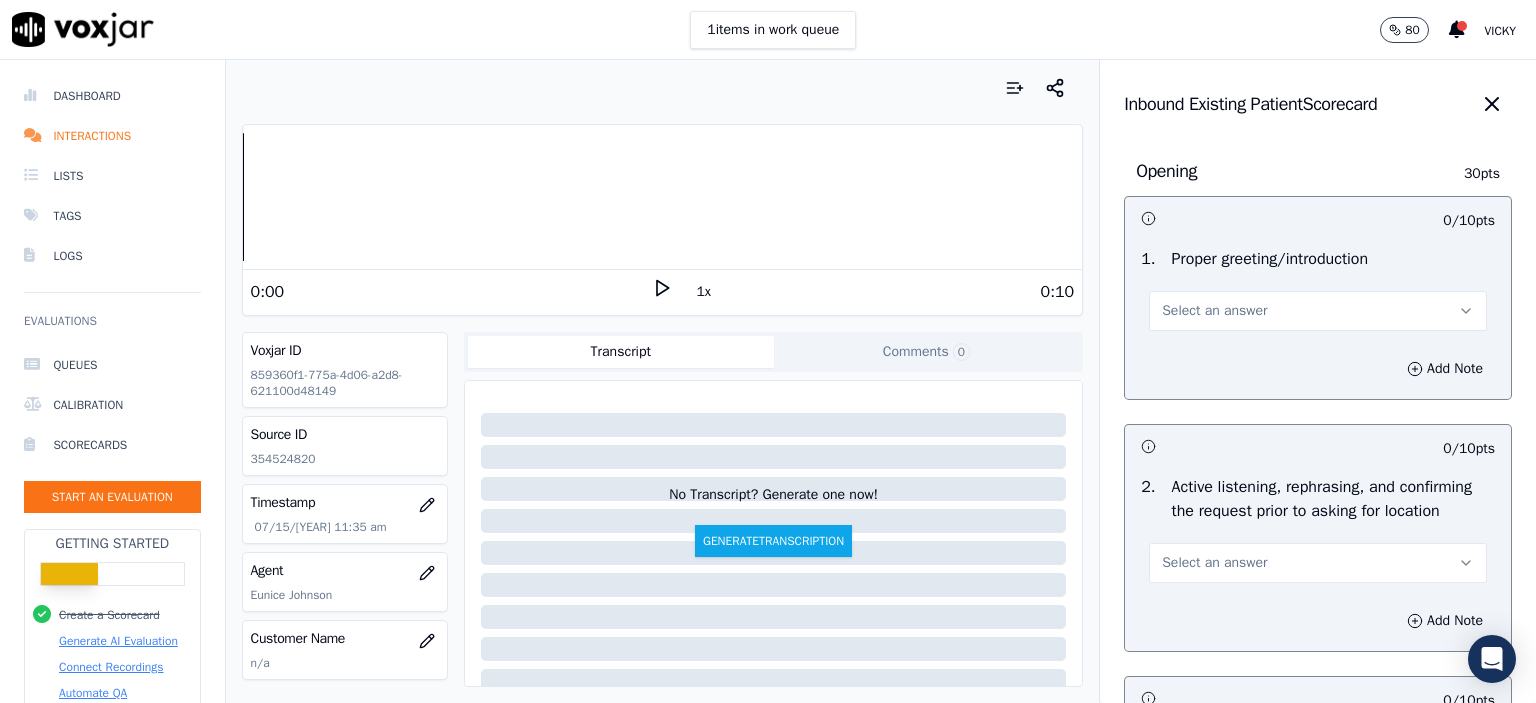 click on "Select an answer" at bounding box center [1318, 311] 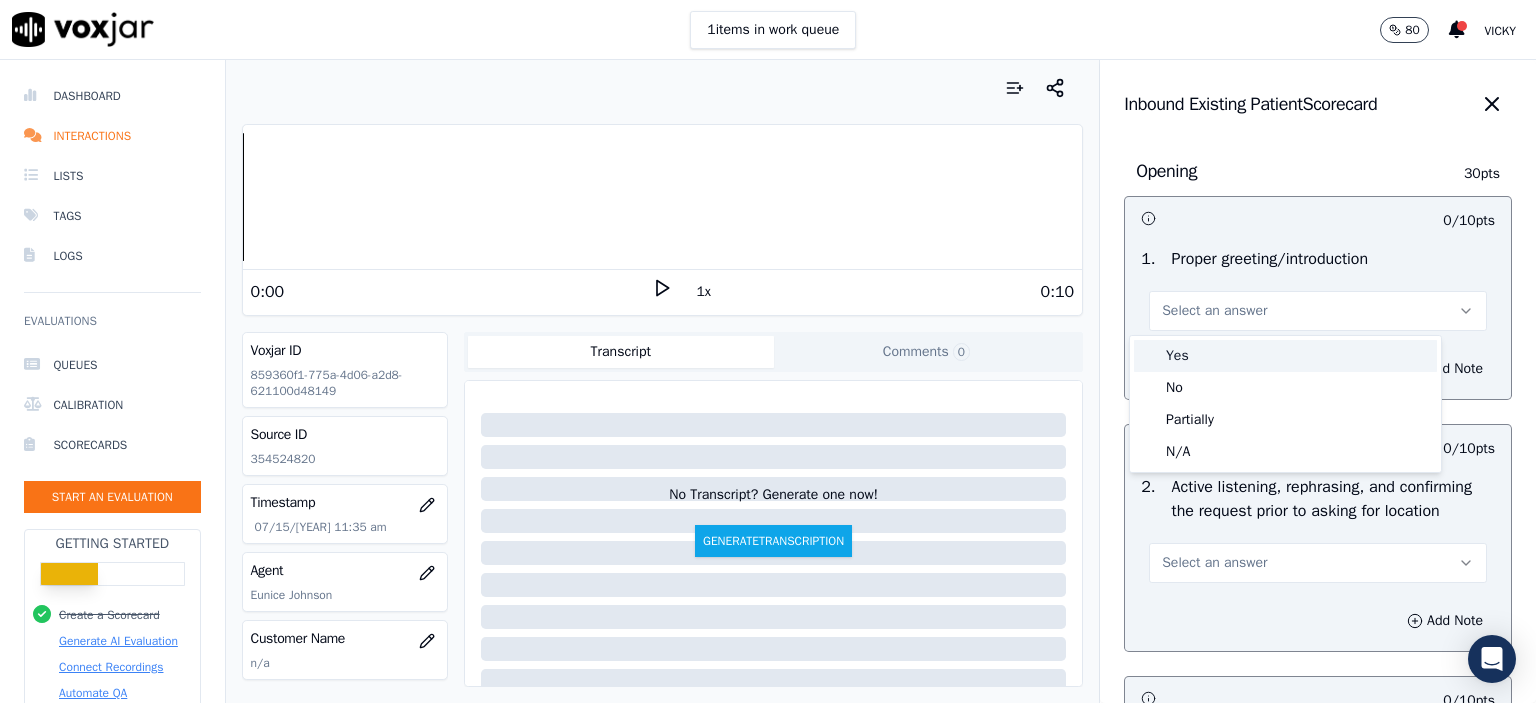 click on "Yes" at bounding box center (1285, 356) 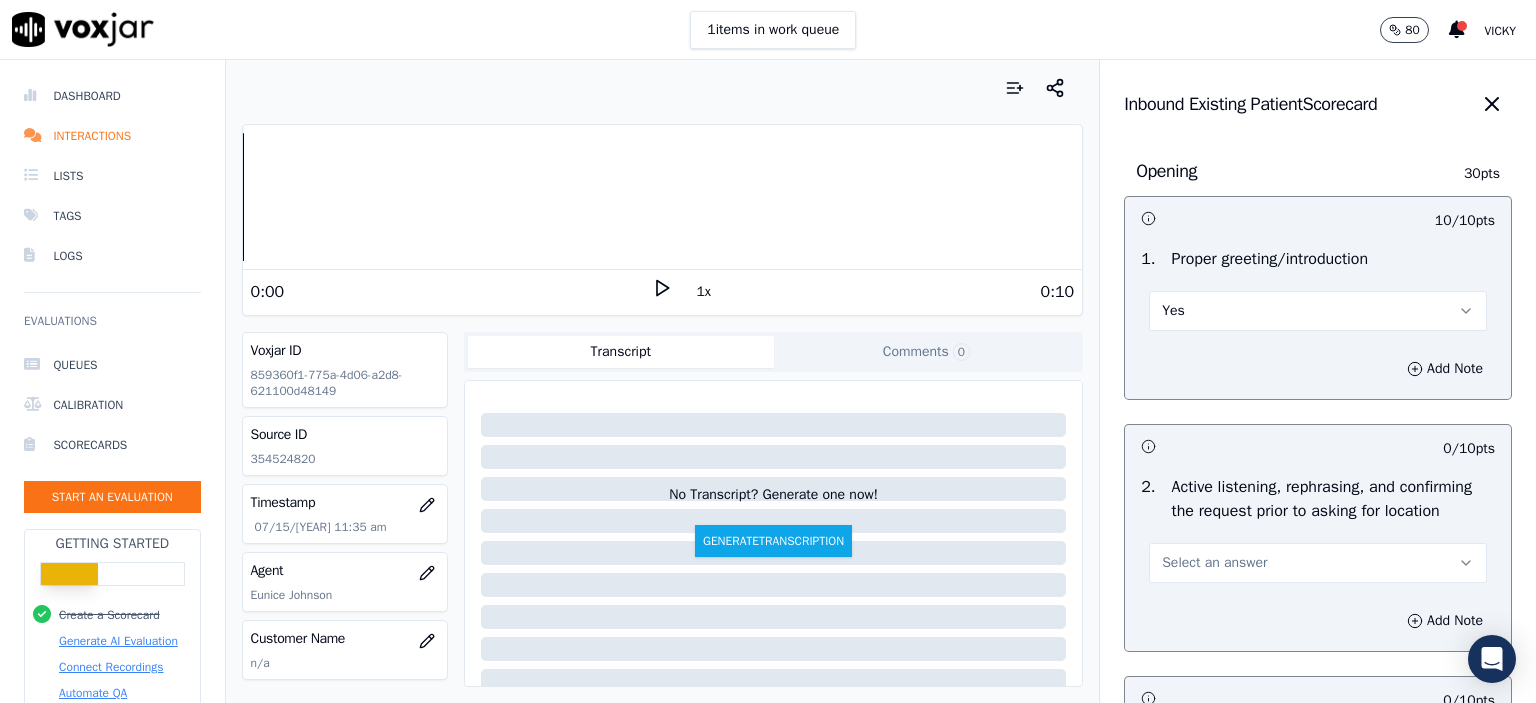 click on "Select an answer" at bounding box center (1214, 563) 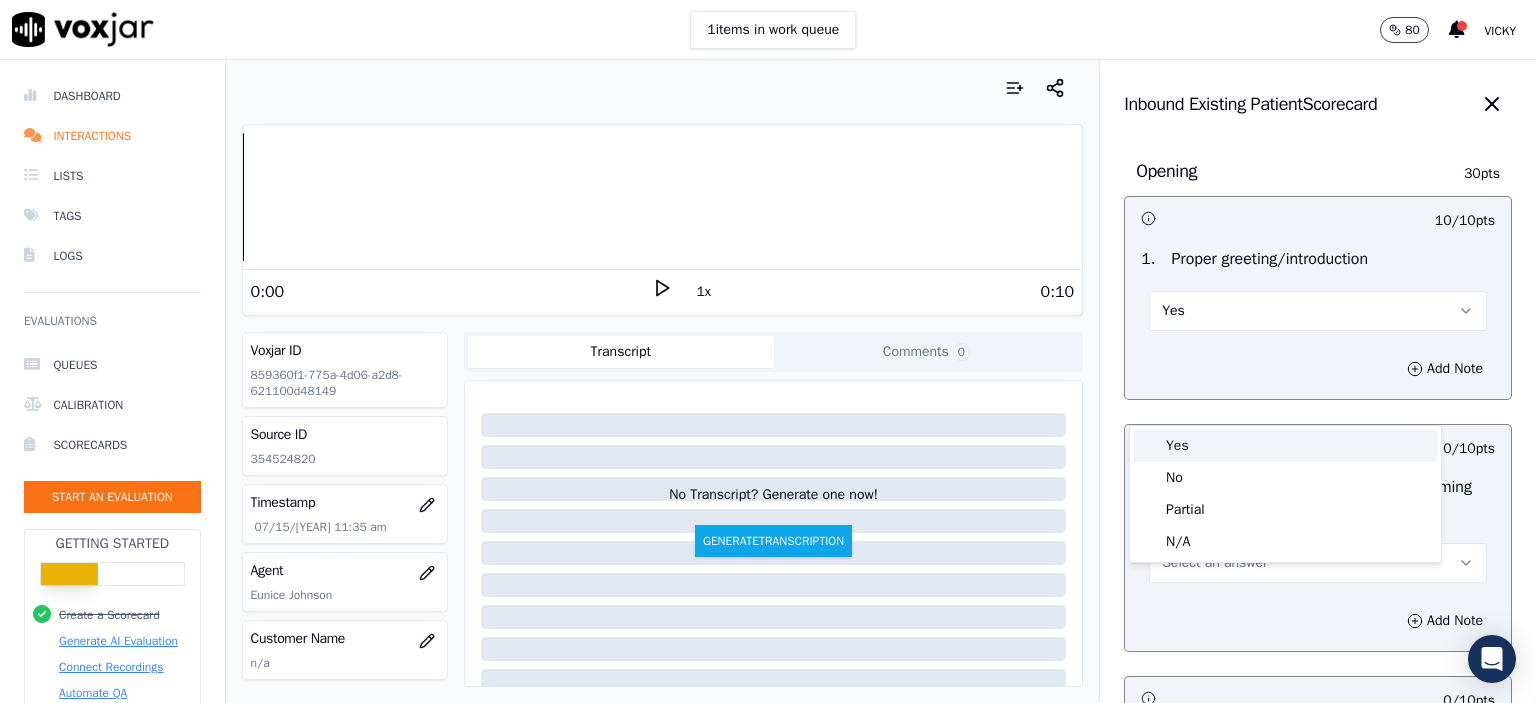 click on "Yes" at bounding box center [1285, 446] 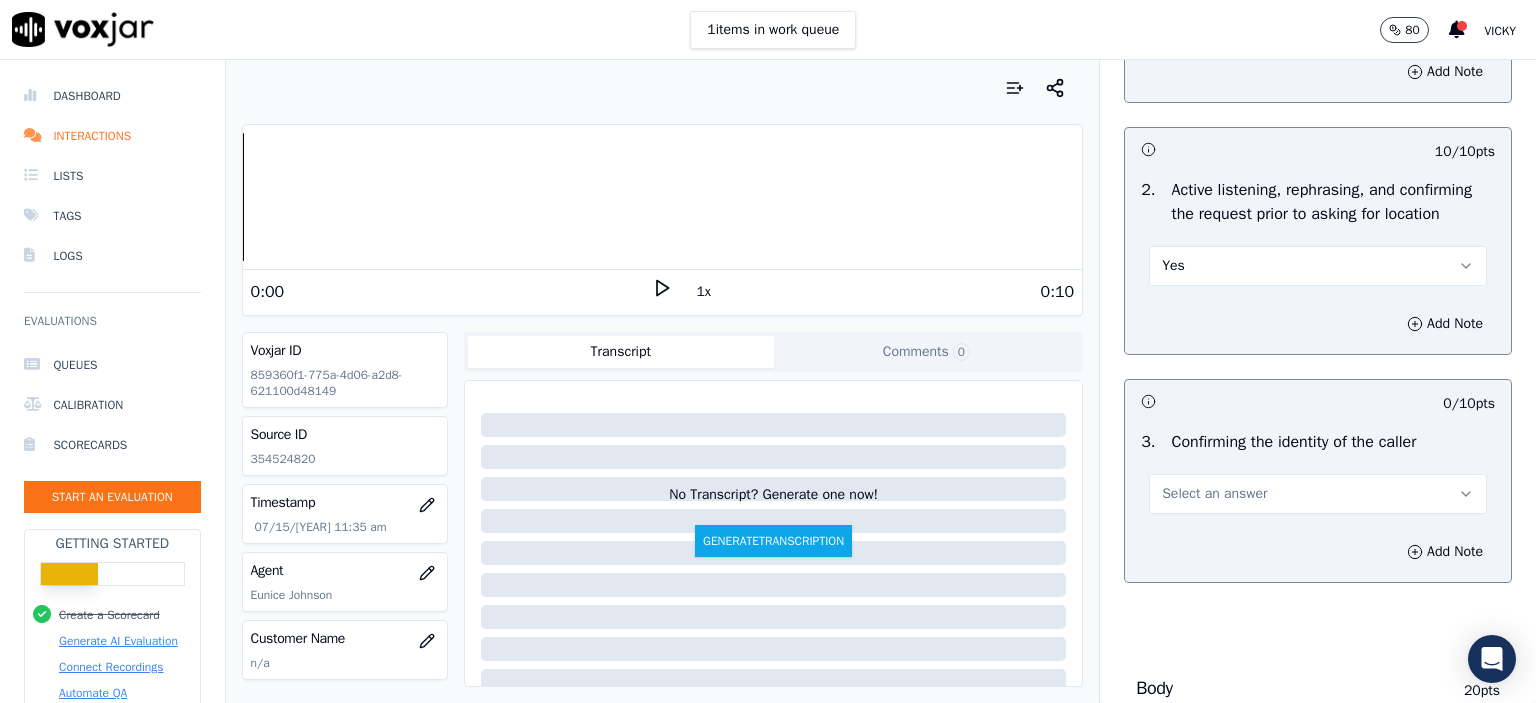 scroll, scrollTop: 300, scrollLeft: 0, axis: vertical 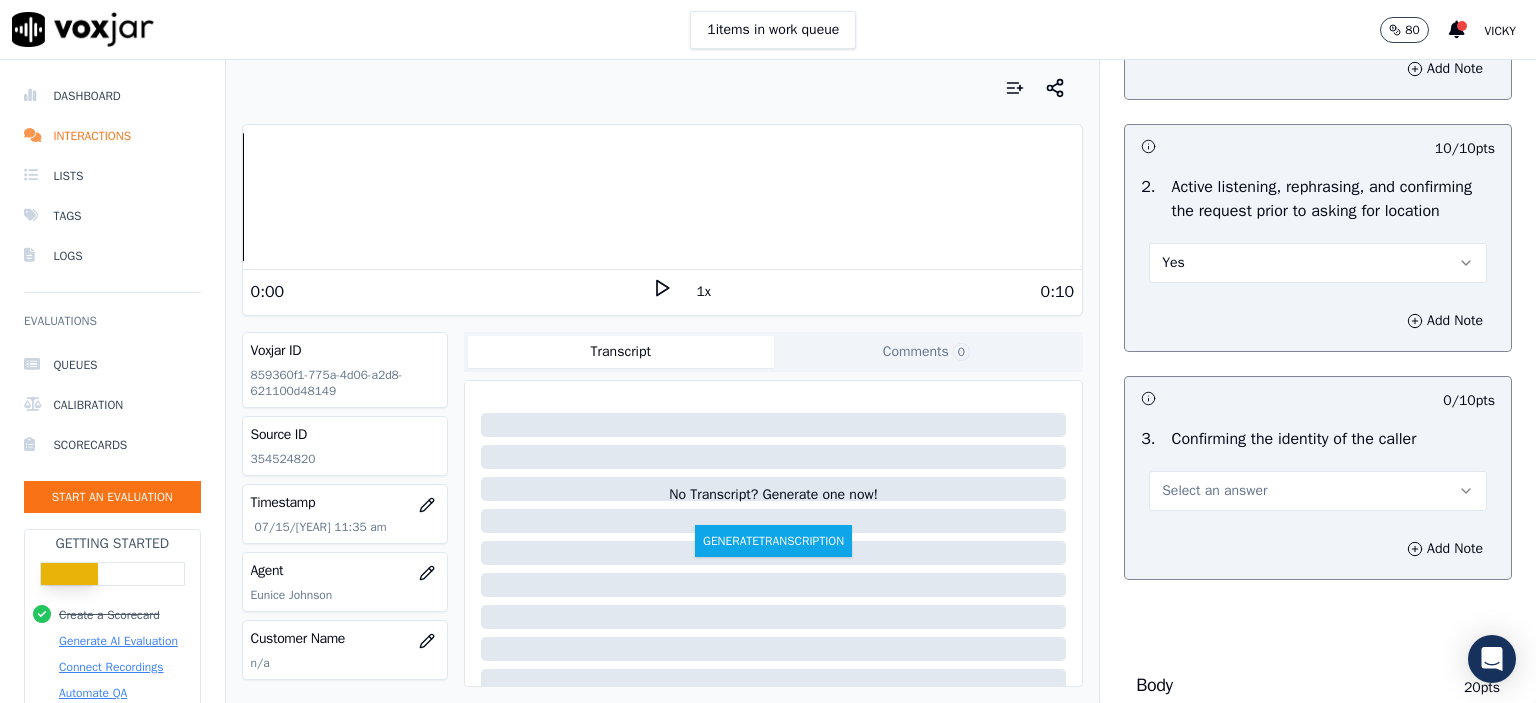 click on "Select an answer" at bounding box center (1318, 491) 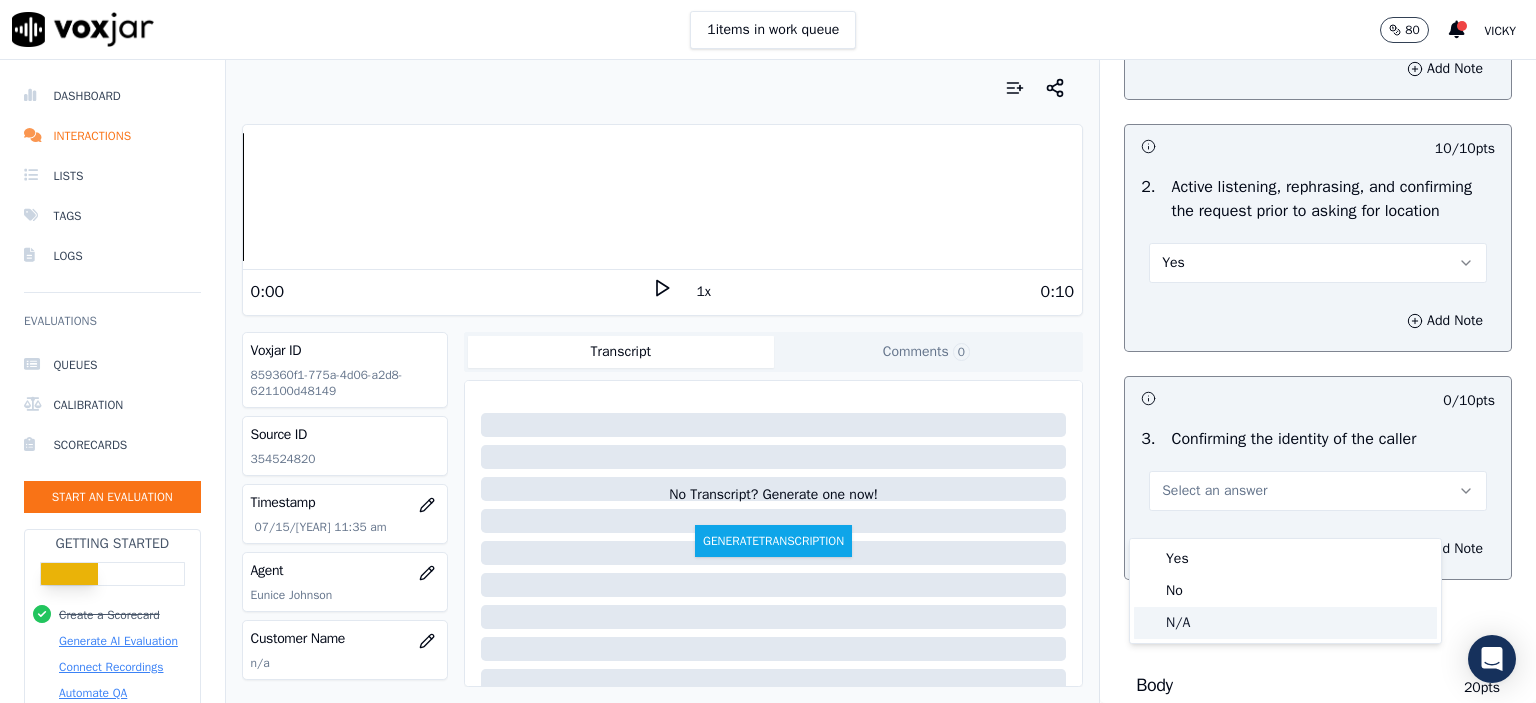 click on "N/A" 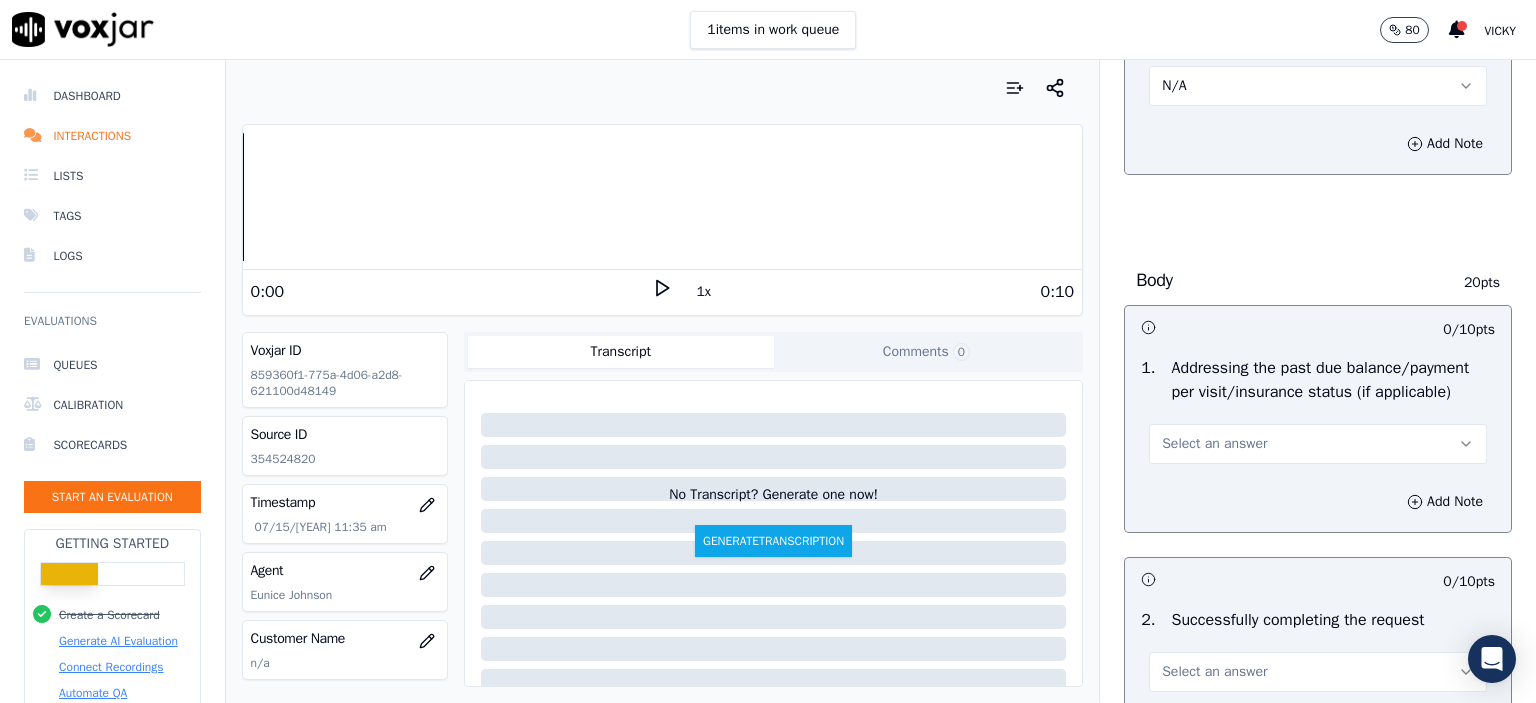 scroll, scrollTop: 800, scrollLeft: 0, axis: vertical 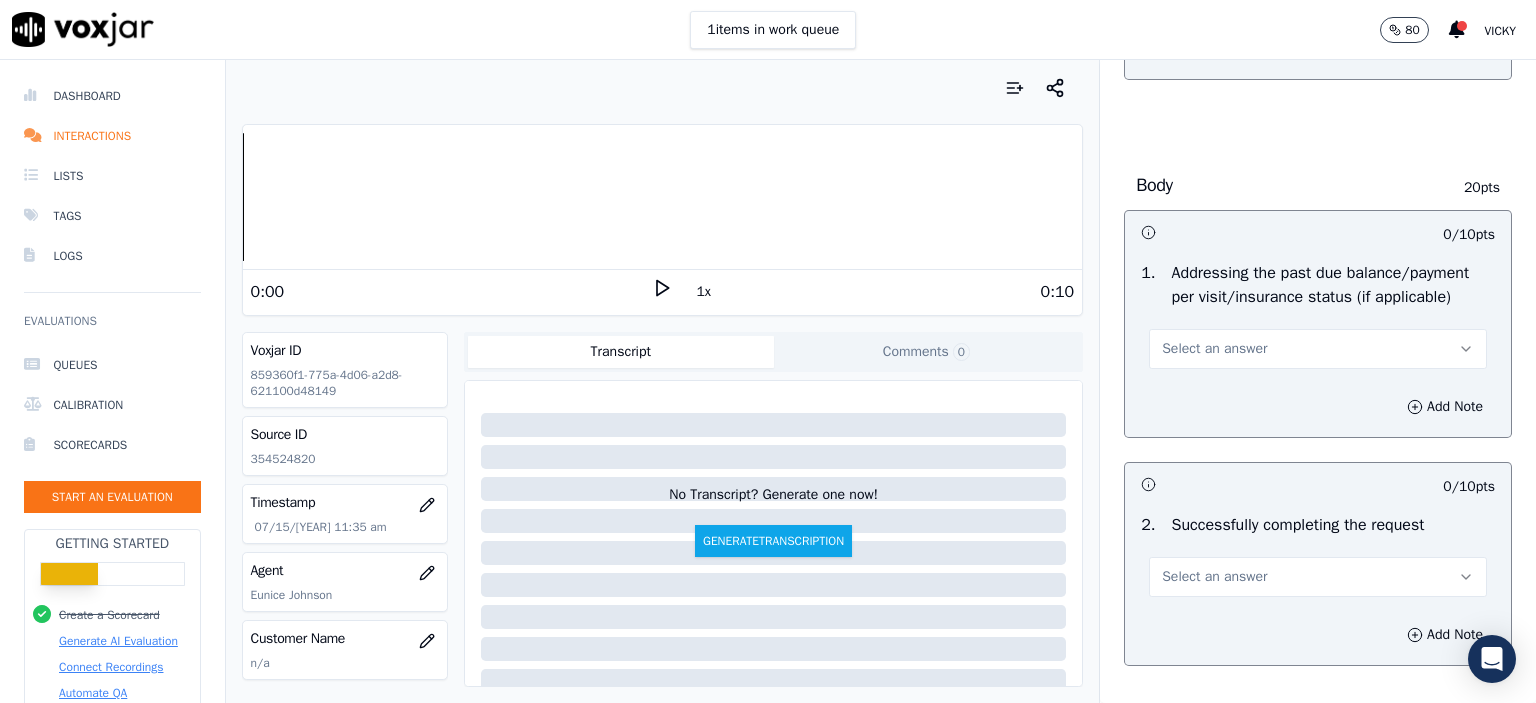 click on "Select an answer" at bounding box center [1318, 349] 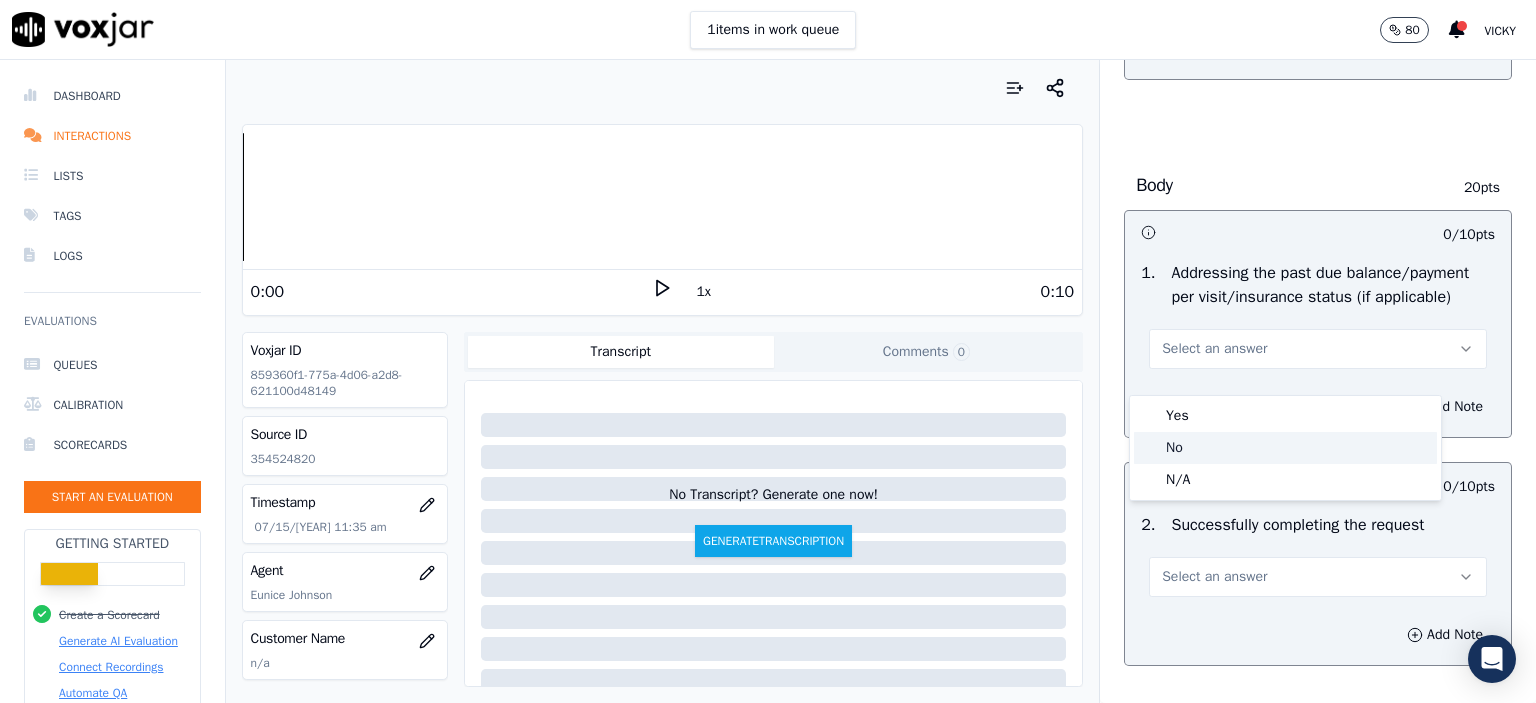 click on "No" 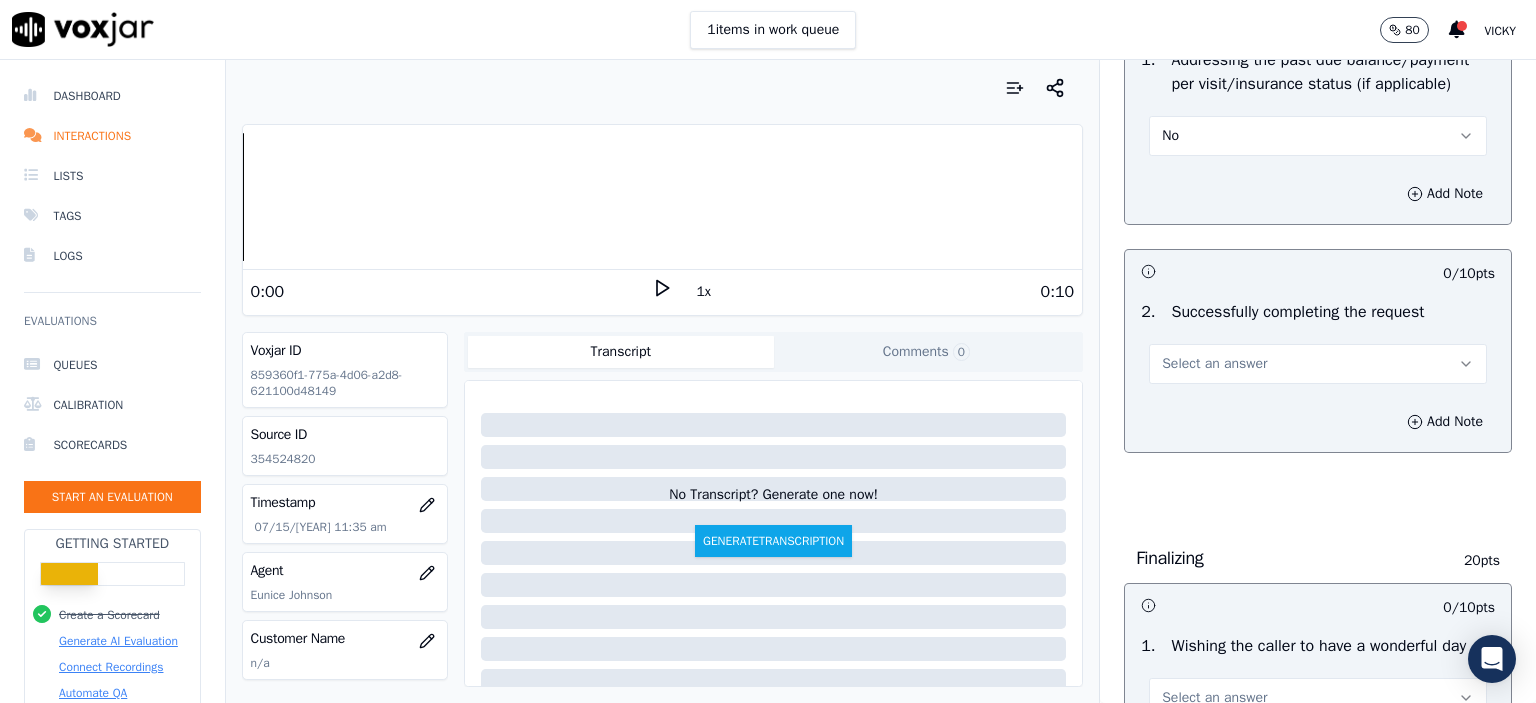 scroll, scrollTop: 1100, scrollLeft: 0, axis: vertical 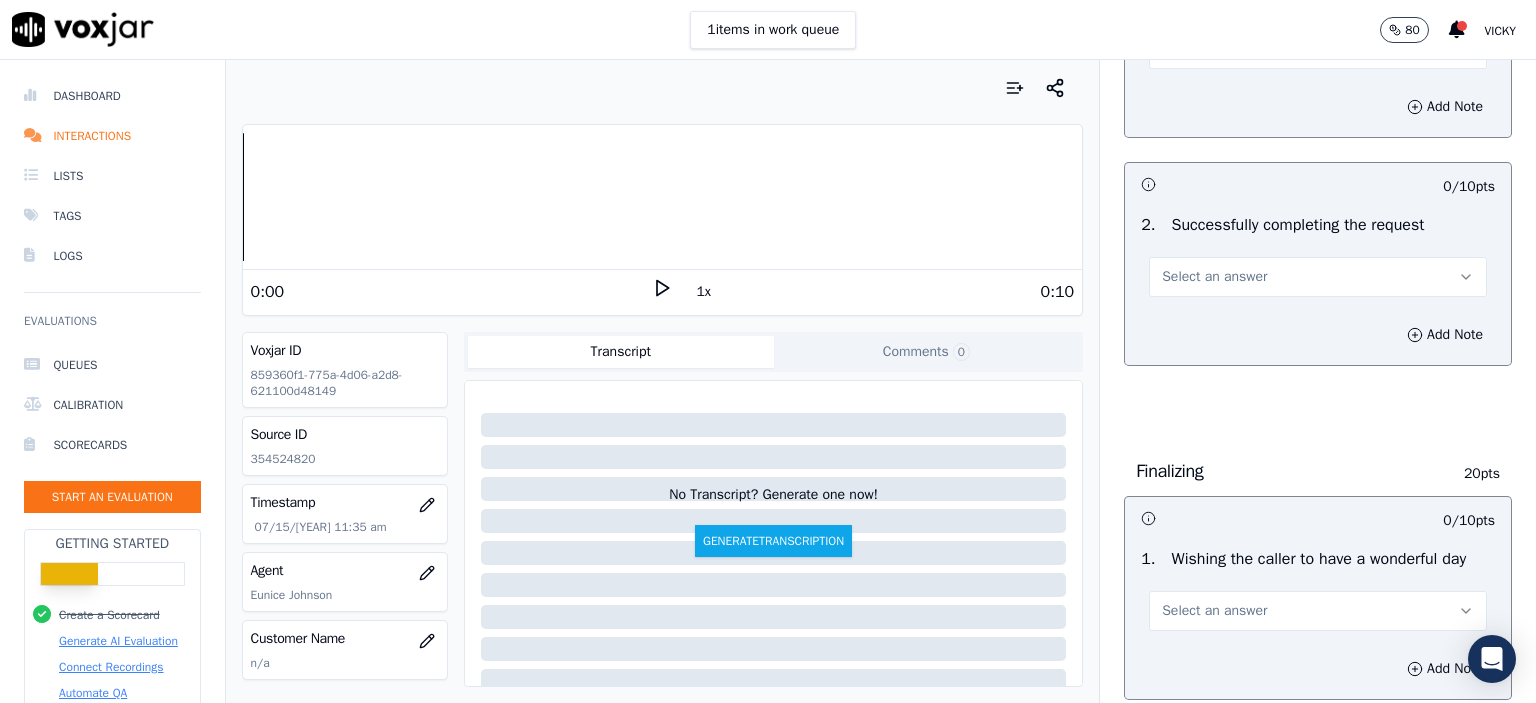 click on "Select an answer" at bounding box center [1318, 277] 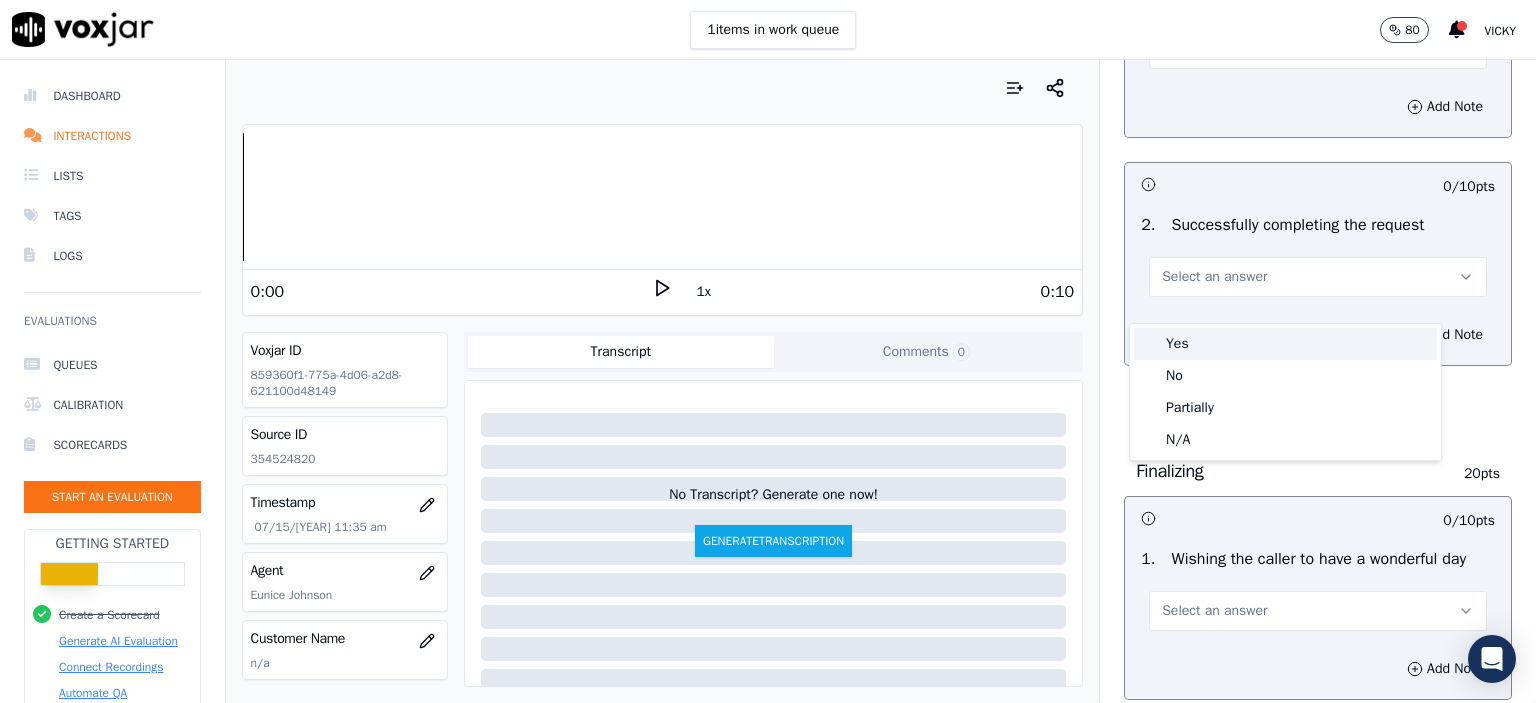 click on "Yes" at bounding box center (1285, 344) 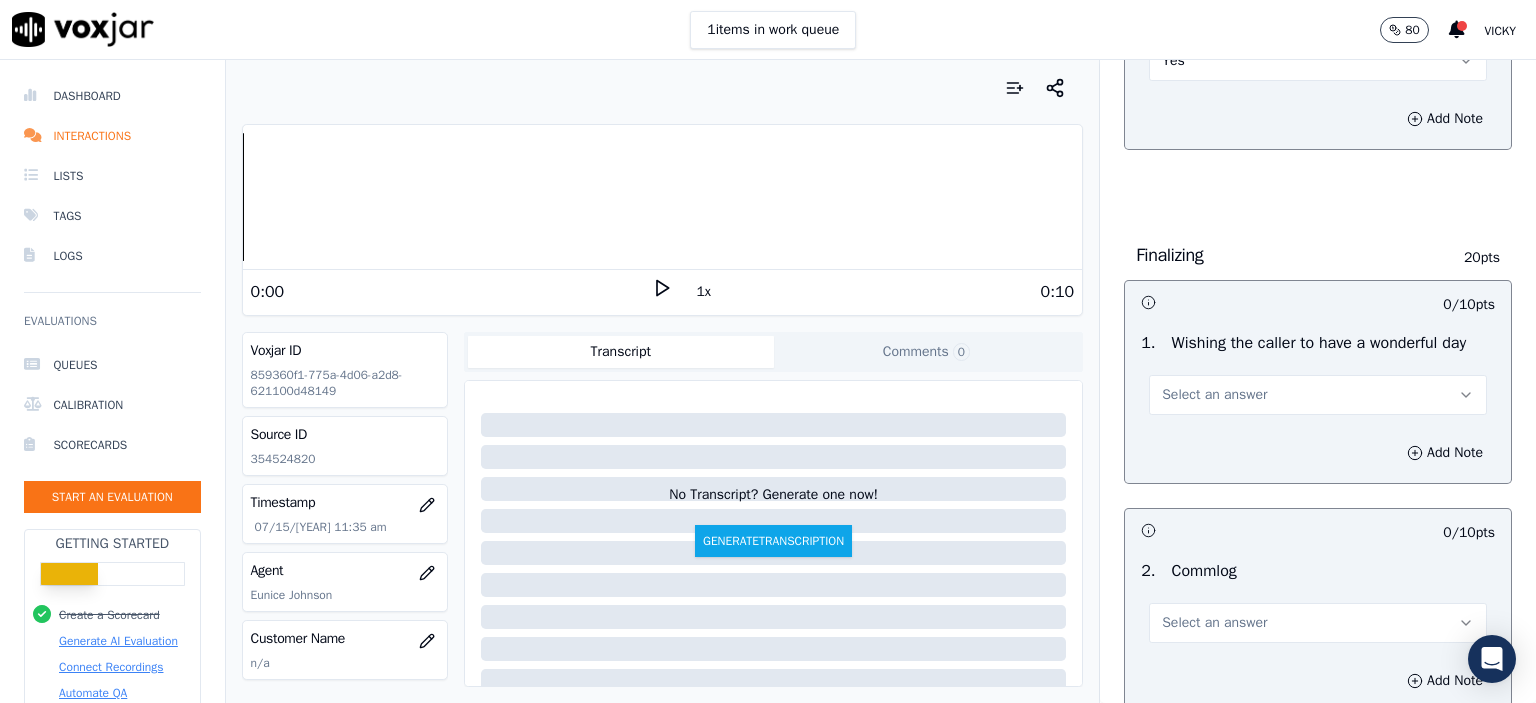 scroll, scrollTop: 1400, scrollLeft: 0, axis: vertical 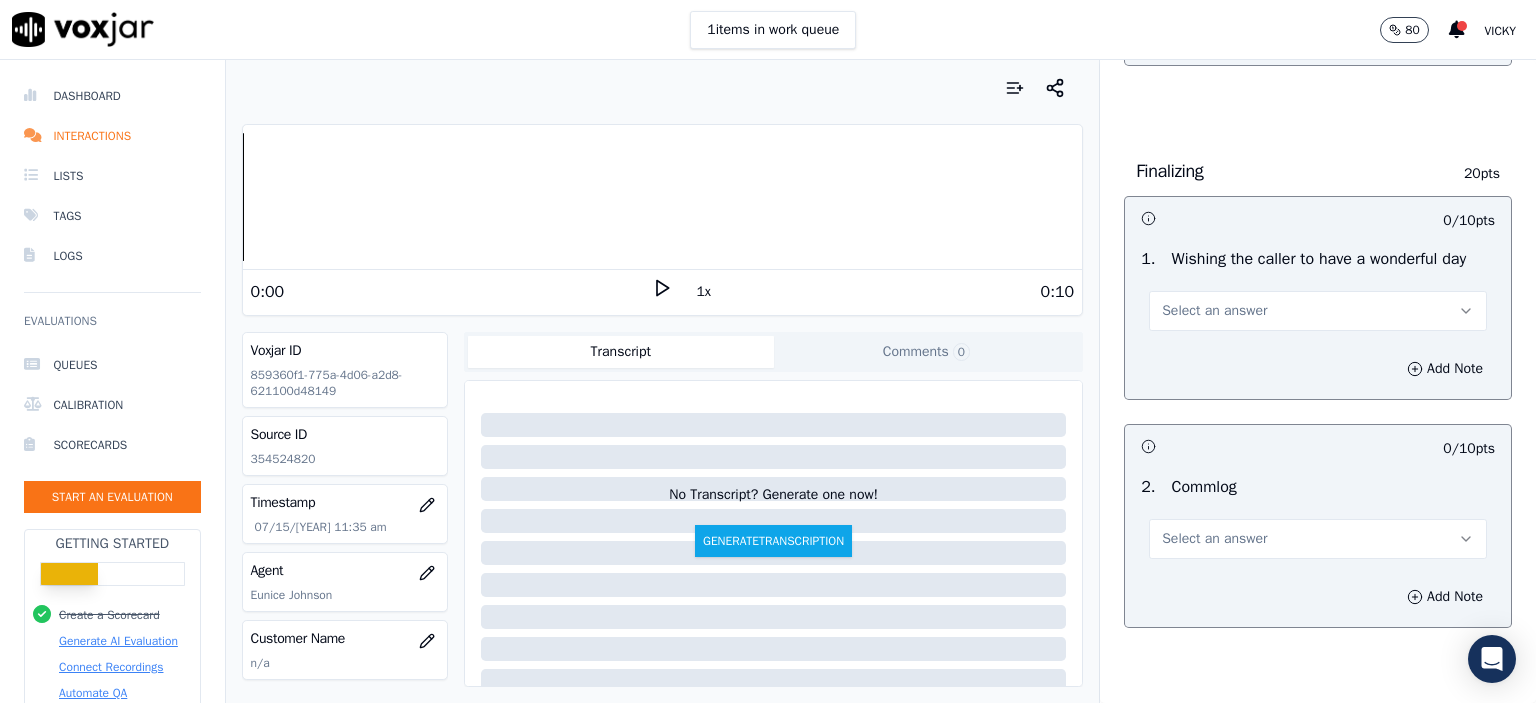 click on "Select an answer" at bounding box center (1318, 311) 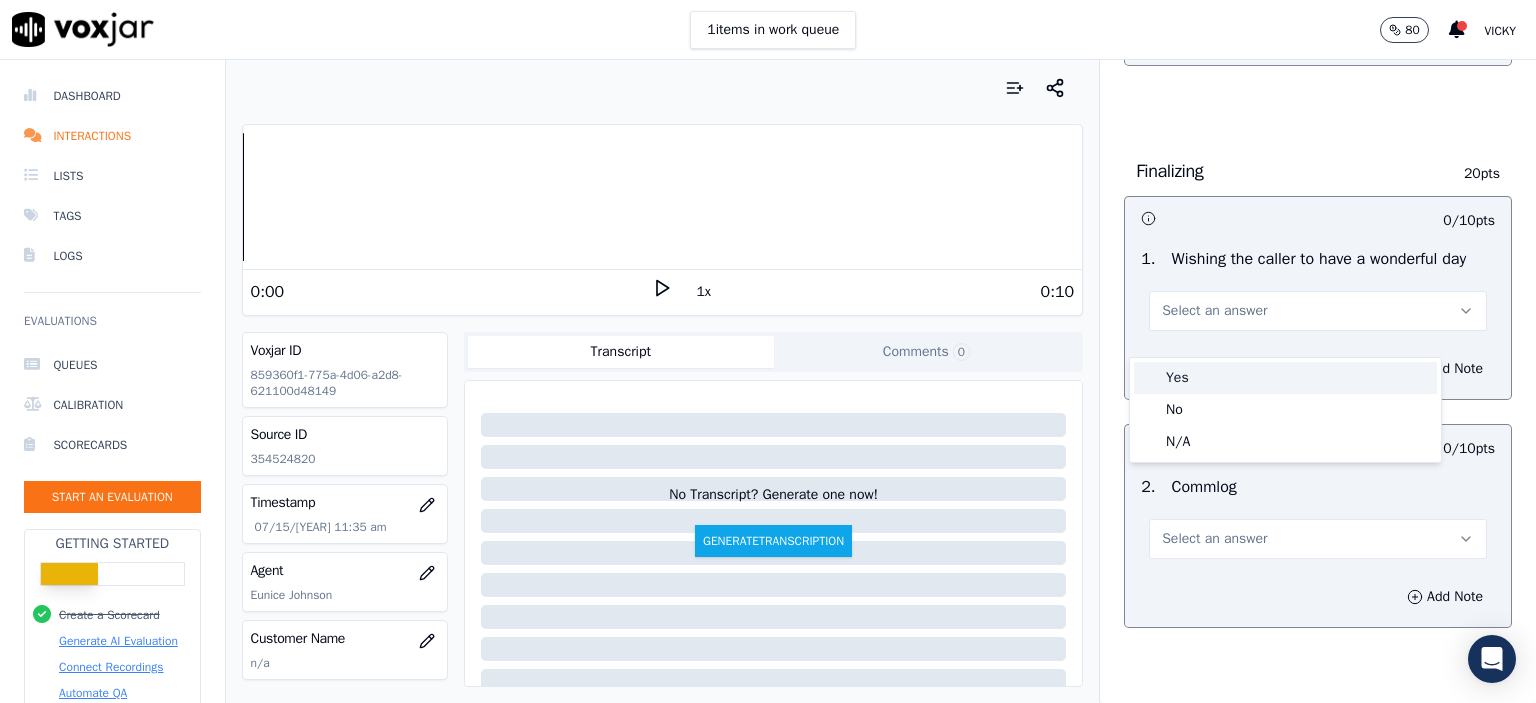 click on "Yes" at bounding box center (1285, 378) 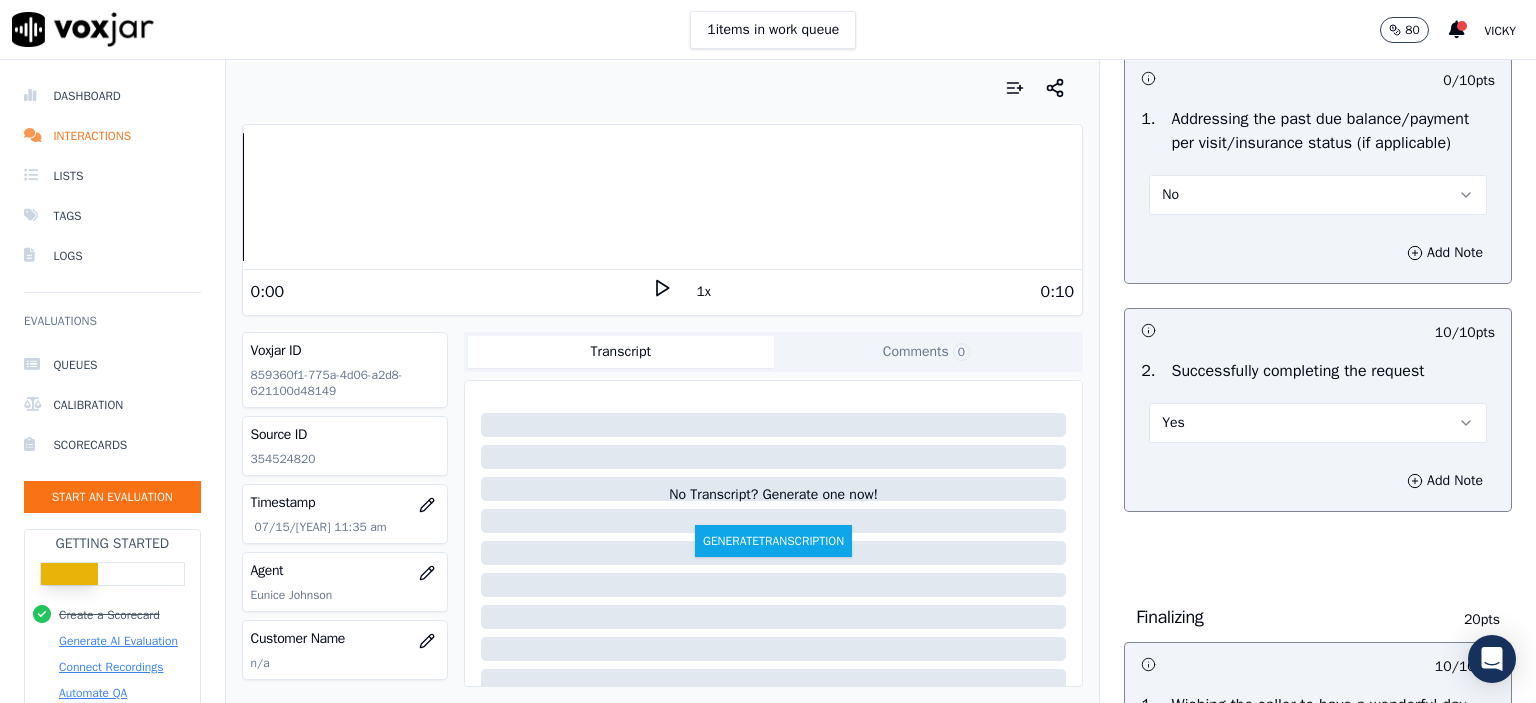 scroll, scrollTop: 900, scrollLeft: 0, axis: vertical 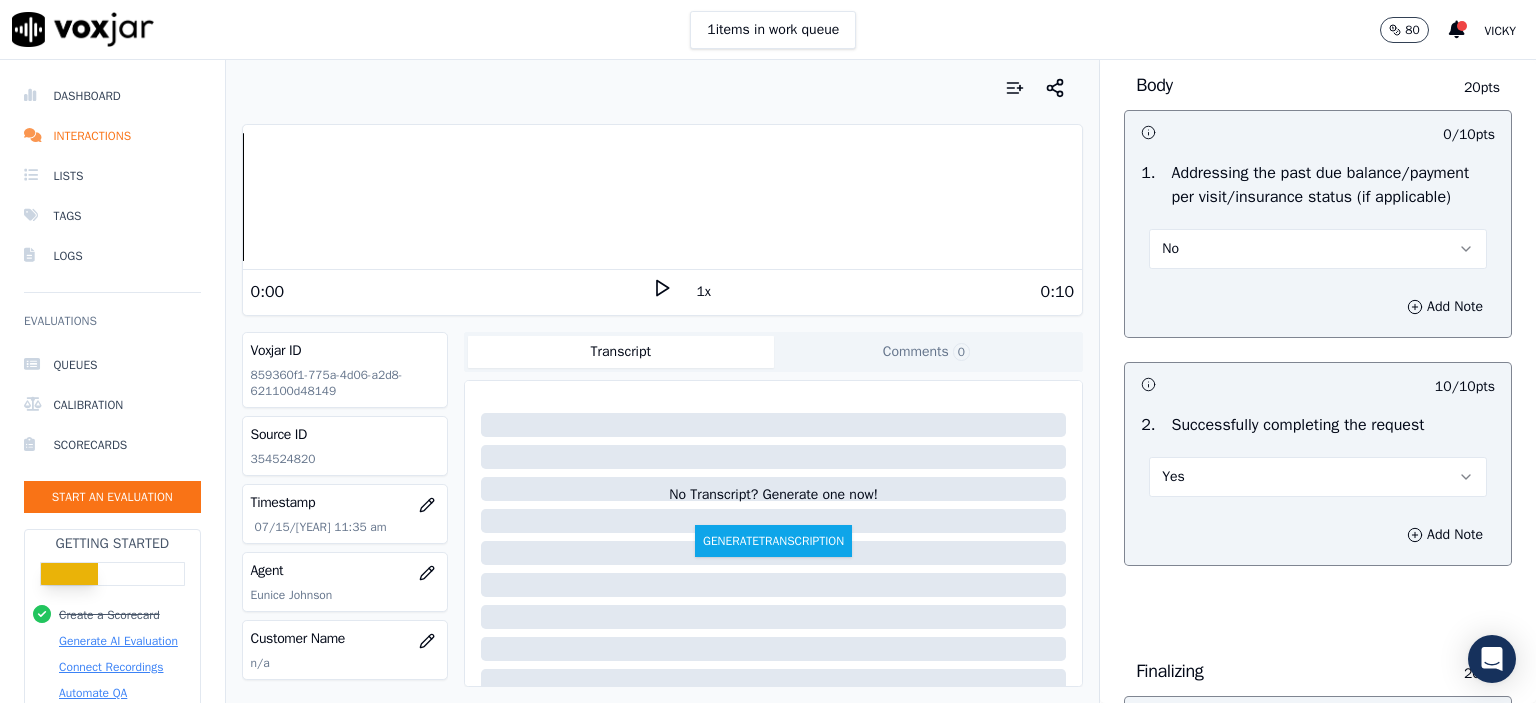 click on "No" at bounding box center [1318, 249] 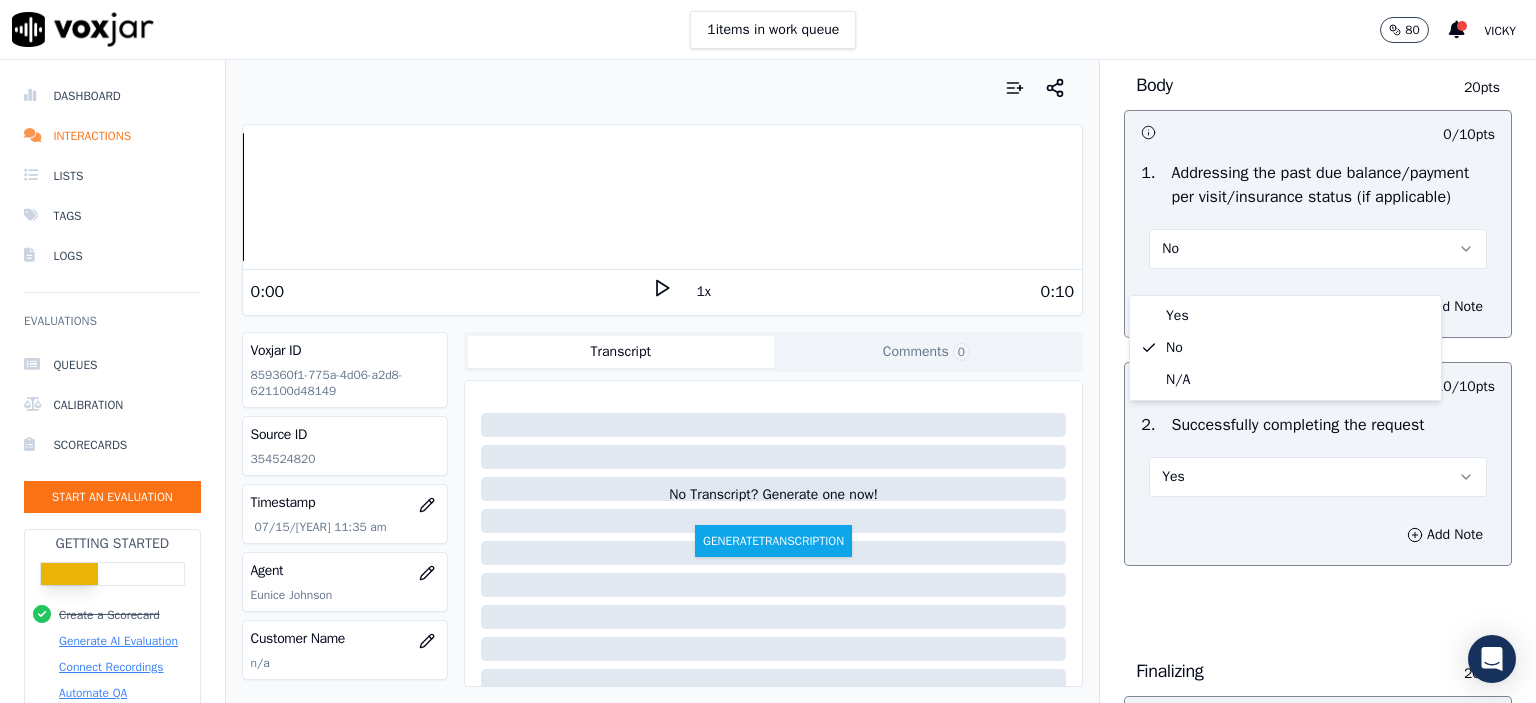 click on "10 / 10  pts     2 .   Successfully completing the request    Yes          Add Note" at bounding box center [1318, 464] 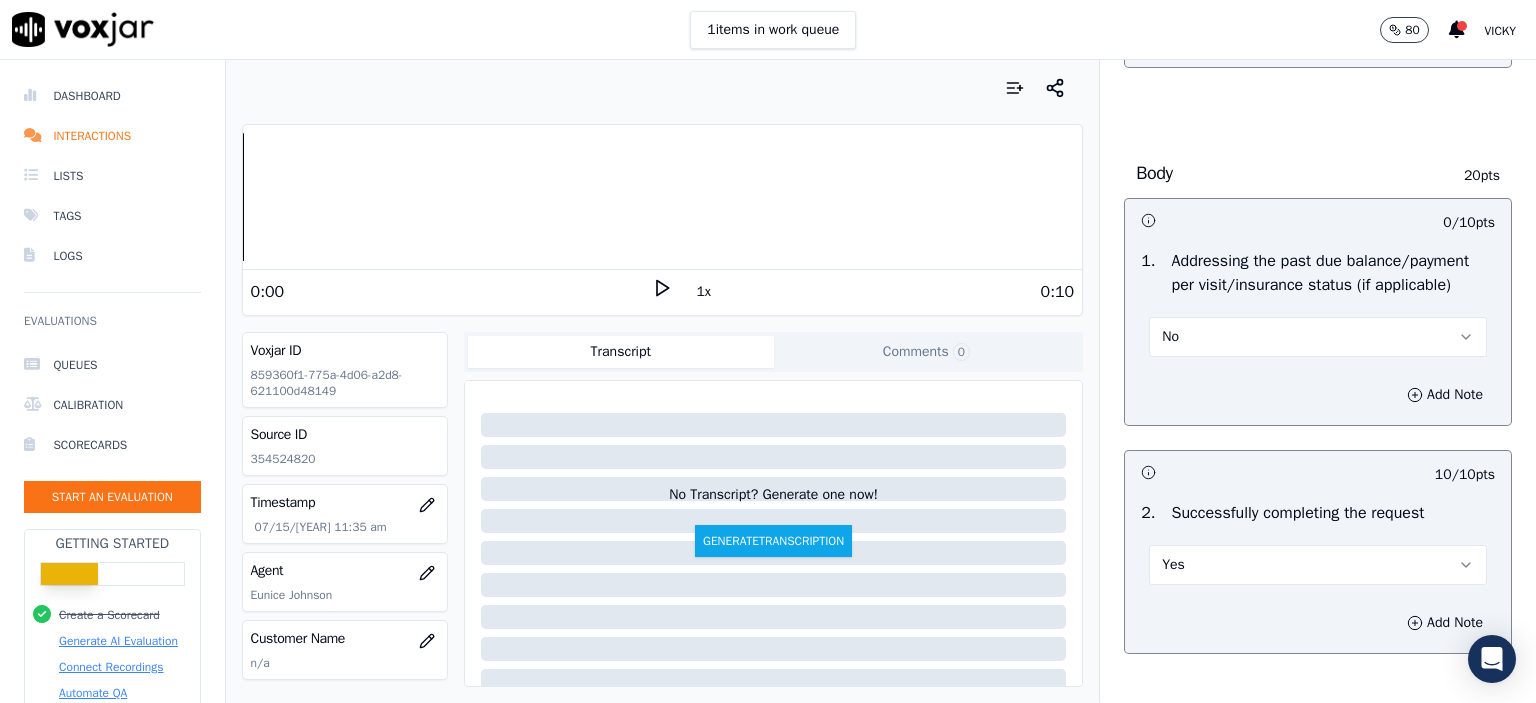 scroll, scrollTop: 800, scrollLeft: 0, axis: vertical 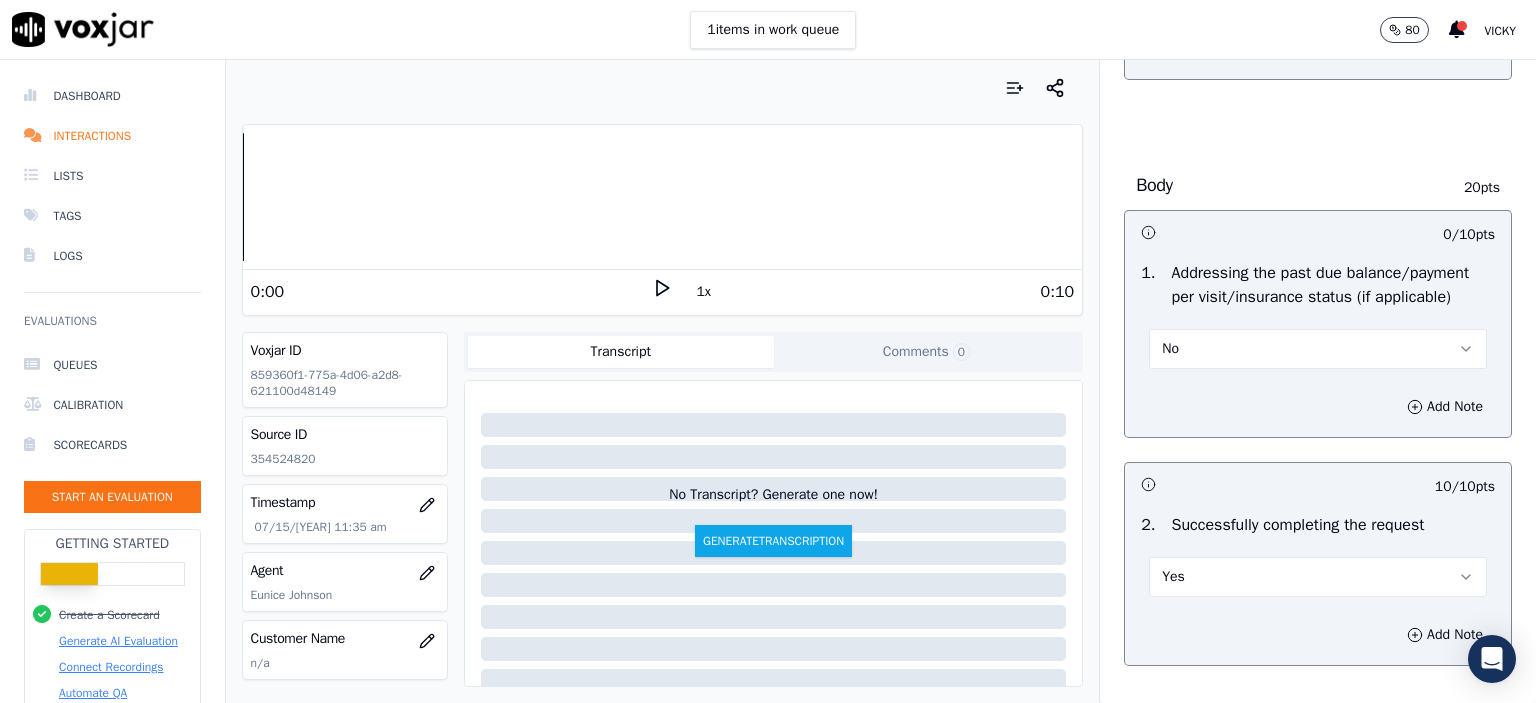 click on "No" at bounding box center (1318, 349) 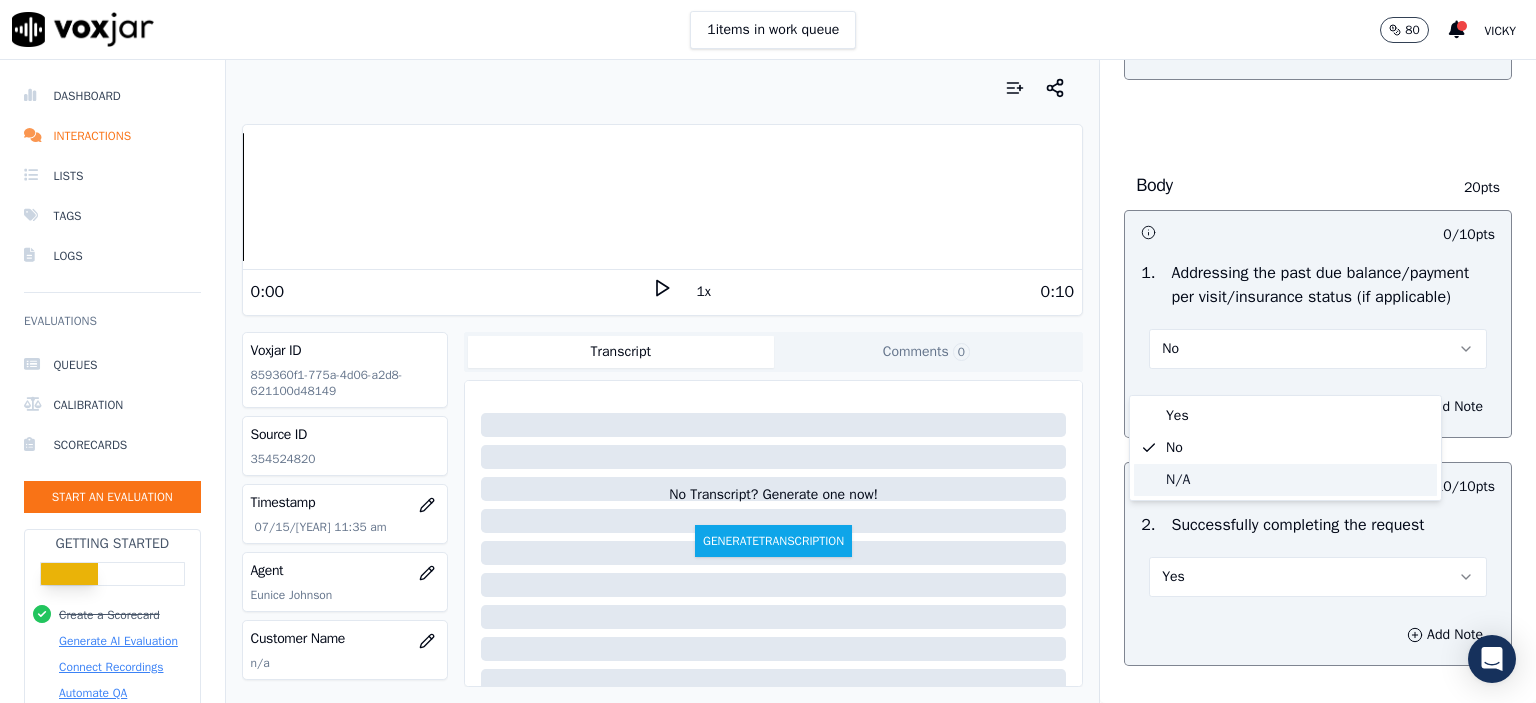 click on "N/A" 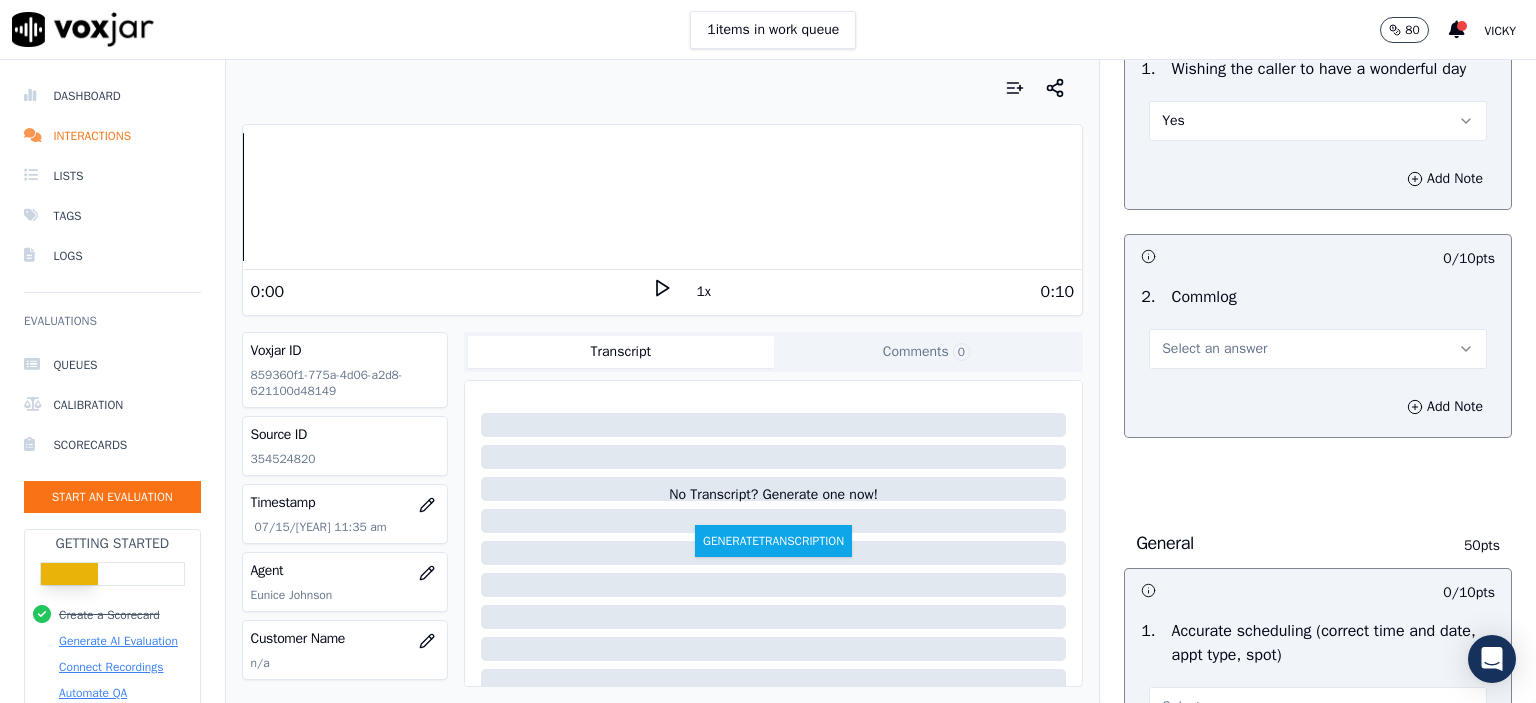scroll, scrollTop: 1600, scrollLeft: 0, axis: vertical 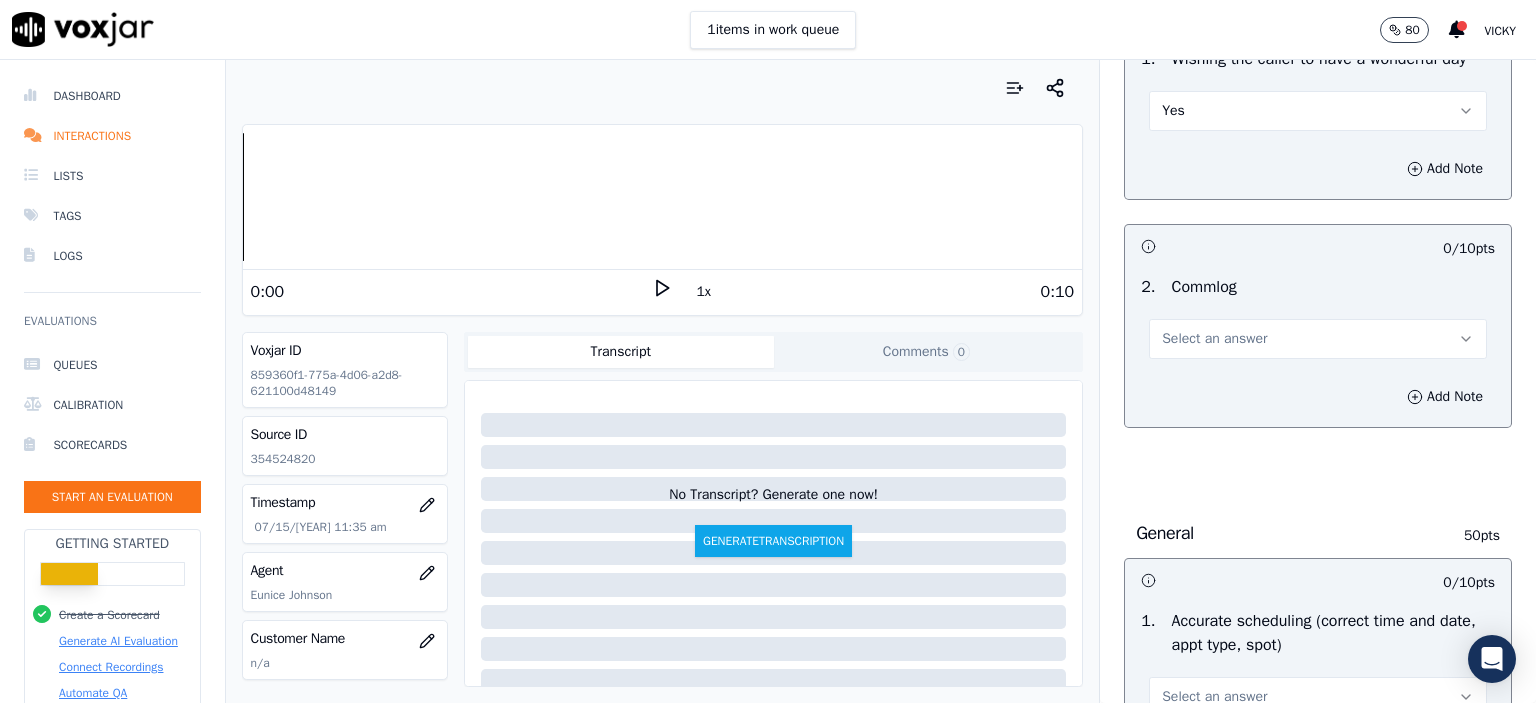 click on "Select an answer" at bounding box center [1214, 339] 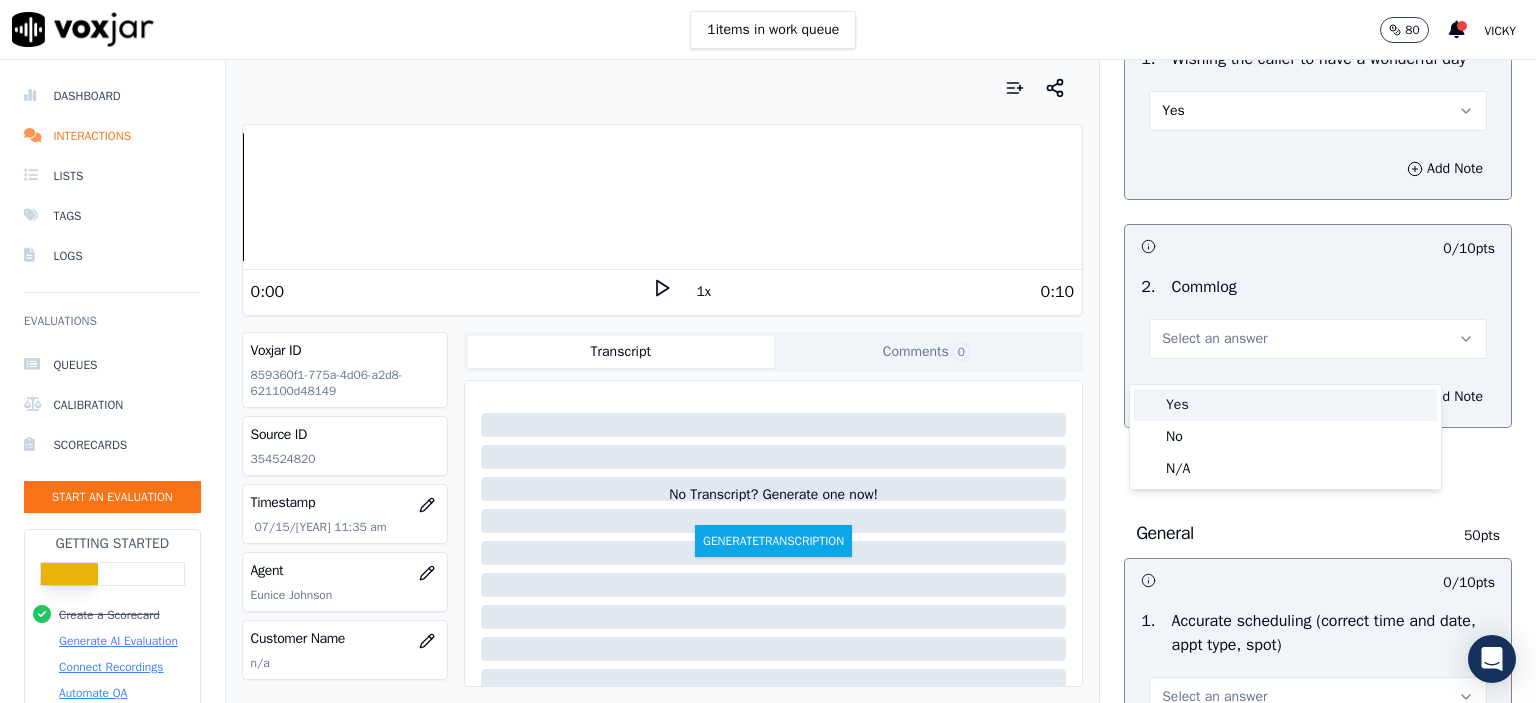 click on "Yes" at bounding box center (1285, 405) 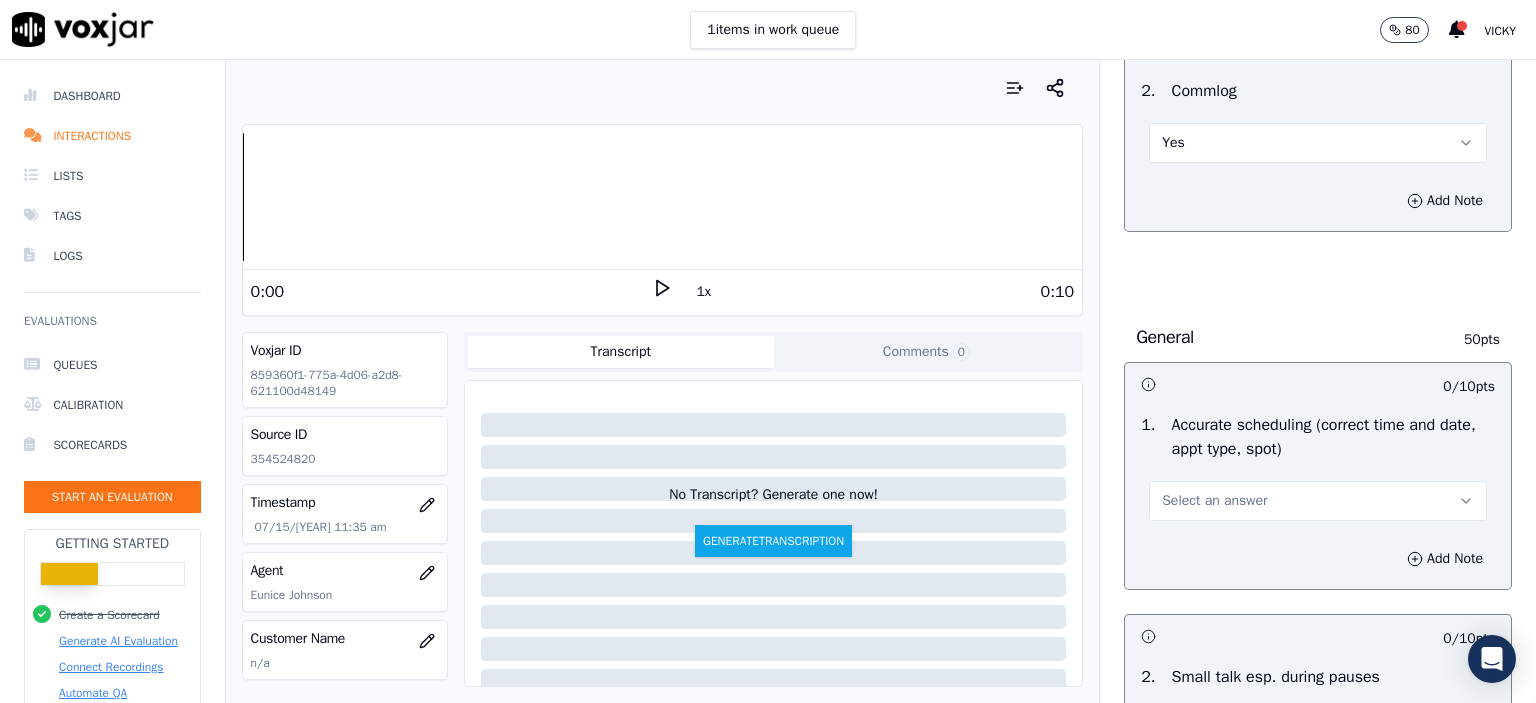 scroll, scrollTop: 1900, scrollLeft: 0, axis: vertical 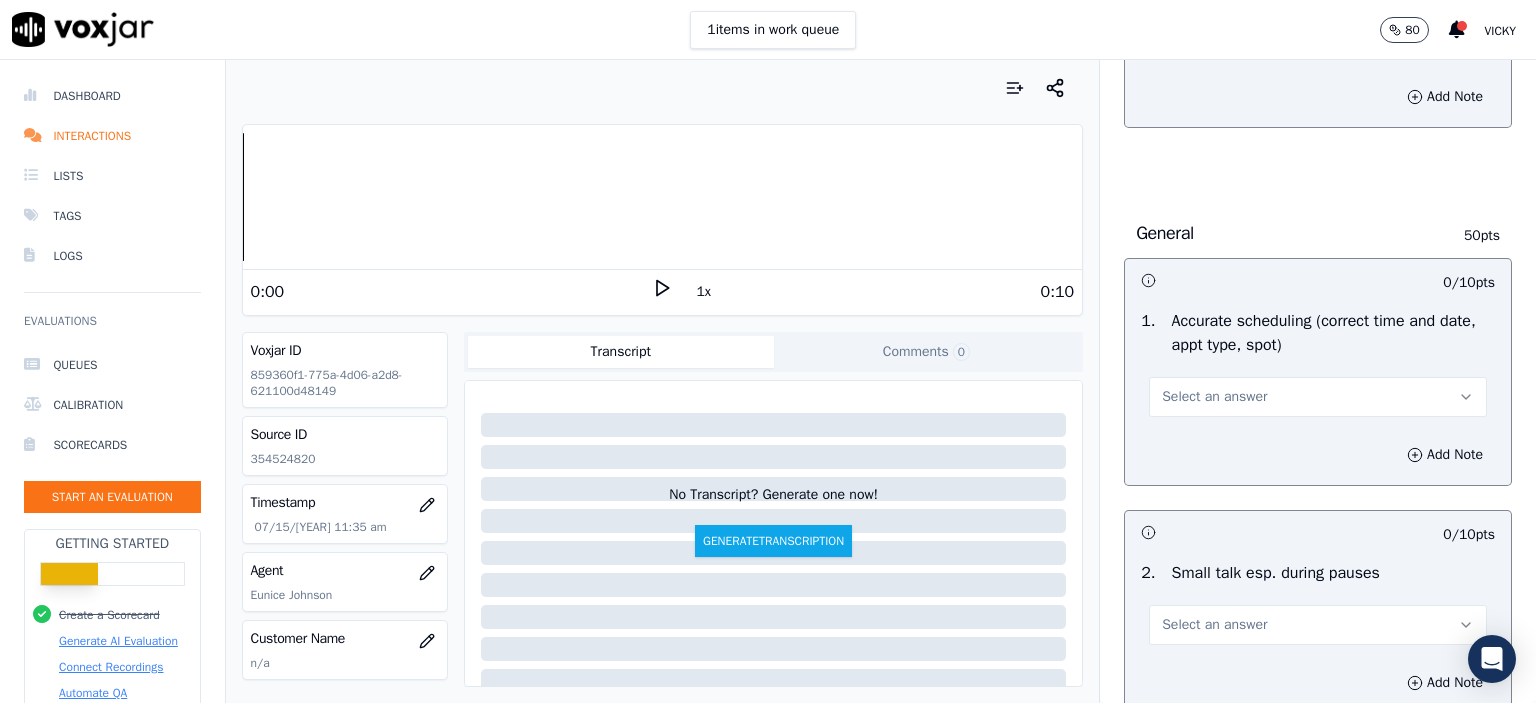 click on "Select an answer" at bounding box center [1318, 397] 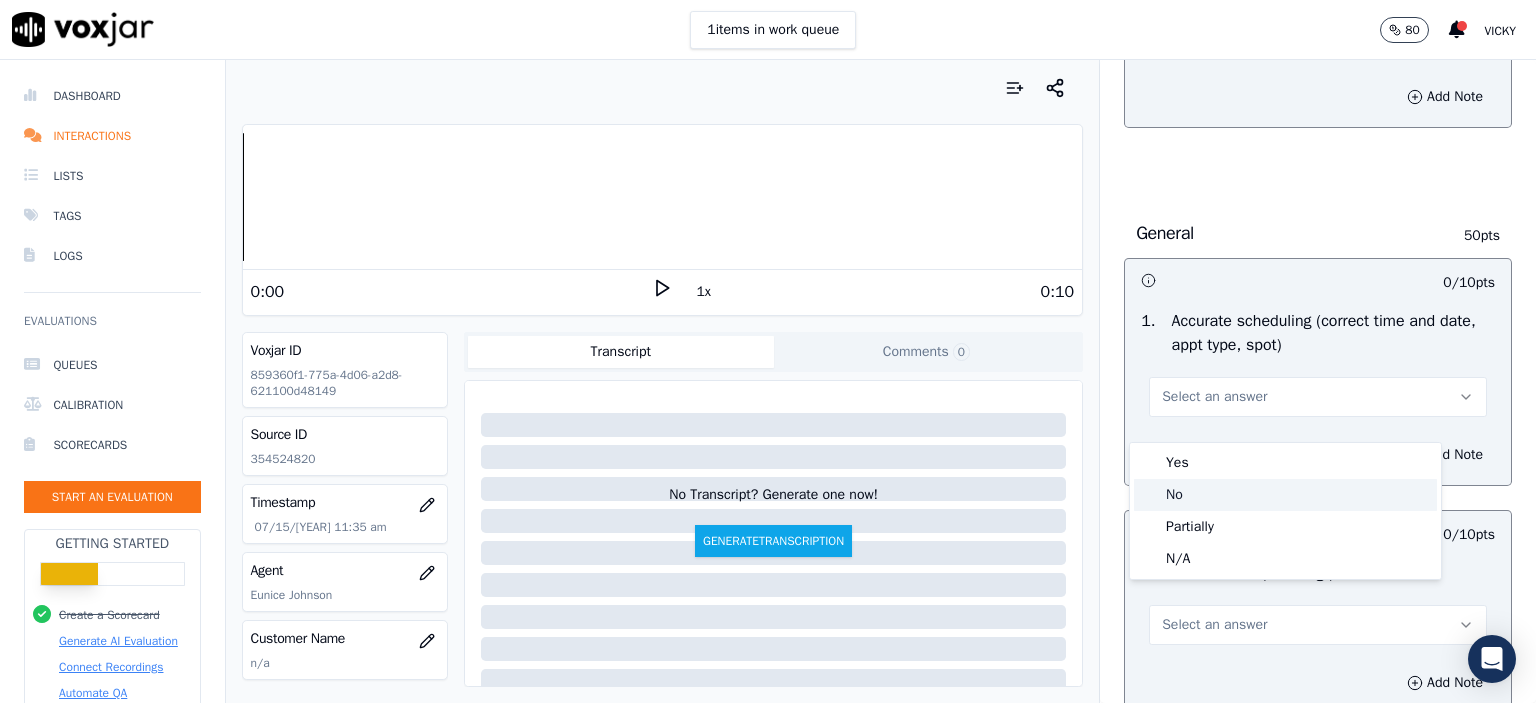 click on "No" 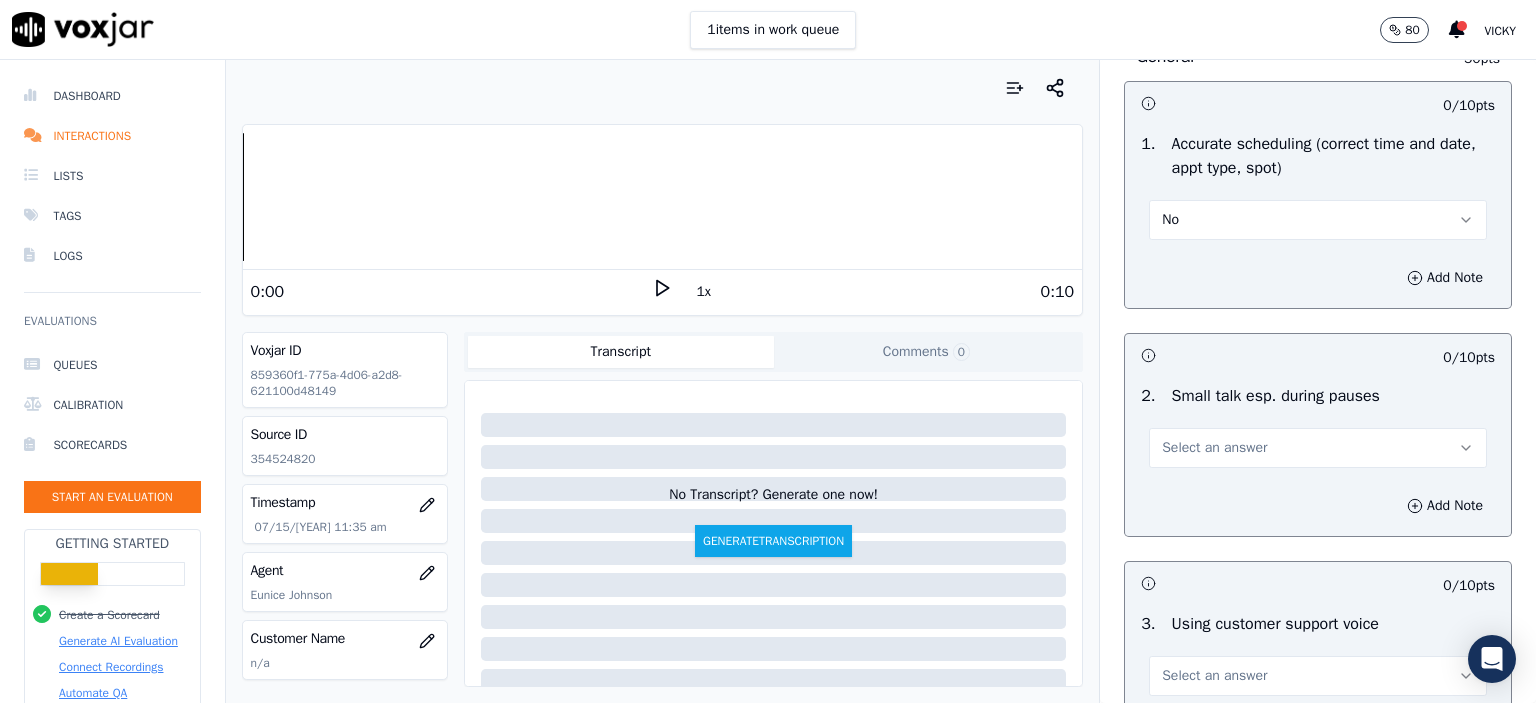 scroll, scrollTop: 2100, scrollLeft: 0, axis: vertical 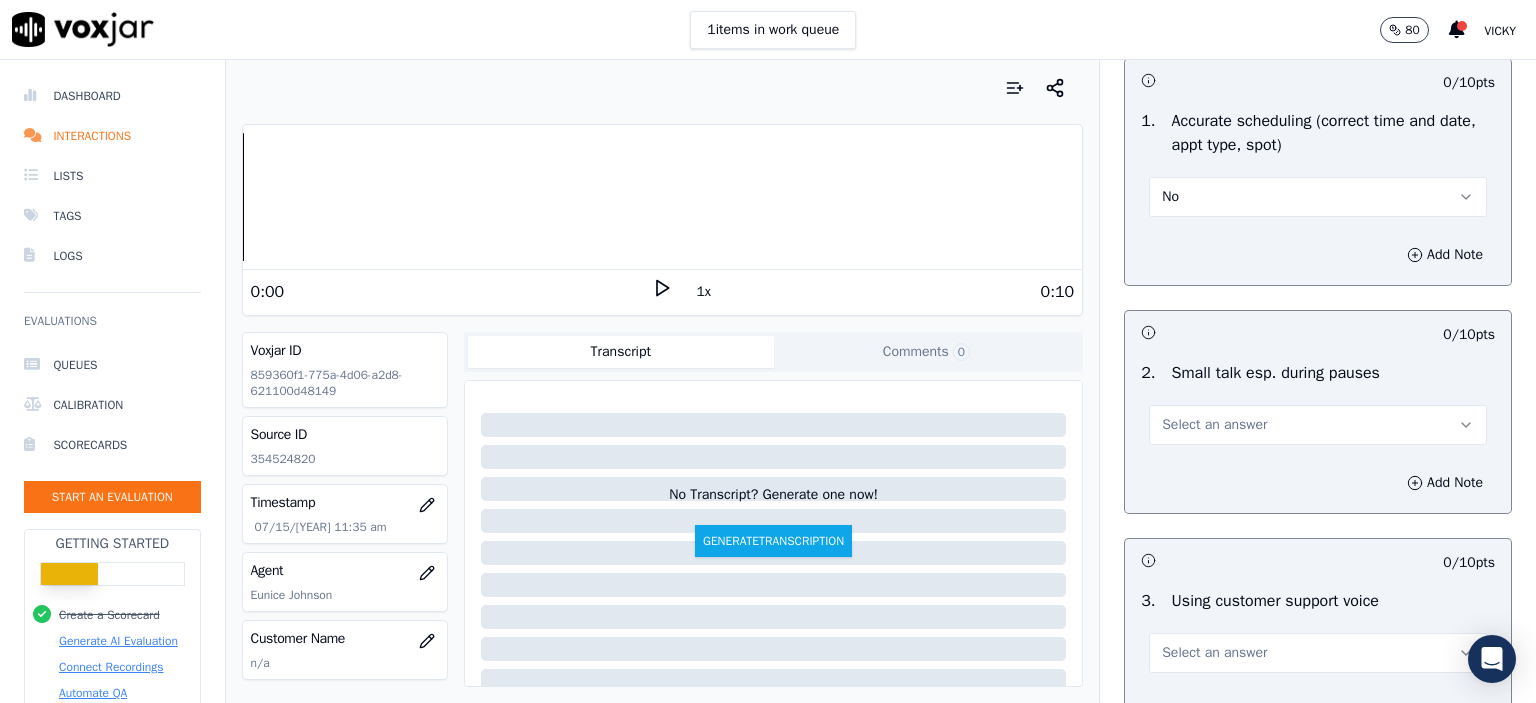 click on "Select an answer" at bounding box center (1318, 425) 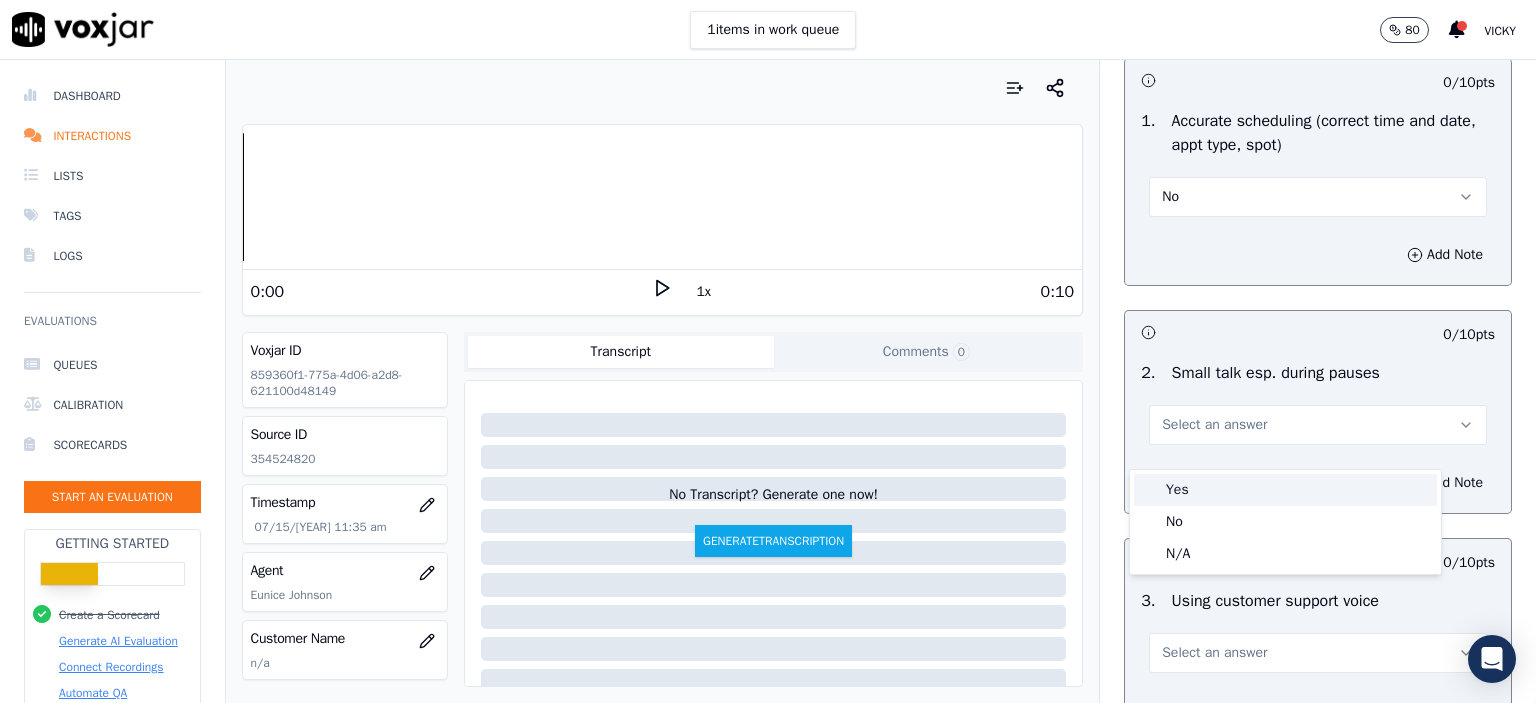 click on "Yes" at bounding box center [1285, 490] 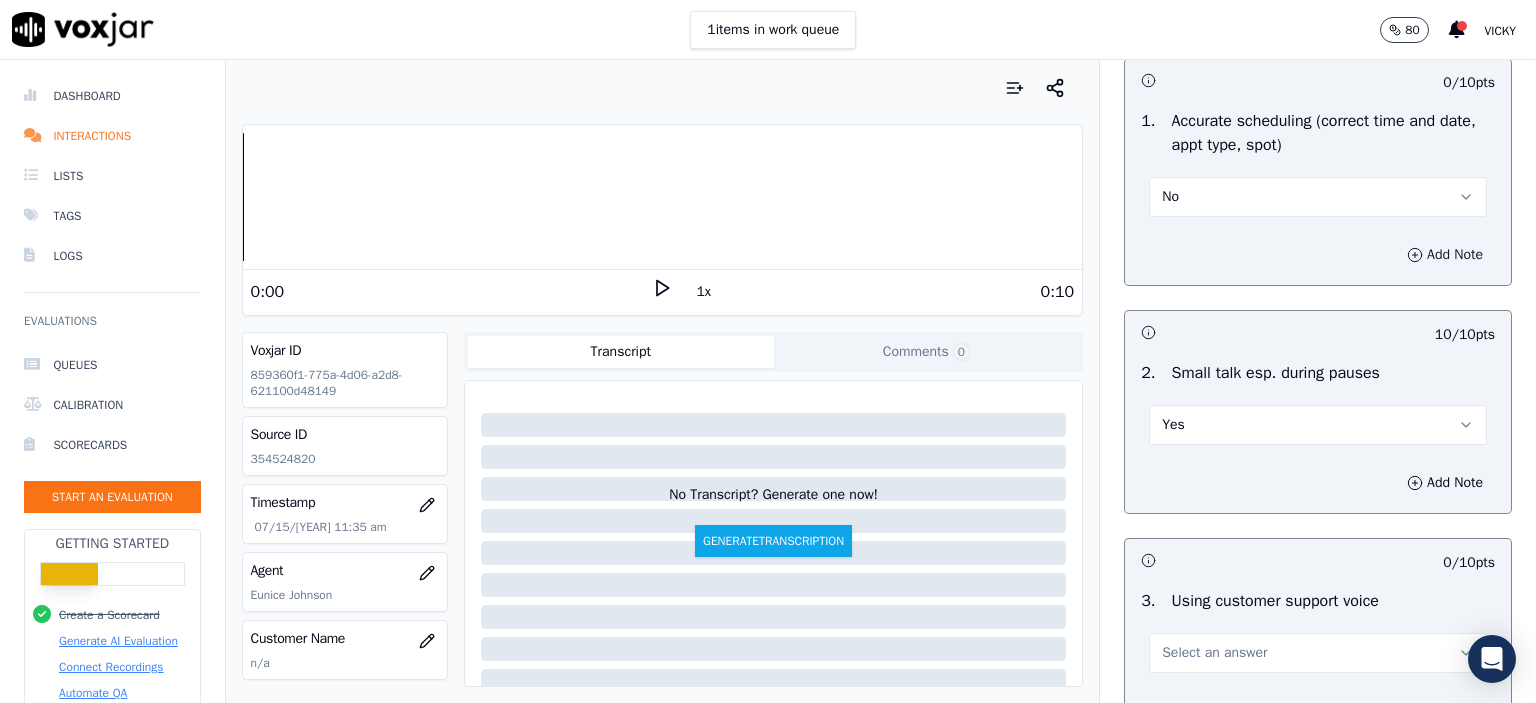 click on "Add Note" at bounding box center (1445, 255) 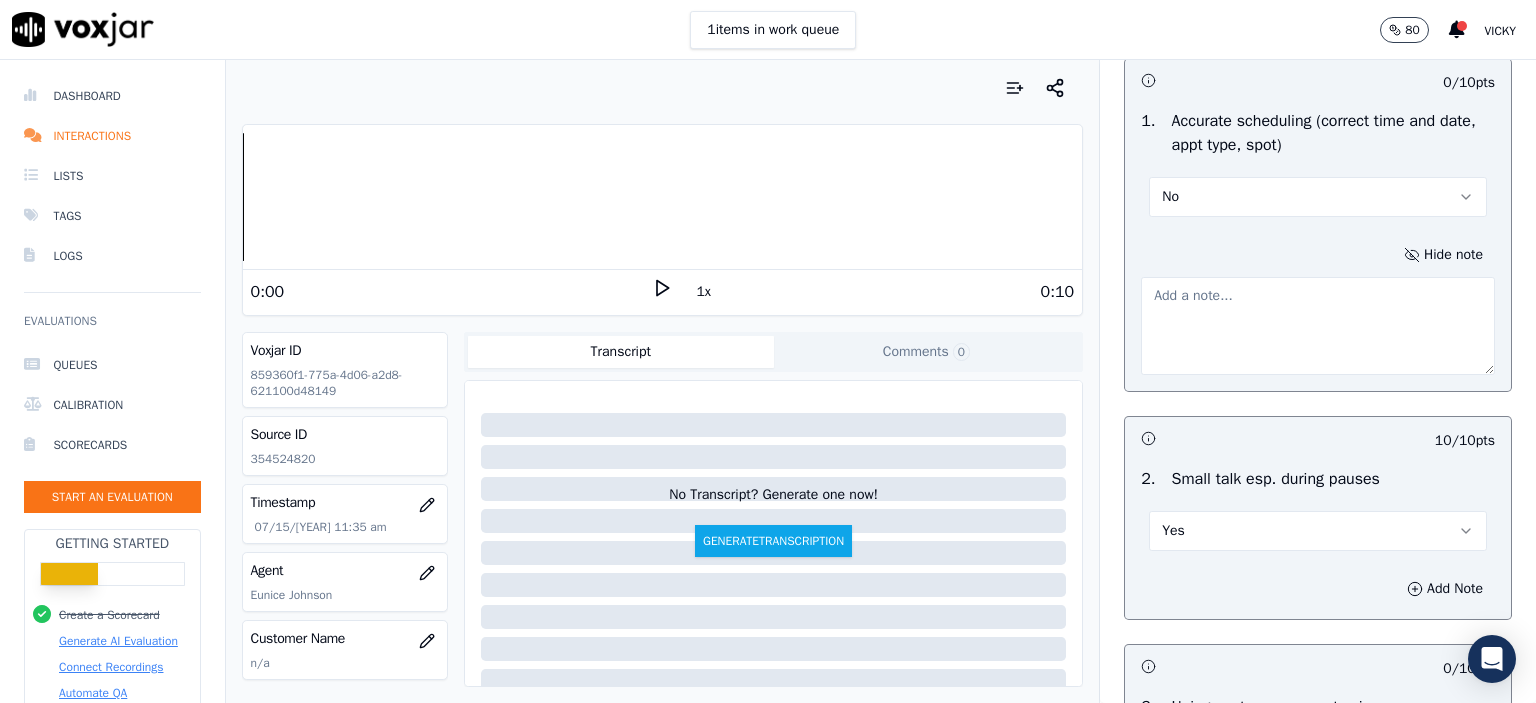 click at bounding box center (1318, 326) 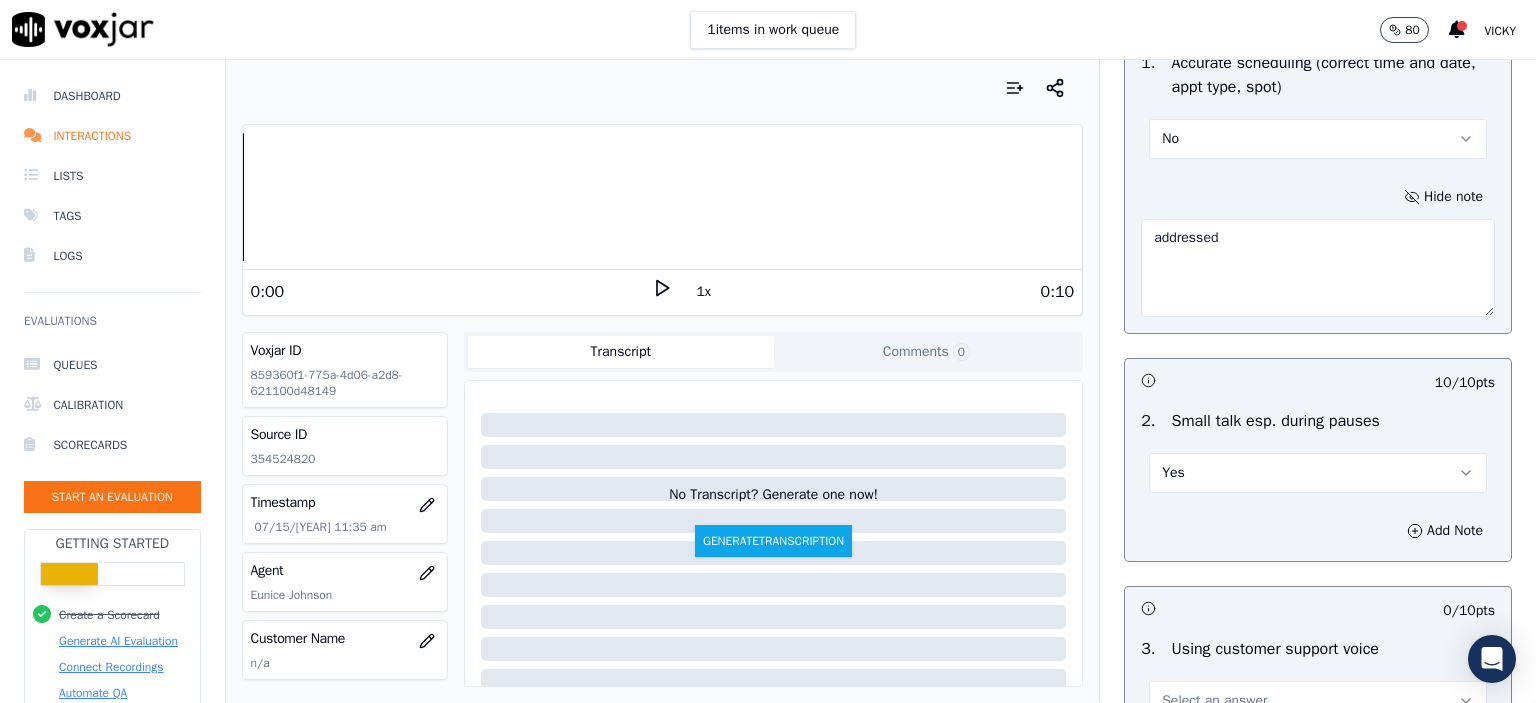 scroll, scrollTop: 2200, scrollLeft: 0, axis: vertical 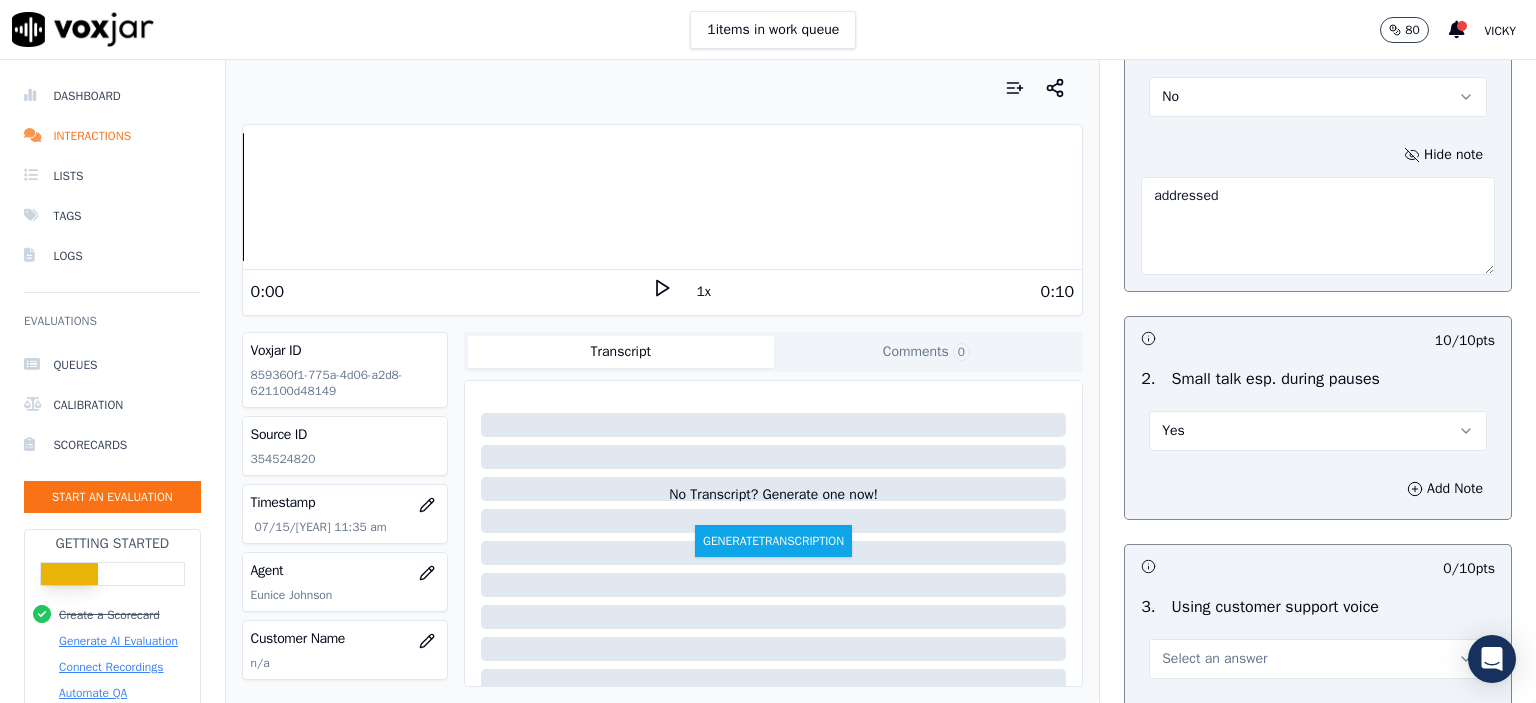 type on "addressed" 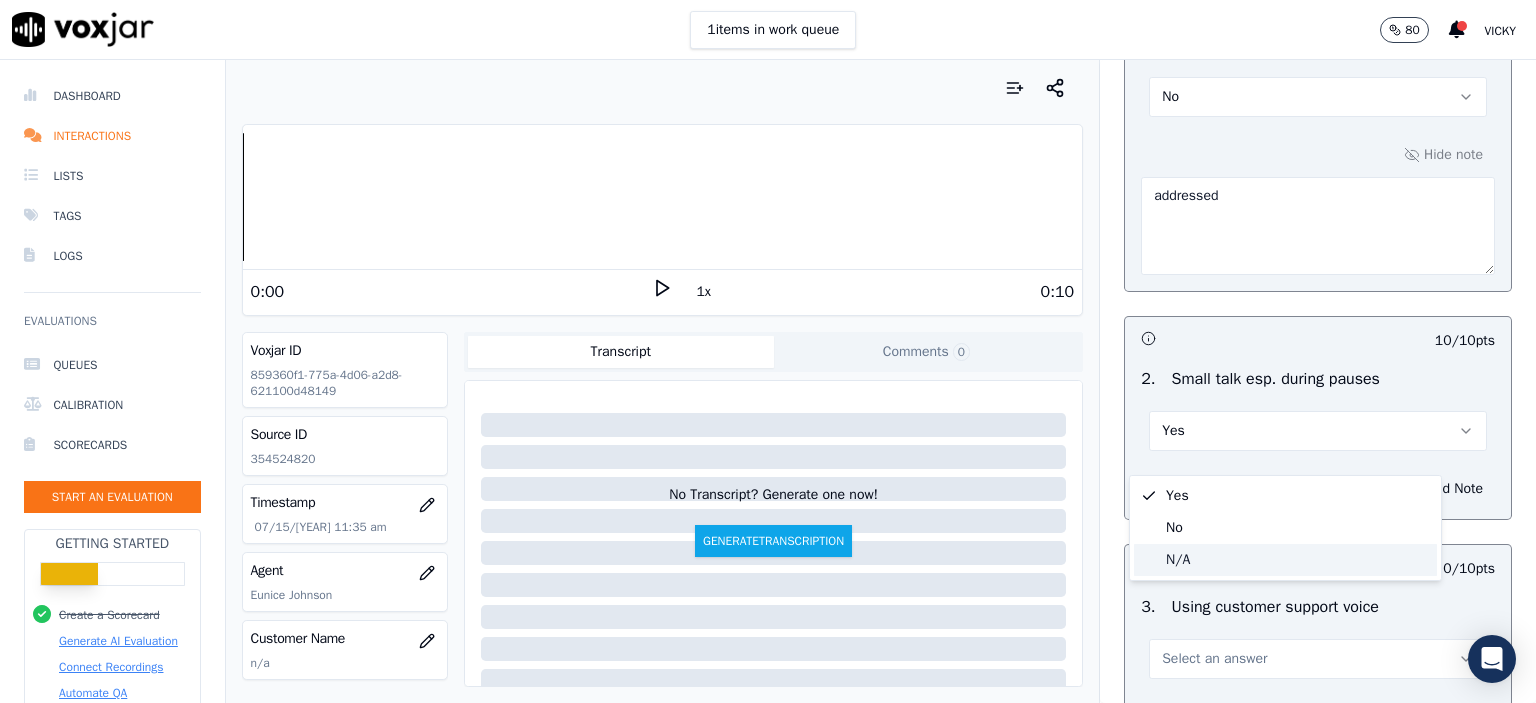 click on "N/A" 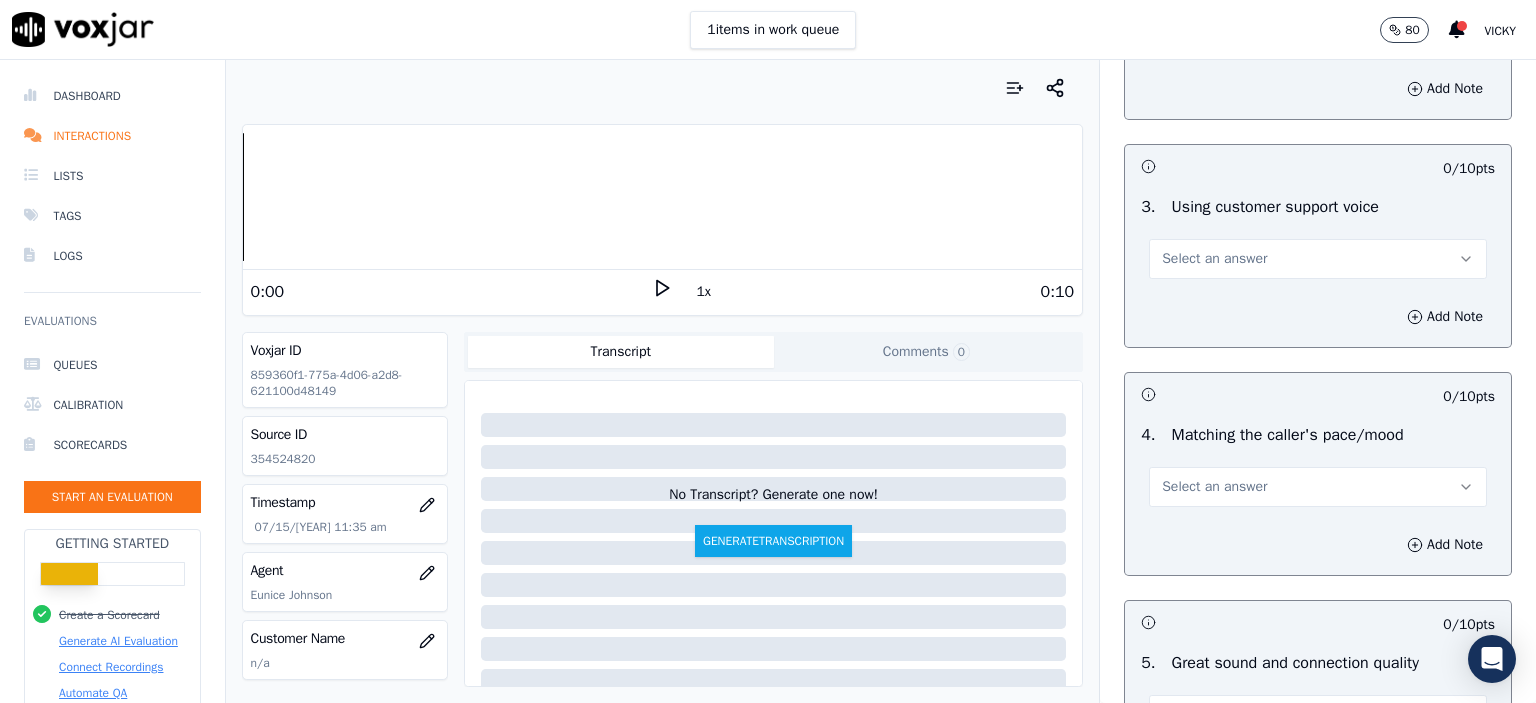 click on "Select an answer" at bounding box center (1214, 259) 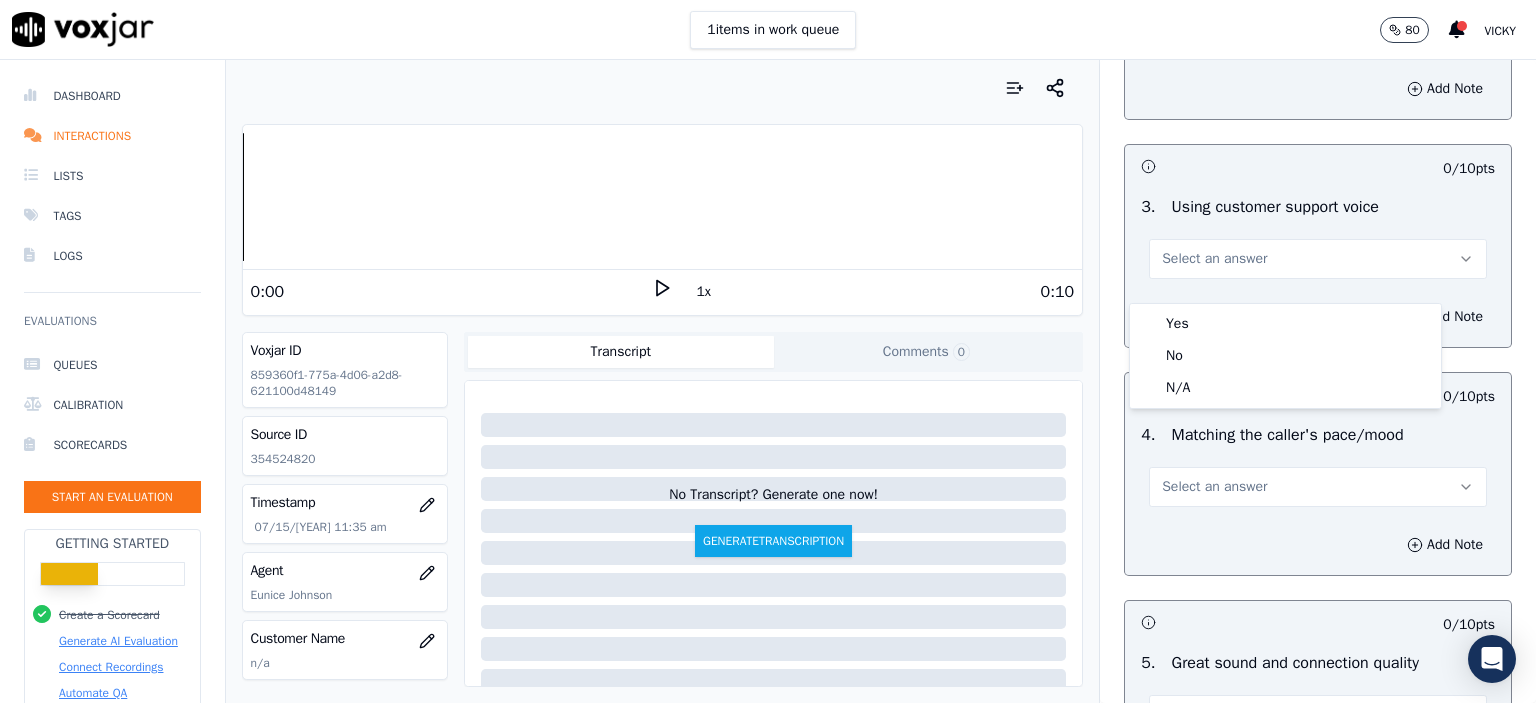 click on "Yes" at bounding box center (1285, 324) 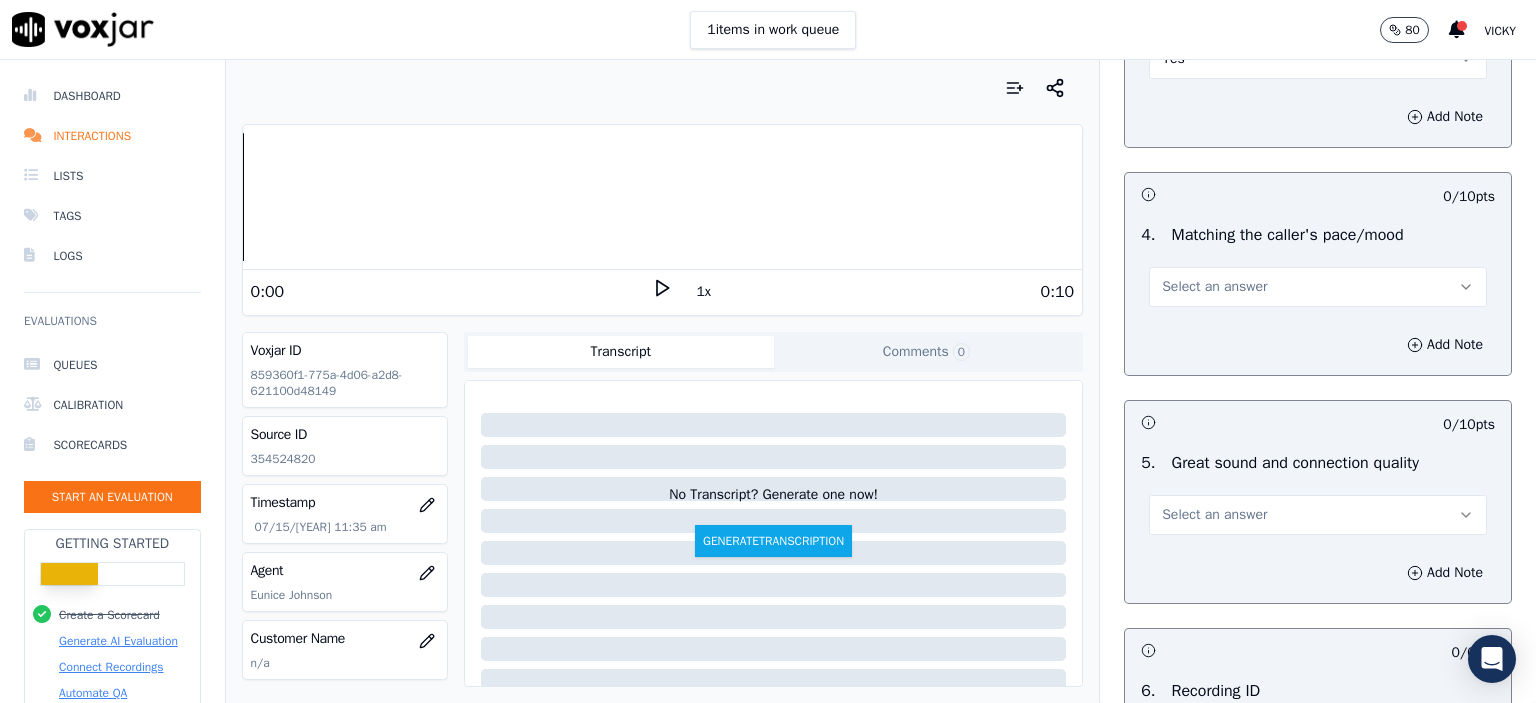 click on "Select an answer" at bounding box center [1214, 287] 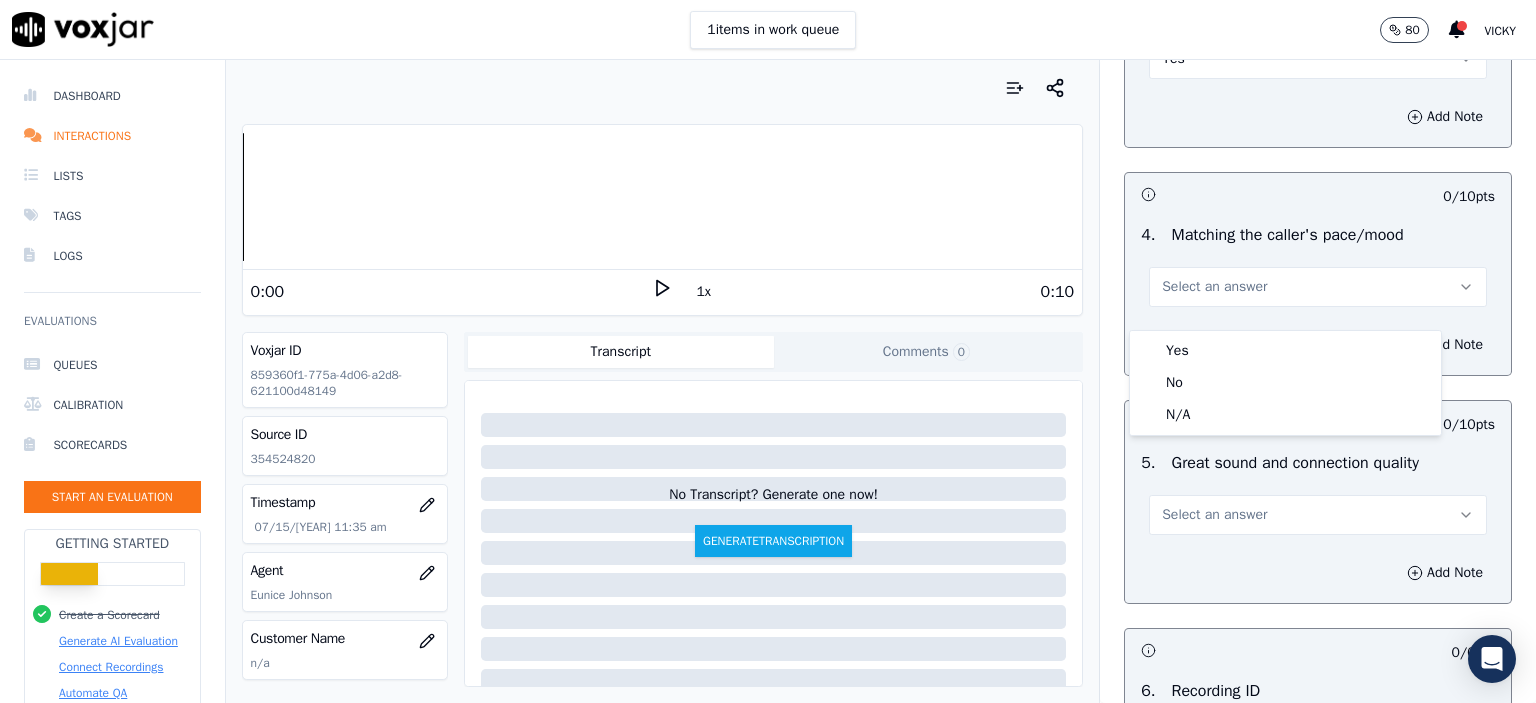 click on "Yes" at bounding box center (1285, 351) 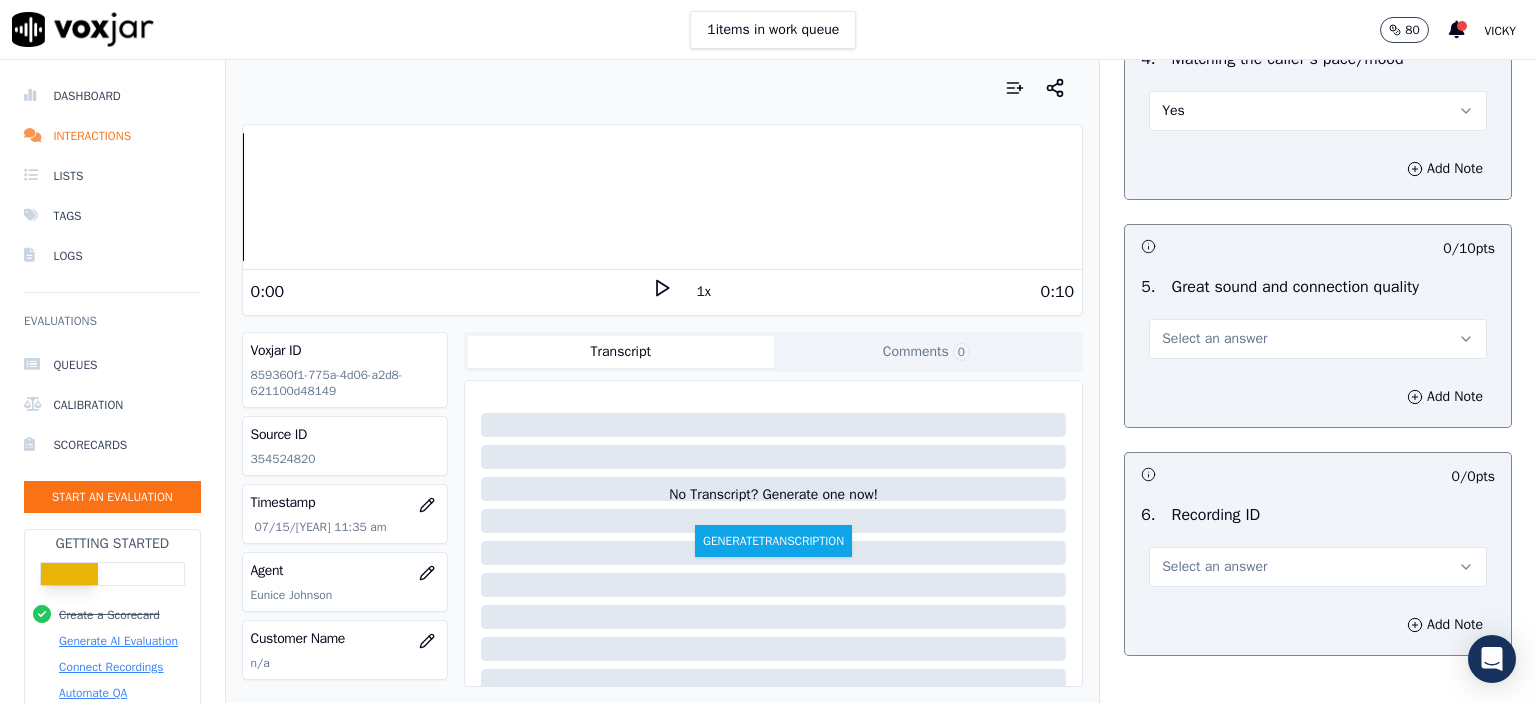 scroll, scrollTop: 3000, scrollLeft: 0, axis: vertical 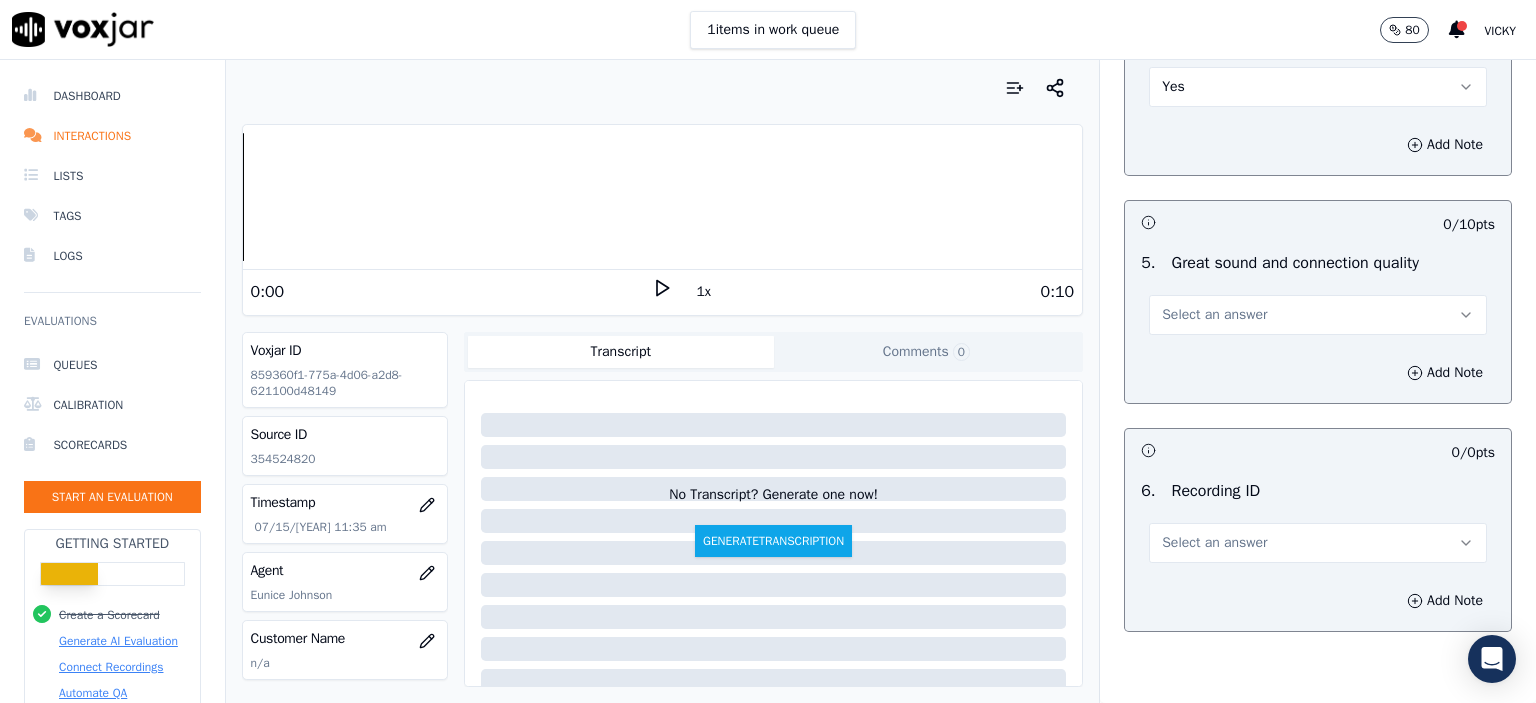 click on "Select an answer" at bounding box center (1318, 315) 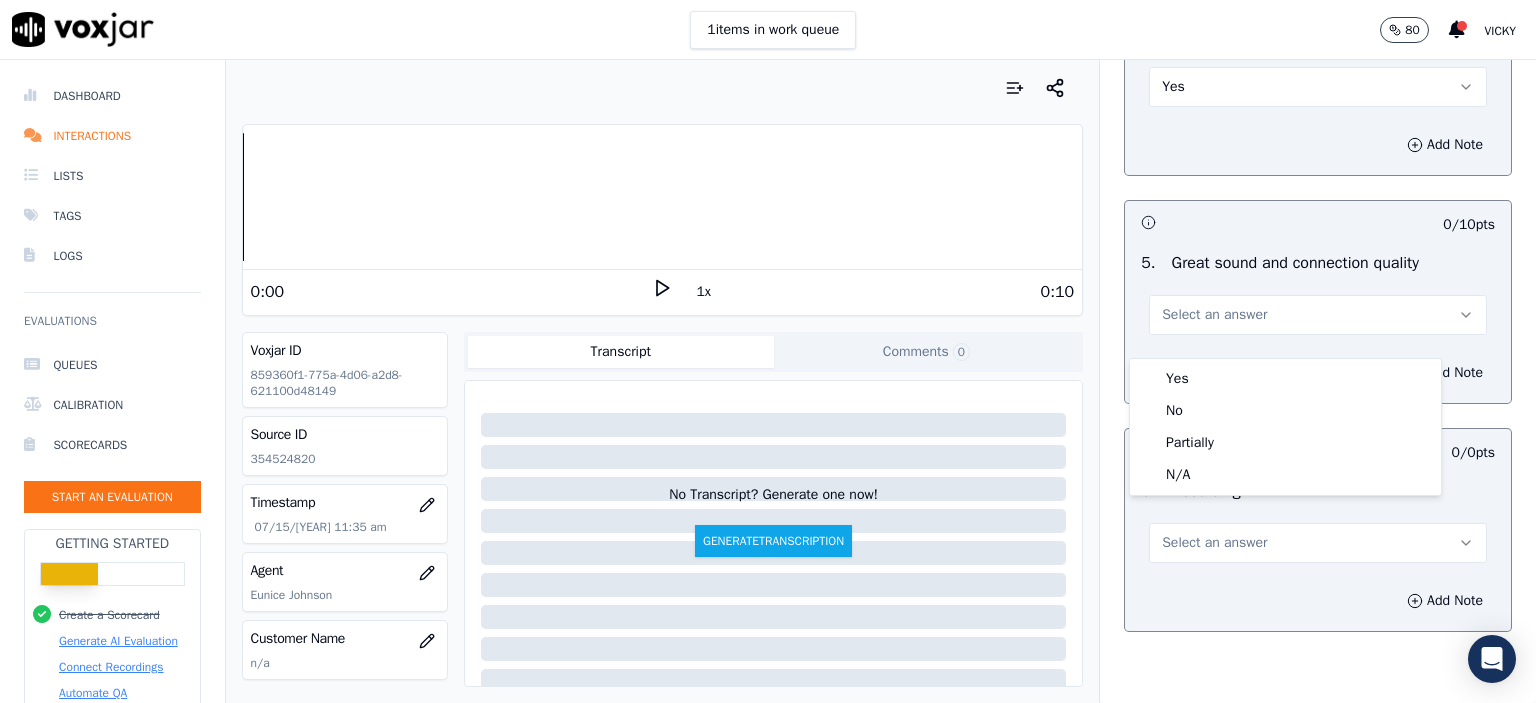 click on "Yes   No   Partially     N/A" at bounding box center (1285, 427) 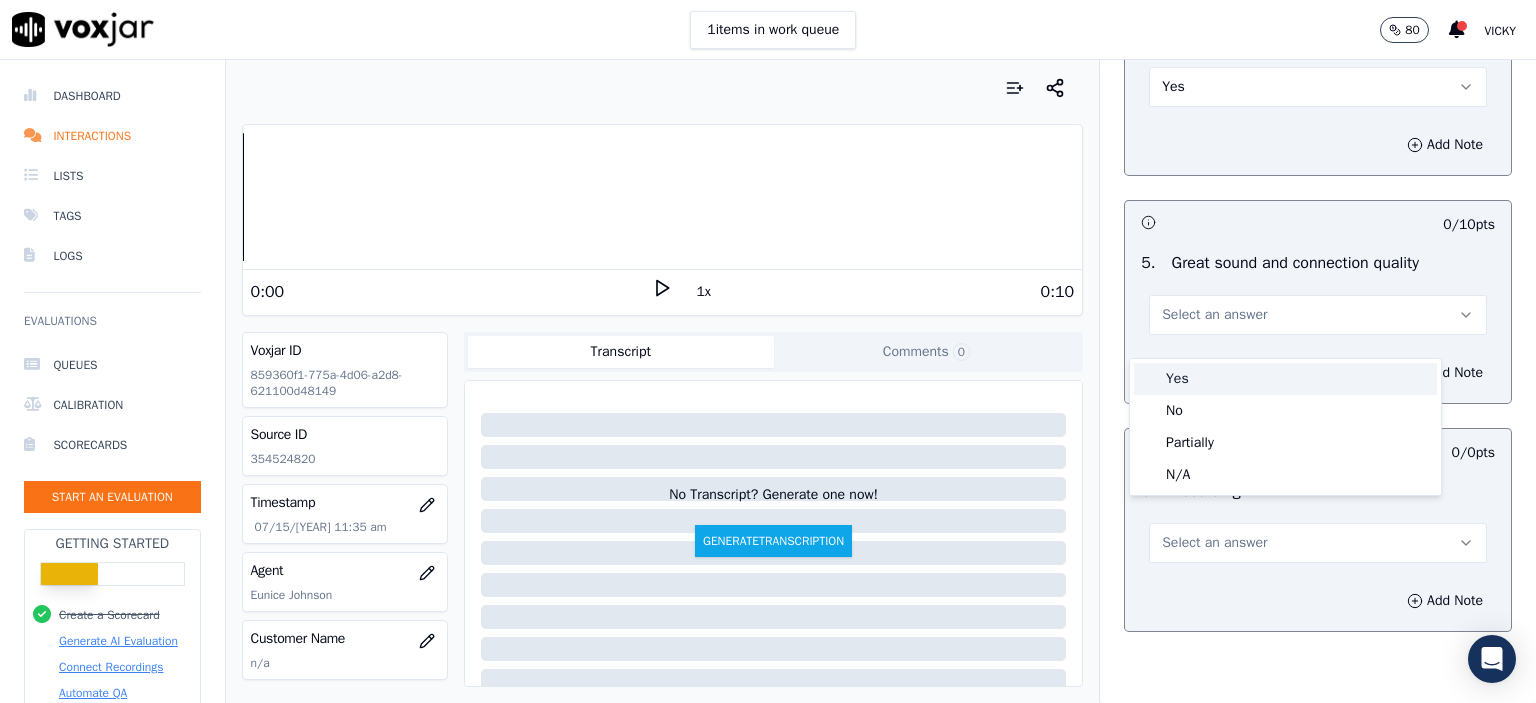 click on "Yes" at bounding box center [1285, 379] 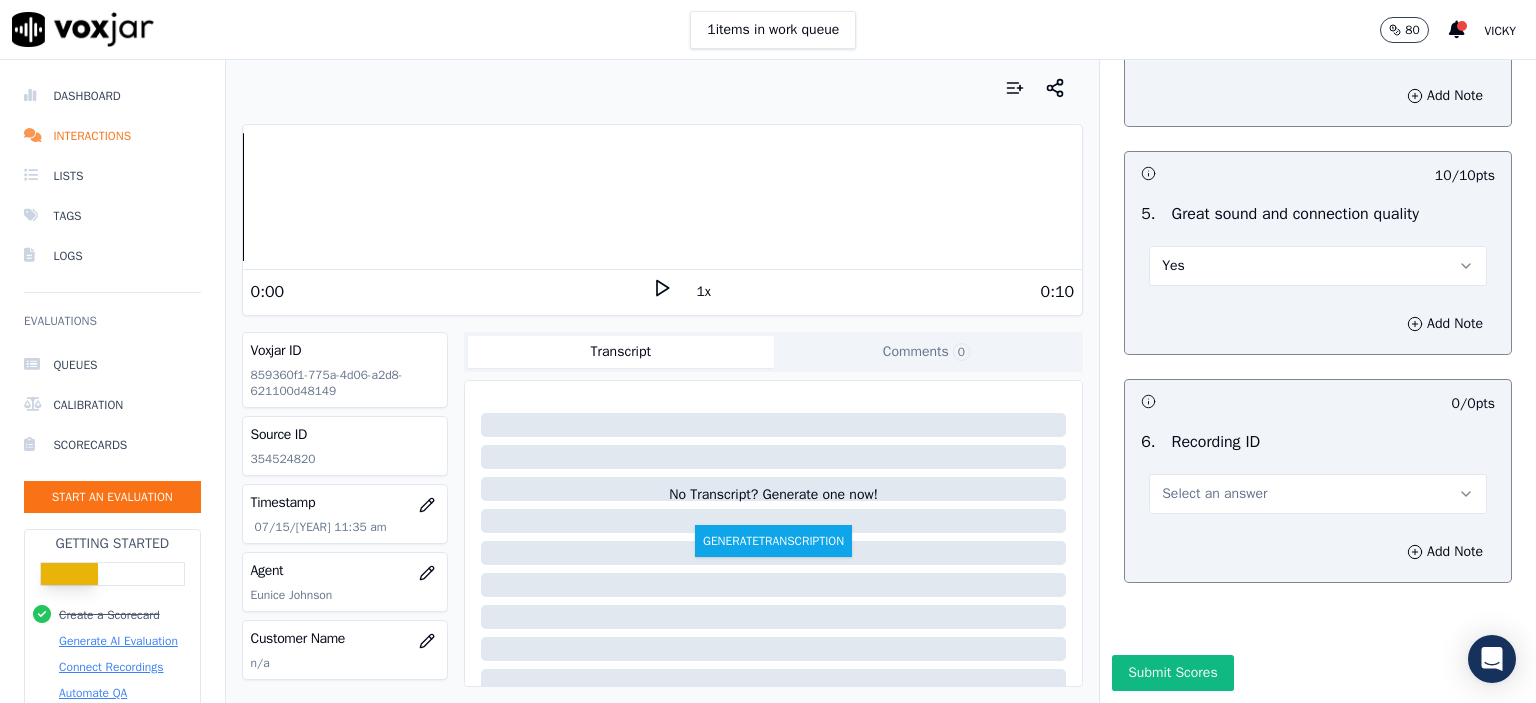 scroll, scrollTop: 3112, scrollLeft: 0, axis: vertical 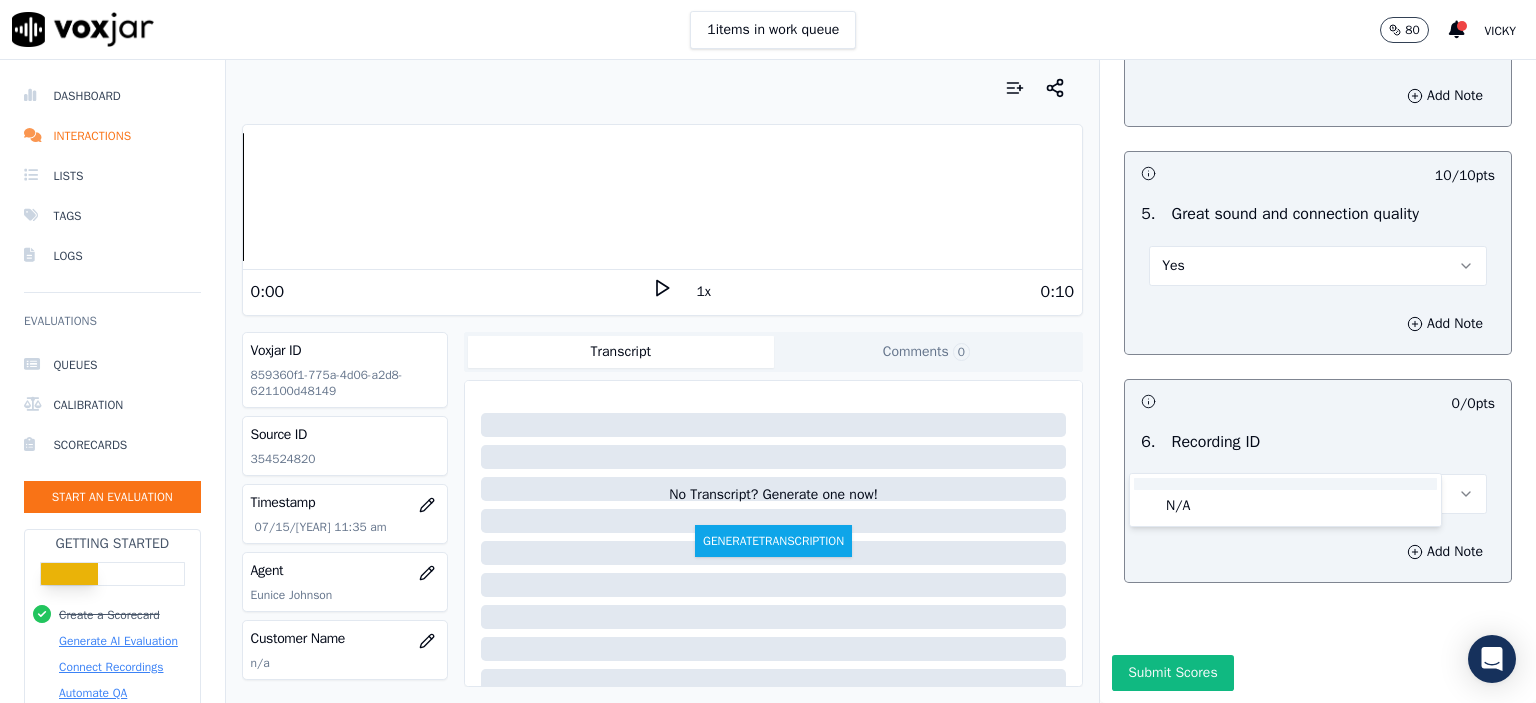 click on "N/A" 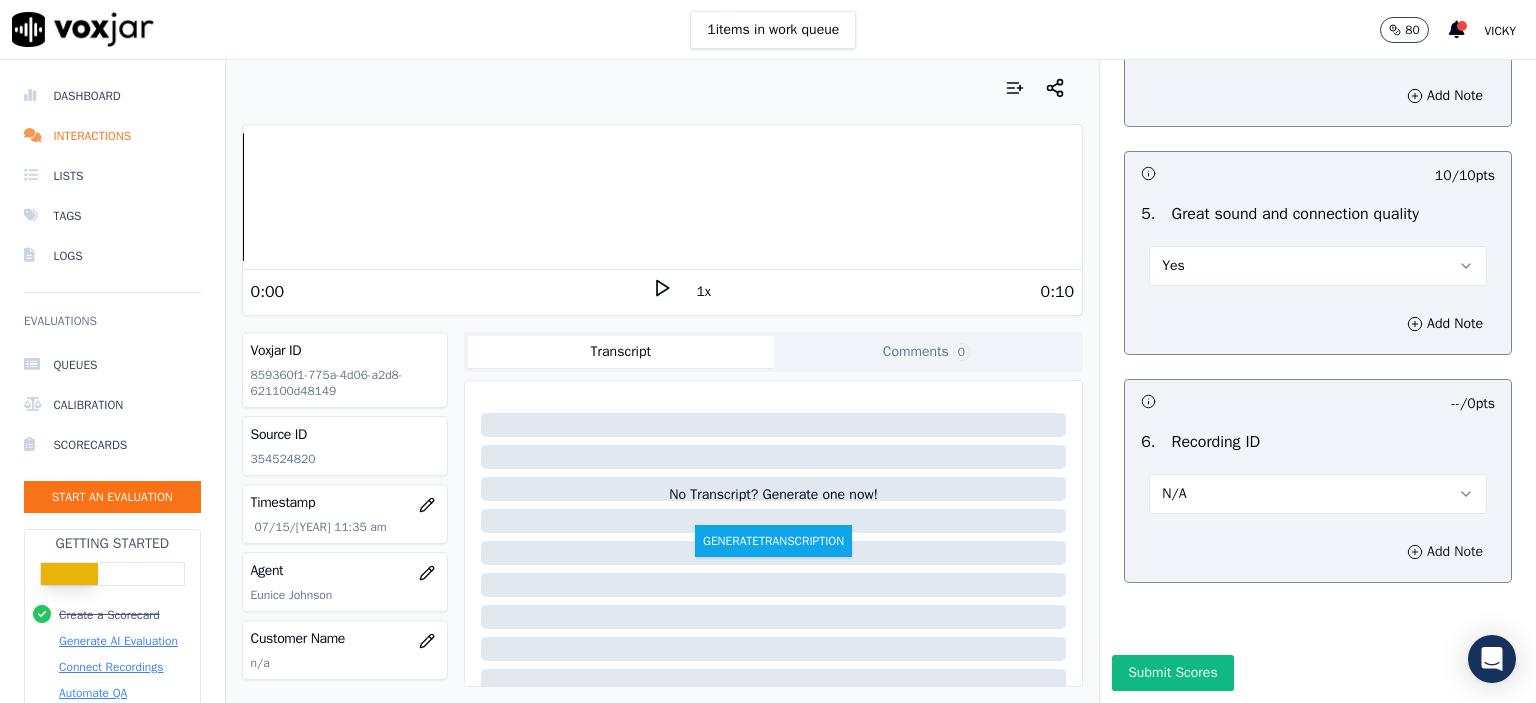 click 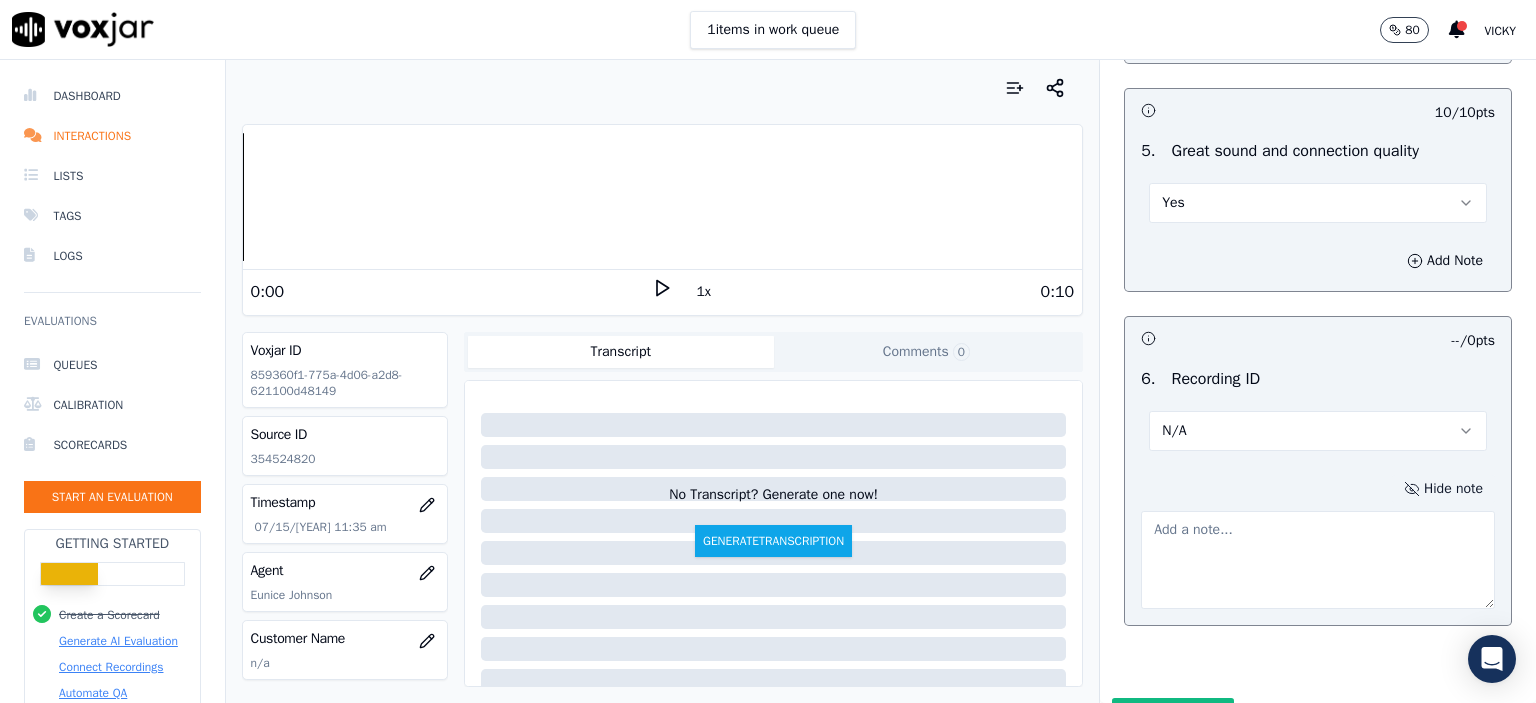 click on "354524820" 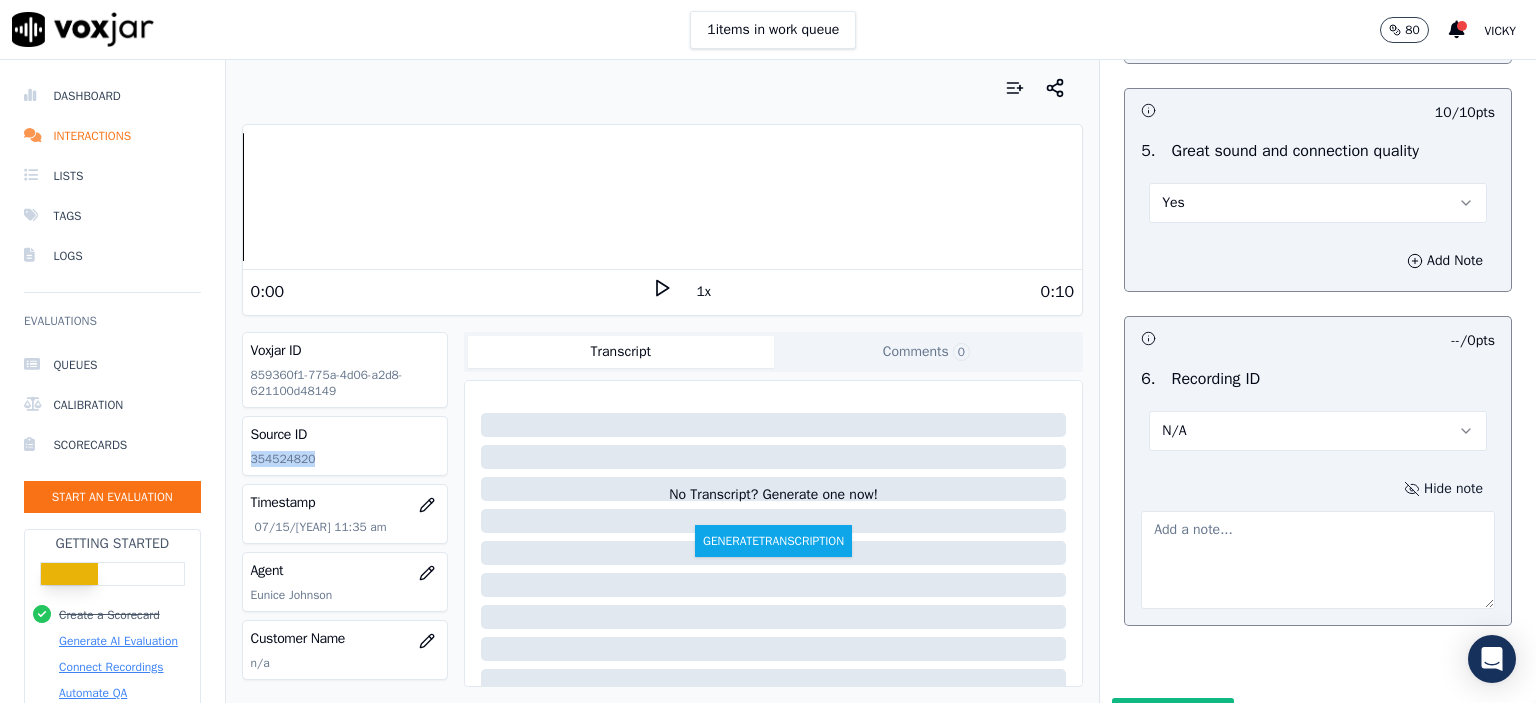 click on "354524820" 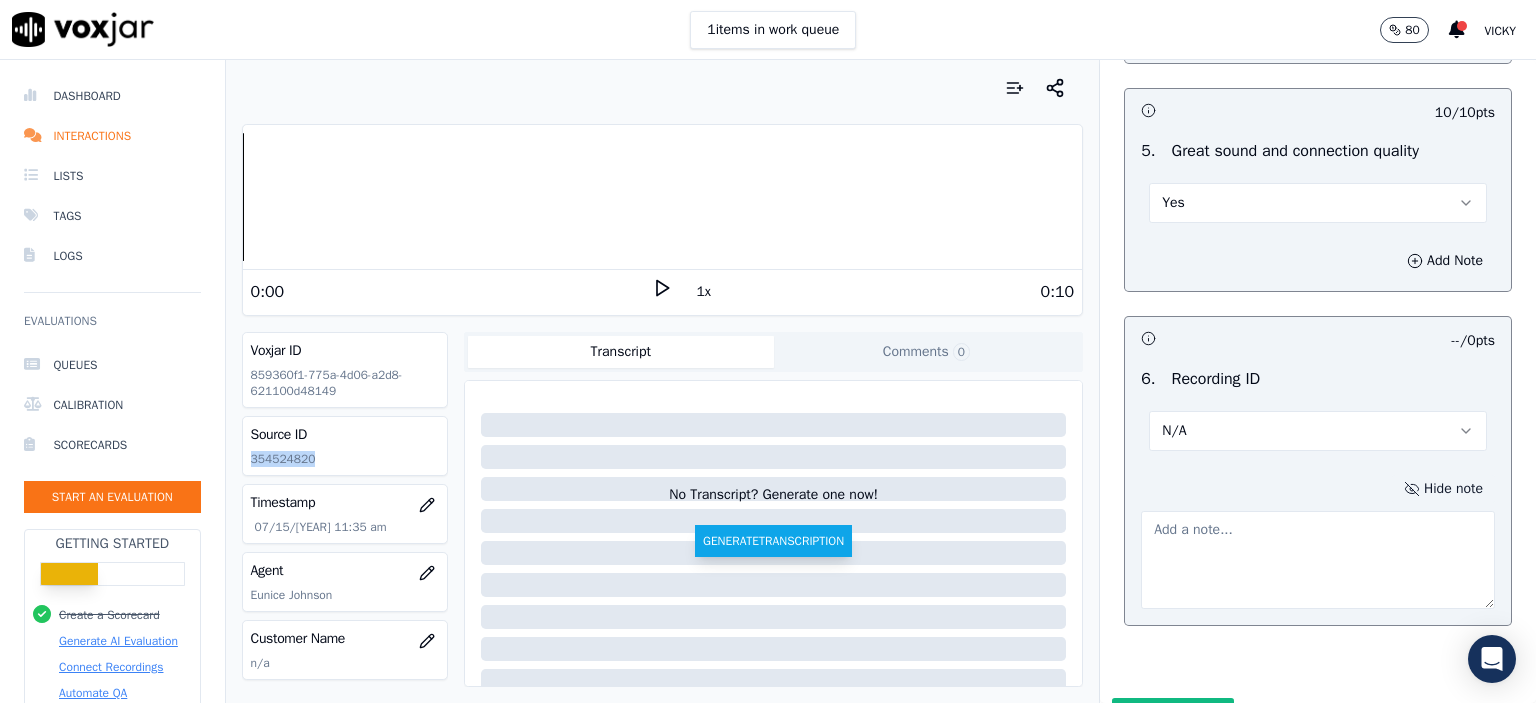 copy on "354524820" 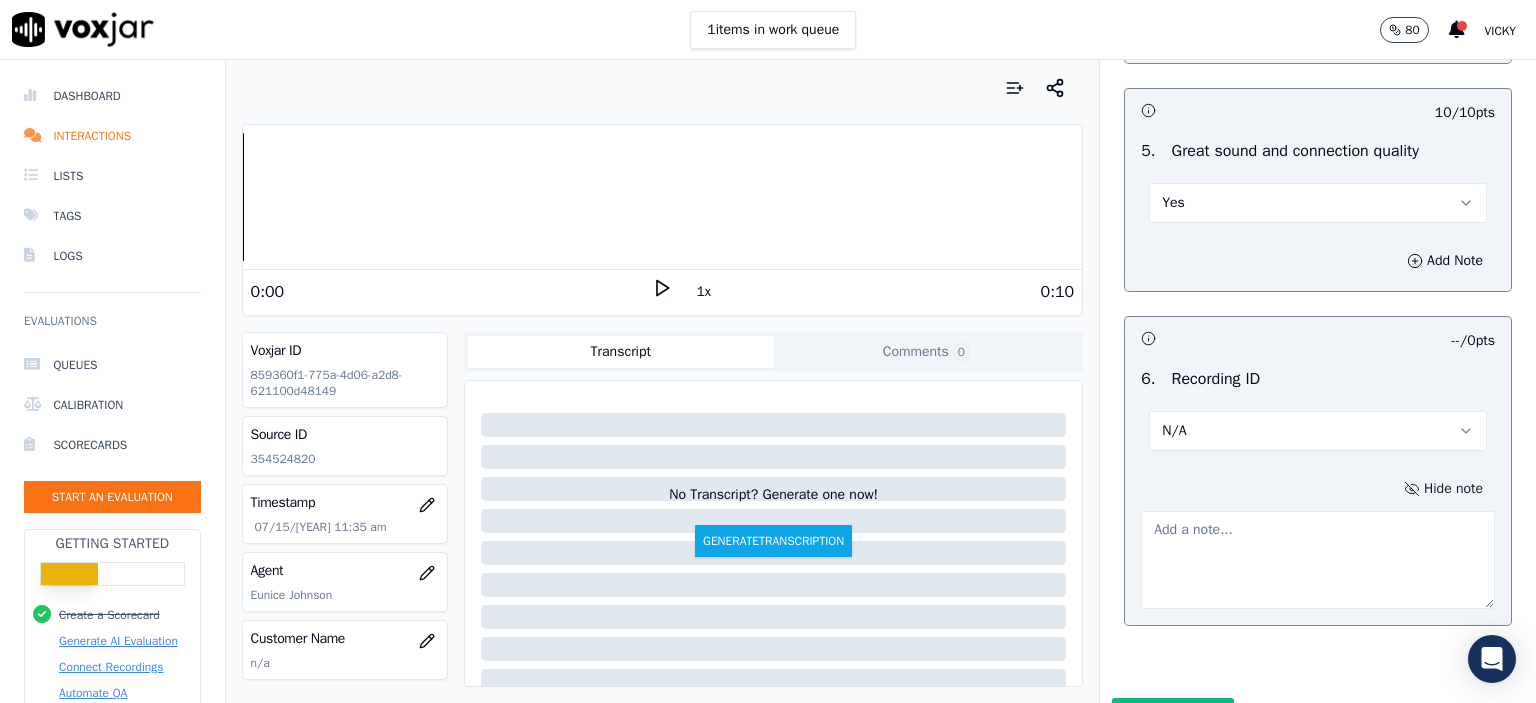 click at bounding box center [1318, 560] 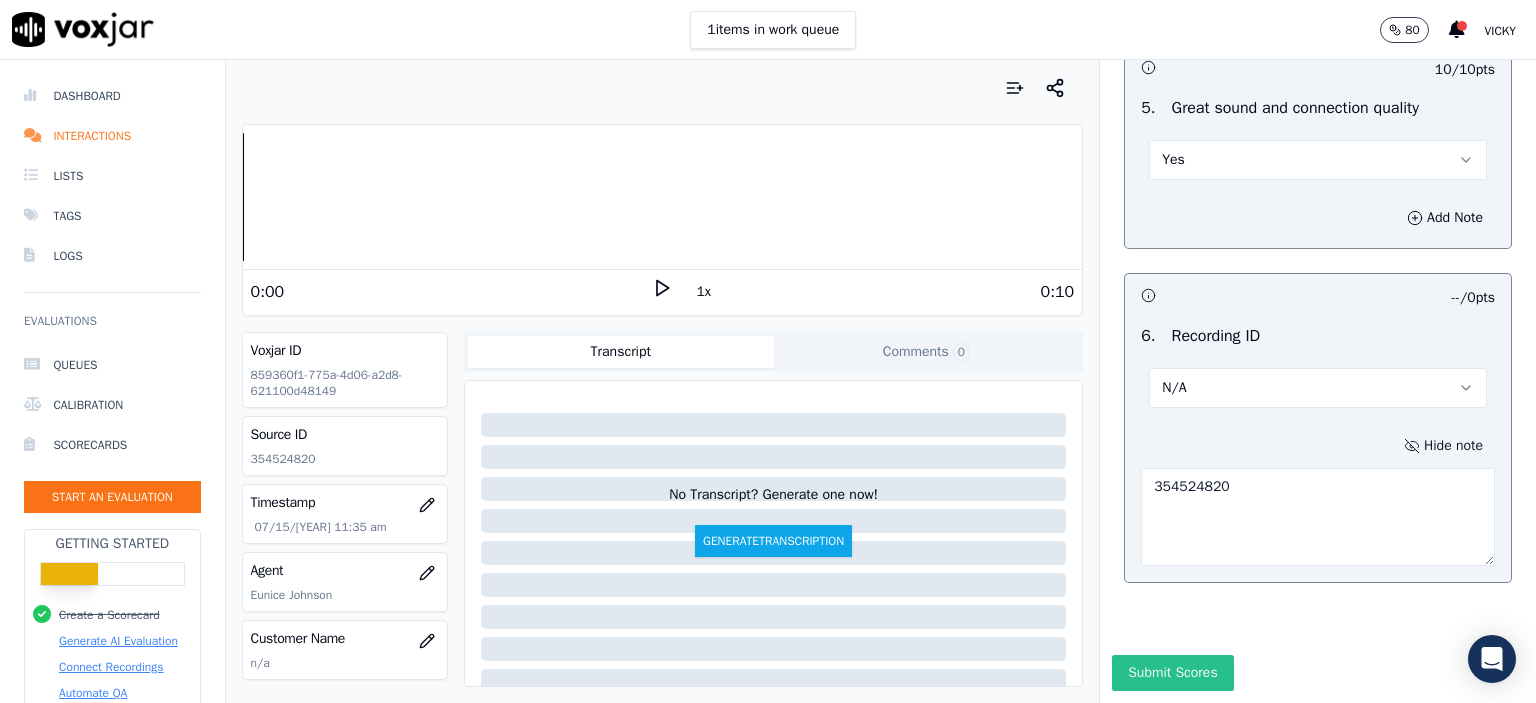 scroll, scrollTop: 3218, scrollLeft: 0, axis: vertical 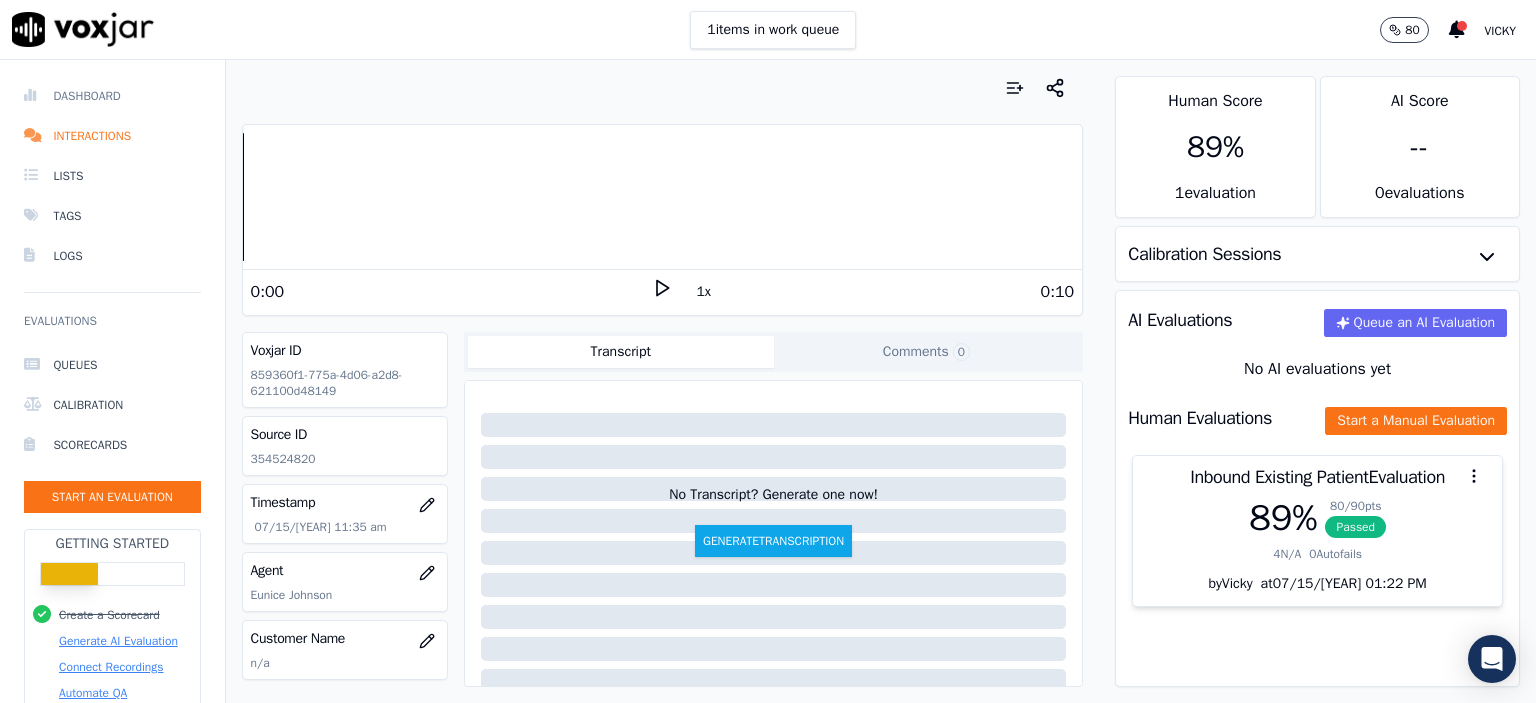 click on "Dashboard" at bounding box center (112, 96) 